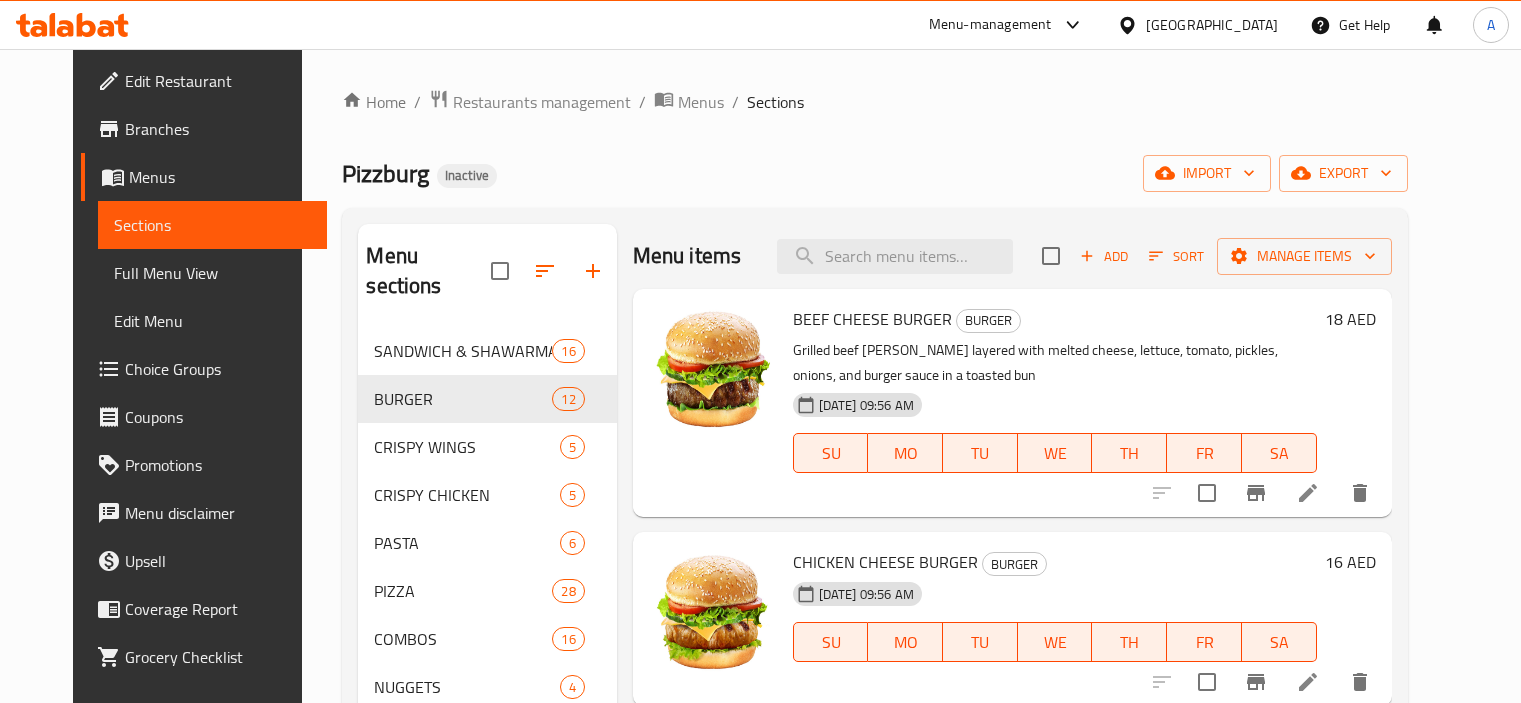 scroll, scrollTop: 0, scrollLeft: 0, axis: both 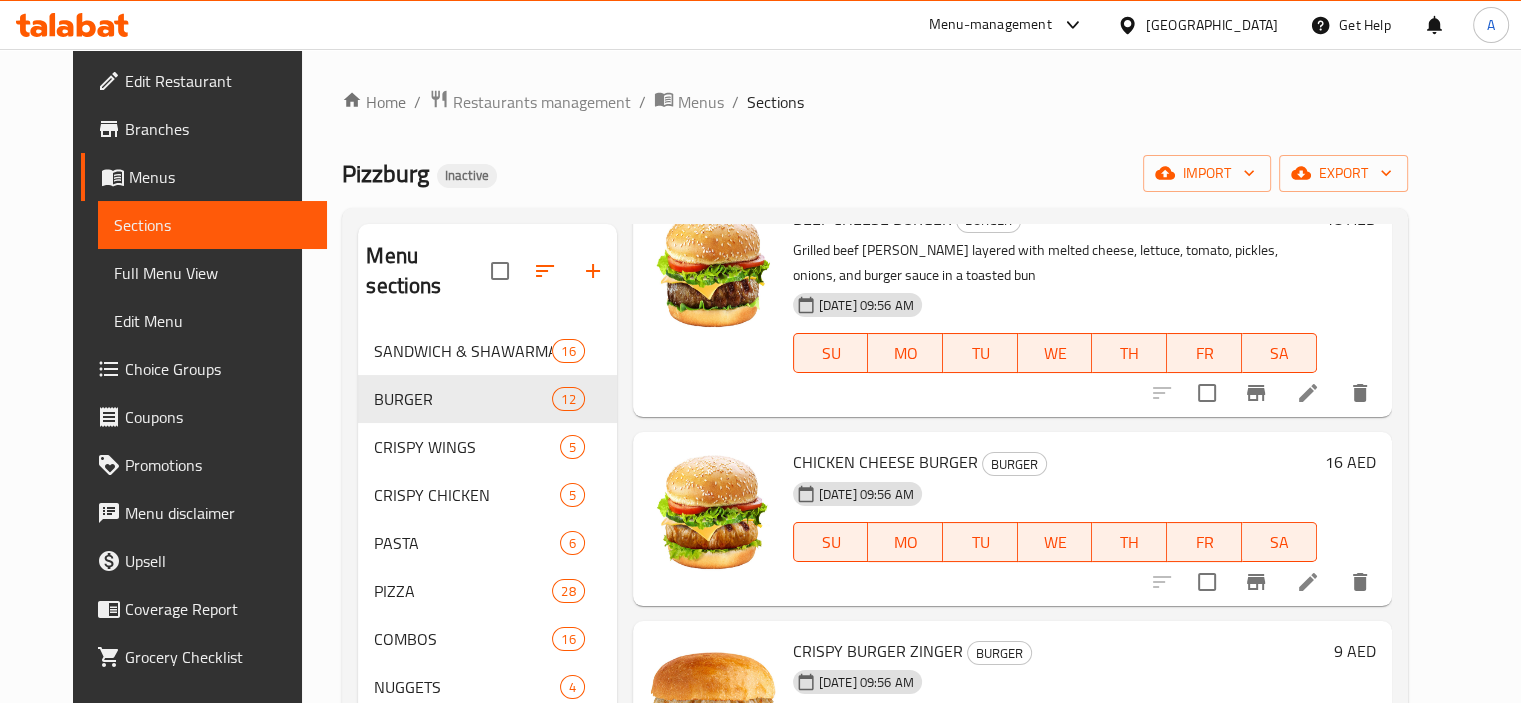 click 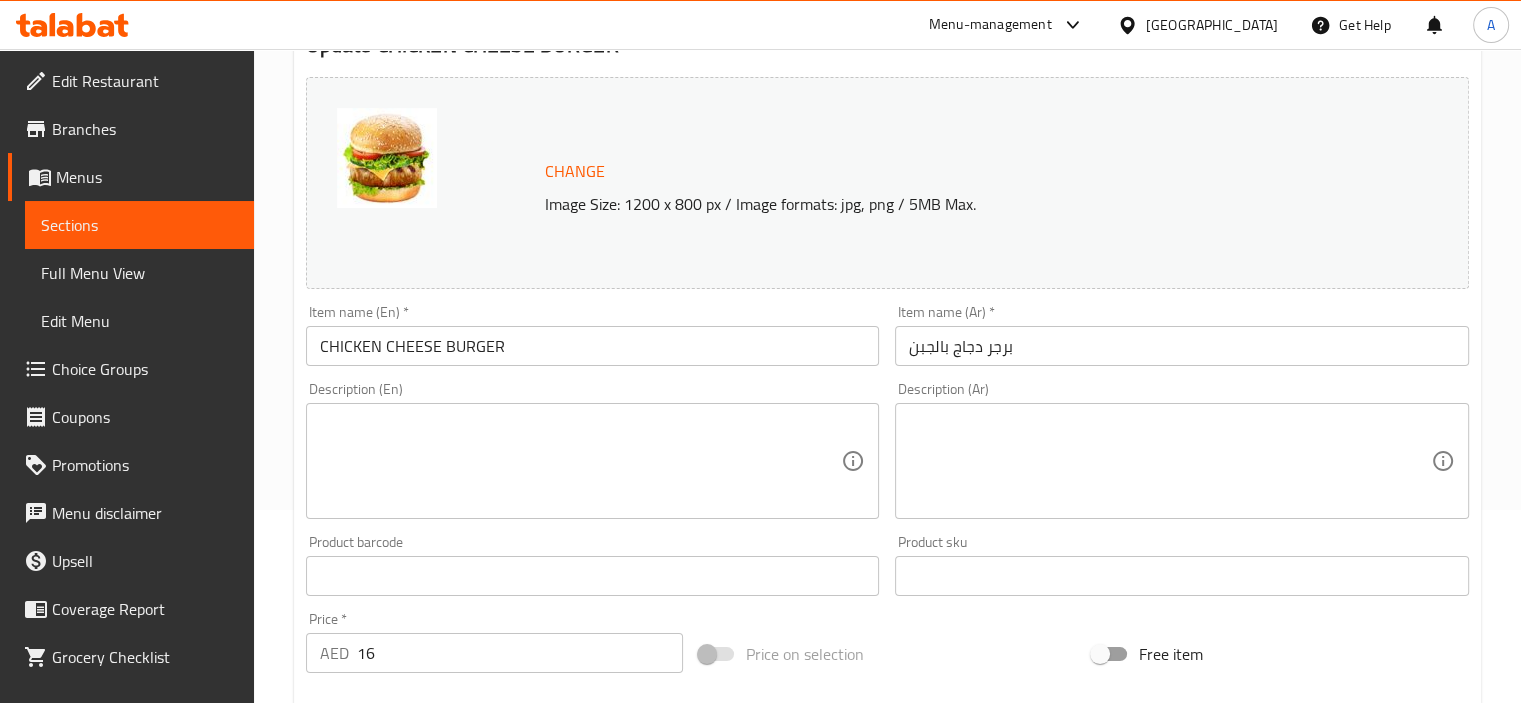 scroll, scrollTop: 200, scrollLeft: 0, axis: vertical 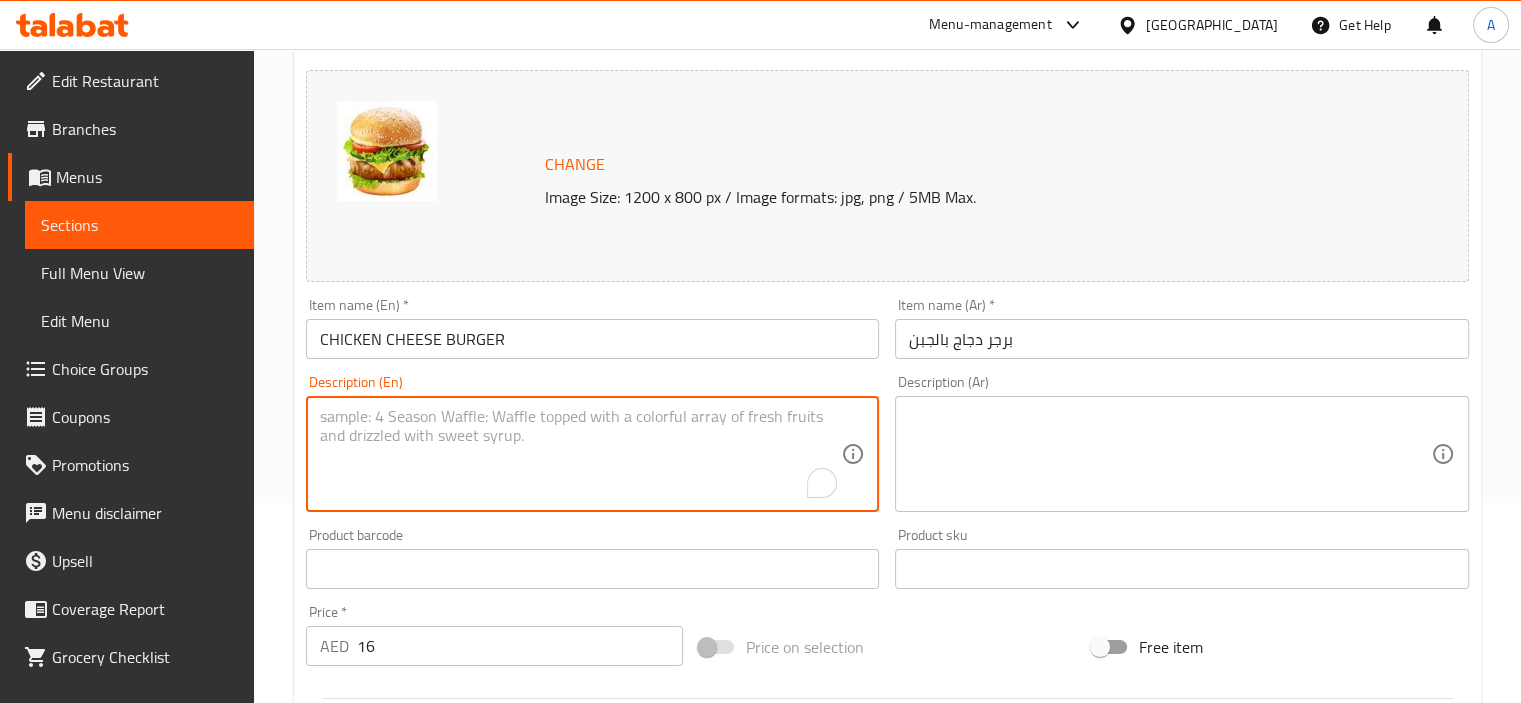 click at bounding box center (581, 454) 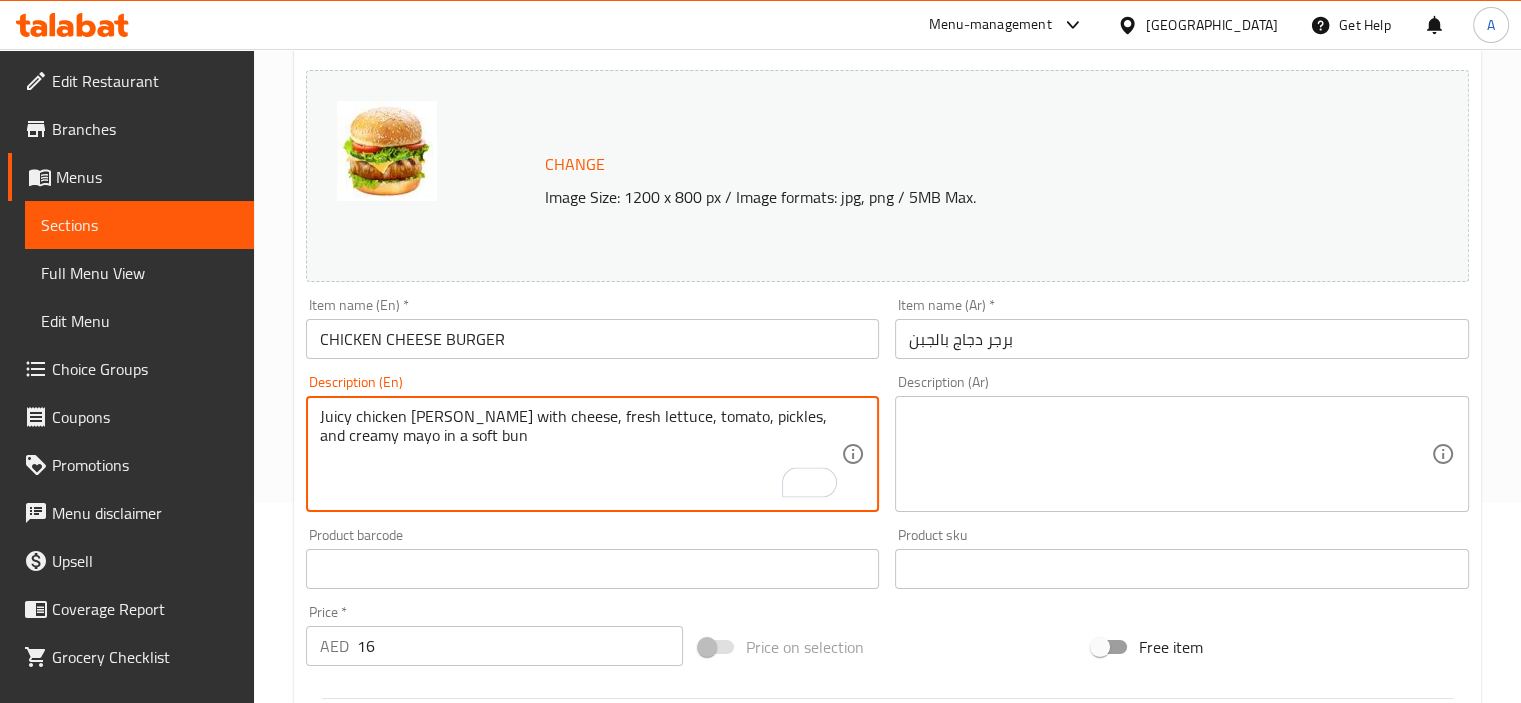 type on "Juicy chicken [PERSON_NAME] with cheese, fresh lettuce, tomato, pickles, and creamy mayo in a soft bun" 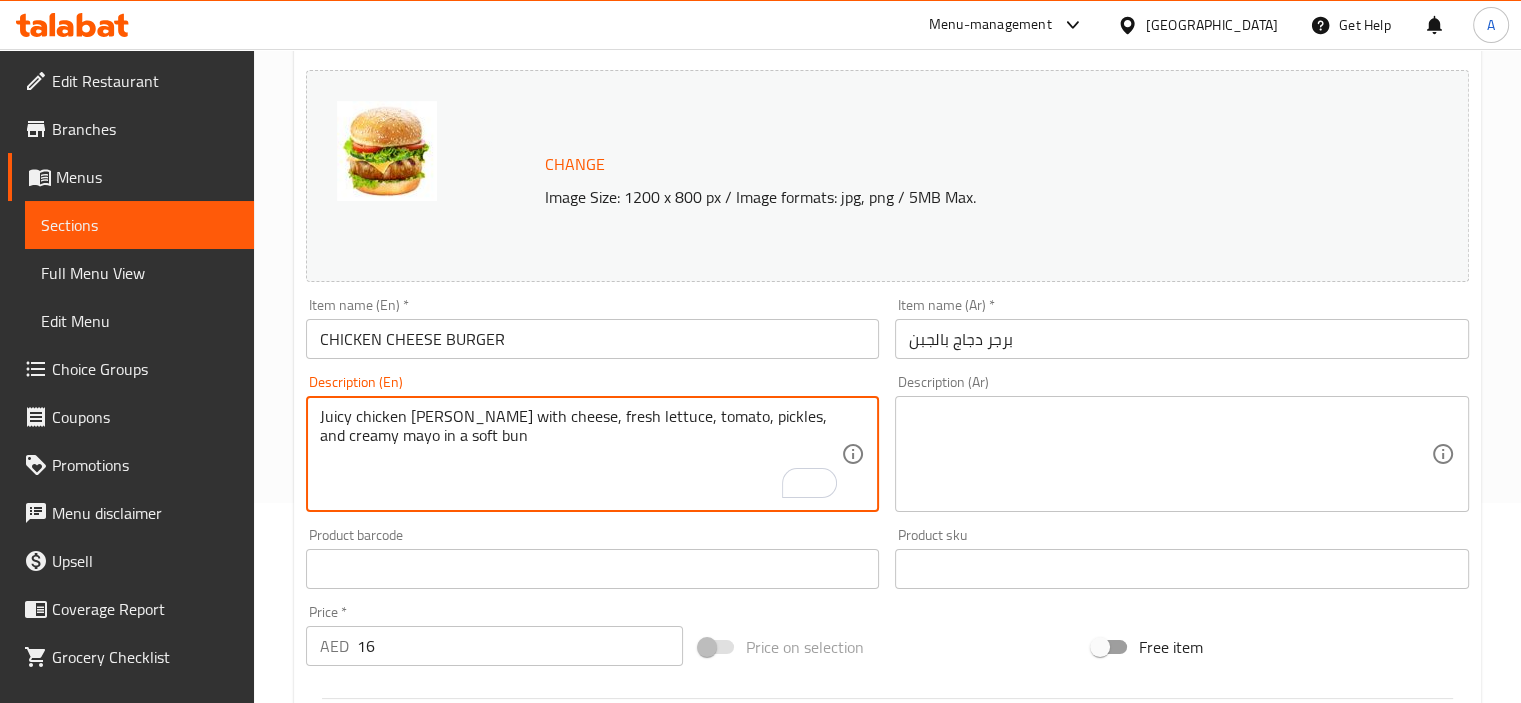 click at bounding box center (1170, 454) 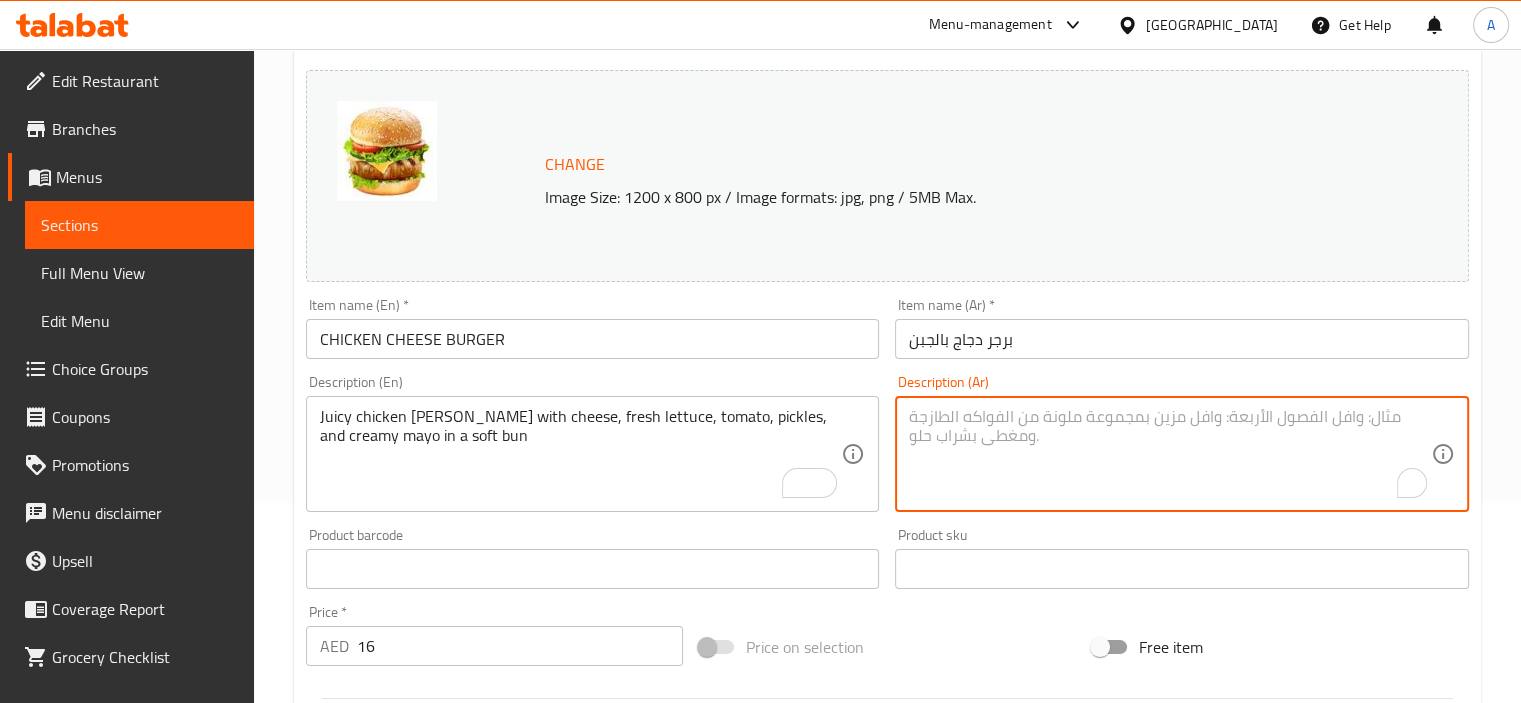 paste on "شريحة دجاج جوسي مع الجبن والخس الطازج والطماطم والمخلل والمايونيز الكريمي في كيزر طري" 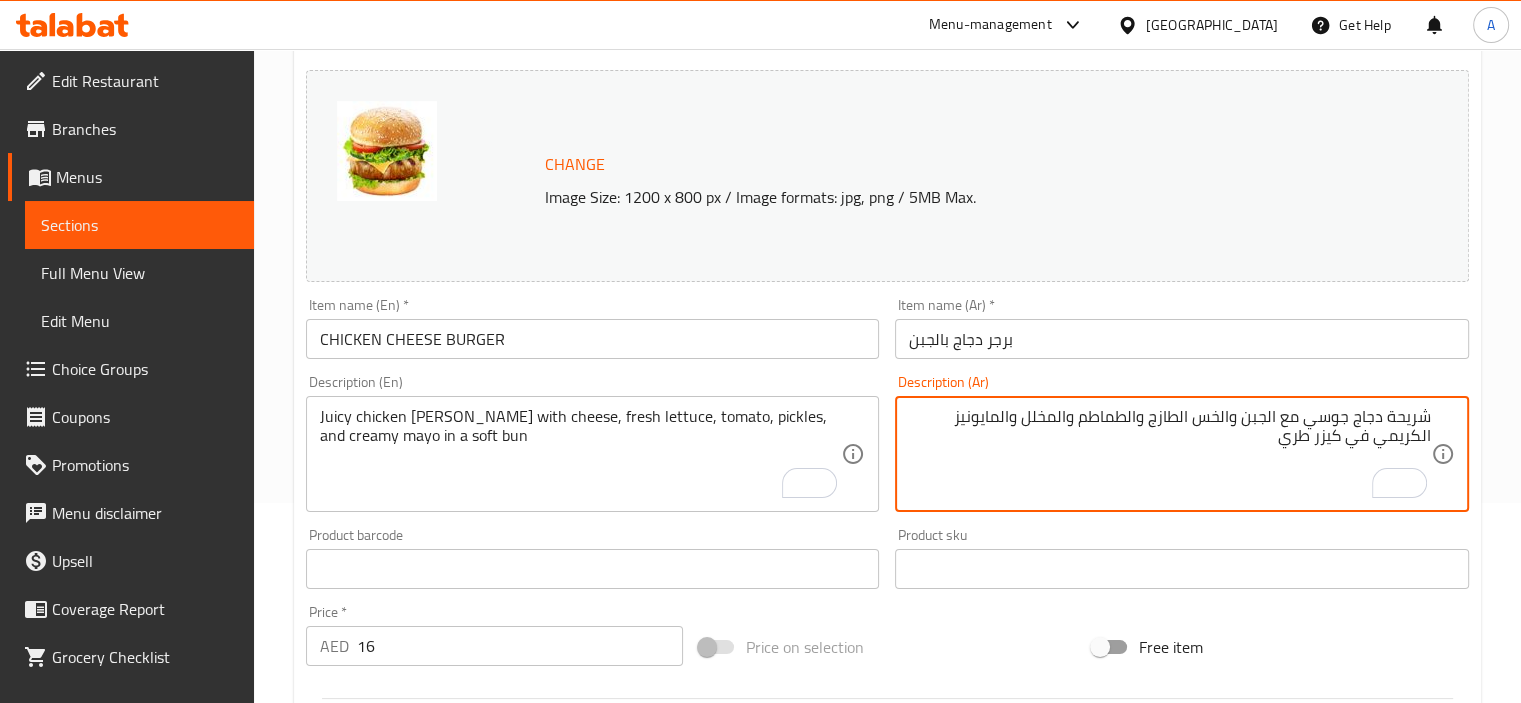 type on "شريحة دجاج جوسي مع الجبن والخس الطازج والطماطم والمخلل والمايونيز الكريمي في كيزر طري" 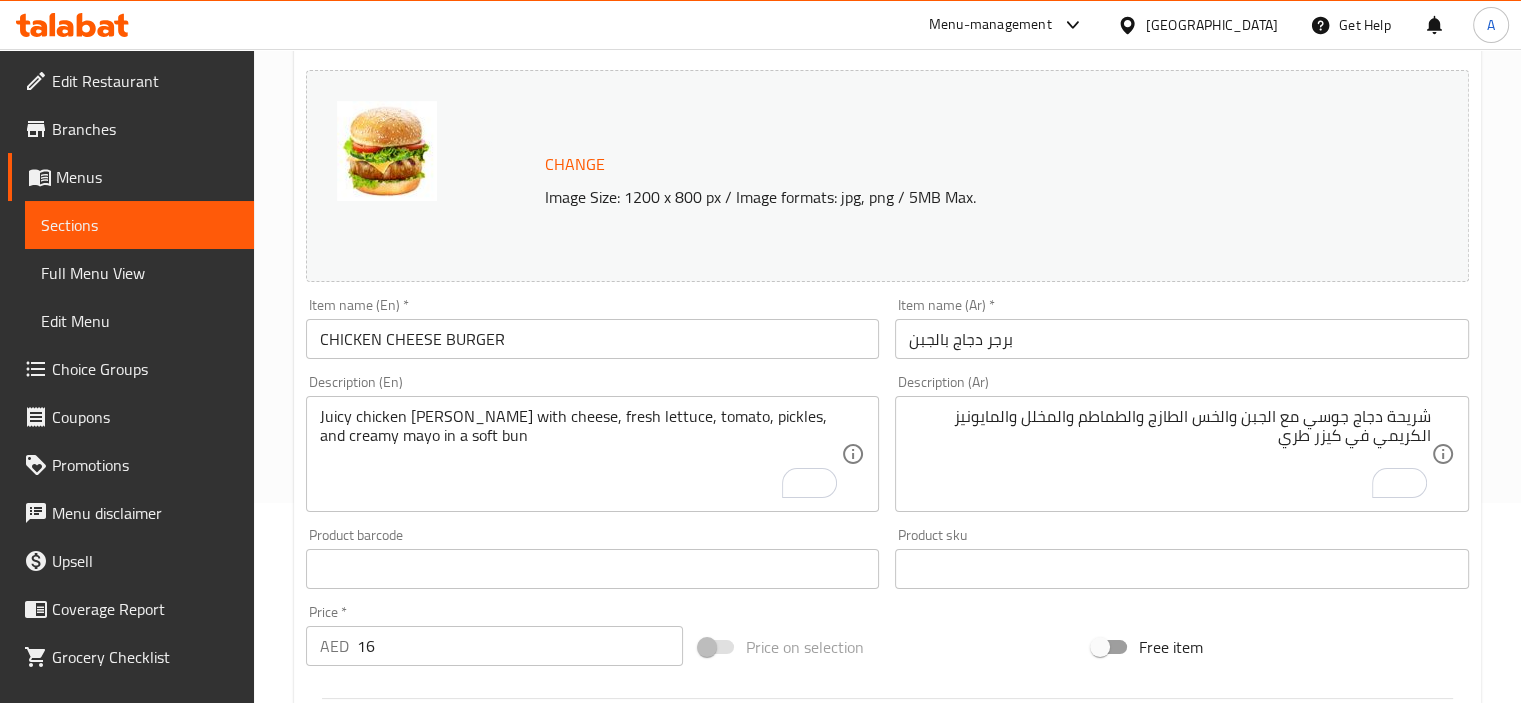 click on "Description (En) Juicy chicken patty with cheese, fresh lettuce, tomato, pickles, and creamy mayo in a soft bun Description (En)" at bounding box center [593, 443] 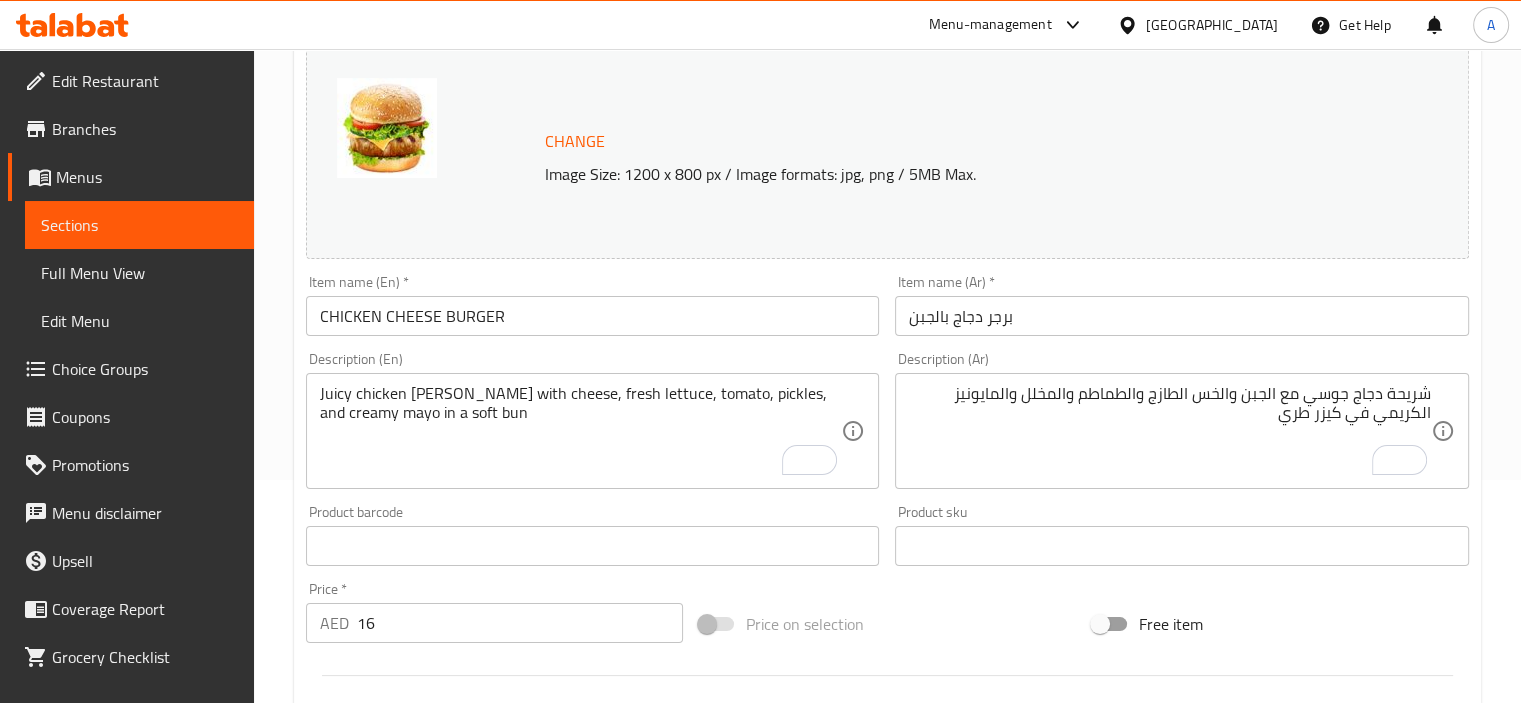 scroll, scrollTop: 700, scrollLeft: 0, axis: vertical 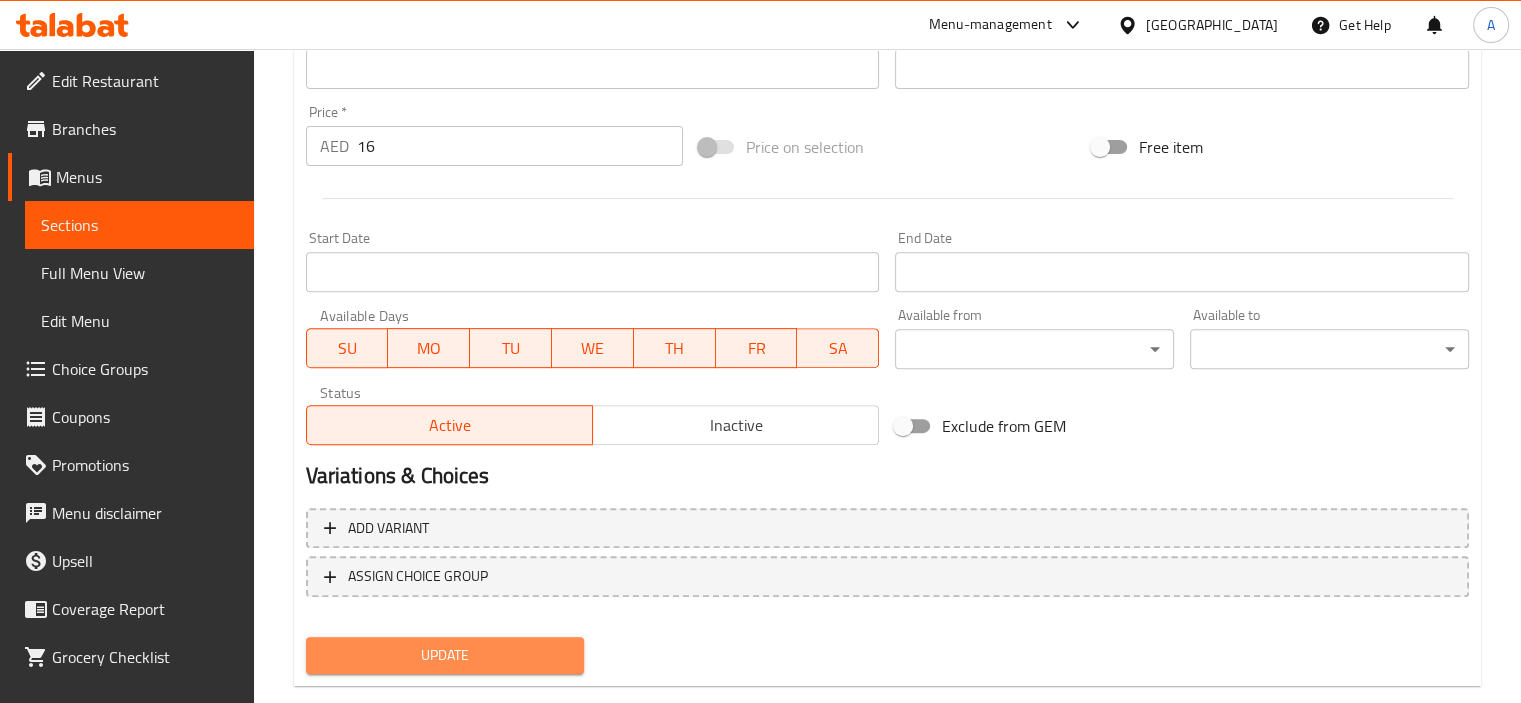 click on "Update" at bounding box center [445, 655] 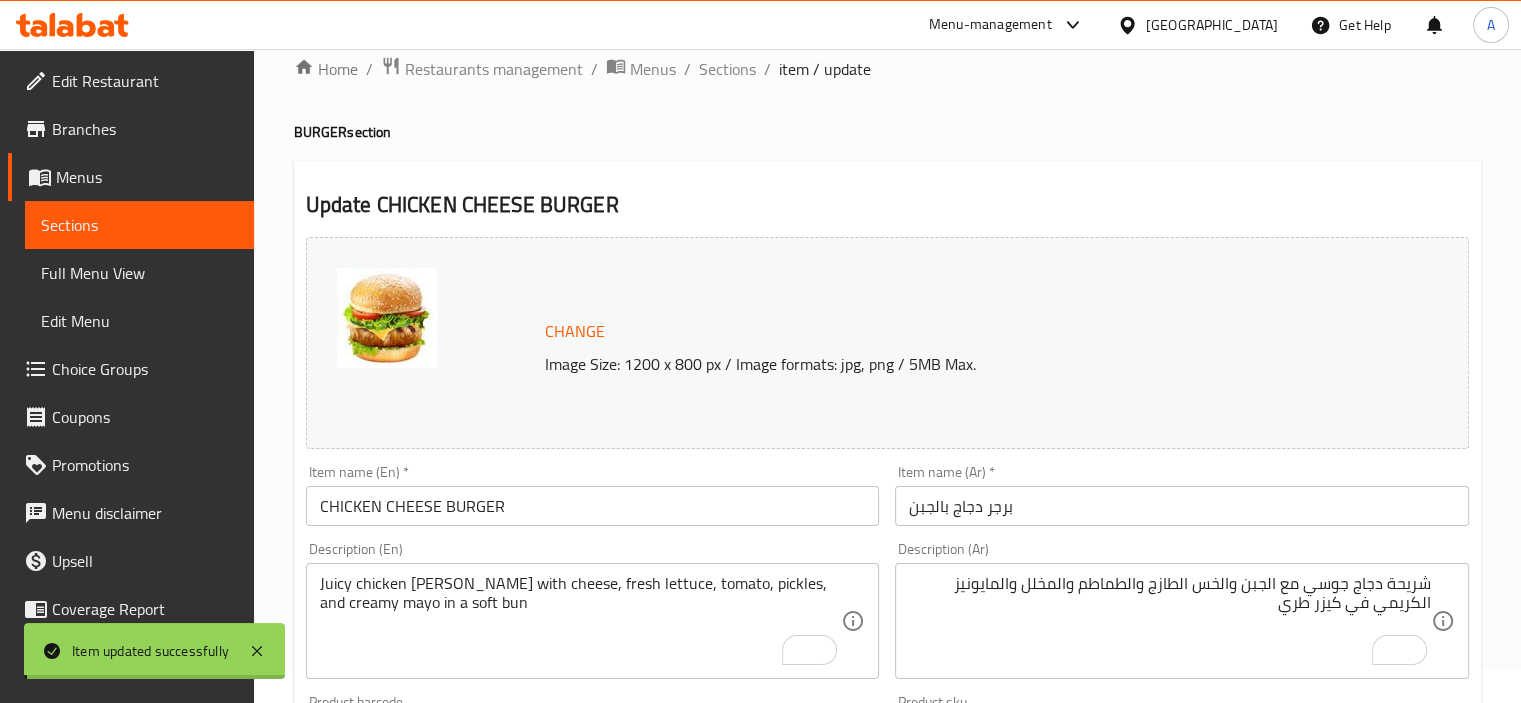 scroll, scrollTop: 0, scrollLeft: 0, axis: both 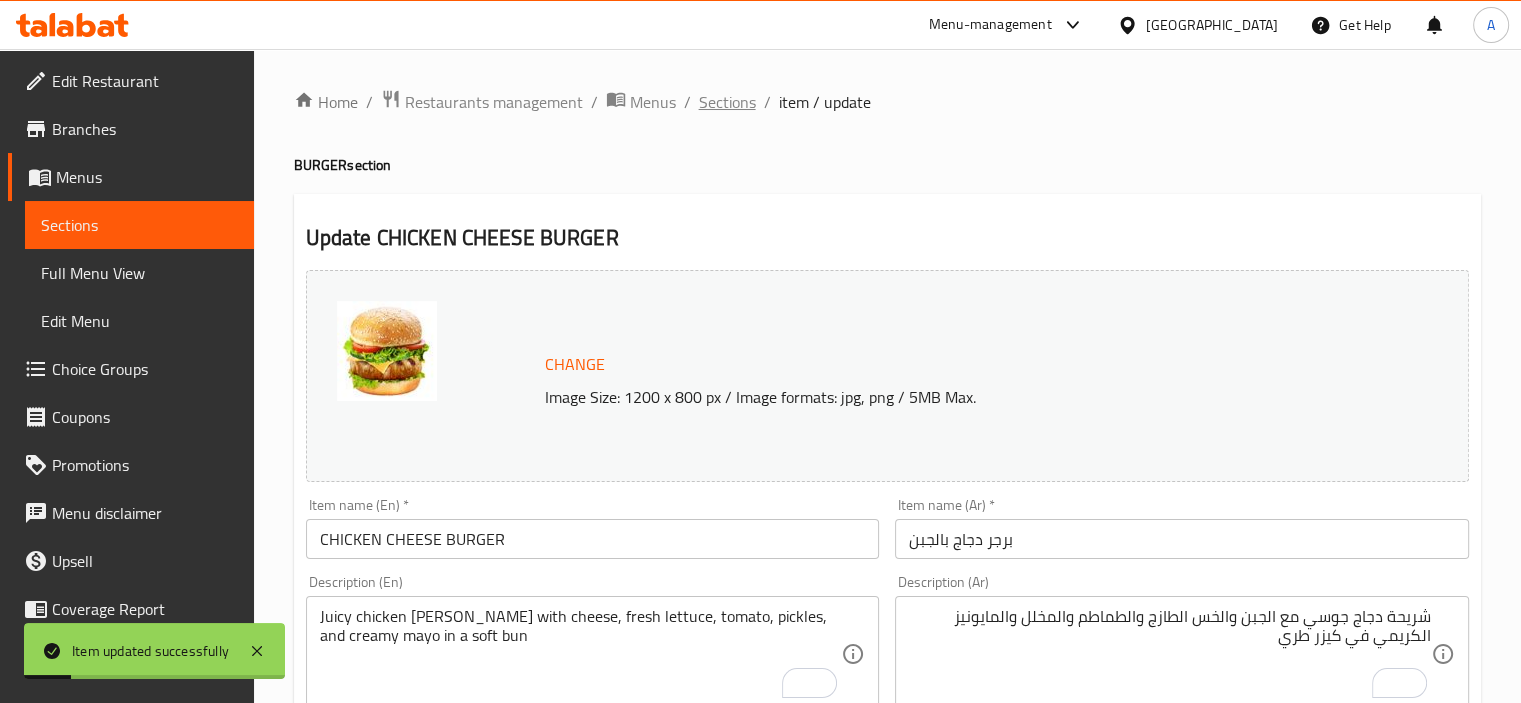click on "Sections" at bounding box center (727, 102) 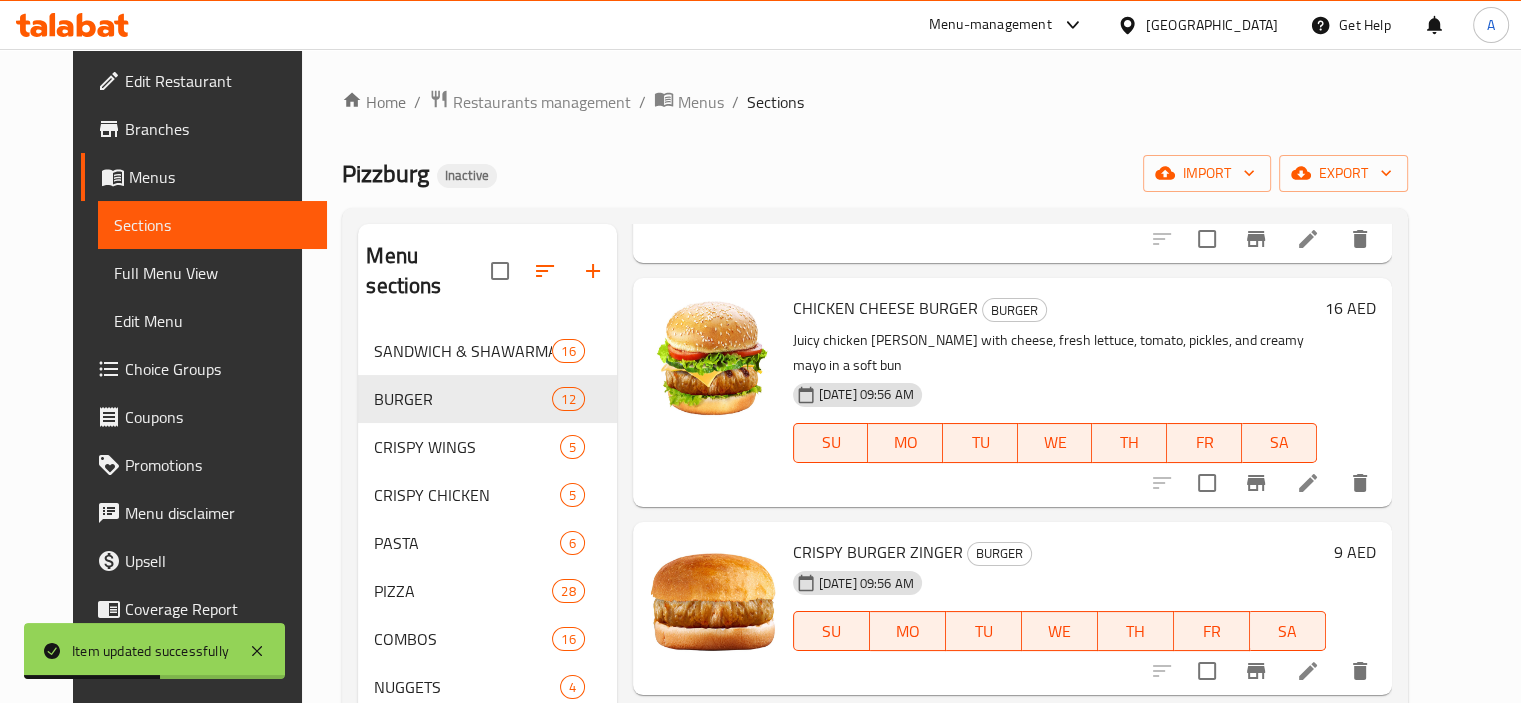 scroll, scrollTop: 300, scrollLeft: 0, axis: vertical 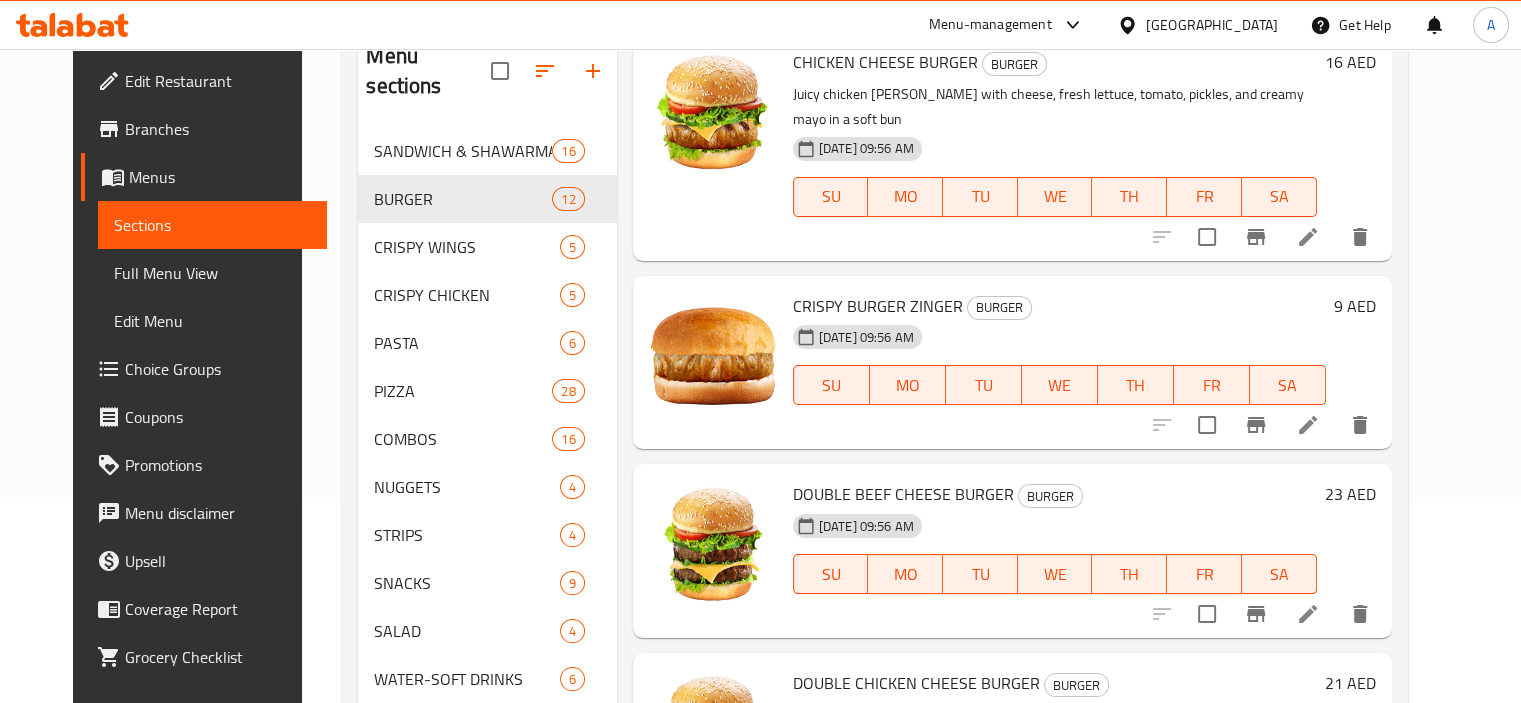click 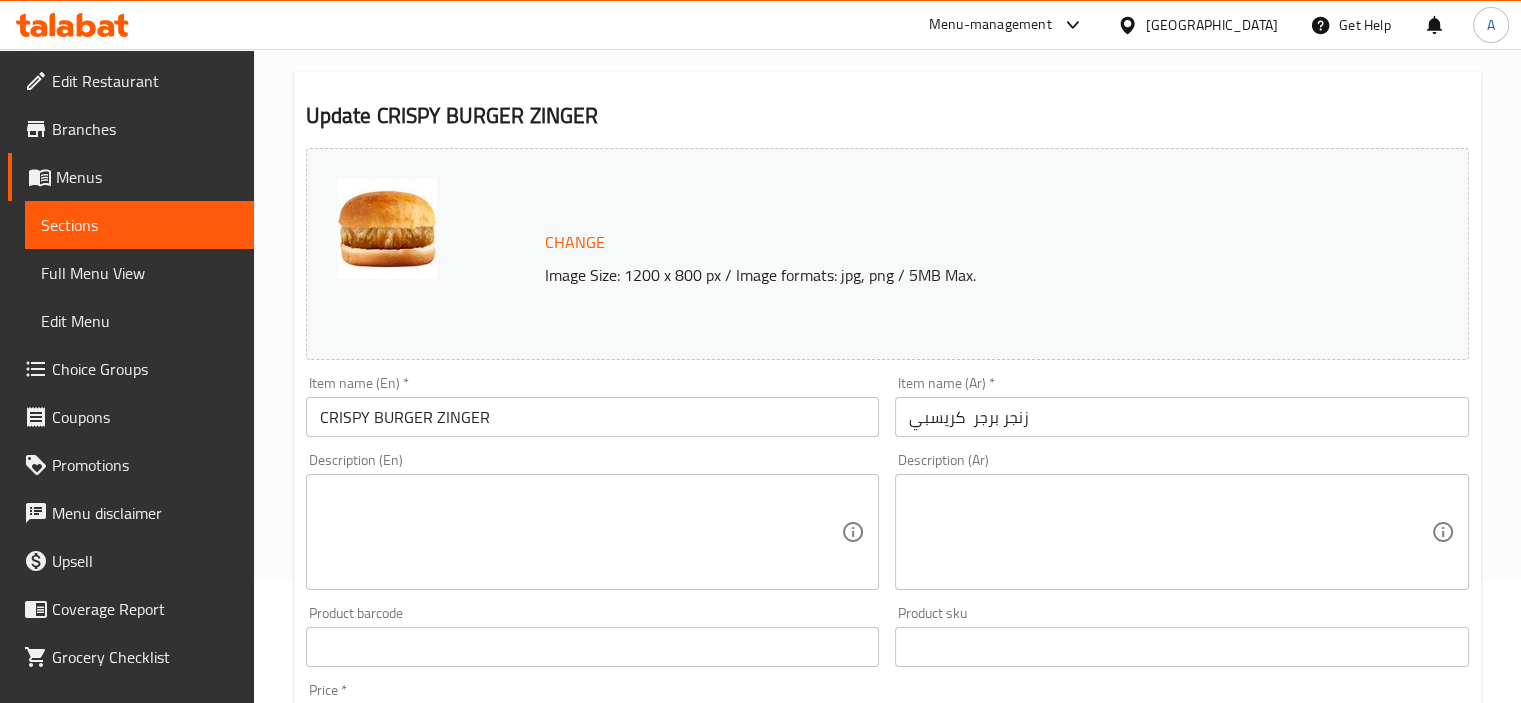 scroll, scrollTop: 200, scrollLeft: 0, axis: vertical 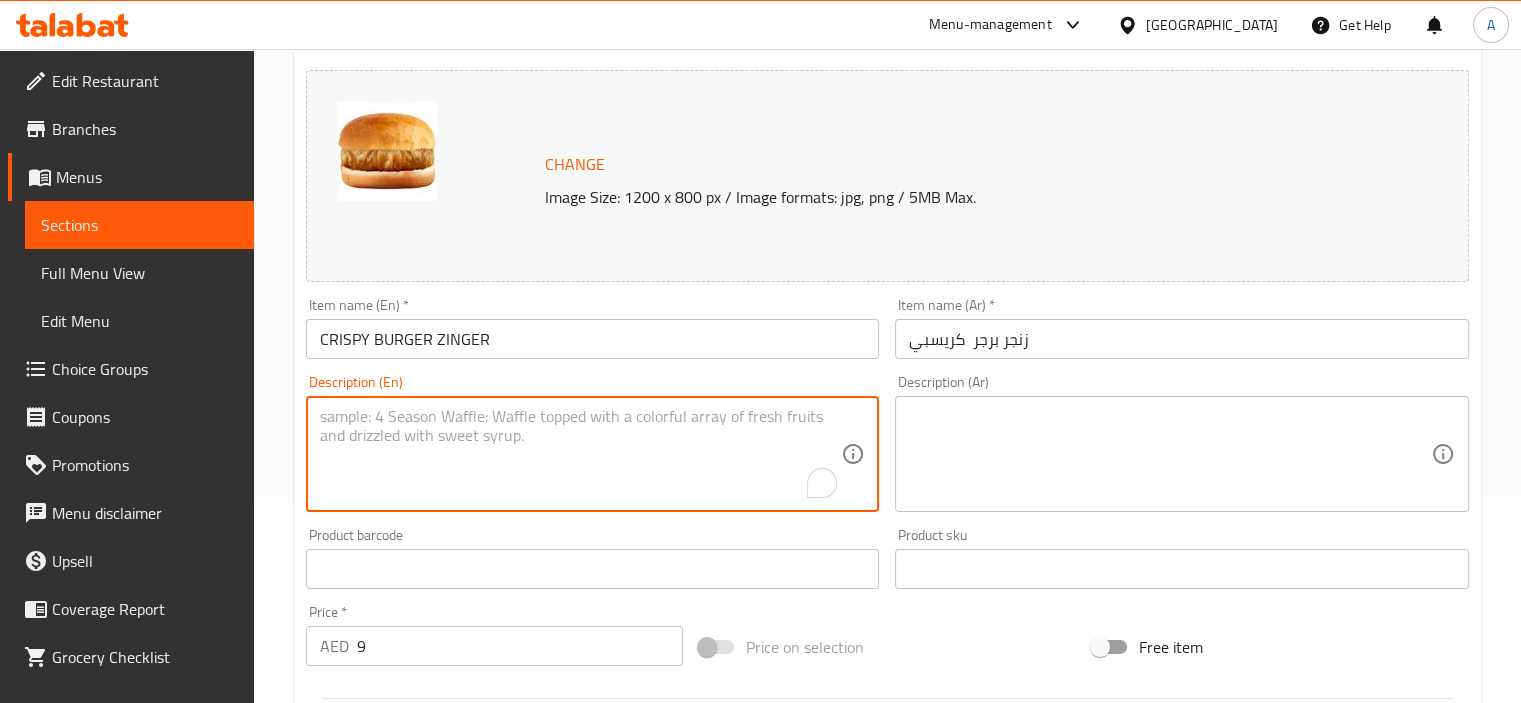 click at bounding box center (581, 454) 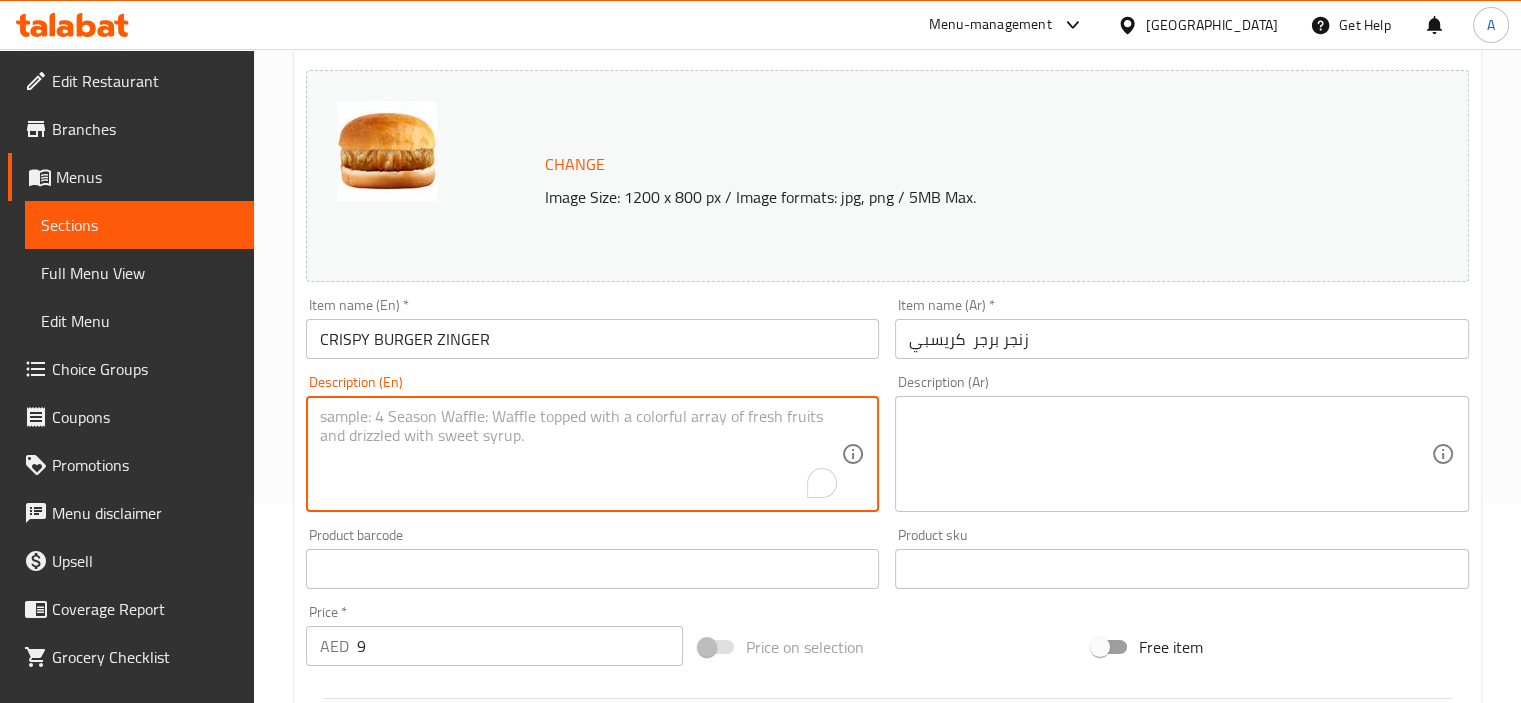 paste on "Crunchy fried chicken fillet with lettuce, spicy mayo, and pickles in a toasted burger bun" 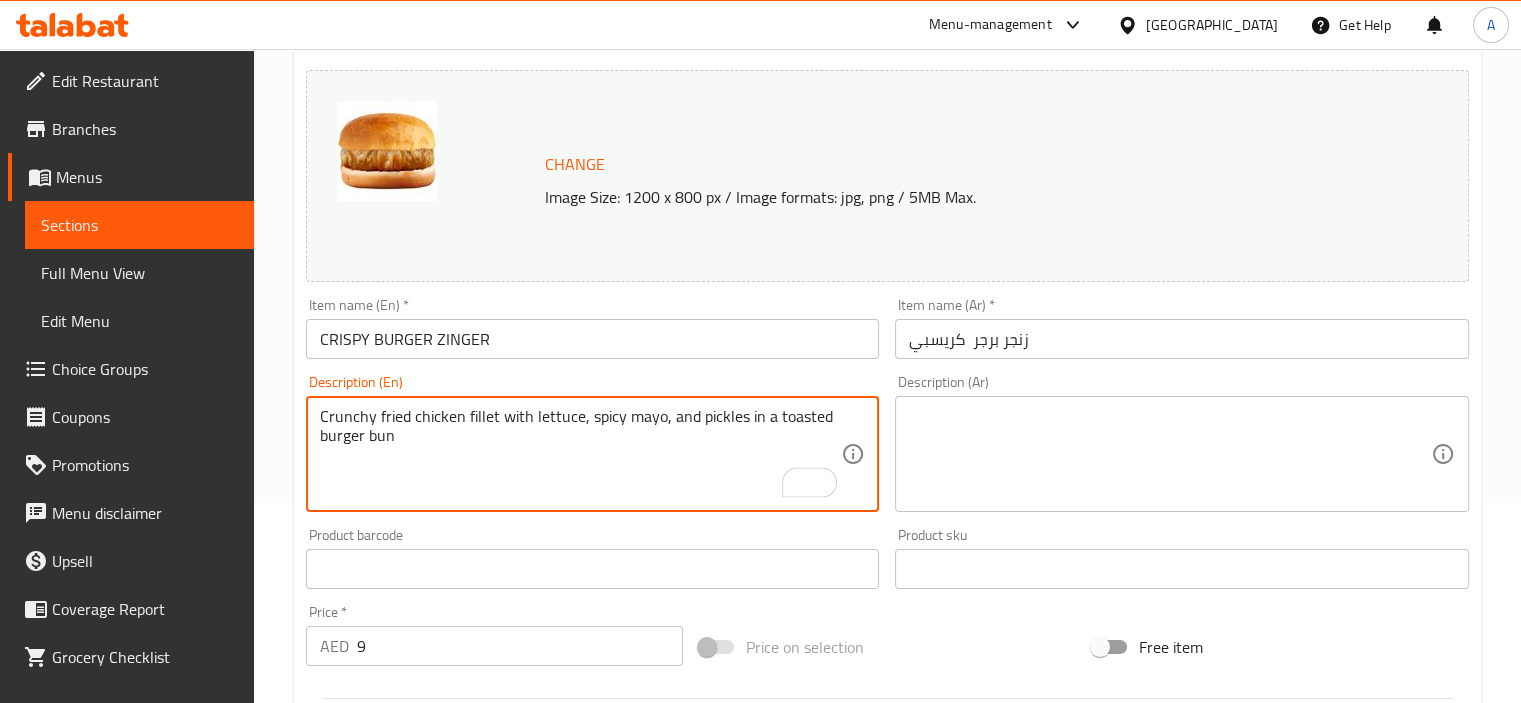 type on "Crunchy fried chicken fillet with lettuce, spicy mayo, and pickles in a toasted burger bun" 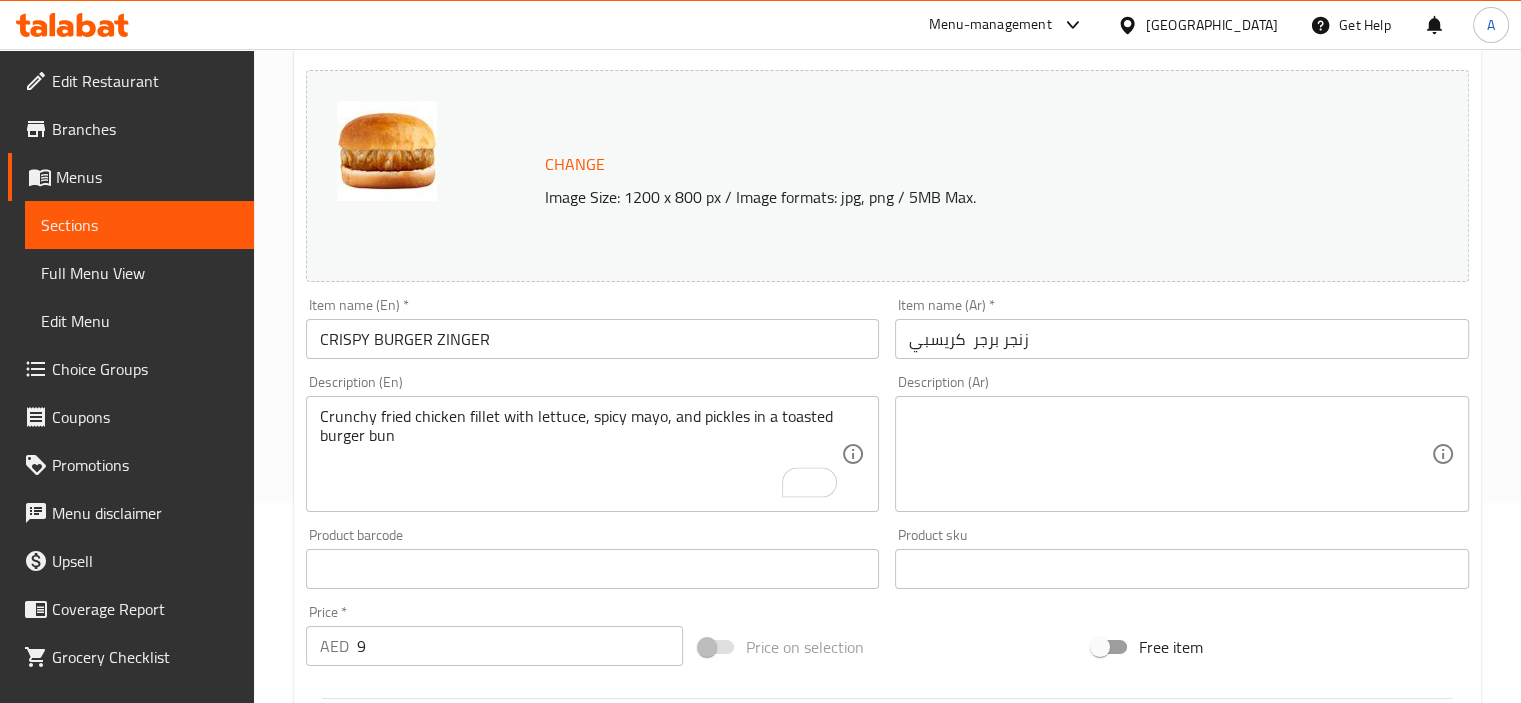 click on "Update CRISPY BURGER ZINGER Change Image Size: 1200 x 800 px / Image formats: jpg, png / 5MB Max. Item name (En)   * CRISPY BURGER ZINGER Item name (En)  * Item name (Ar)   * زنجر برجر  كريسبي Item name (Ar)  * Description (En) Crunchy fried chicken fillet with lettuce, spicy mayo, and pickles in a toasted burger bun Description (En) Description (Ar) Description (Ar) Product barcode Product barcode Product sku Product sku Price   * AED 9 Price  * Price on selection Free item Start Date Start Date End Date End Date Available Days SU MO TU WE TH FR SA Available from ​ ​ Available to ​ ​ Status Active Inactive Exclude from GEM Variations & Choices Add variant ASSIGN CHOICE GROUP Update" at bounding box center [887, 590] 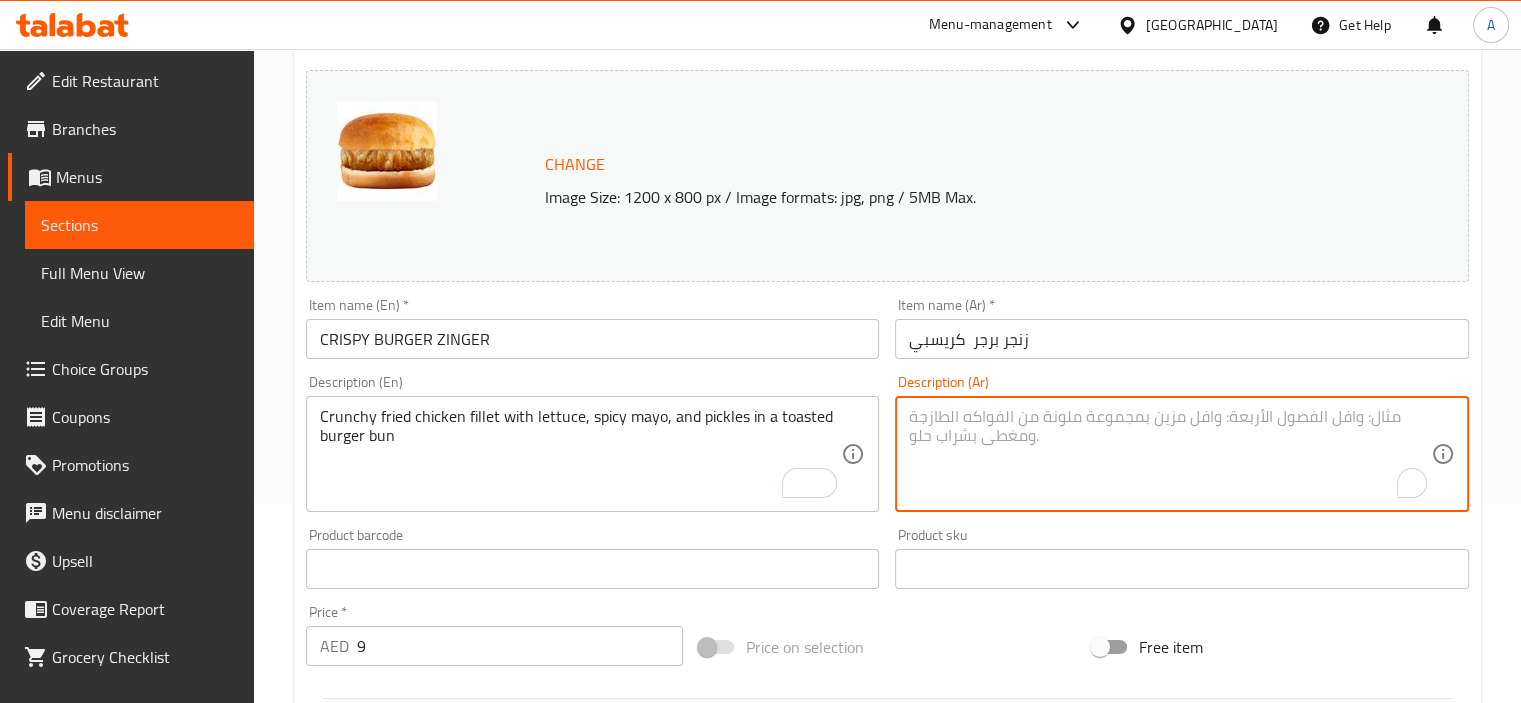 click at bounding box center (1170, 454) 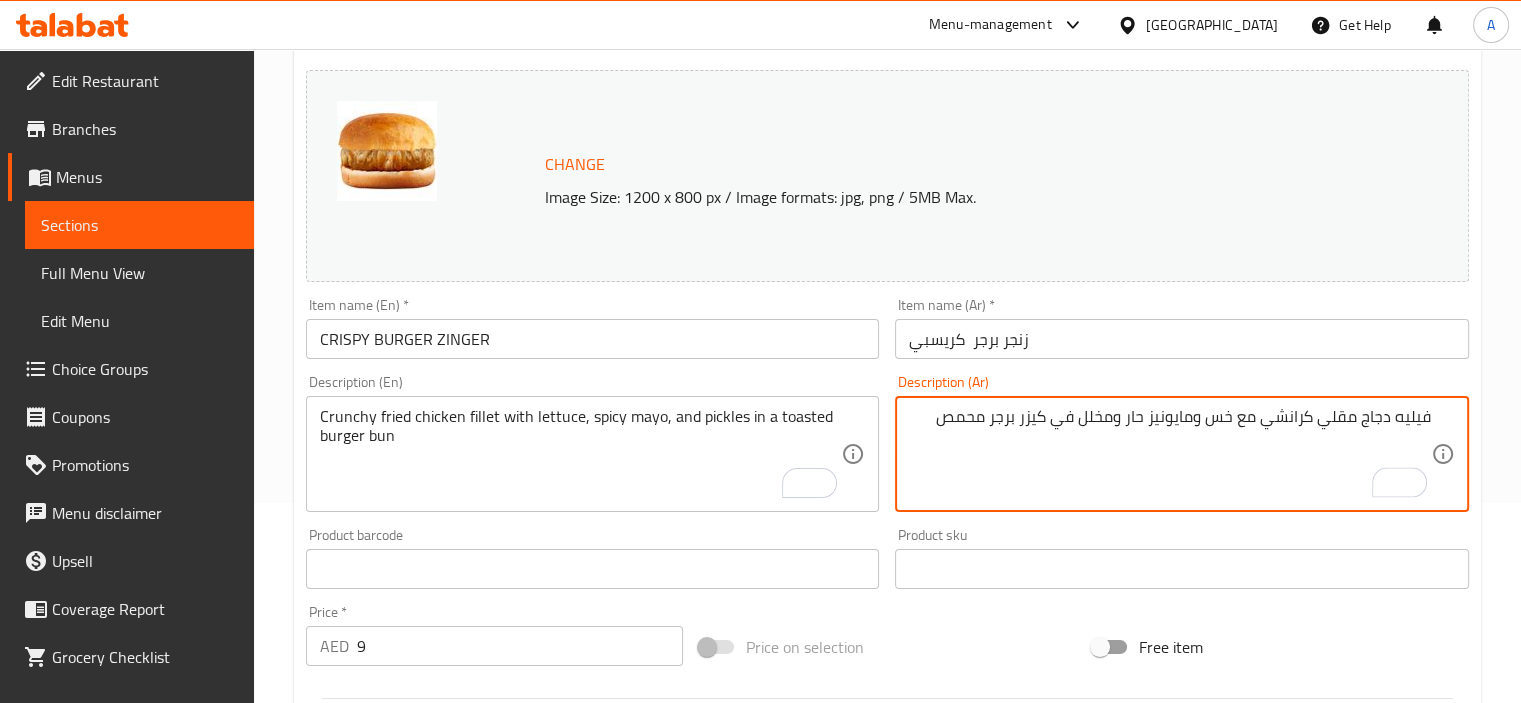 type on "فيليه دجاج مقلي كرانشي مع خس ومايونيز حار ومخلل في كيزر برجر محمص" 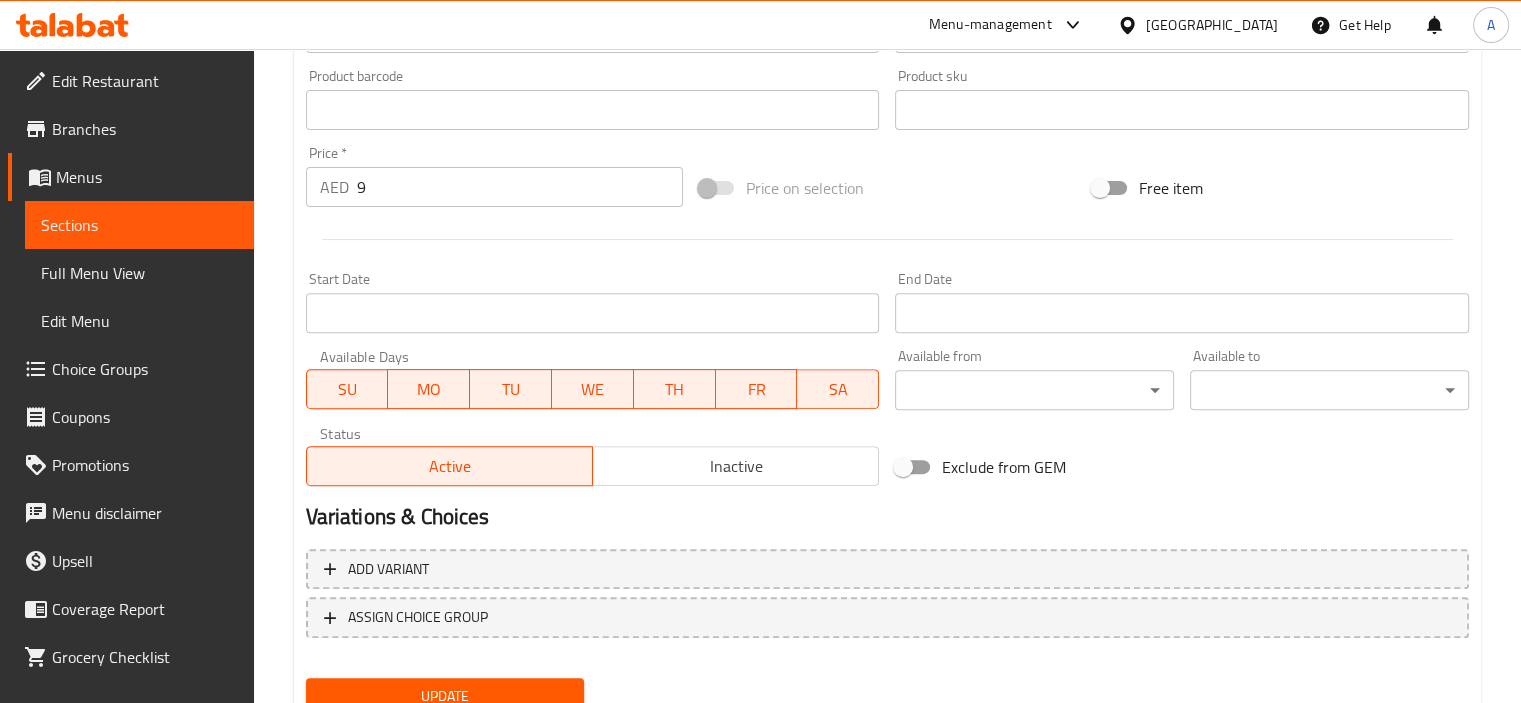 scroll, scrollTop: 737, scrollLeft: 0, axis: vertical 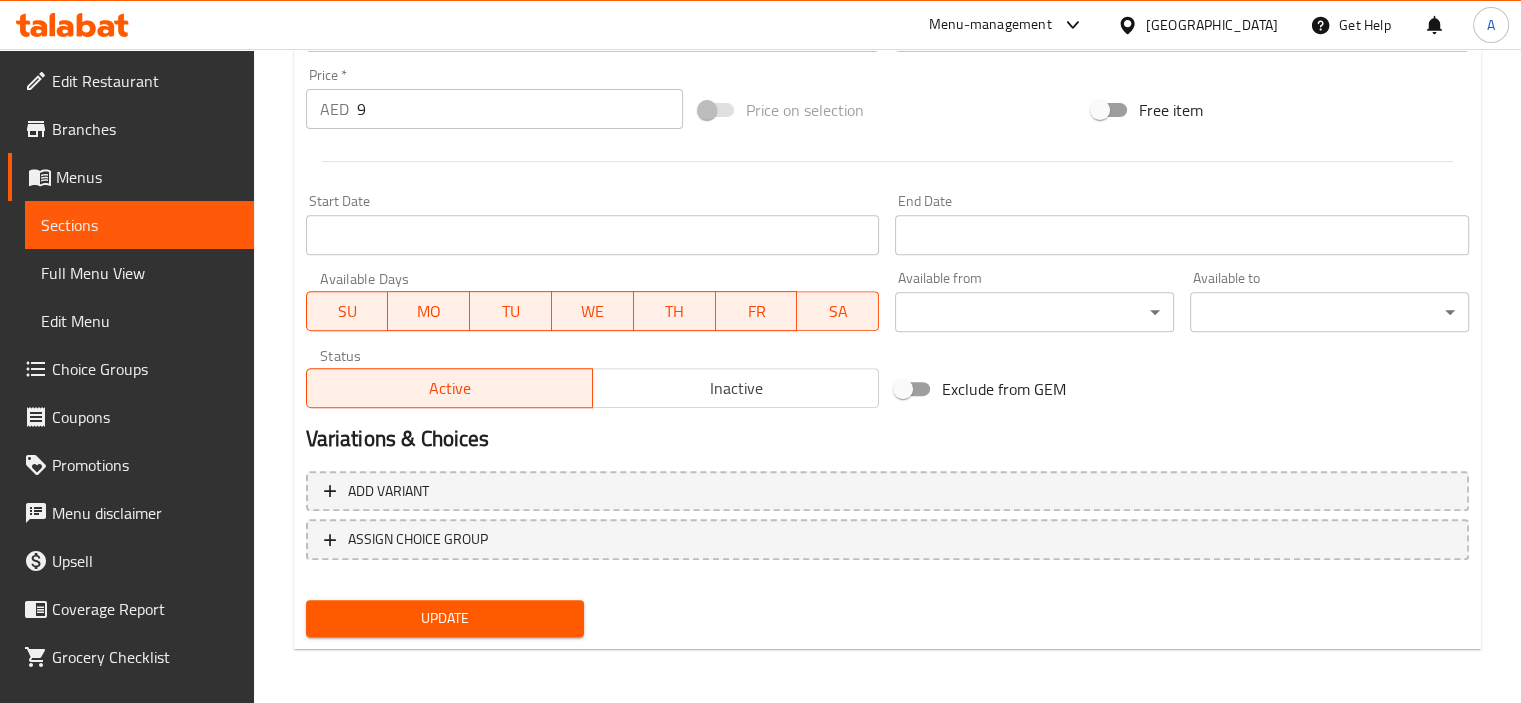 click on "Update" at bounding box center [445, 618] 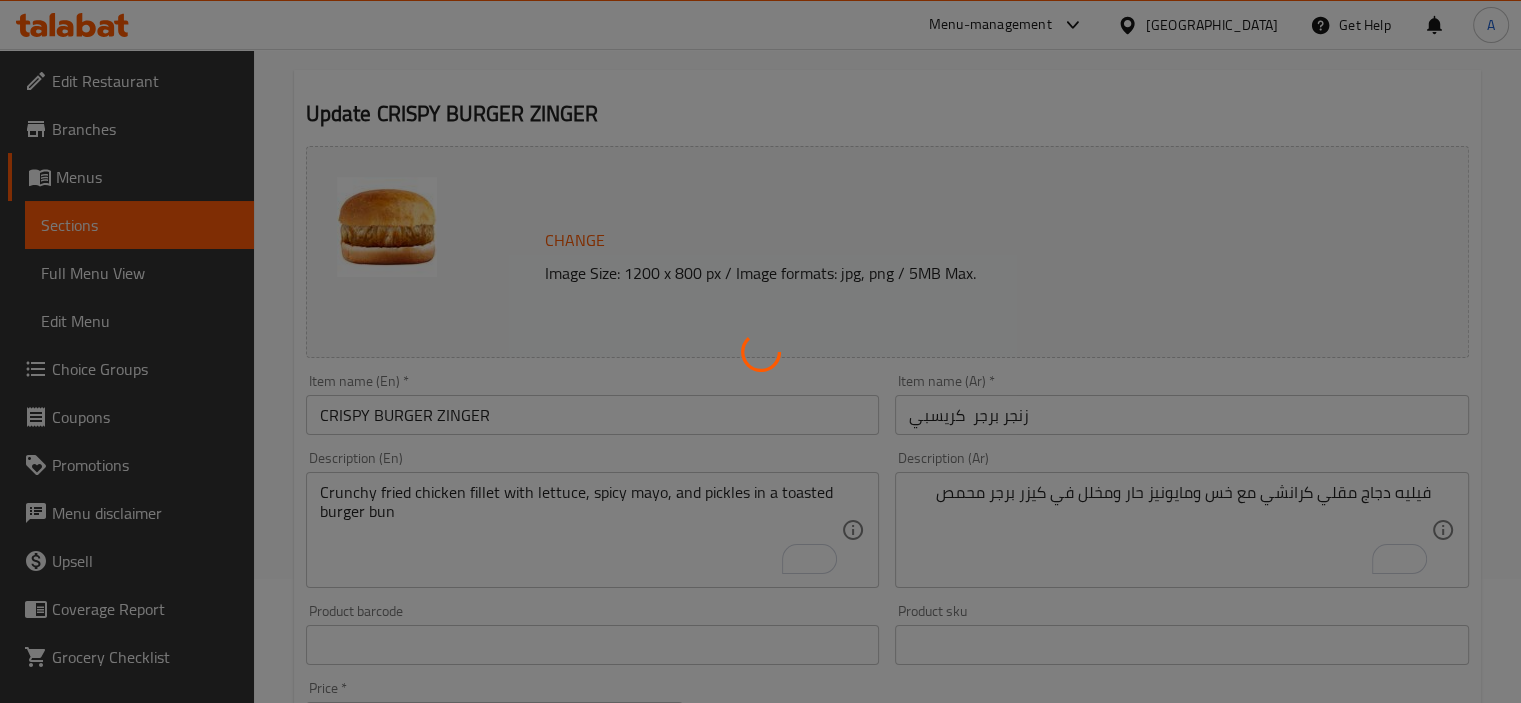 scroll, scrollTop: 0, scrollLeft: 0, axis: both 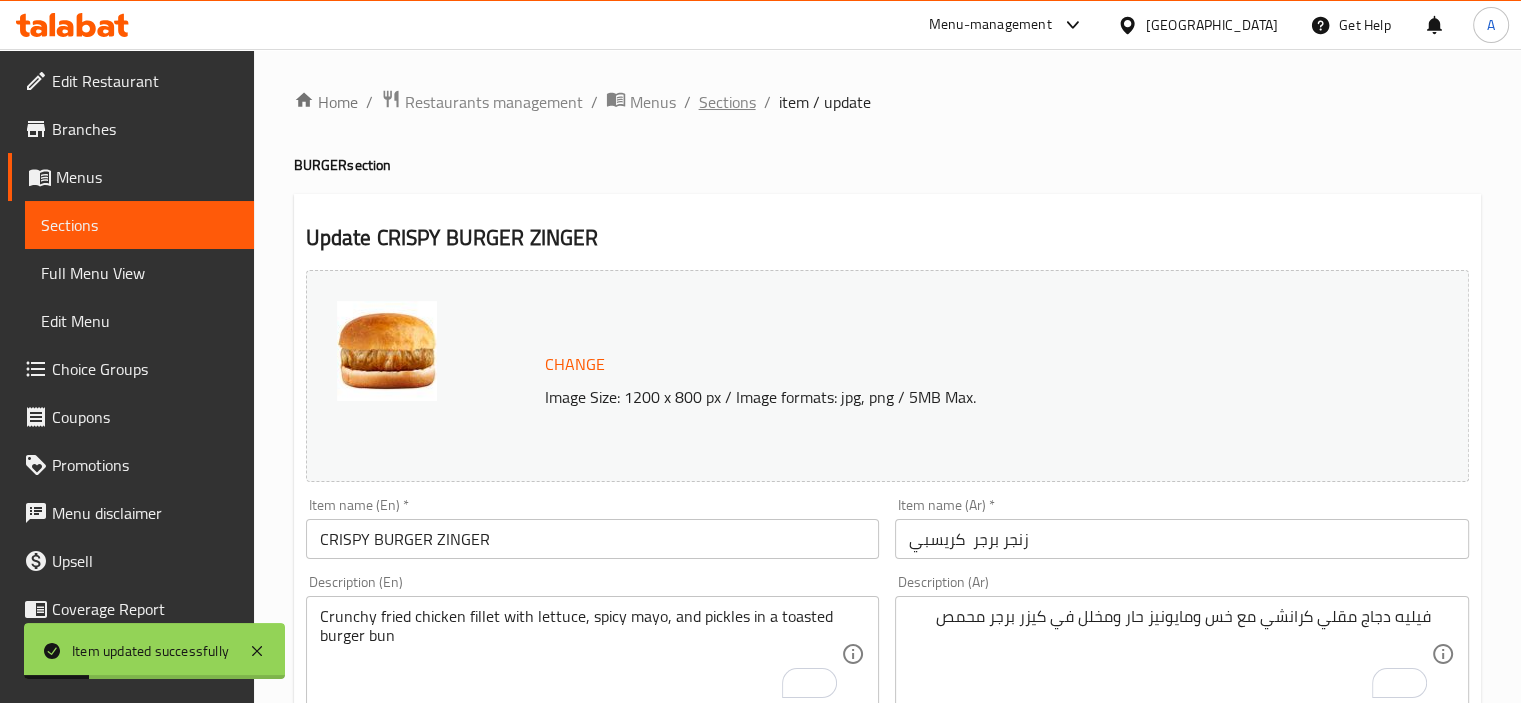 click on "Sections" at bounding box center [727, 102] 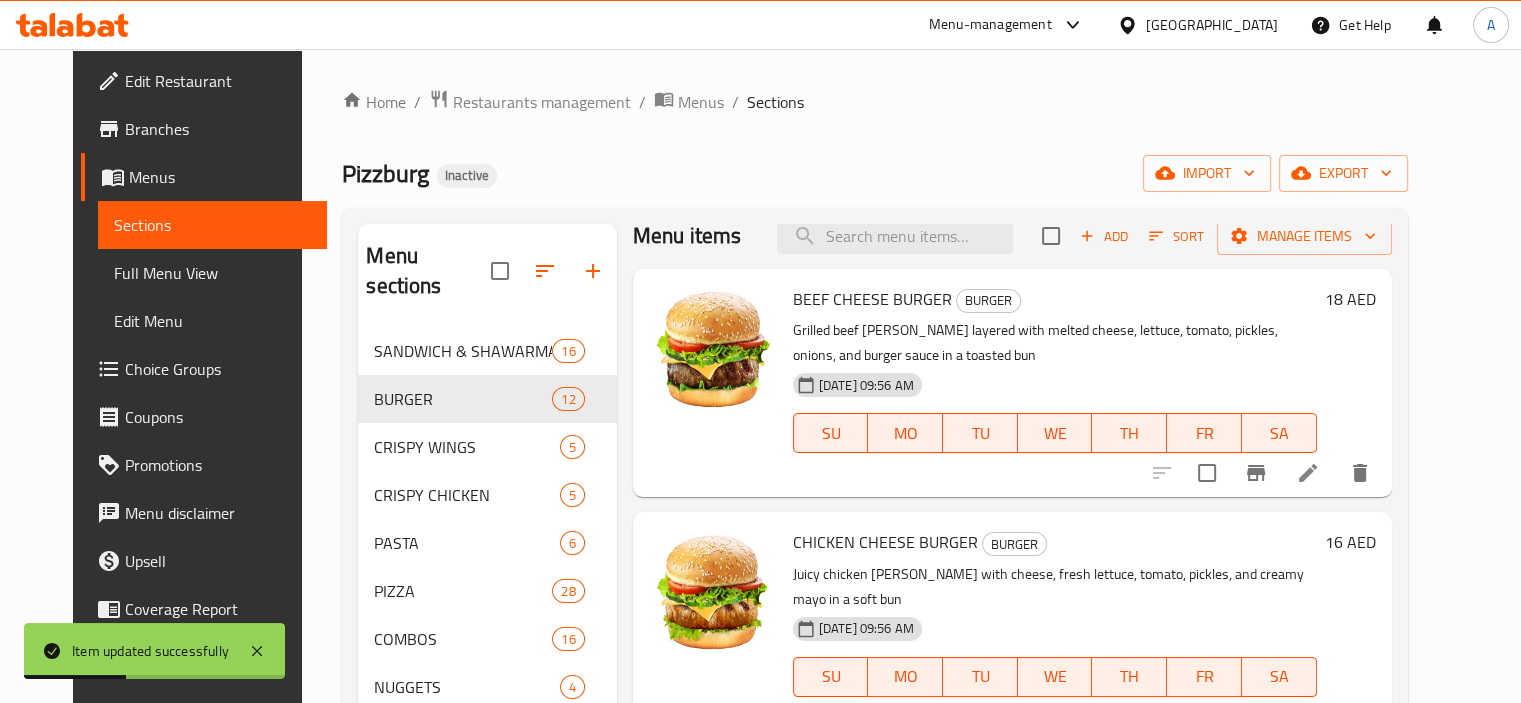 scroll, scrollTop: 0, scrollLeft: 0, axis: both 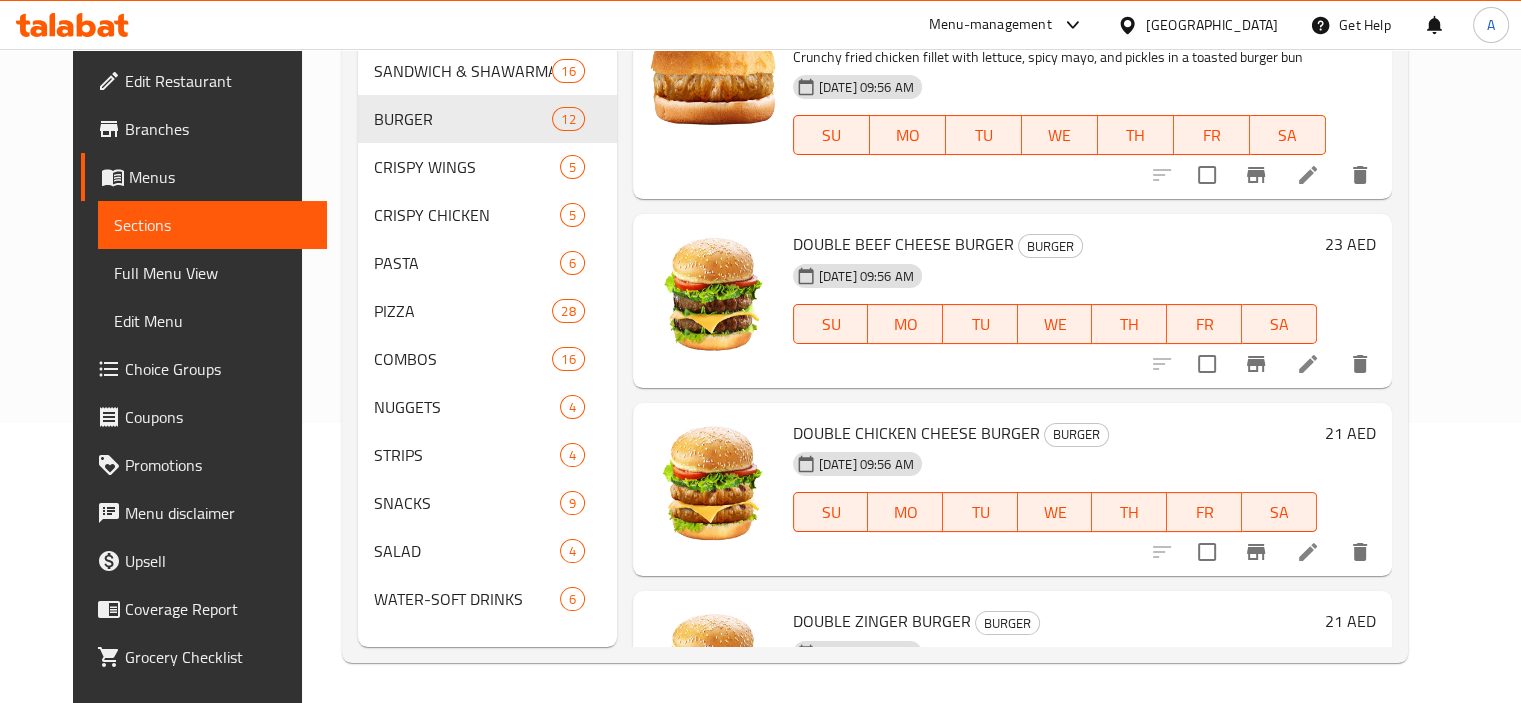 click on "CRISPY BURGER ZINGER   BURGER Crunchy fried chicken fillet with lettuce, spicy mayo, and pickles in a toasted burger bun 15-07-2025 09:56 AM SU MO TU WE TH FR SA 9   AED" at bounding box center (1012, 97) 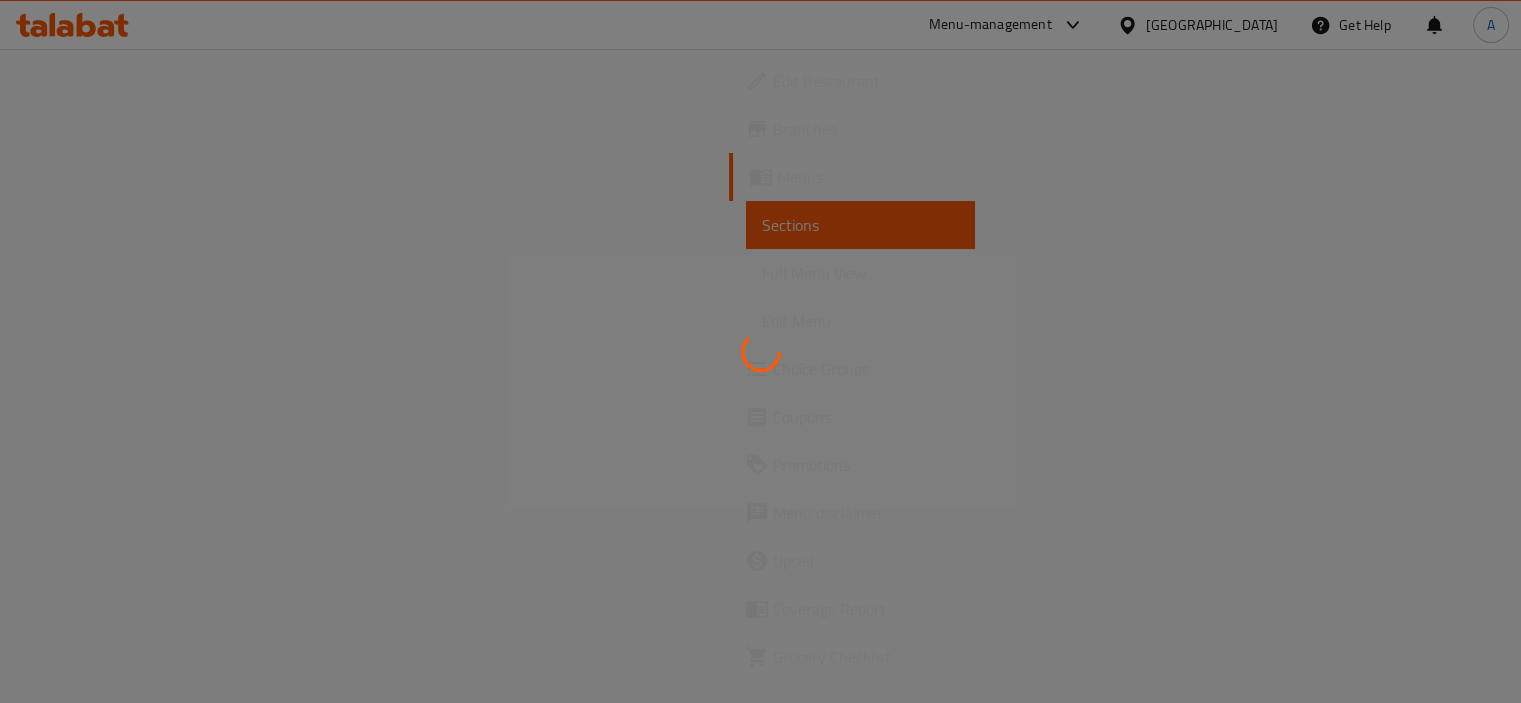 scroll, scrollTop: 0, scrollLeft: 0, axis: both 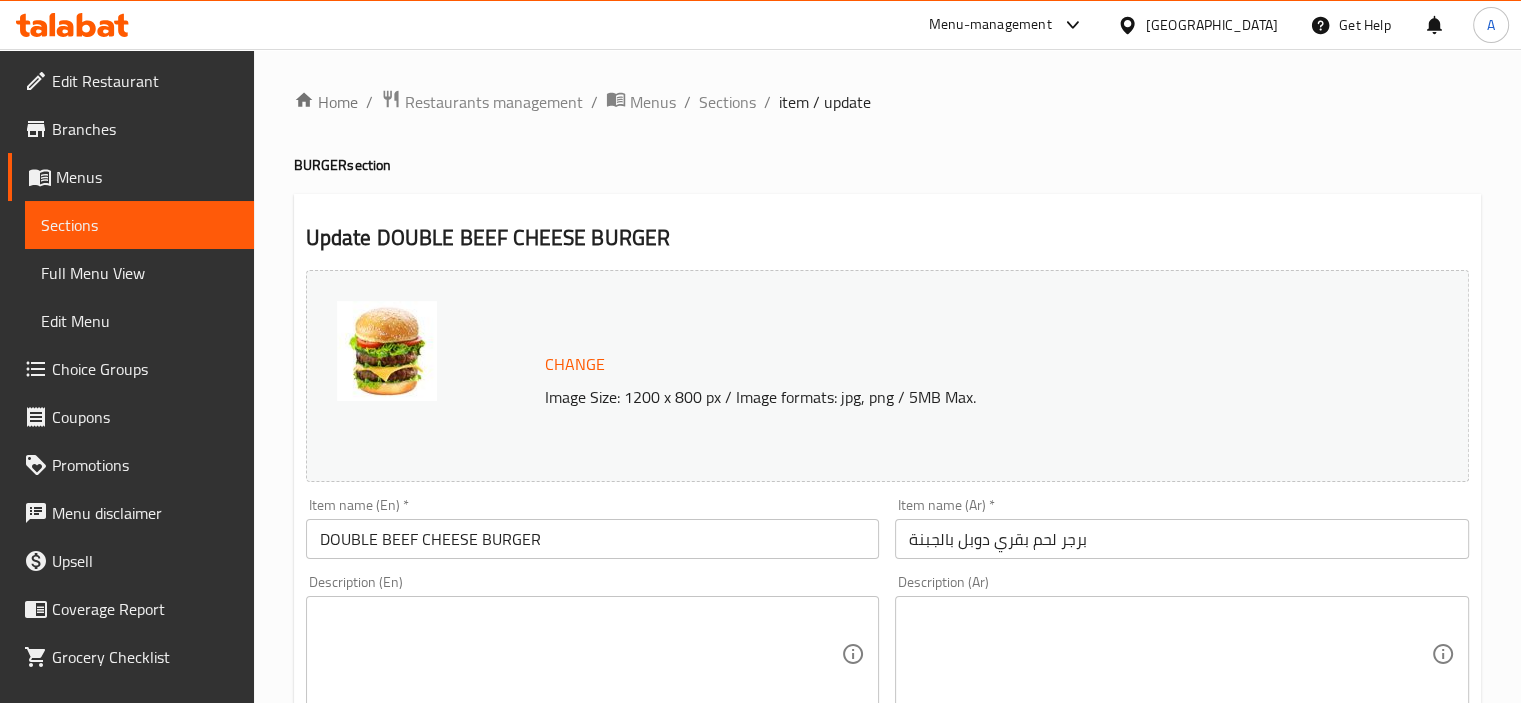 click on "DOUBLE BEEF CHEESE BURGER" at bounding box center (593, 539) 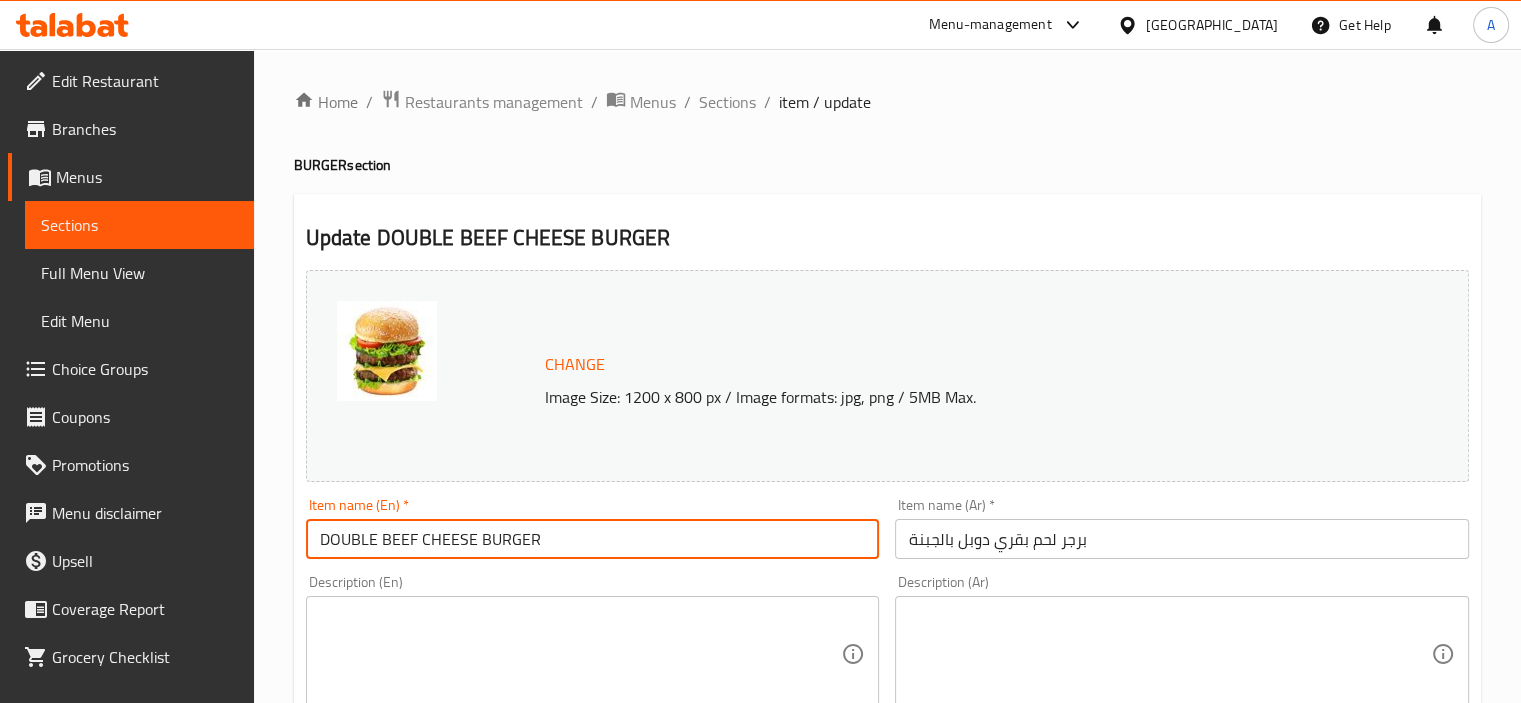 click at bounding box center [581, 654] 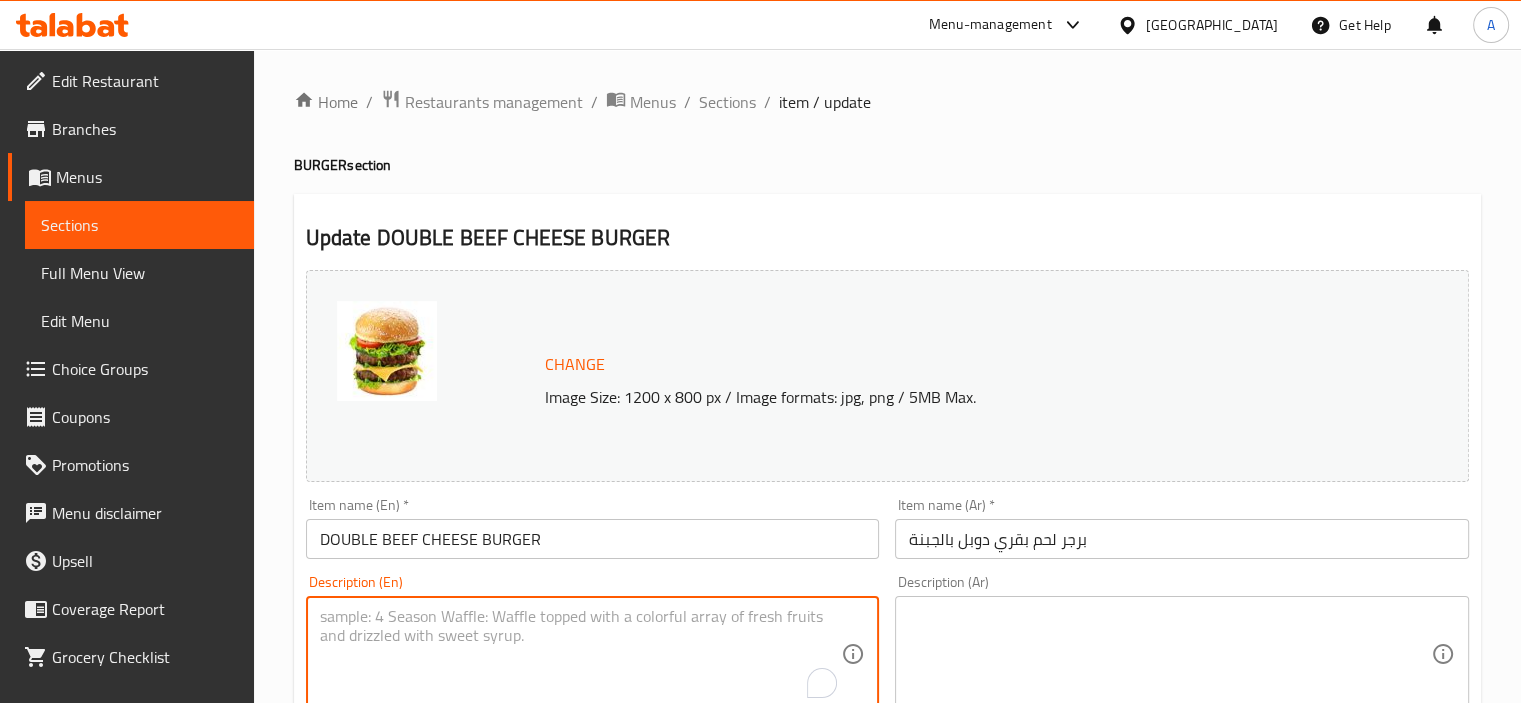 paste on "Two grilled beef patties with double cheese, lettuce, tomato, onions, pickles, and house sauce in a hearty bun" 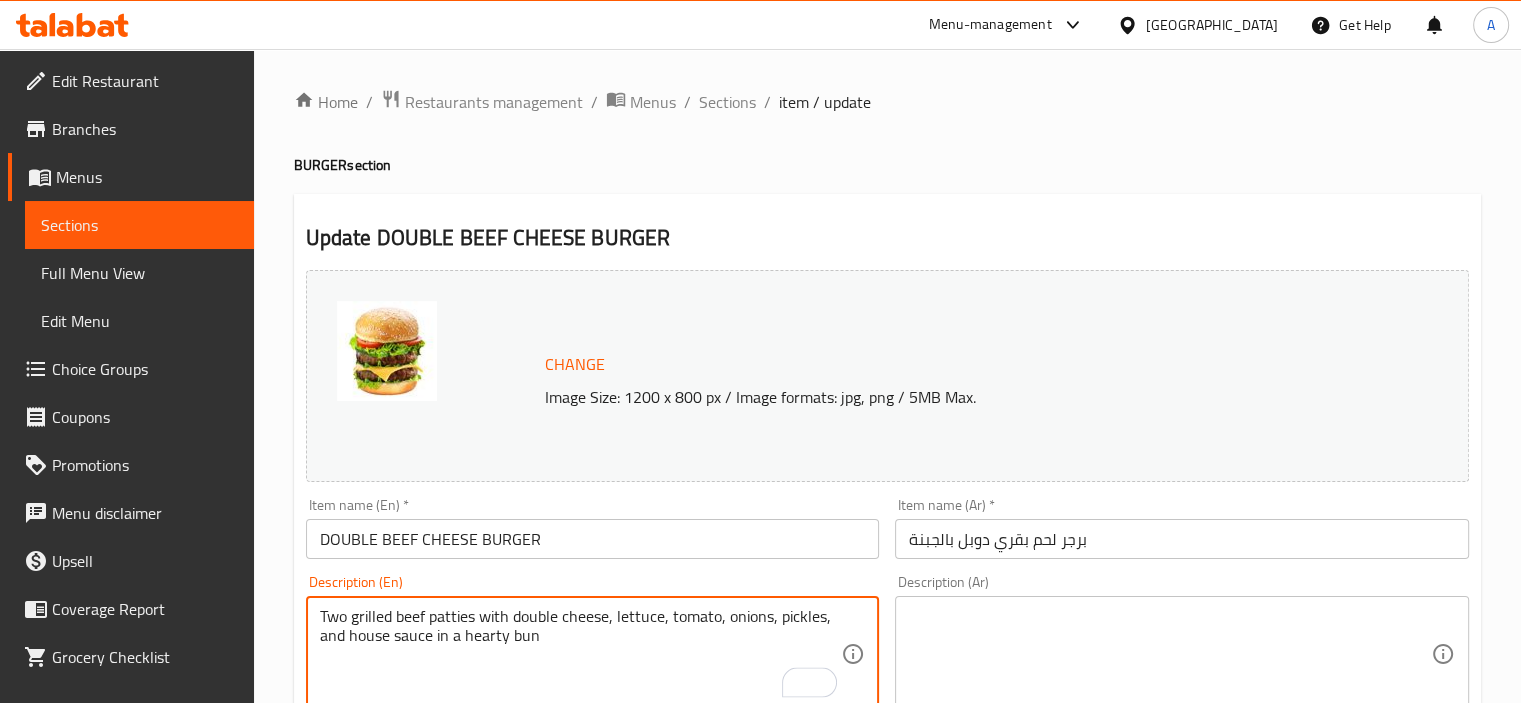 type on "Two grilled beef patties with double cheese, lettuce, tomato, onions, pickles, and house sauce in a hearty bun" 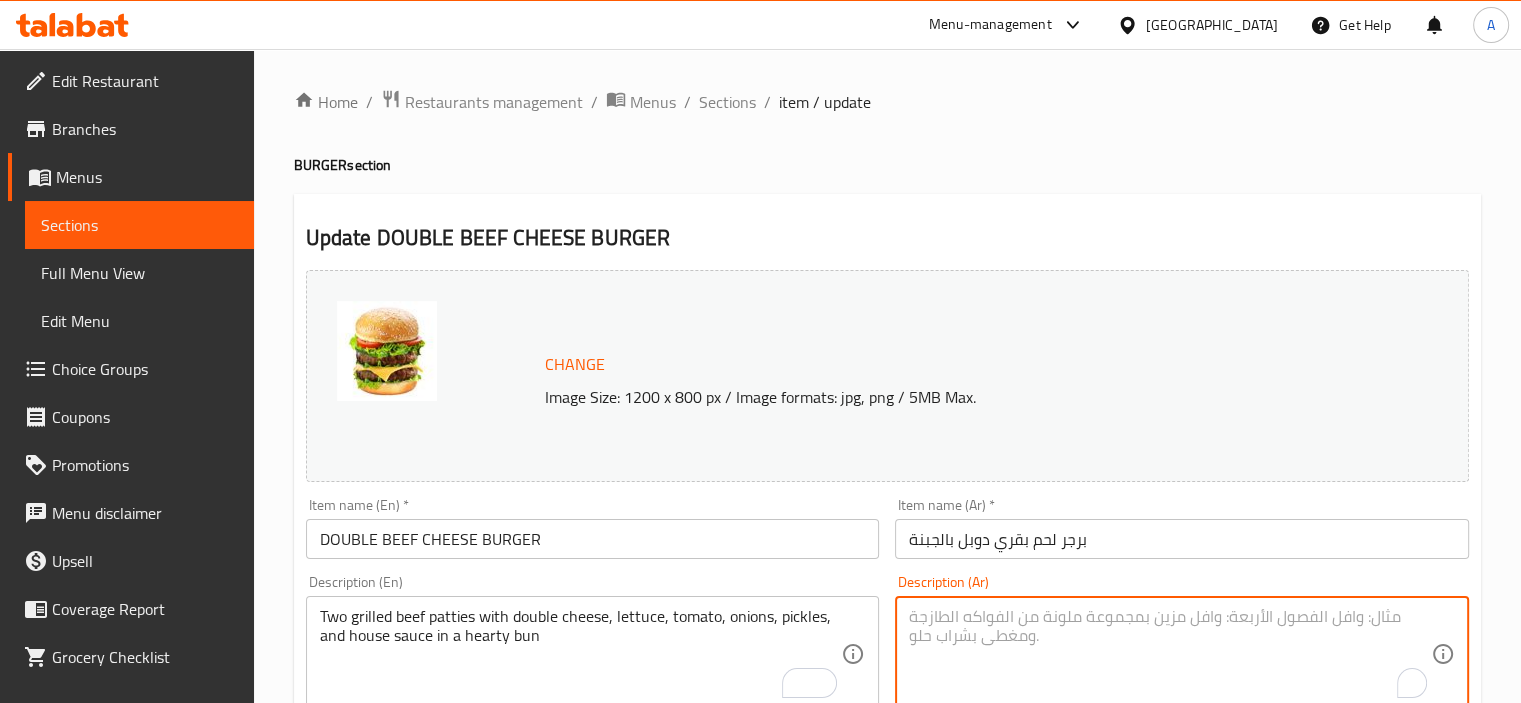 click at bounding box center [1170, 654] 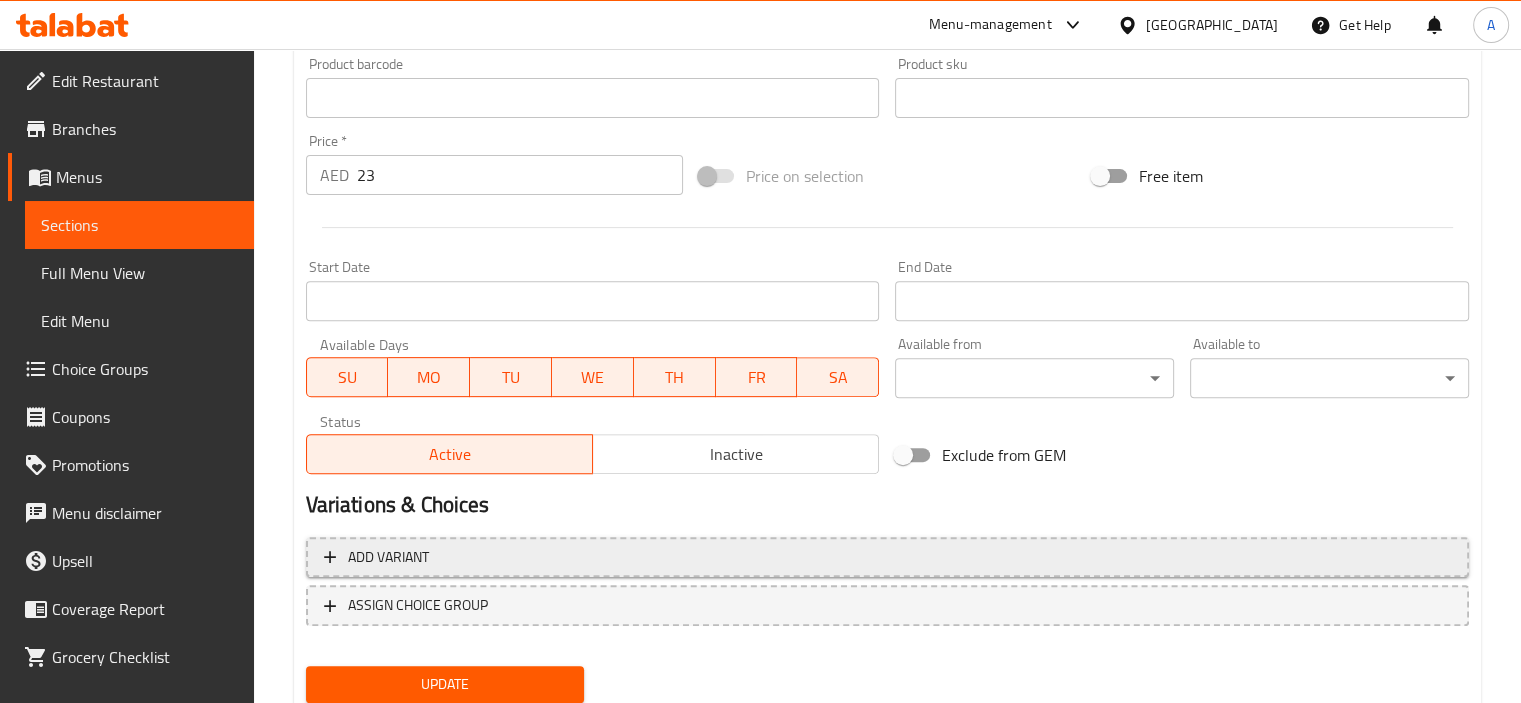 scroll, scrollTop: 737, scrollLeft: 0, axis: vertical 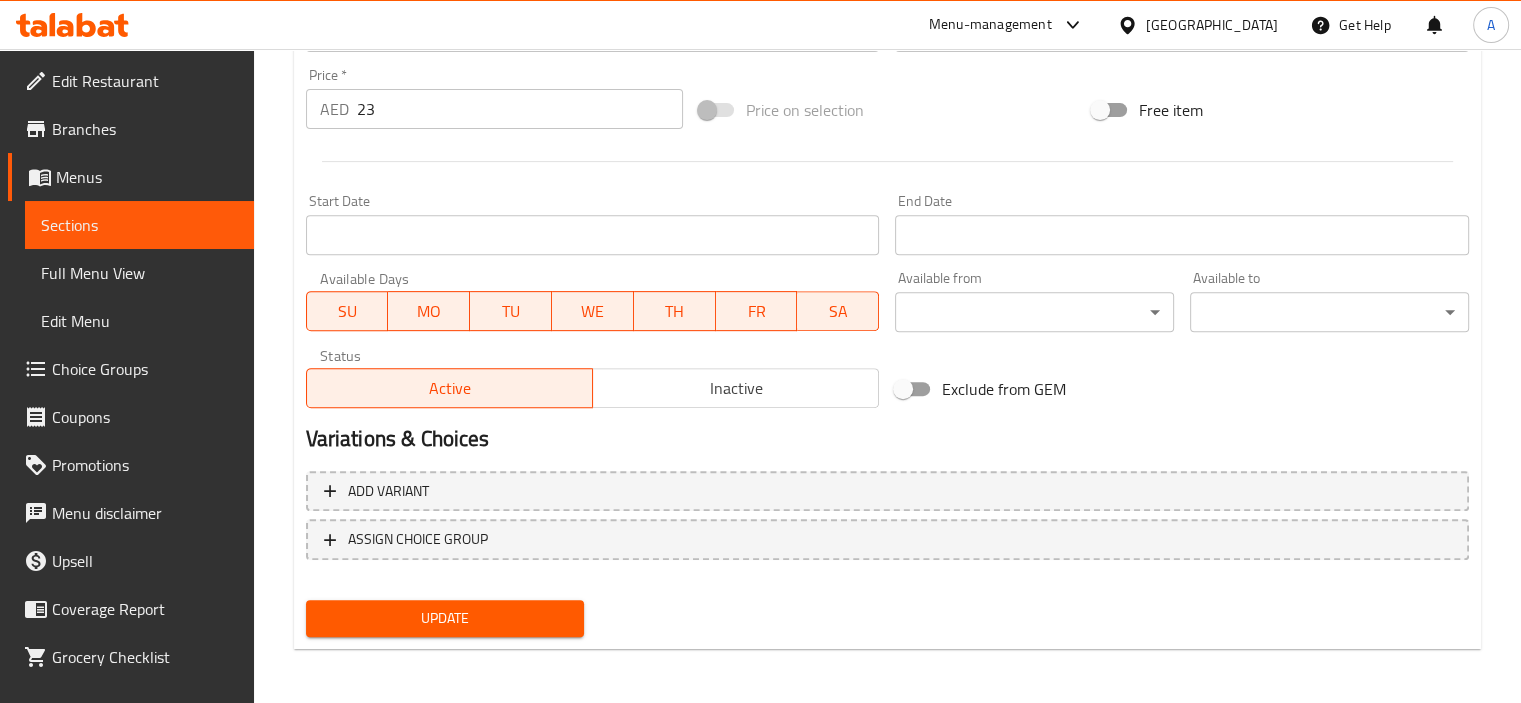 type on "قطعتان من اللحم البقري المشوي مع جبن دوبل وخس وطماطم وبصل ومخلل وصلصة المنزل في كيزر شهي" 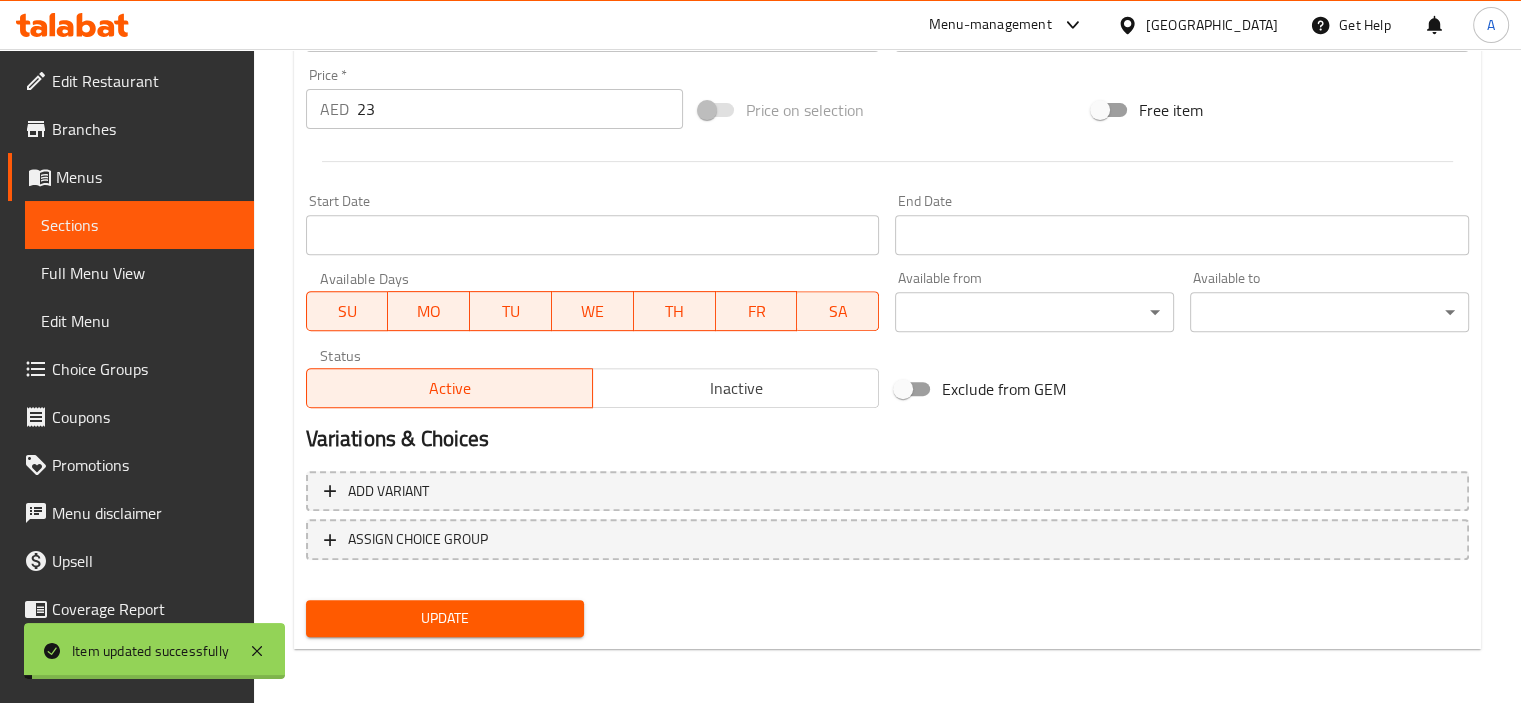 type 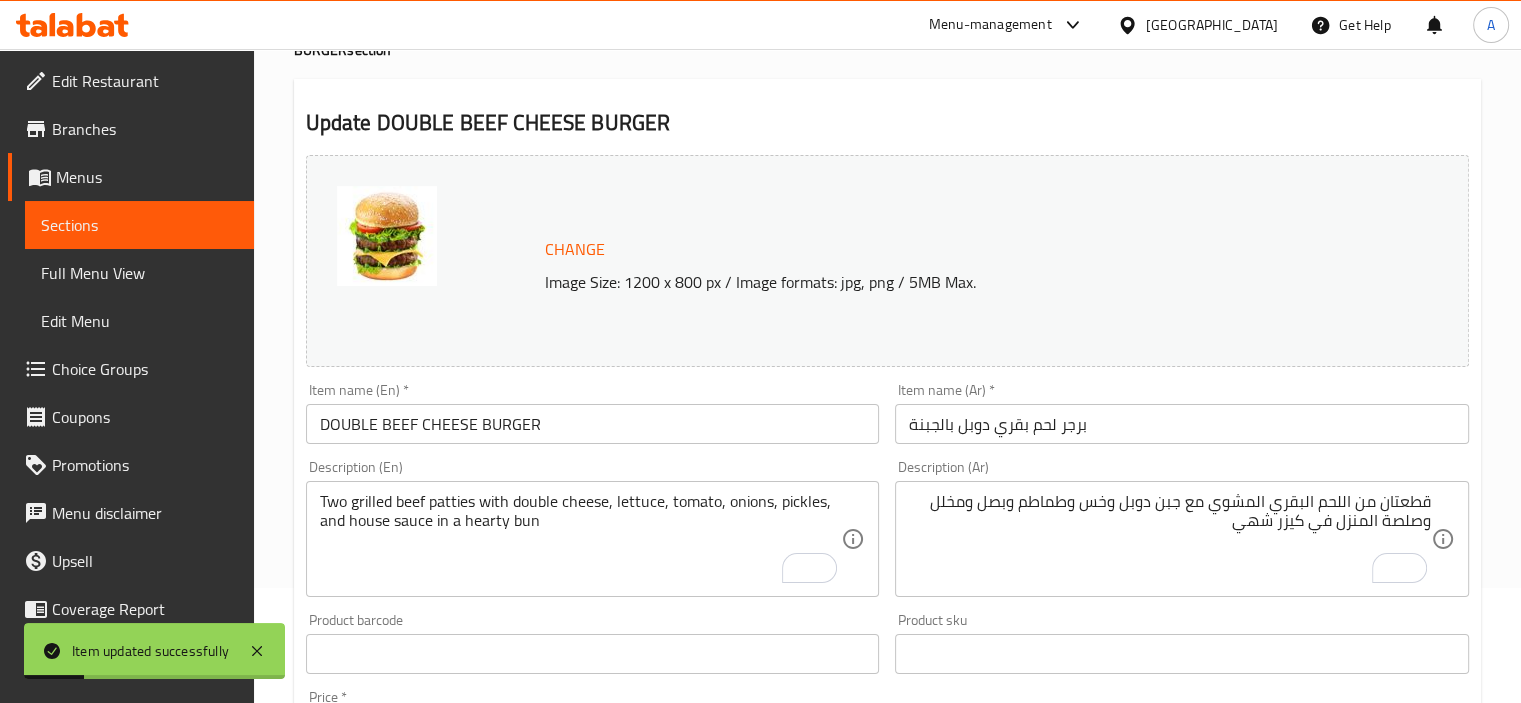 scroll, scrollTop: 0, scrollLeft: 0, axis: both 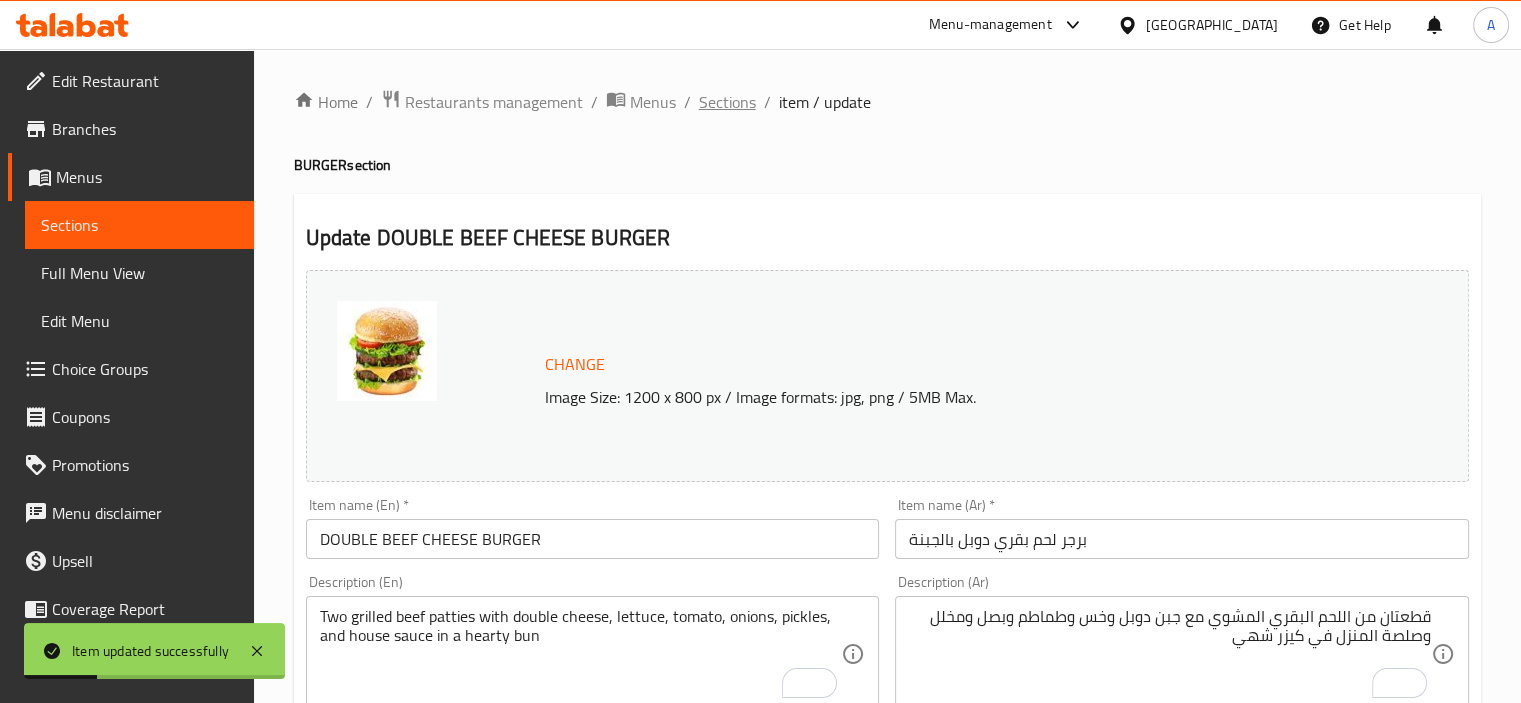 click on "Sections" at bounding box center (727, 102) 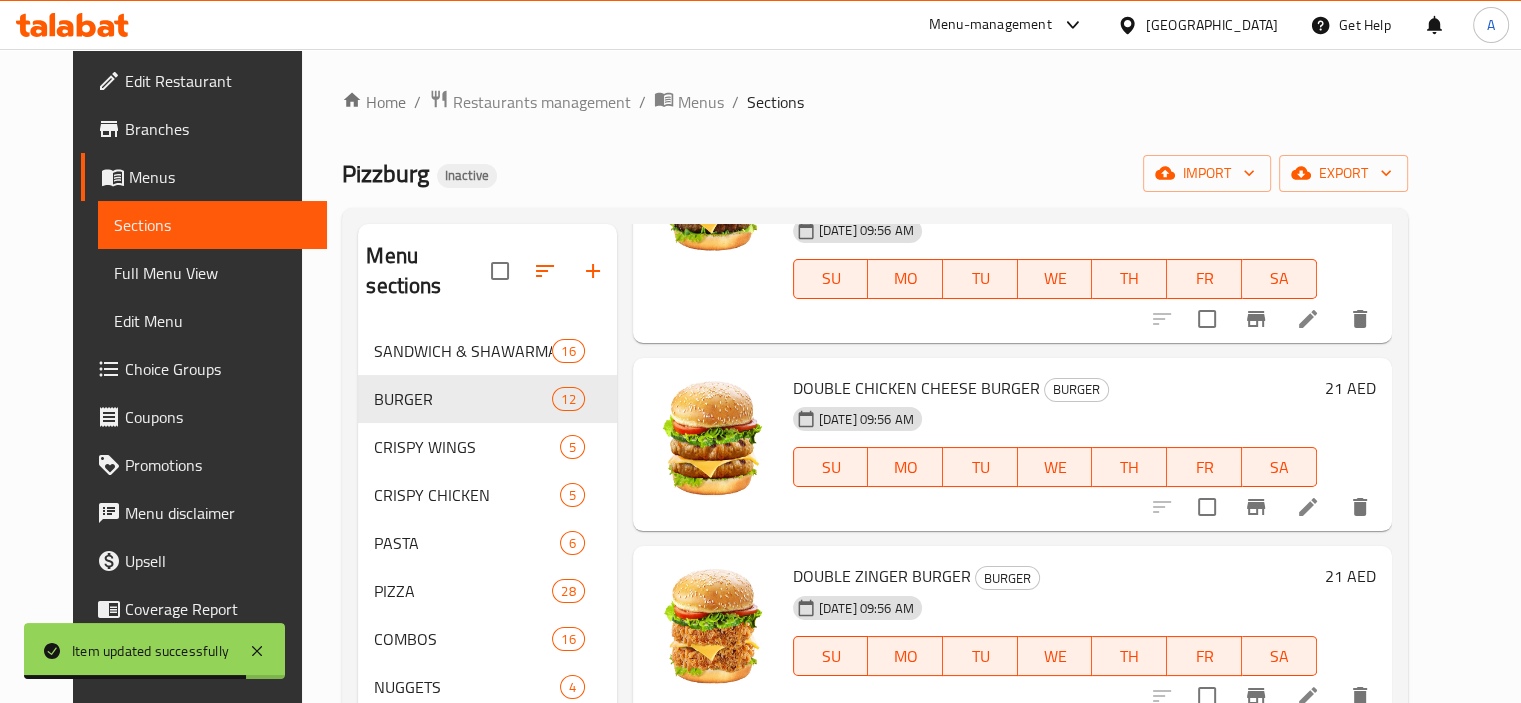scroll, scrollTop: 900, scrollLeft: 0, axis: vertical 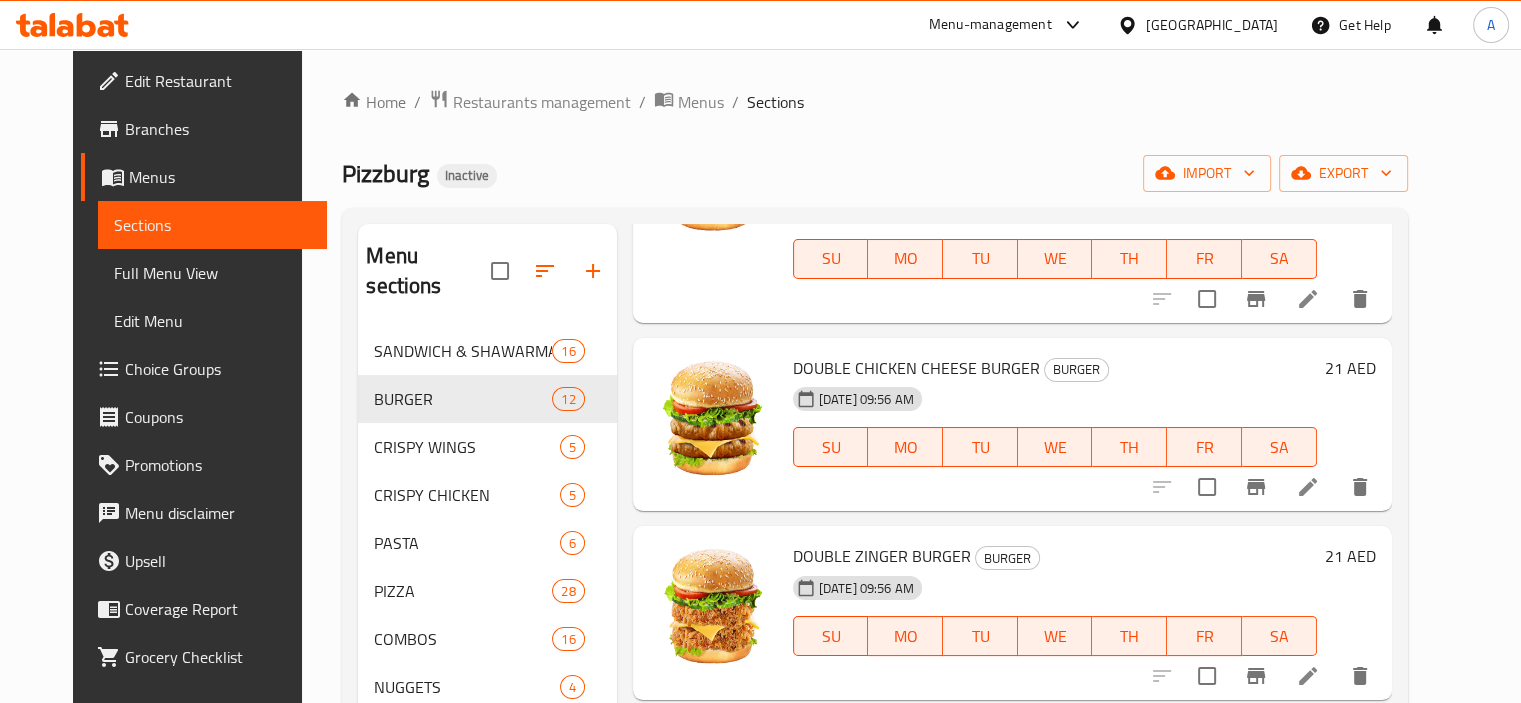 click at bounding box center (1308, 487) 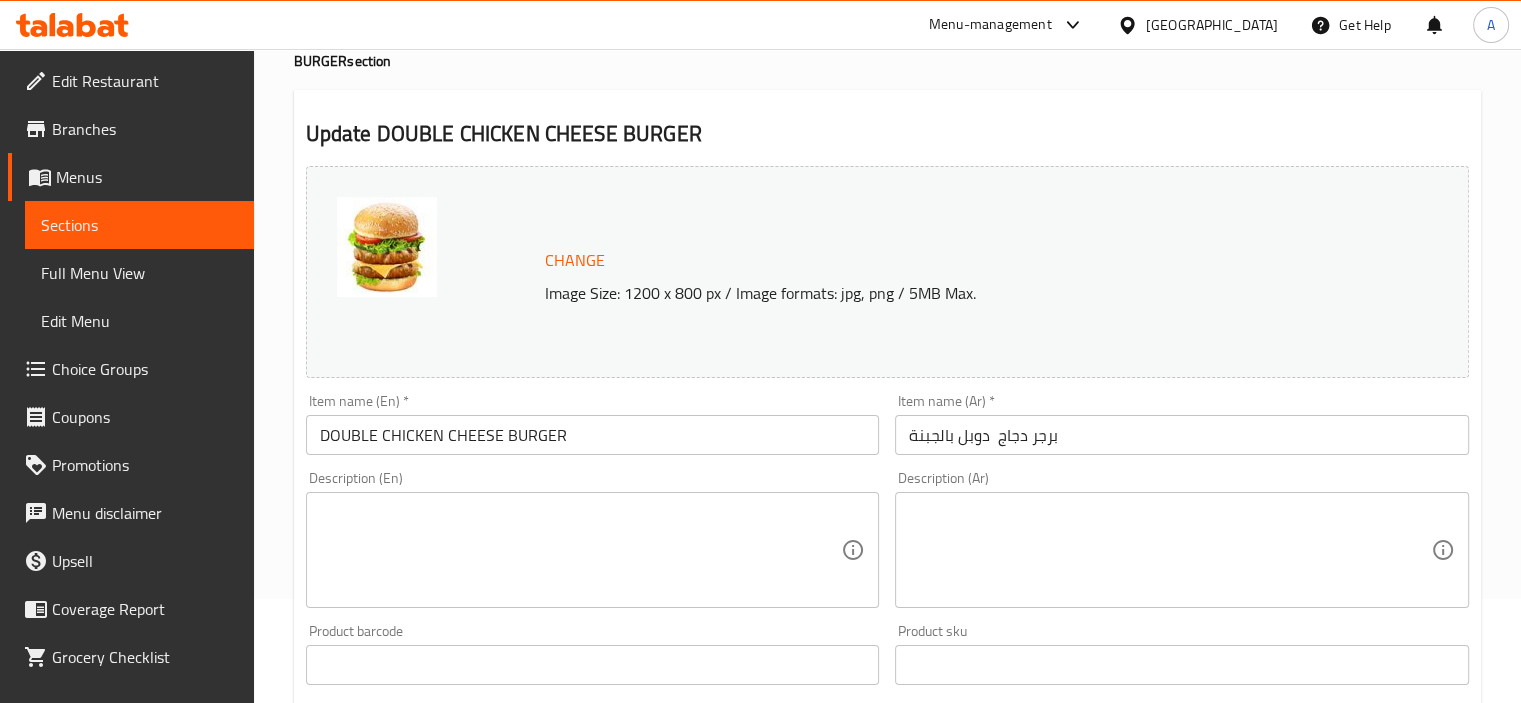 scroll, scrollTop: 200, scrollLeft: 0, axis: vertical 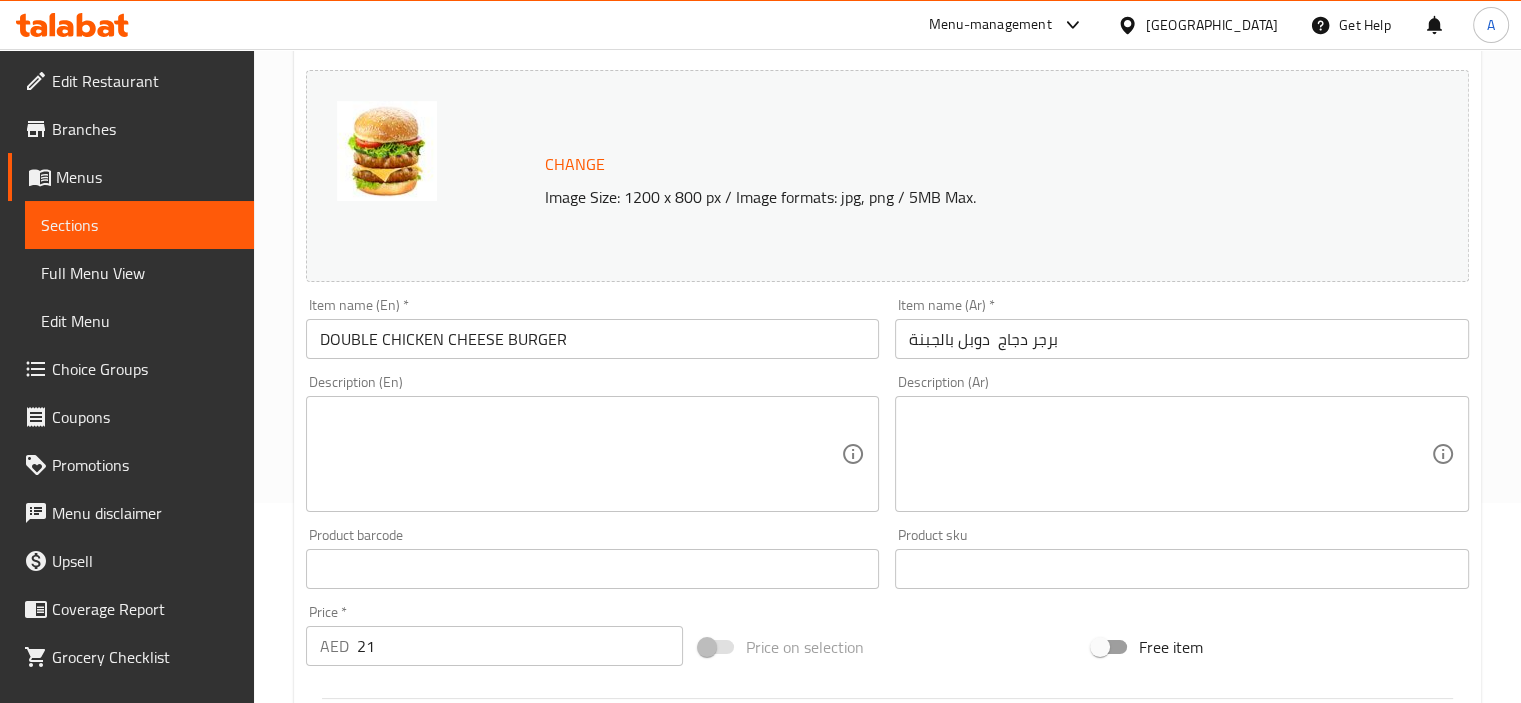 click at bounding box center (581, 454) 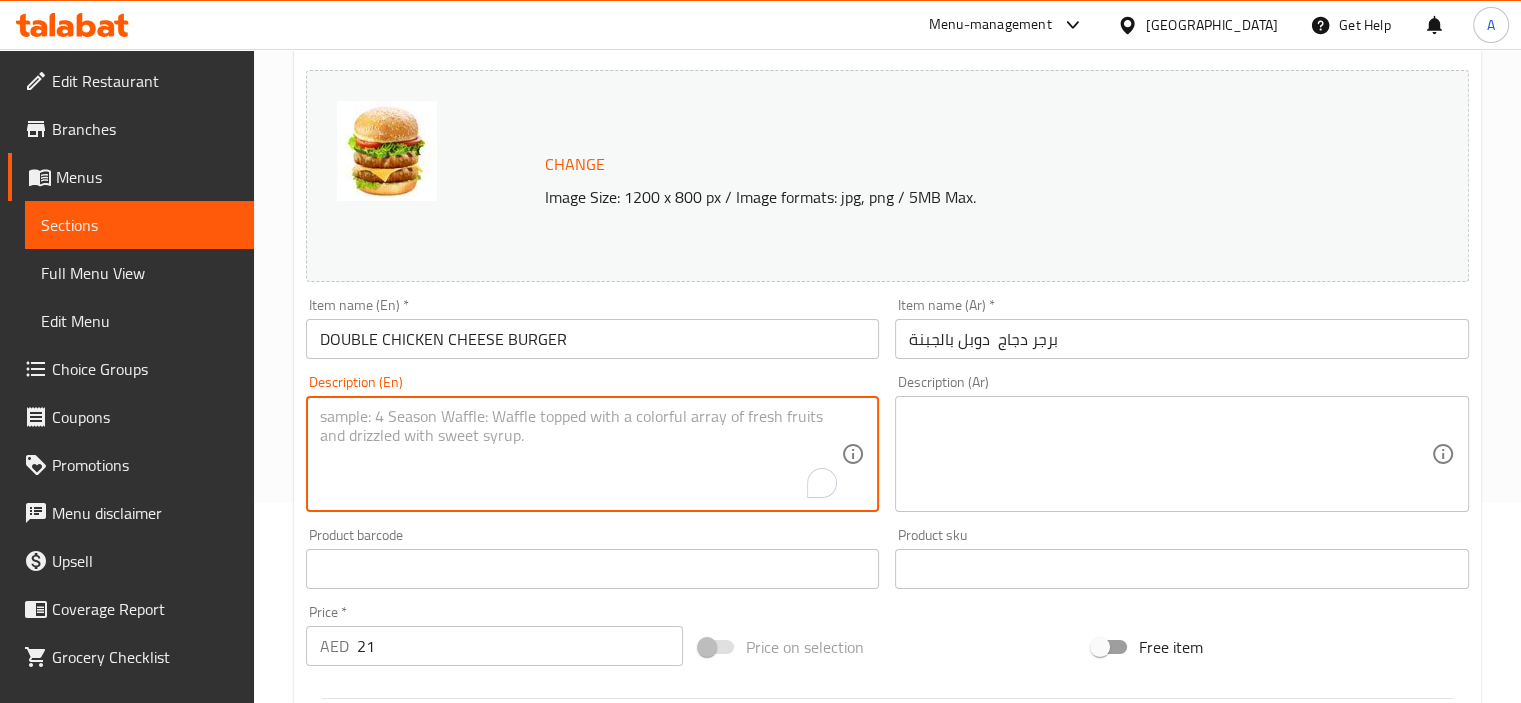 paste on "Two tender chicken patties stacked with cheese, lettuce, tomato, pickles, and mayo in a fresh bun" 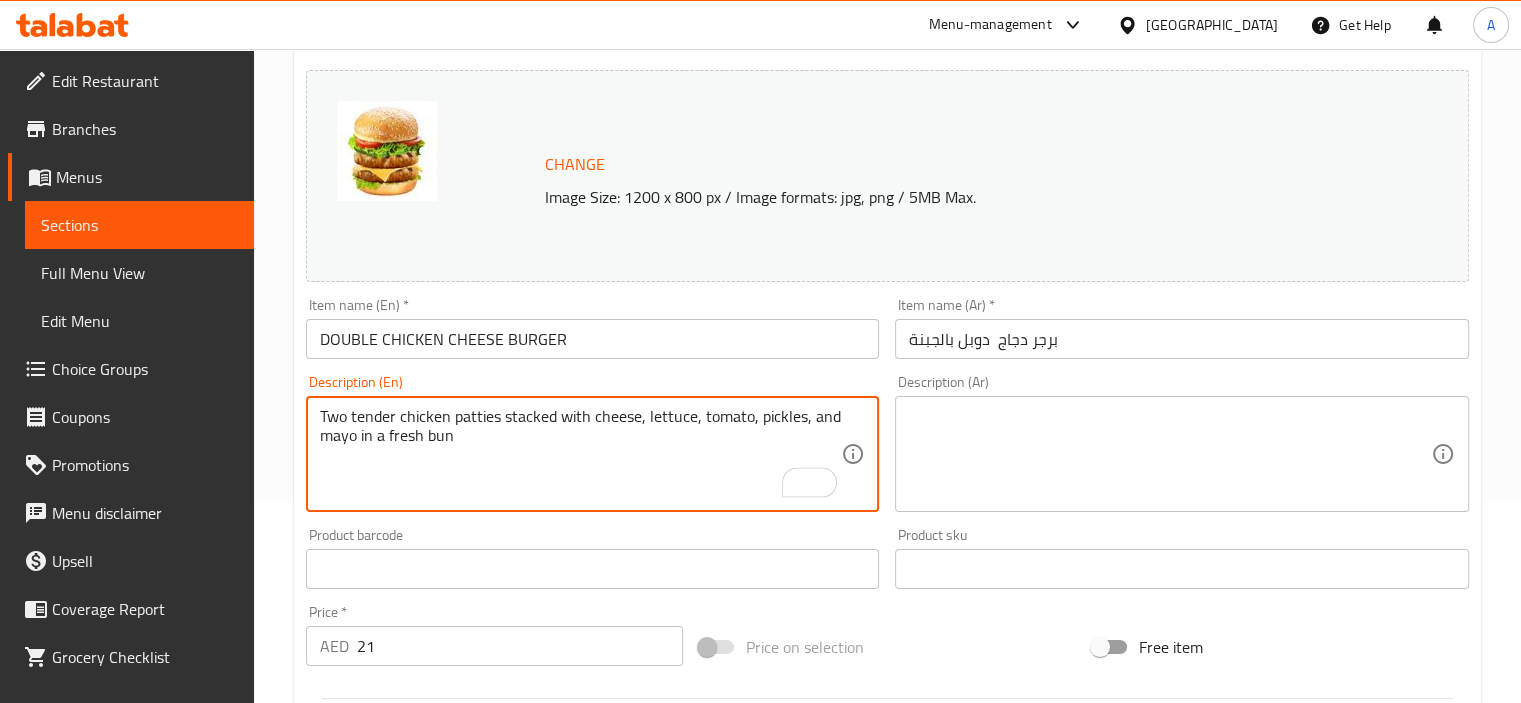 type on "Two tender chicken patties stacked with cheese, lettuce, tomato, pickles, and mayo in a fresh bun" 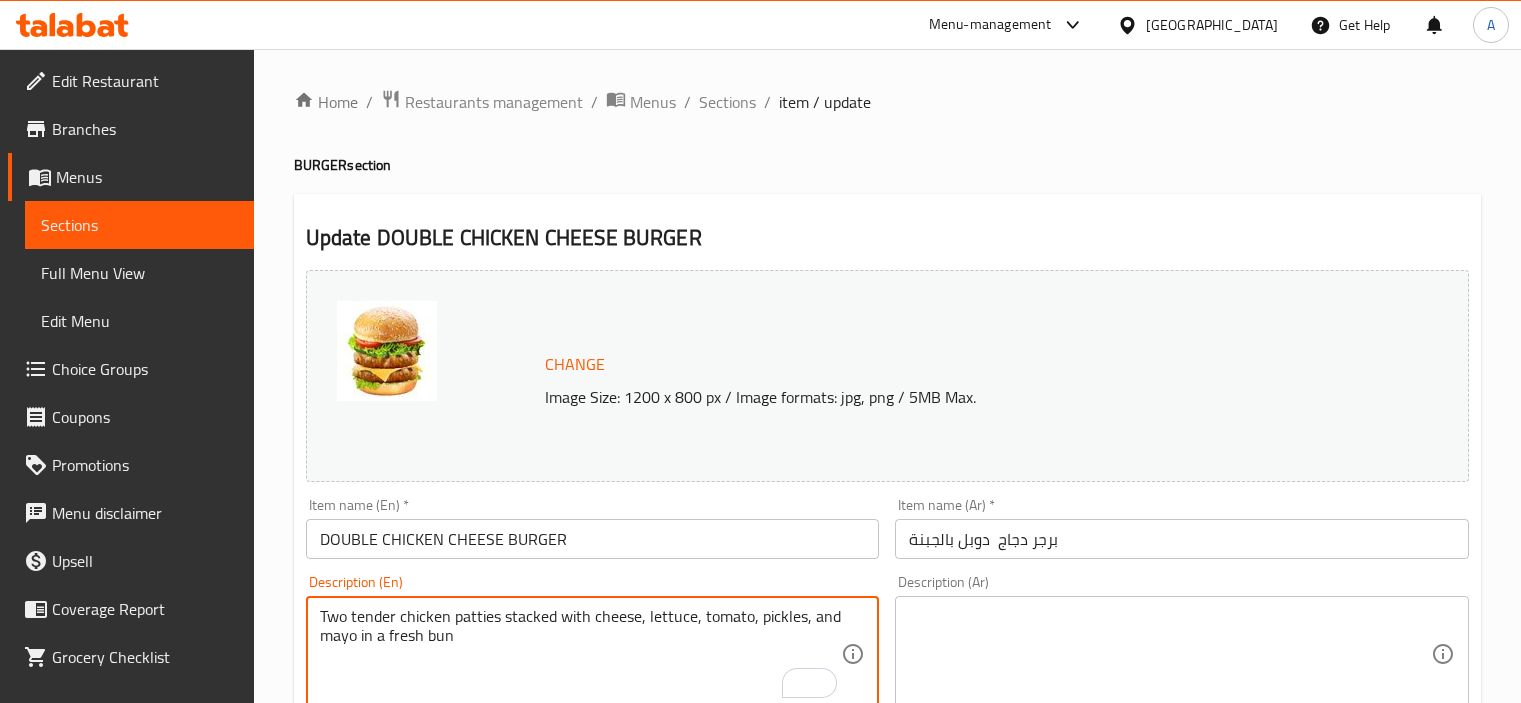 scroll, scrollTop: 200, scrollLeft: 0, axis: vertical 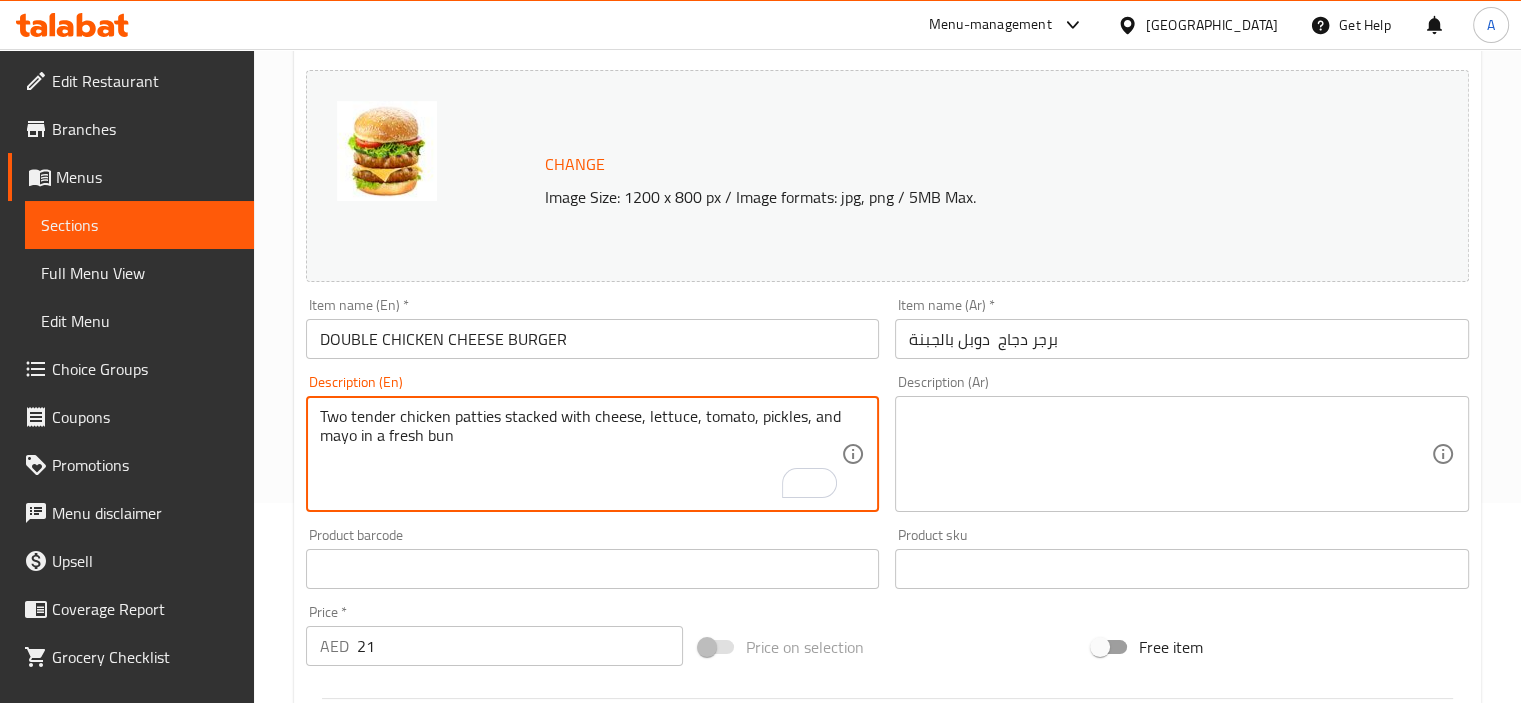 click on "Description (Ar) Description (Ar)" at bounding box center [1182, 443] 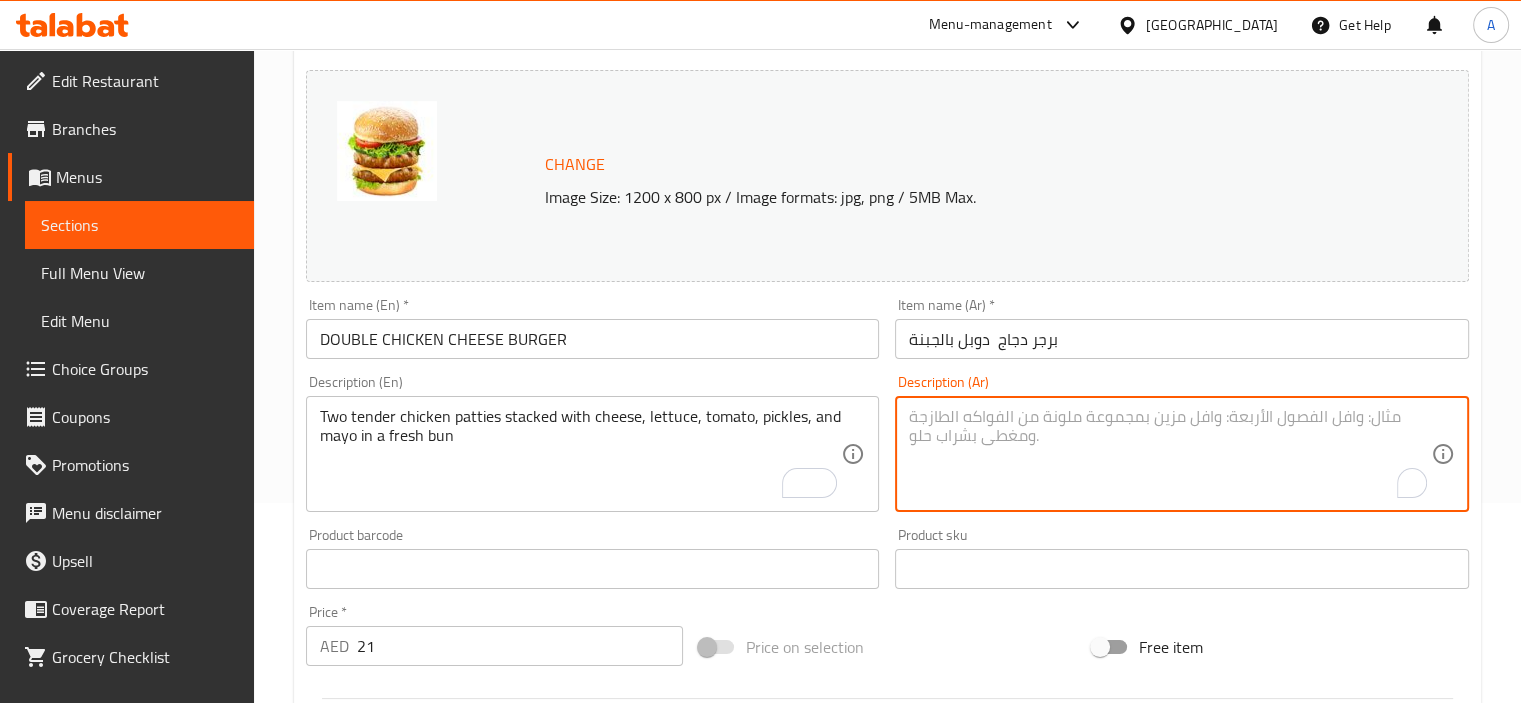 click at bounding box center (1170, 454) 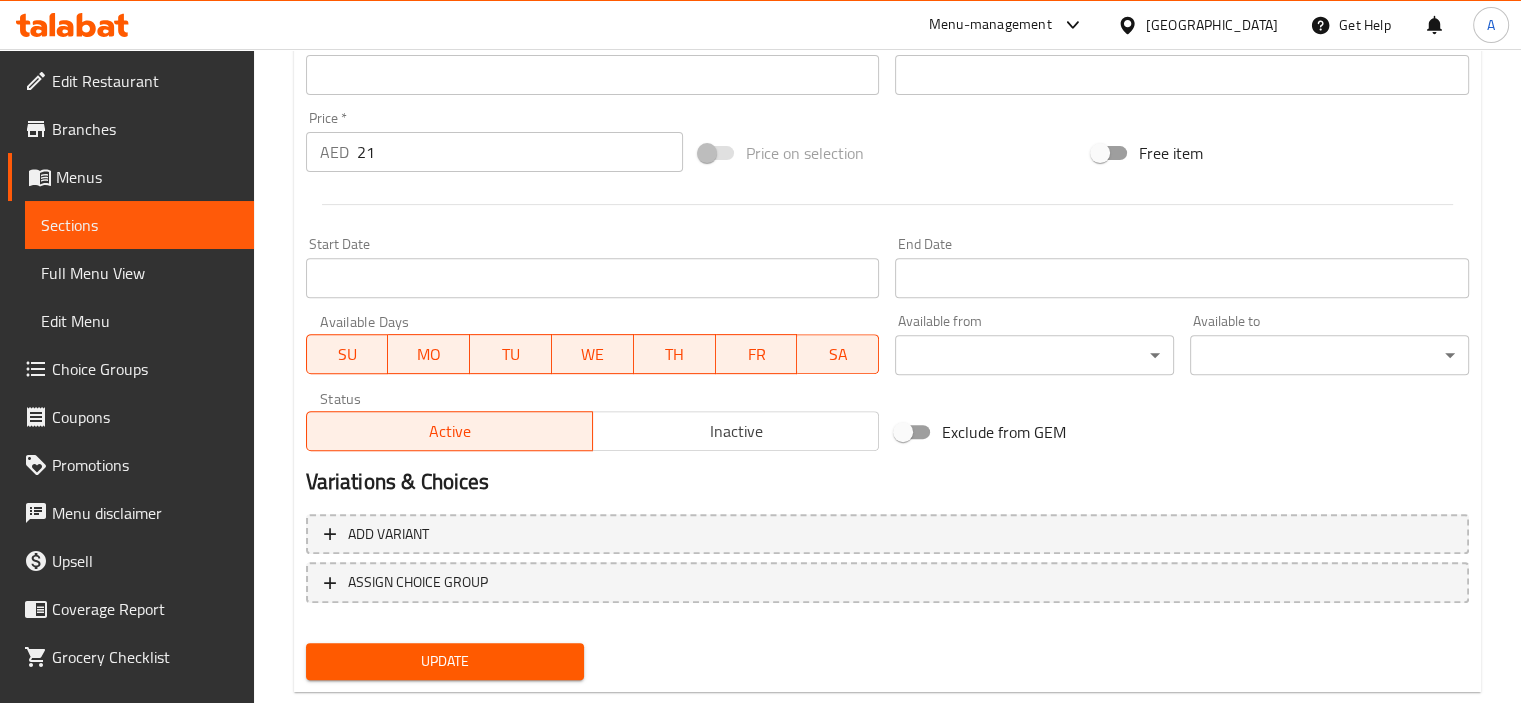 scroll, scrollTop: 737, scrollLeft: 0, axis: vertical 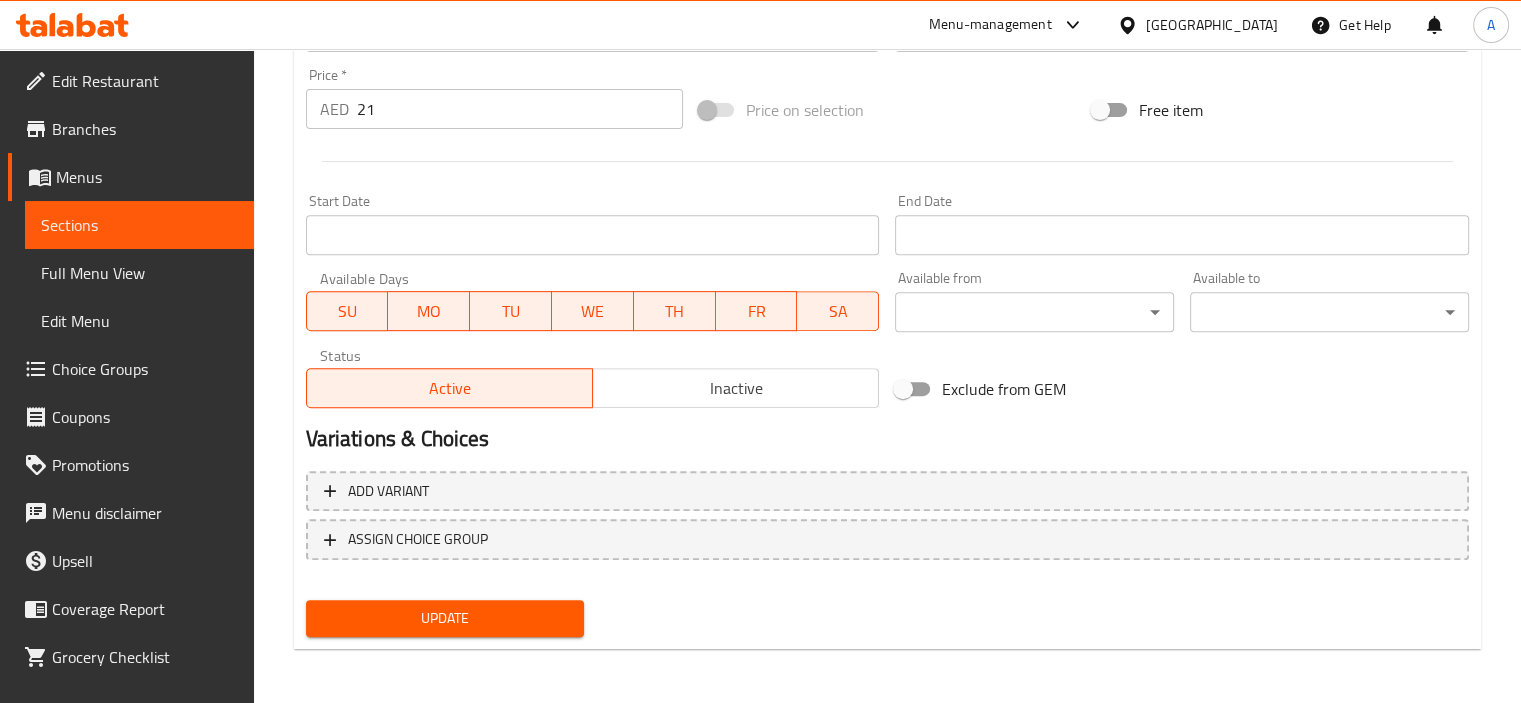 type on "قطعتان من الدجاج الطري مع الجبن والخس والطماطم والمخلل والمايونيز في كيزر طازج" 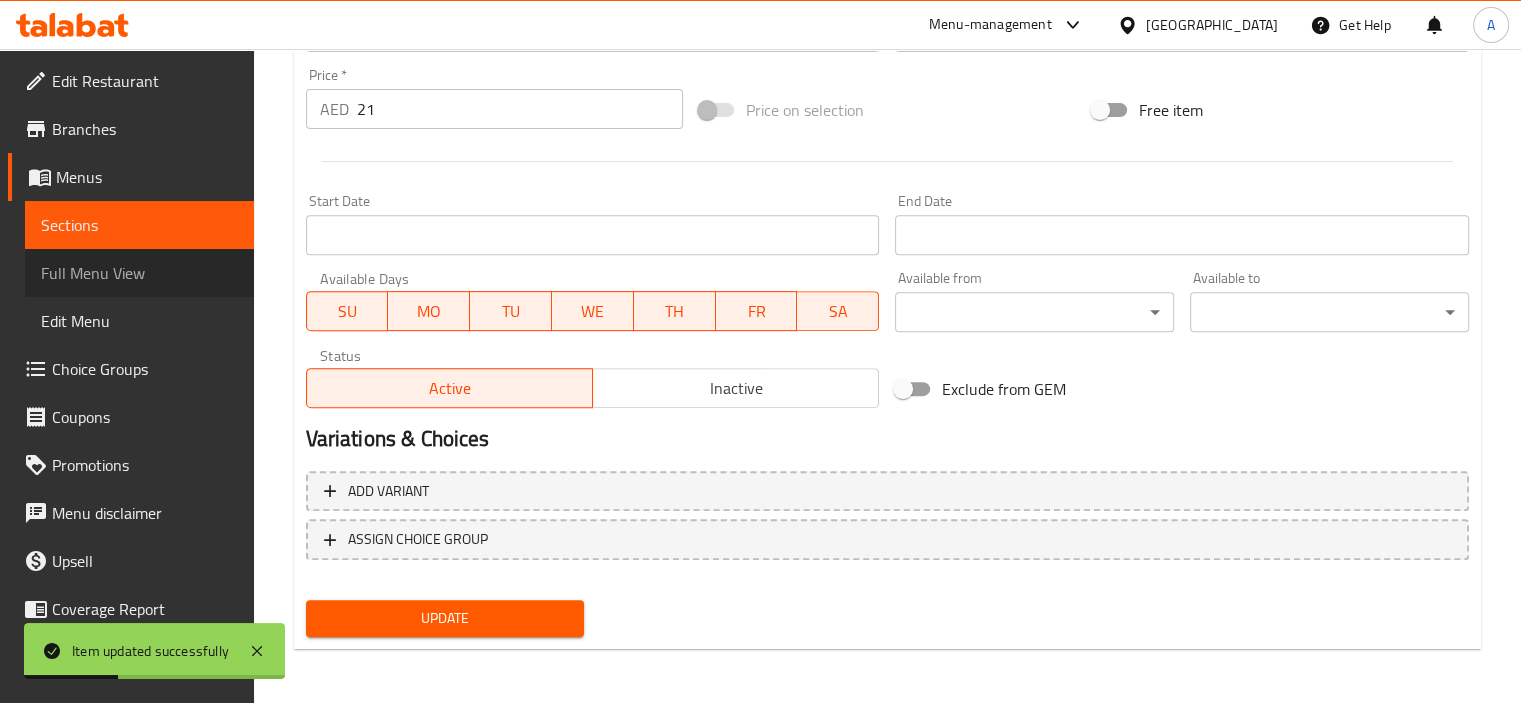 click on "Full Menu View" at bounding box center [139, 273] 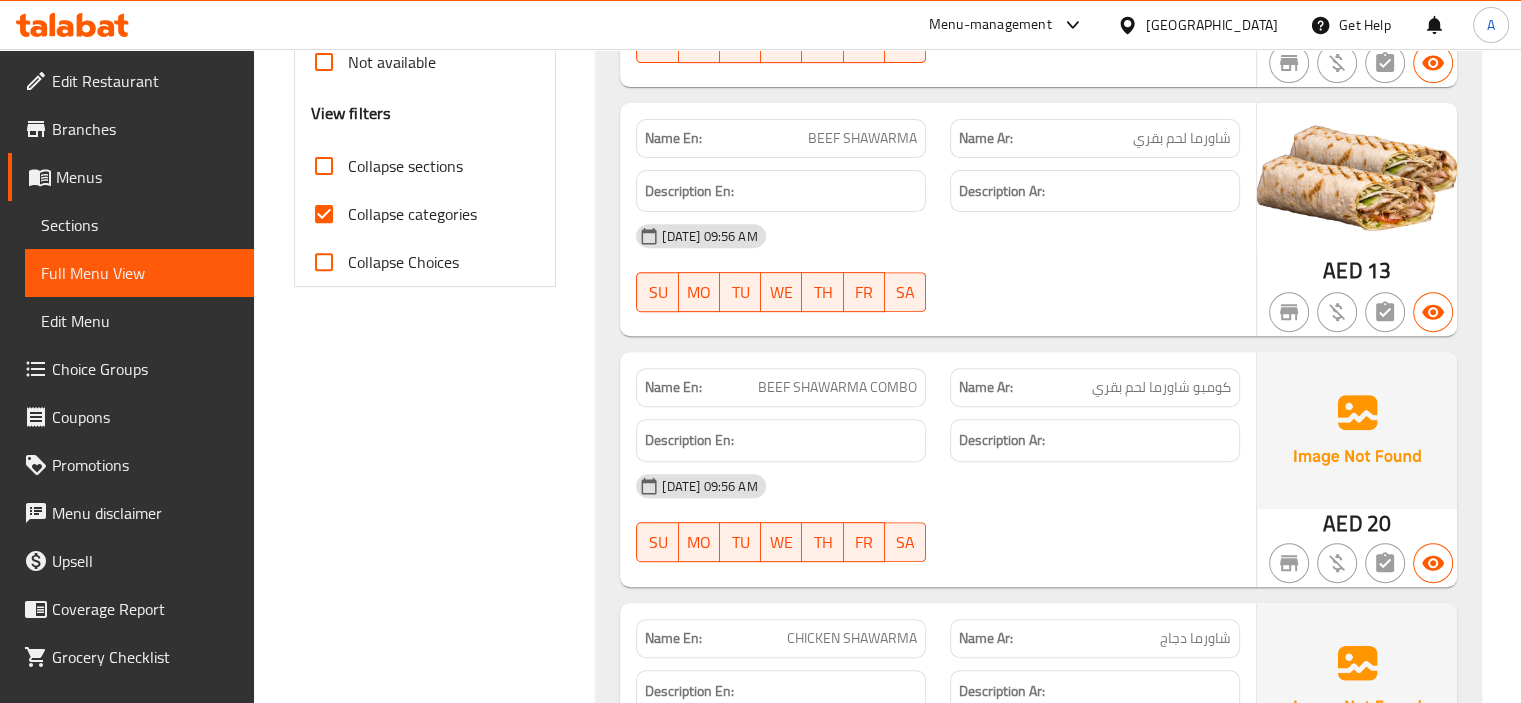 click on "Sections" at bounding box center [139, 225] 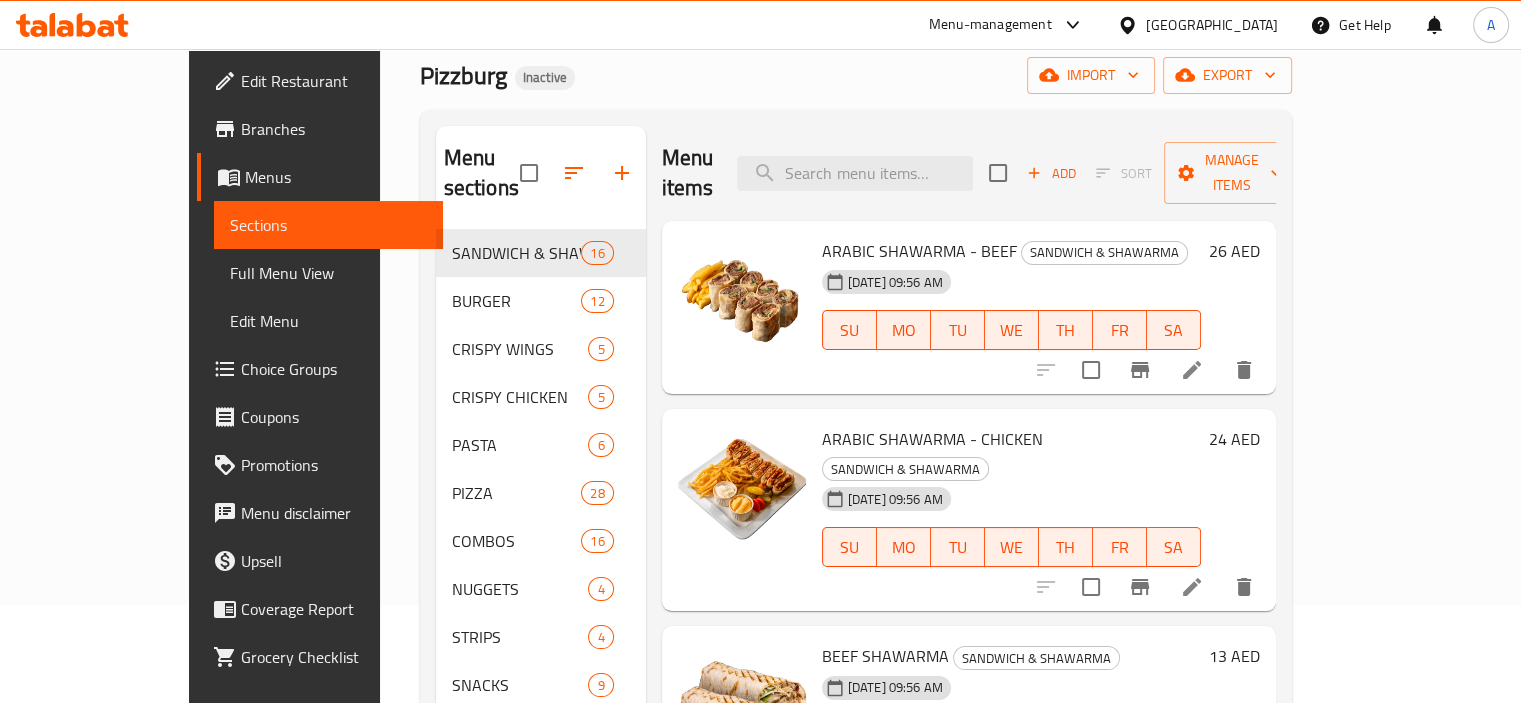 scroll, scrollTop: 0, scrollLeft: 0, axis: both 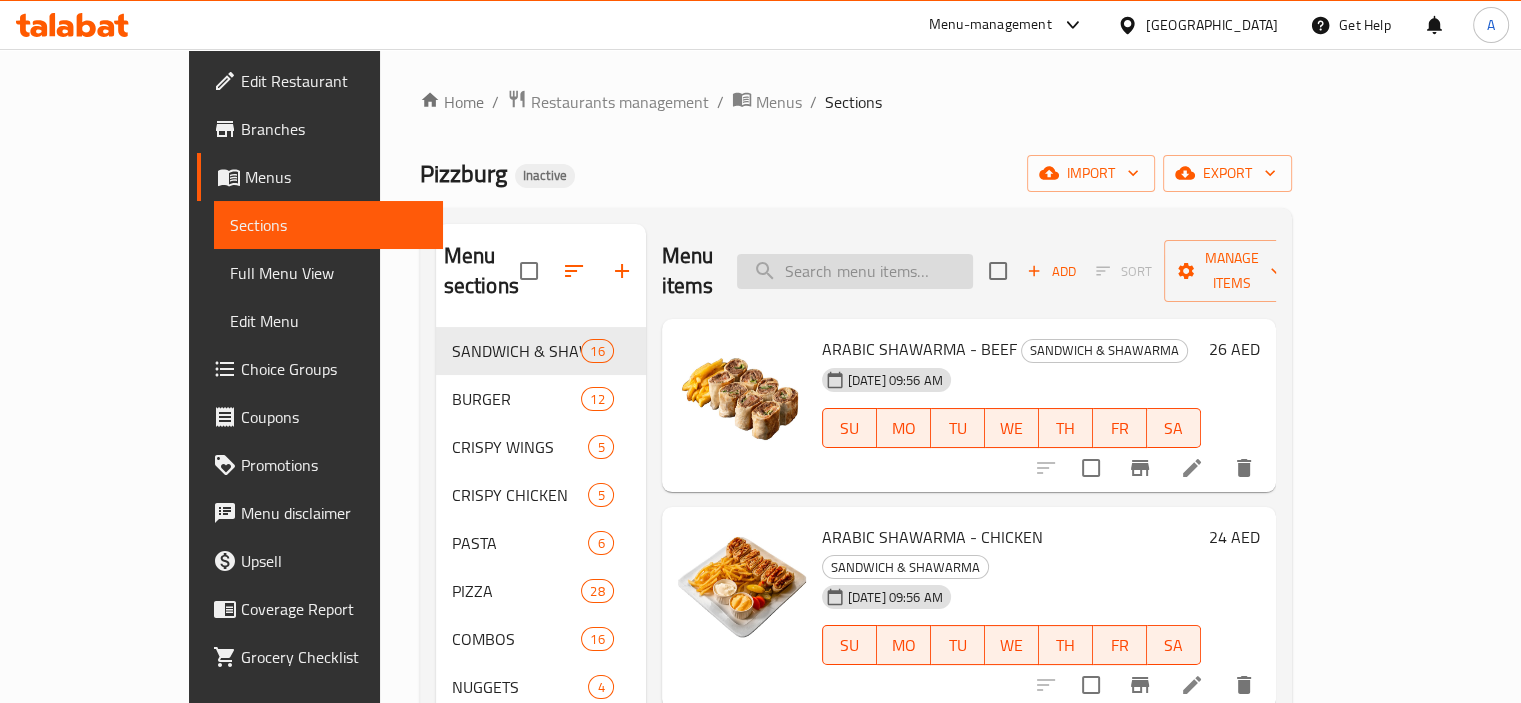 click at bounding box center [855, 271] 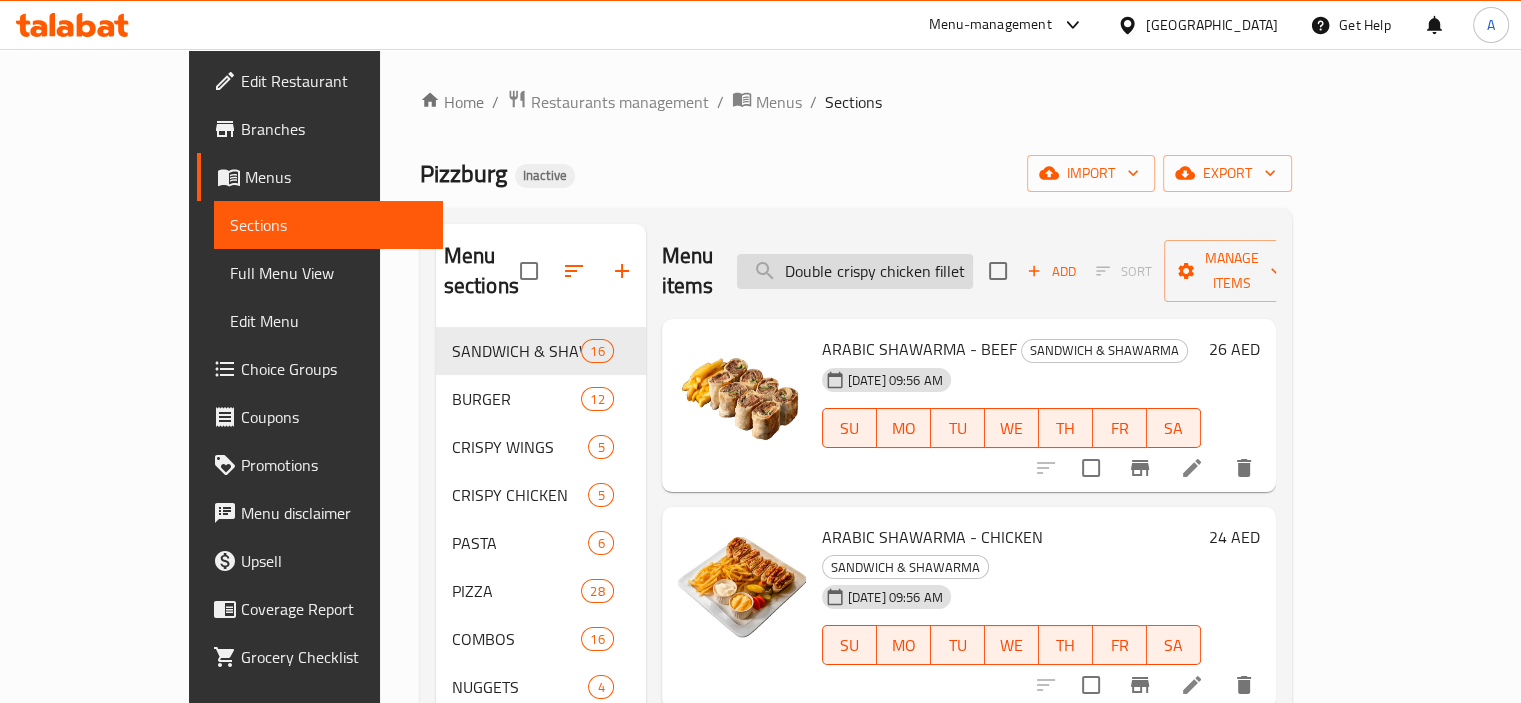 scroll, scrollTop: 0, scrollLeft: 419, axis: horizontal 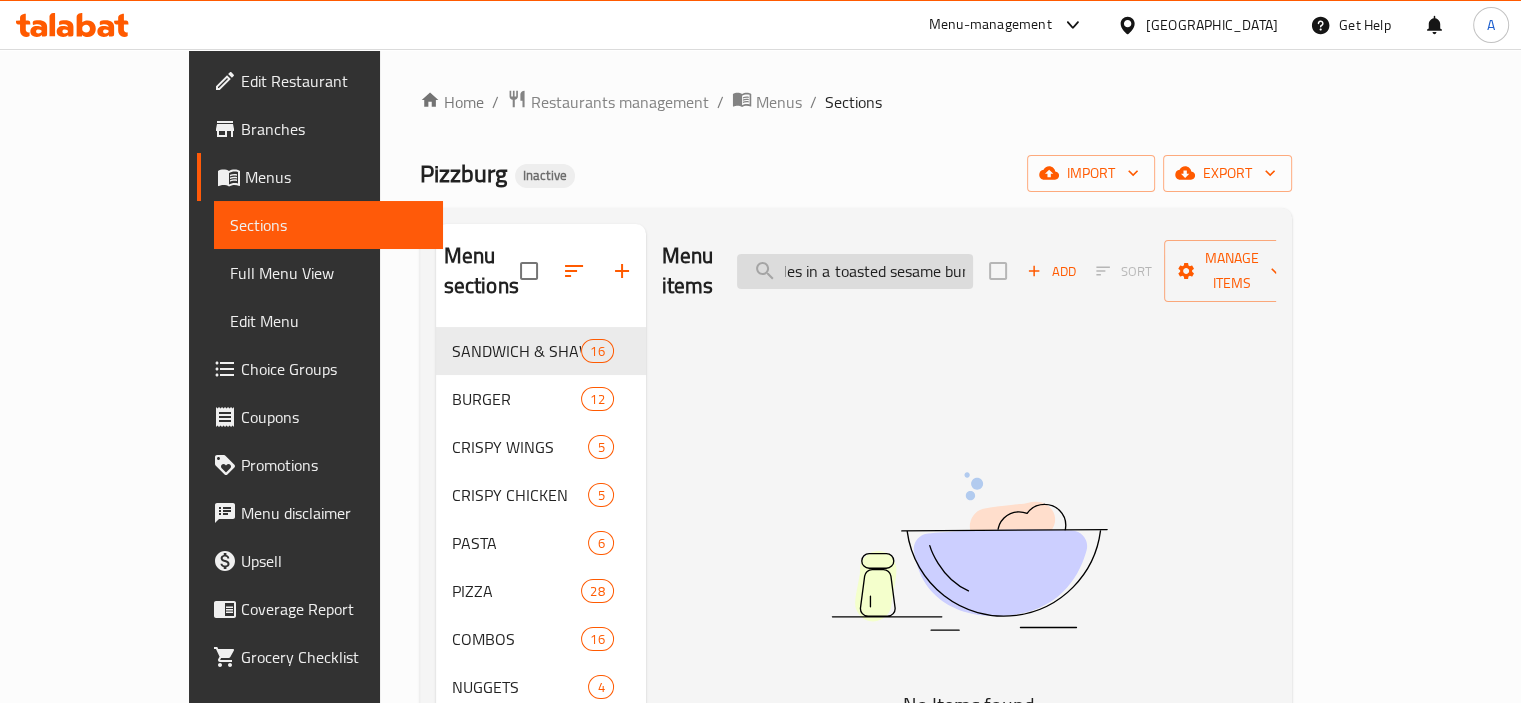 click on "Double crispy chicken fillets with spicy mayo, lettuce, and pickles in a toasted sesame bun" at bounding box center [855, 271] 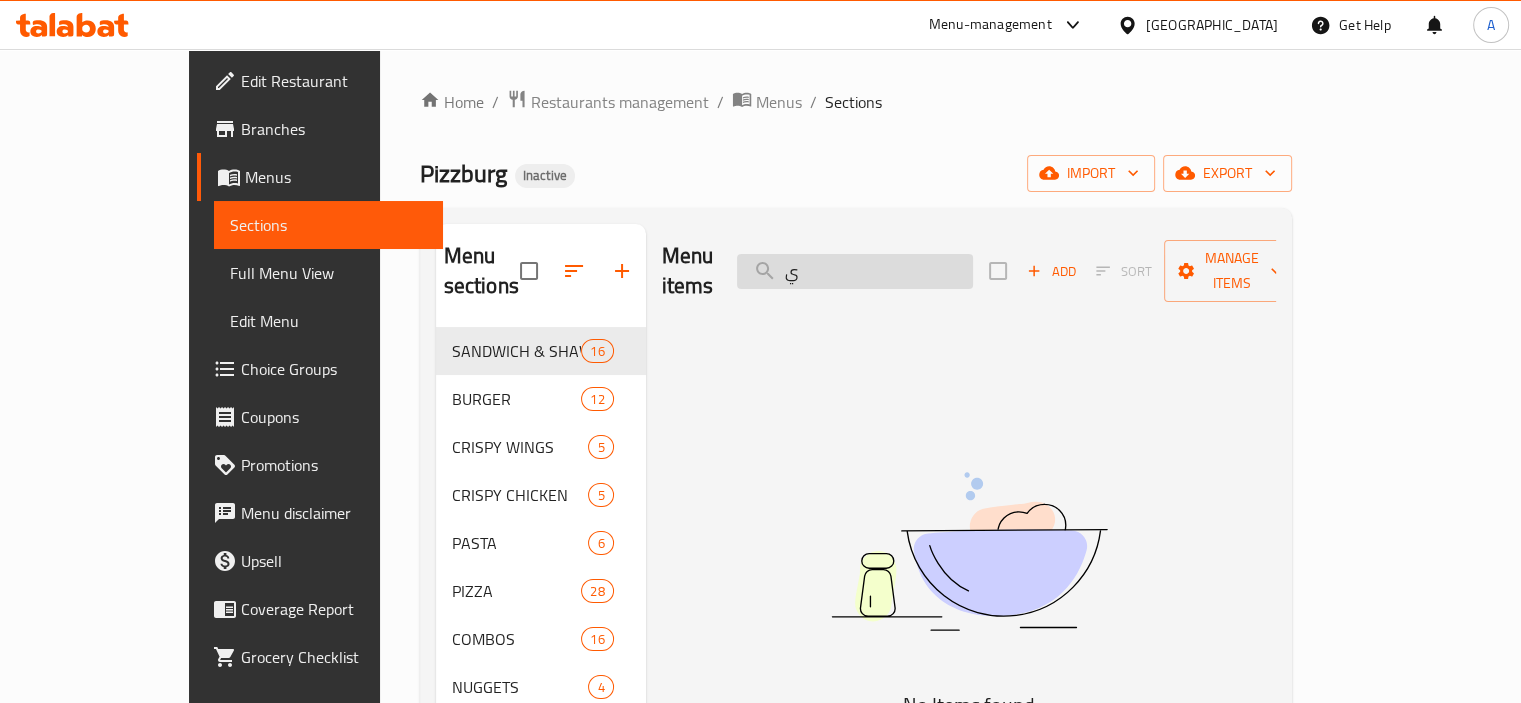 scroll, scrollTop: 0, scrollLeft: 0, axis: both 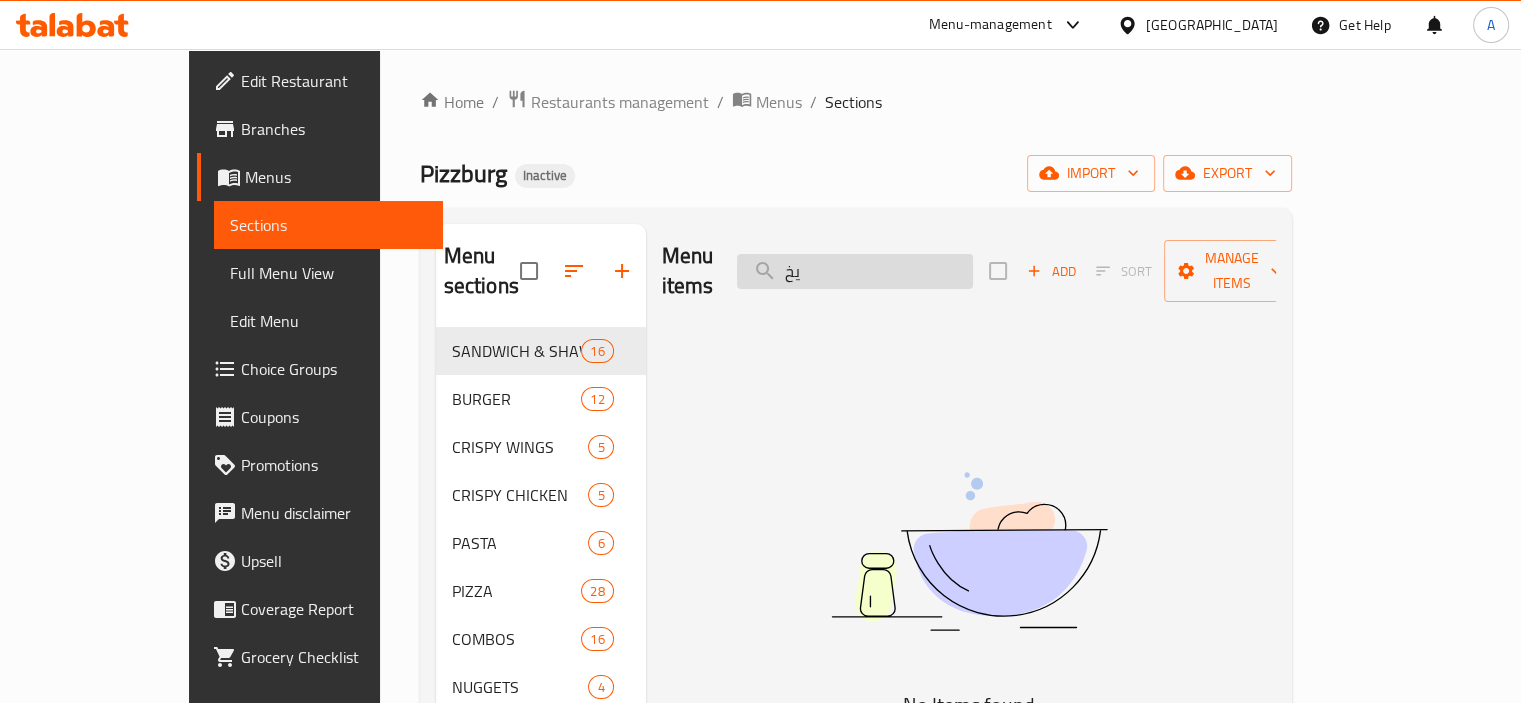 type on "ي" 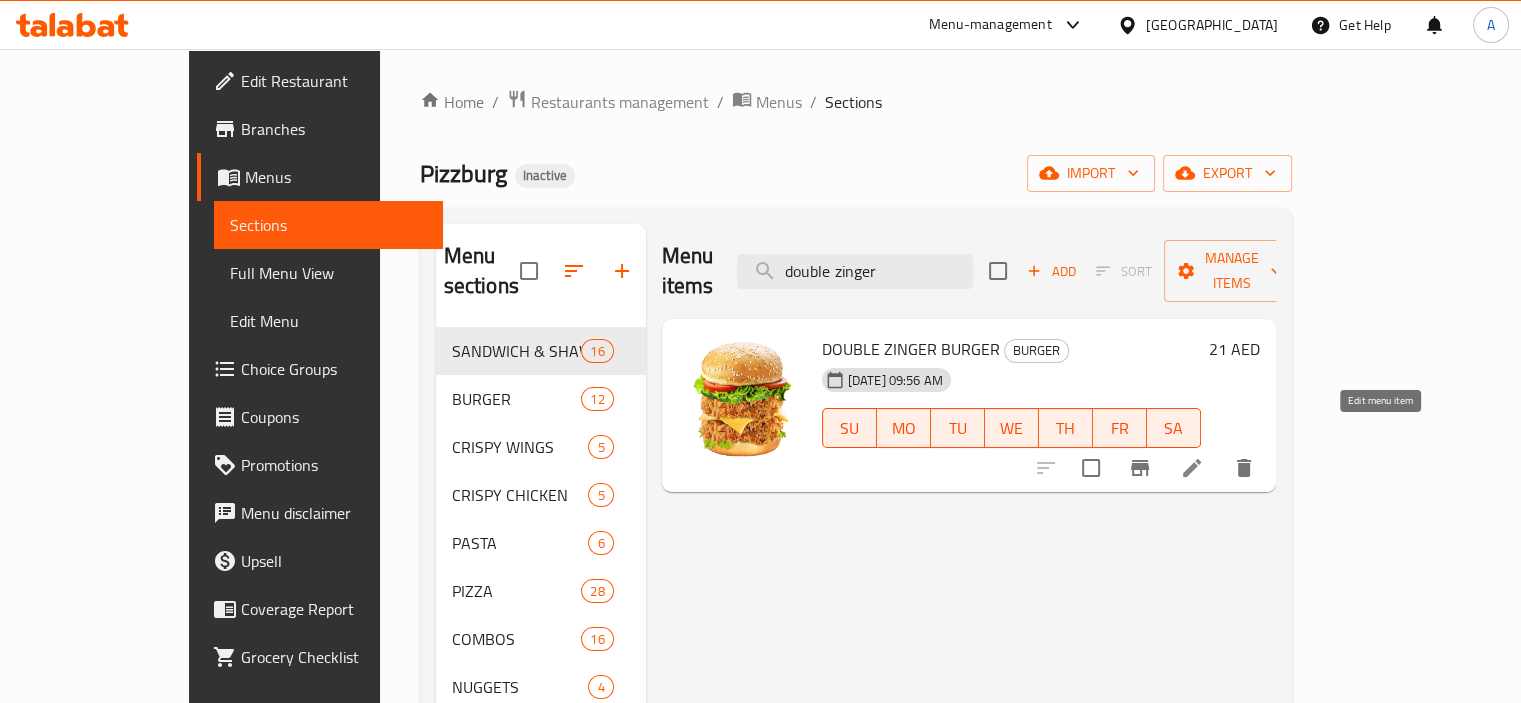 type on "double zinger" 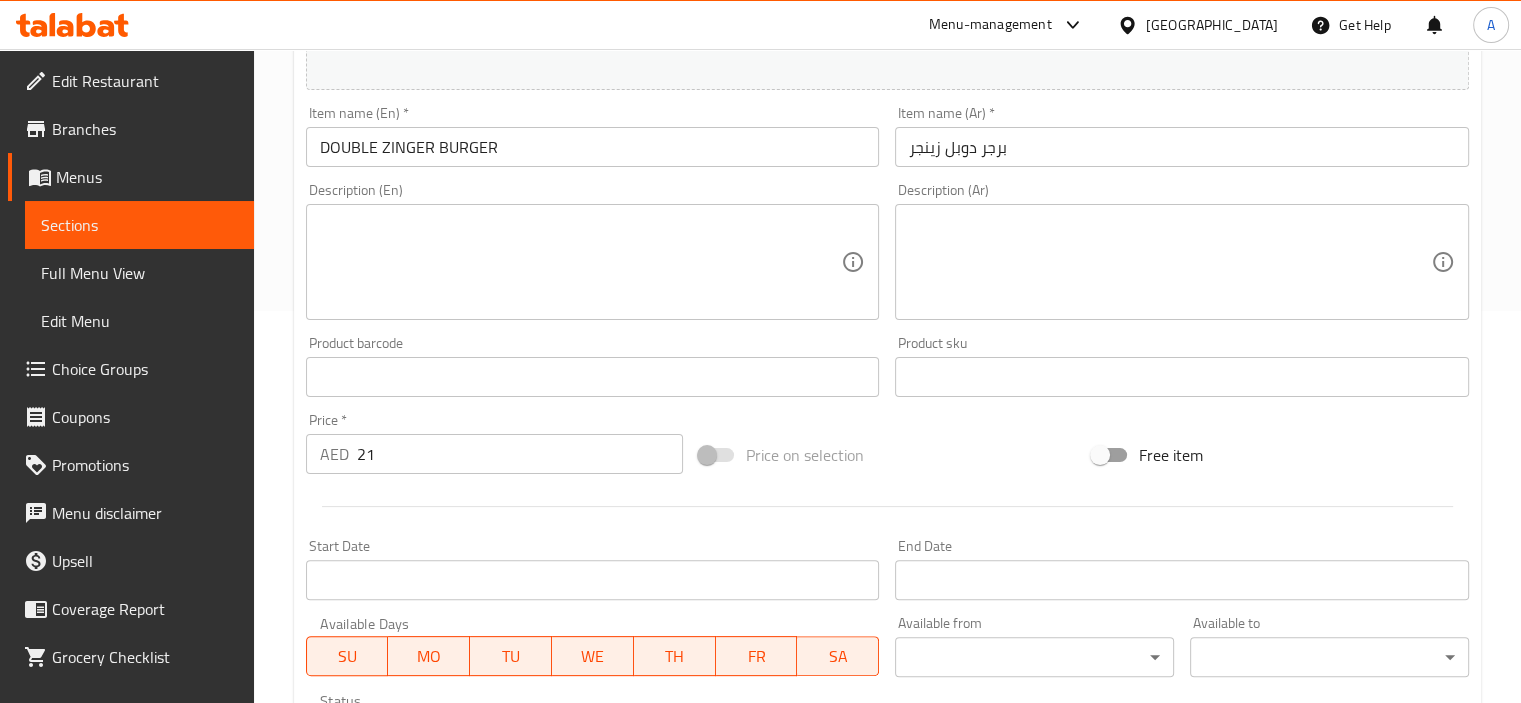 scroll, scrollTop: 400, scrollLeft: 0, axis: vertical 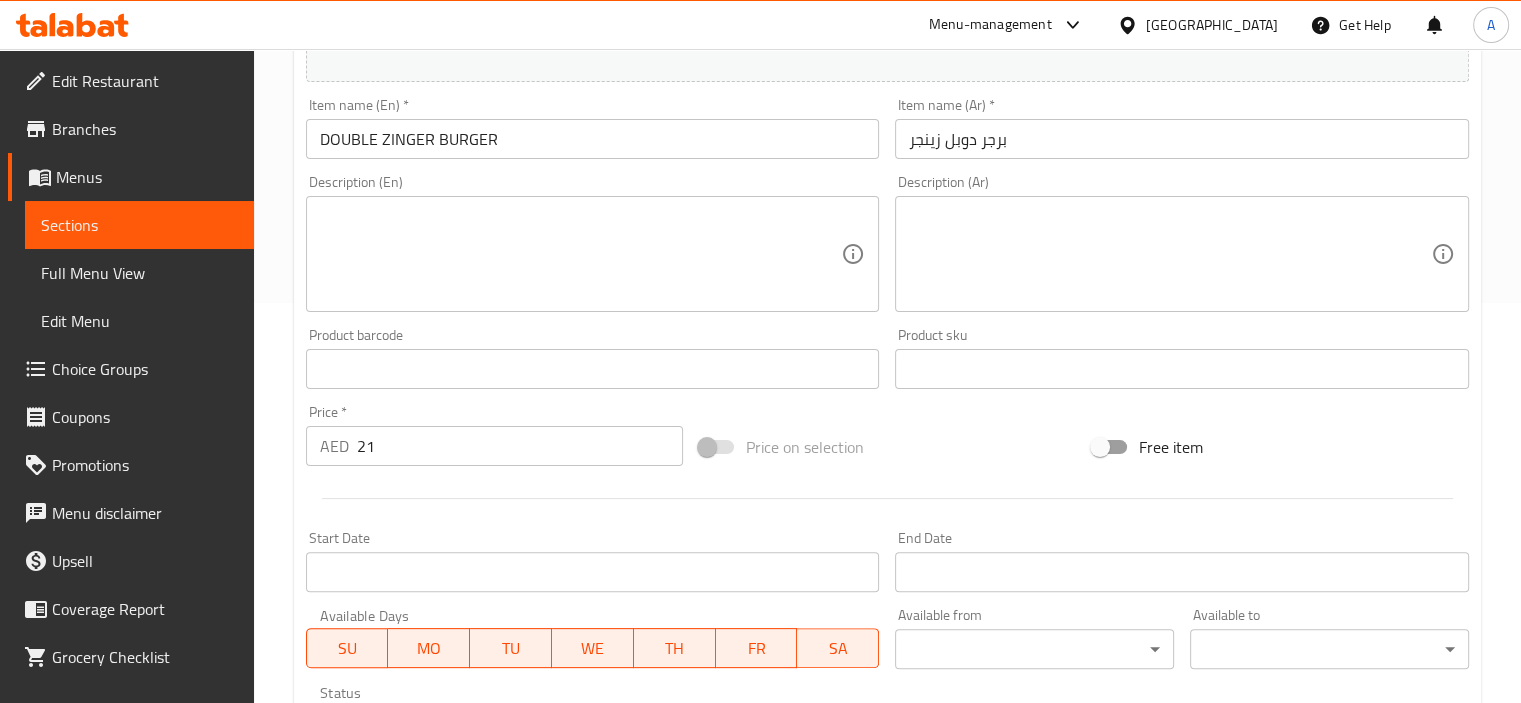 click at bounding box center [581, 254] 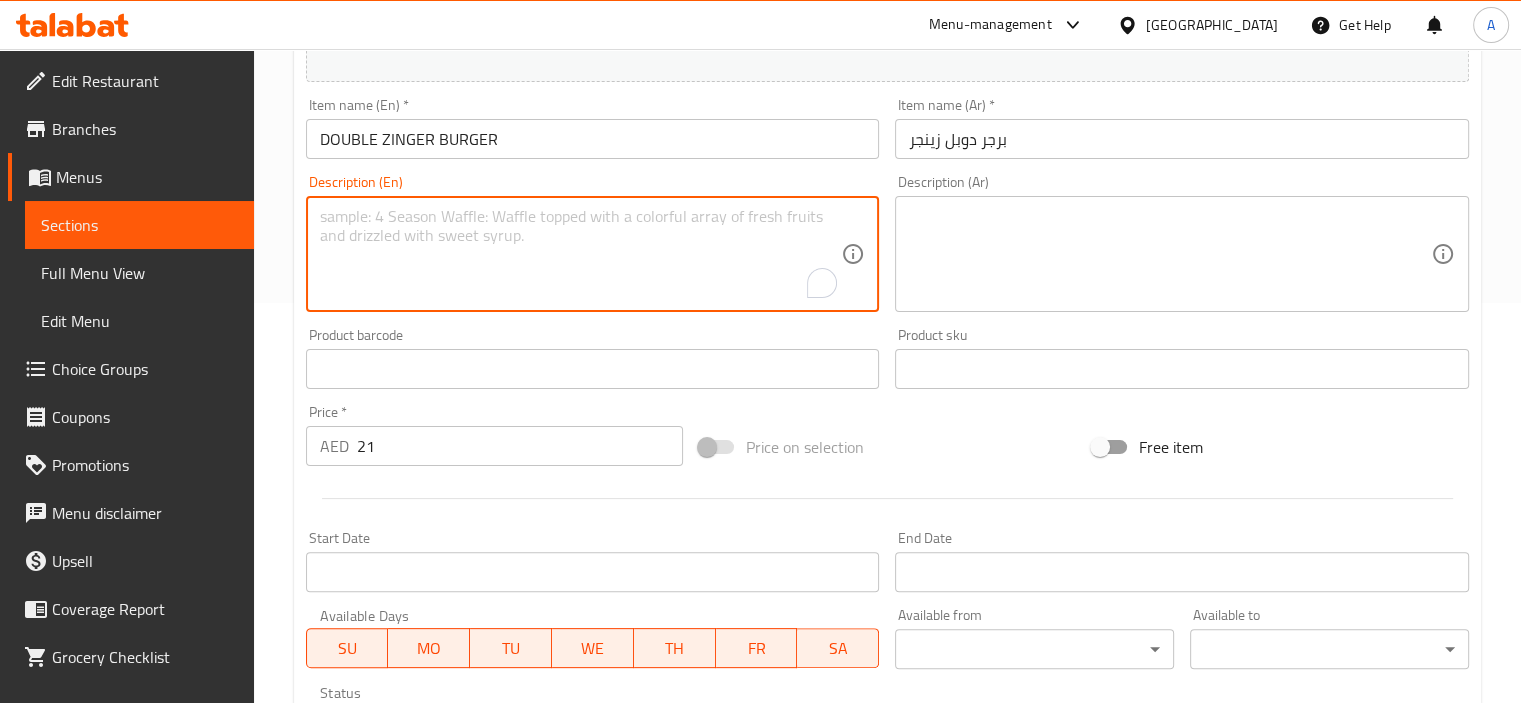 paste on "Double crispy chicken fillets with spicy mayo, lettuce, and pickles in a toasted sesame bun" 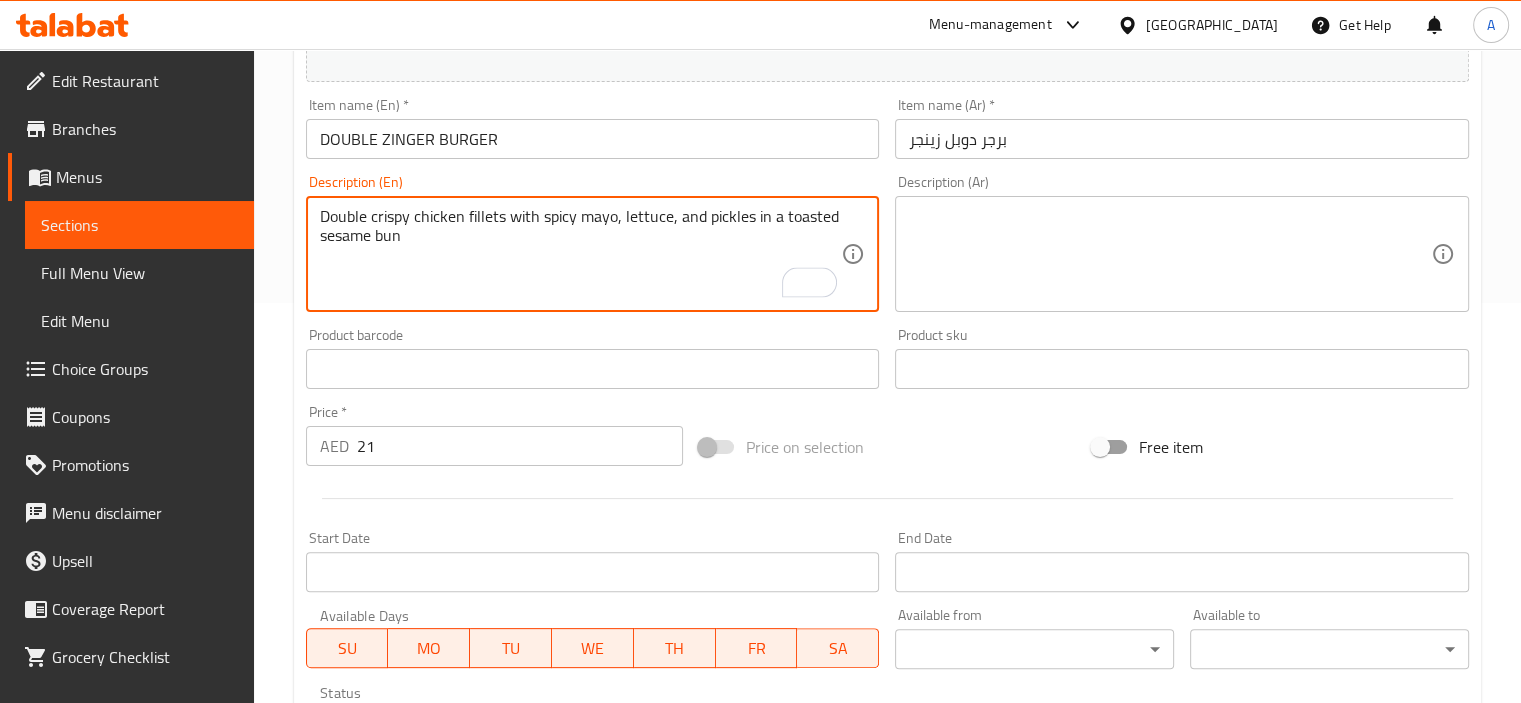 type on "Double crispy chicken fillets with spicy mayo, lettuce, and pickles in a toasted sesame bun" 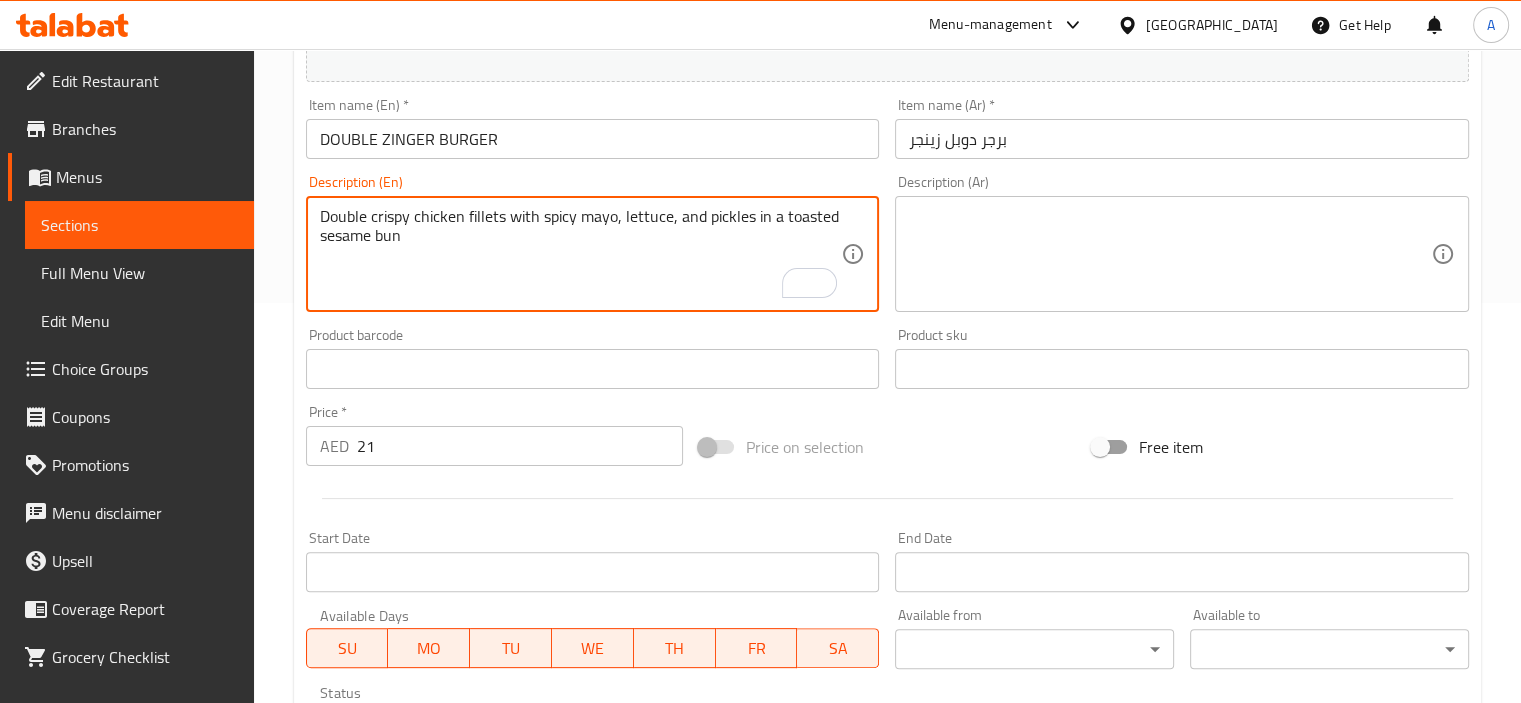 click at bounding box center (1170, 254) 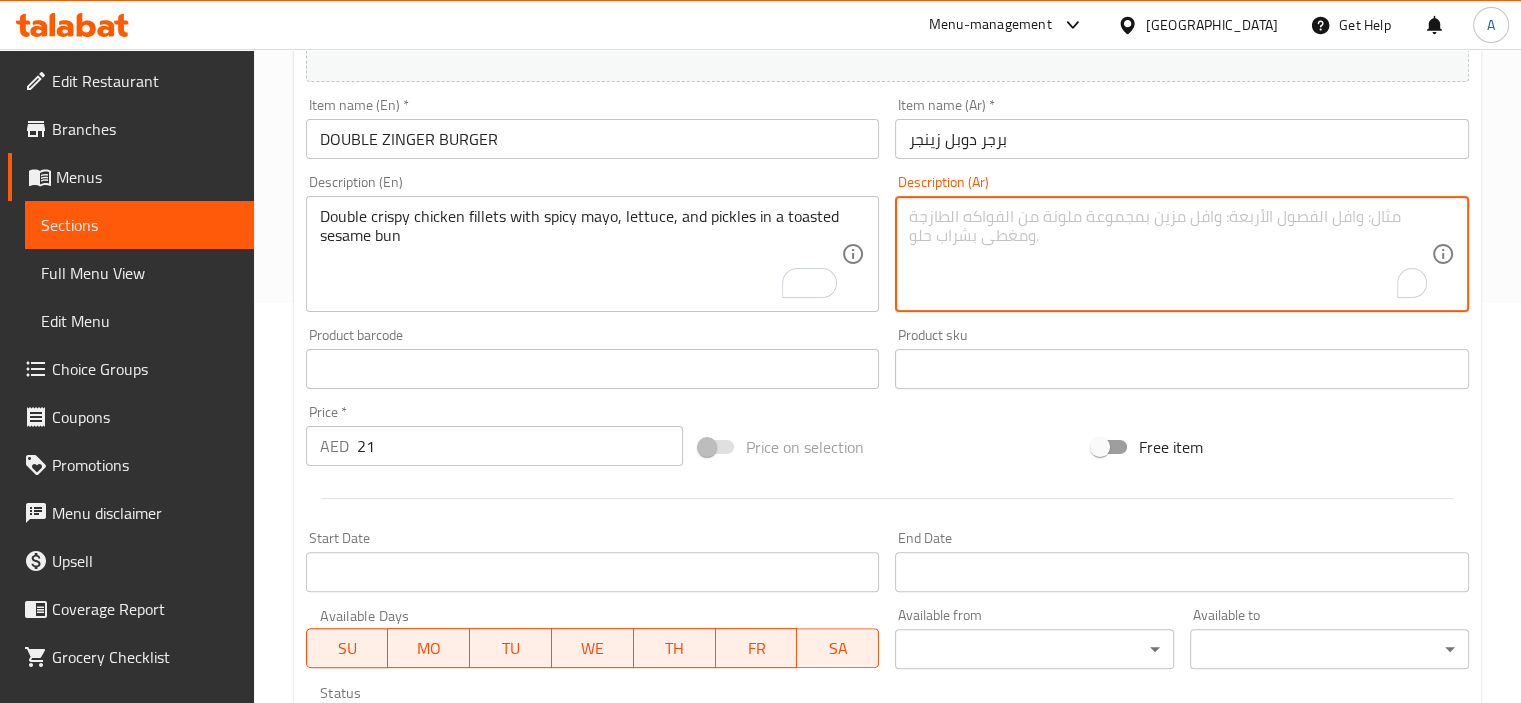 paste on "Double crispy chicken fillets with spicy mayo, lettuce, and pickles in a toasted sesame bun" 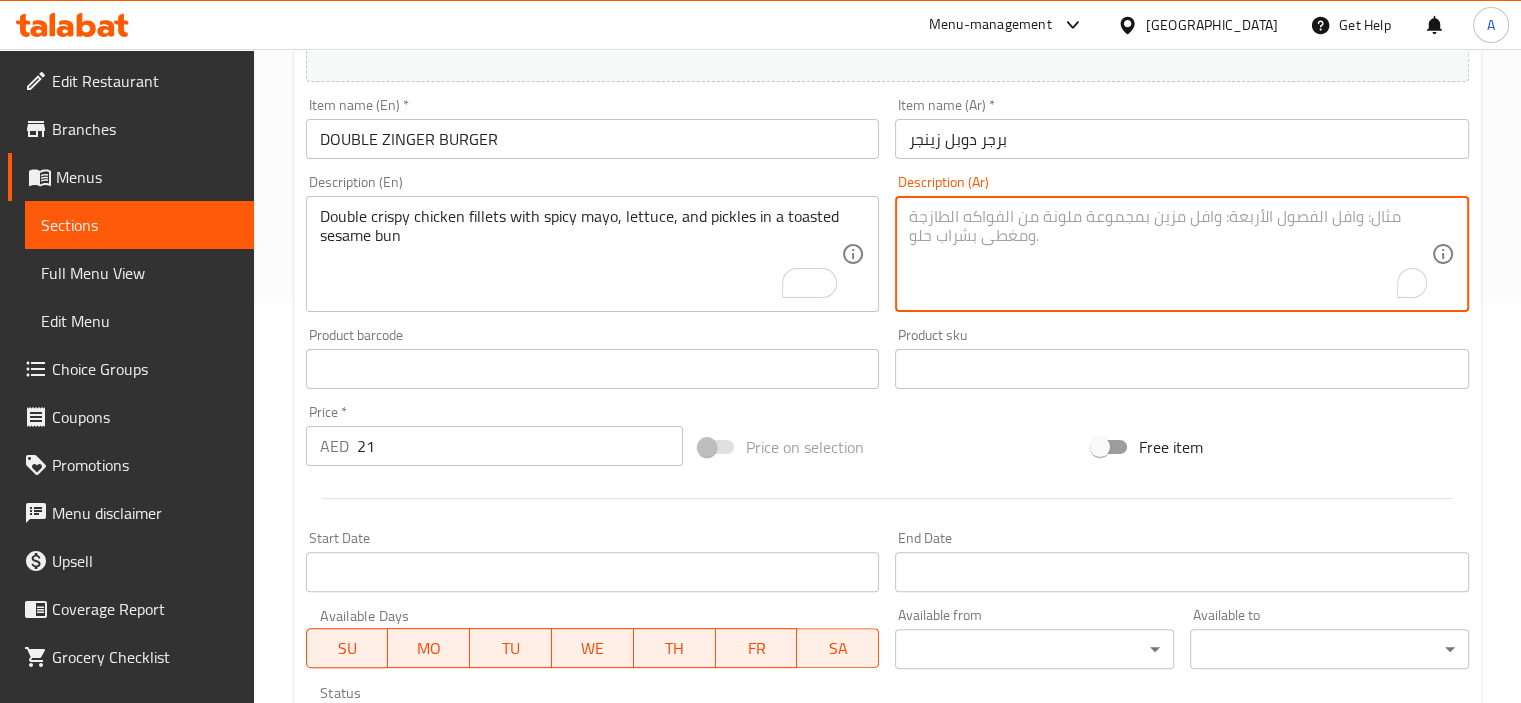 type on "Double crispy chicken fillets with spicy mayo, lettuce, and pickles in a toasted sesame bun" 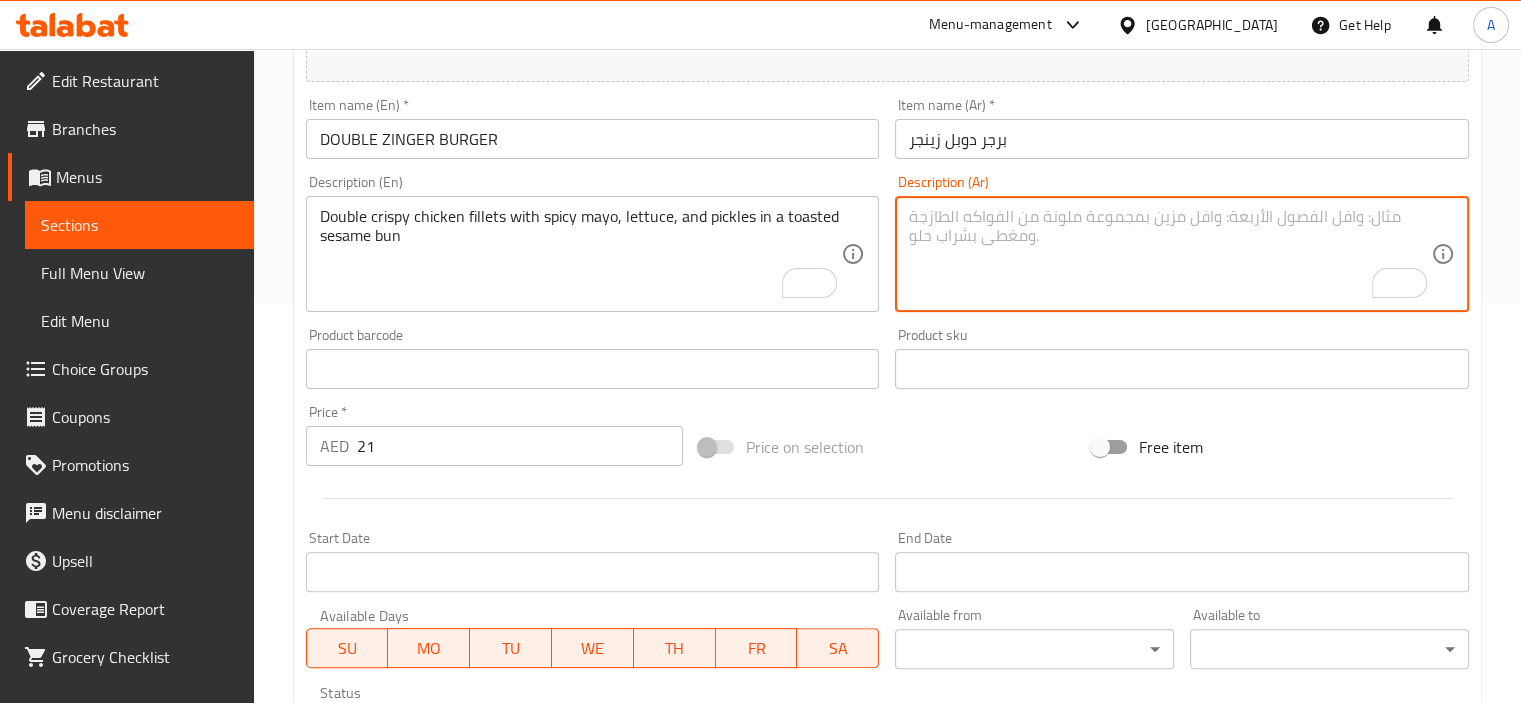 paste on "فيليه دجاج مقرمش دوبل مع المايونيز الحار والخس والمخلل في كيزر السمسم المحمص" 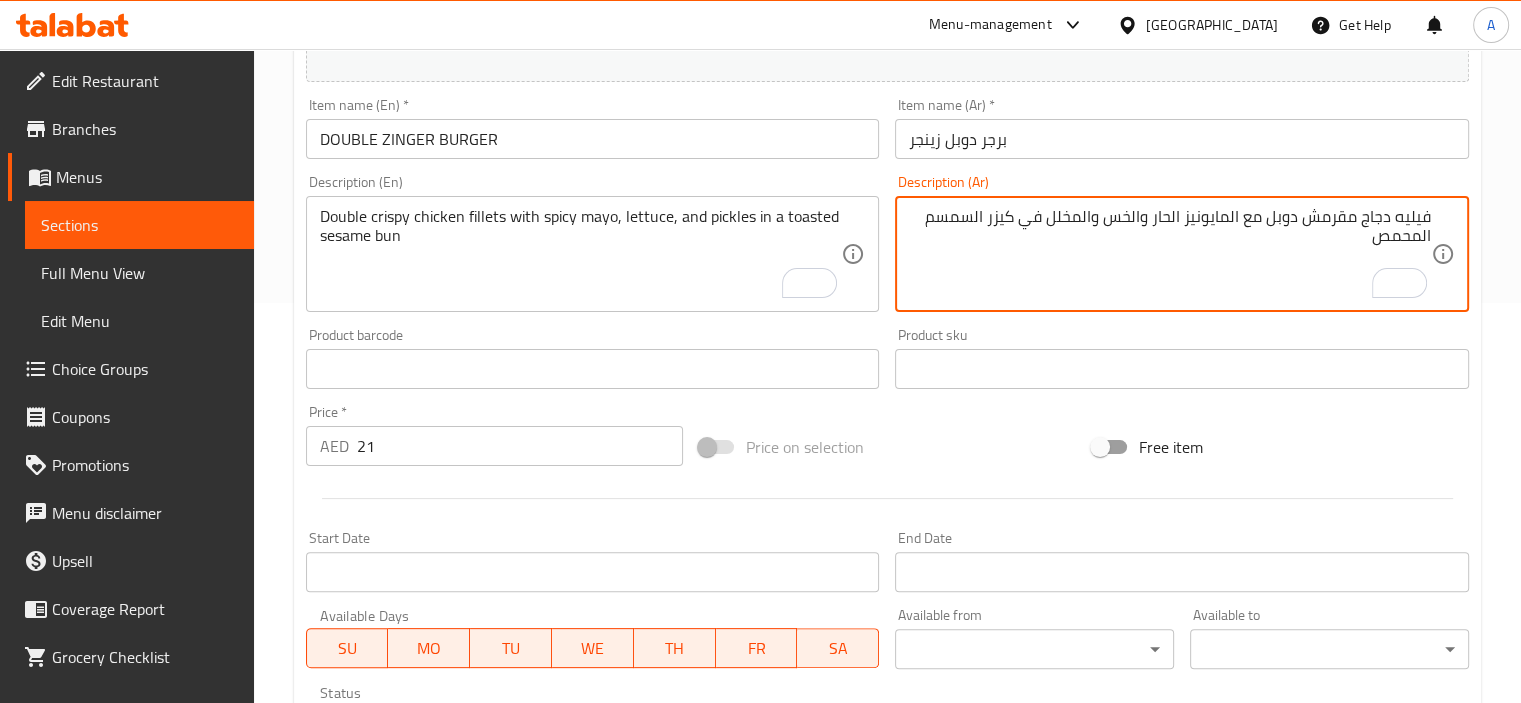 type on "فيليه دجاج مقرمش دوبل مع المايونيز الحار والخس والمخلل في كيزر السمسم المحمص" 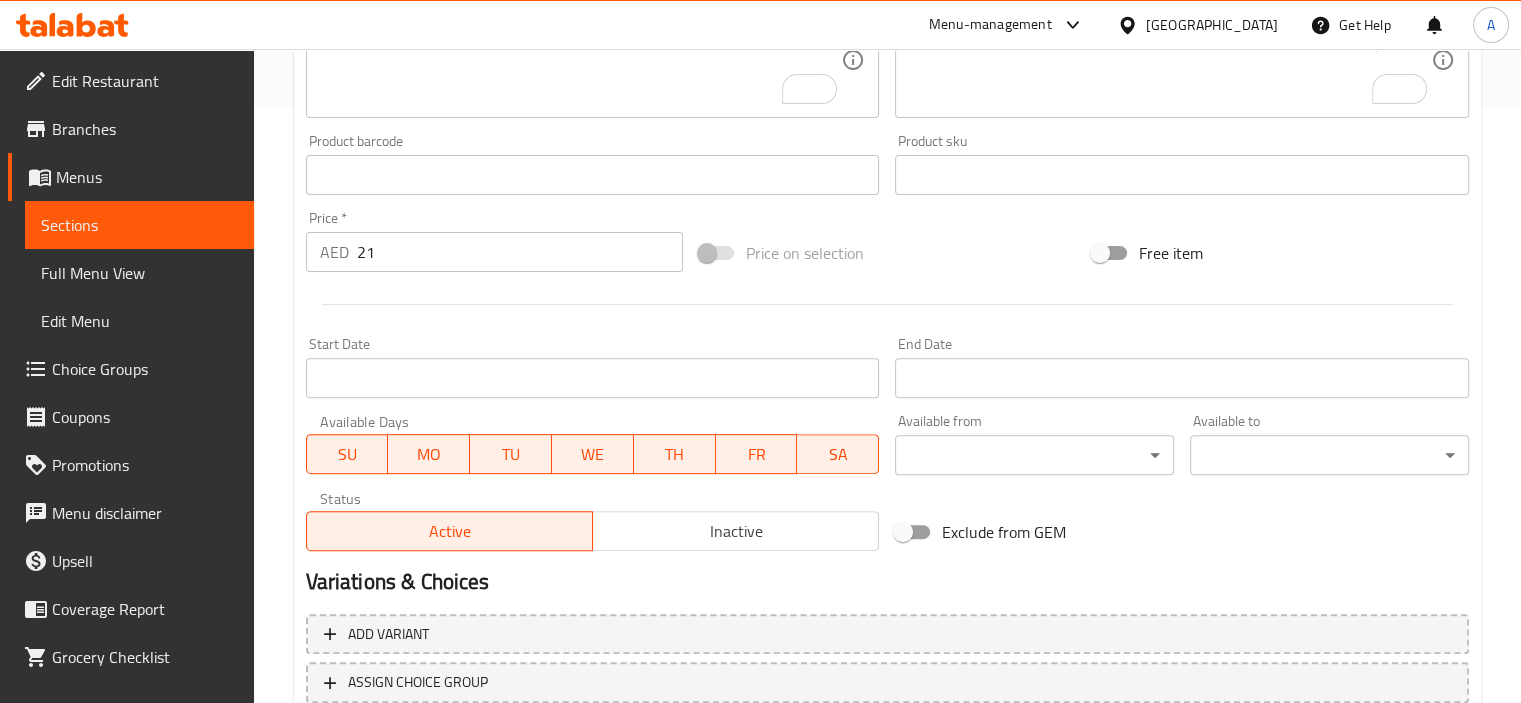 scroll, scrollTop: 737, scrollLeft: 0, axis: vertical 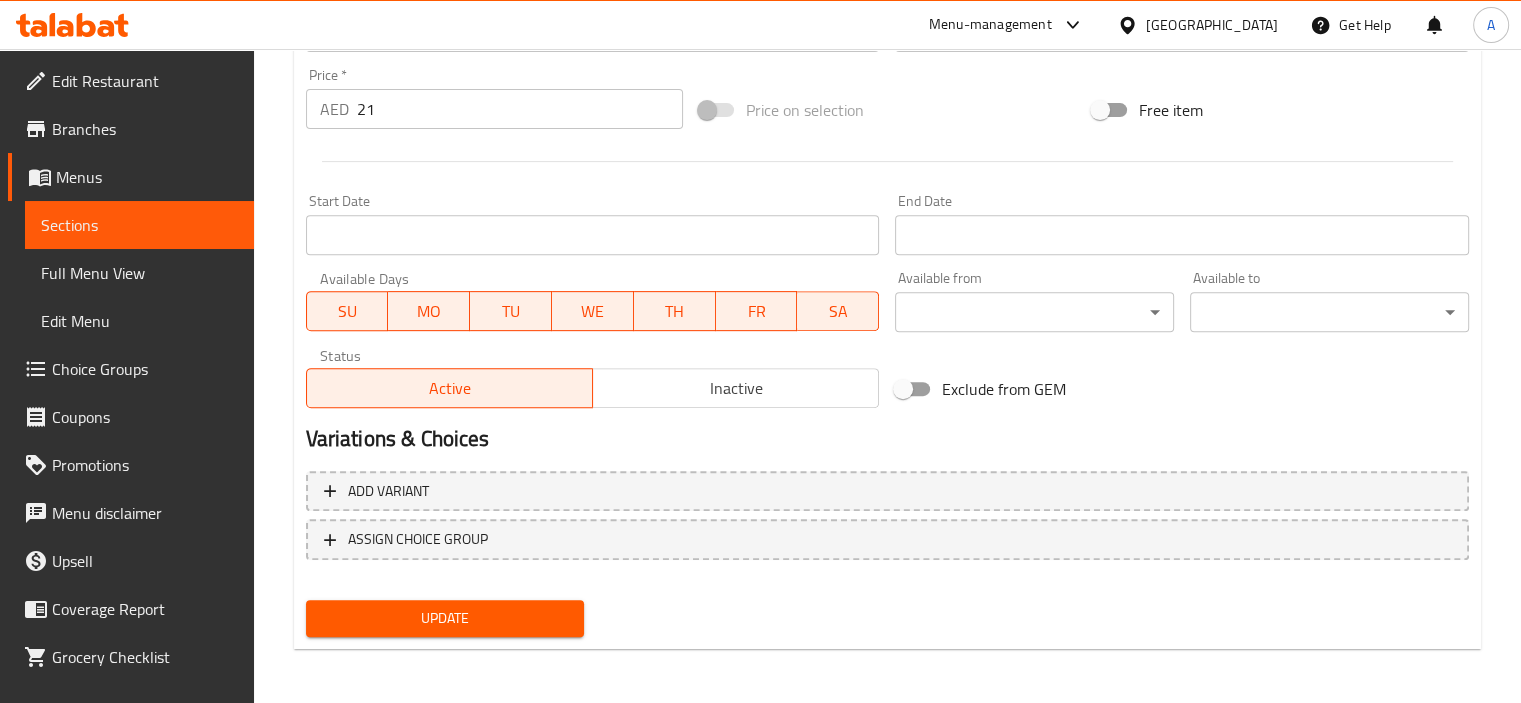 click on "Update" at bounding box center (445, 618) 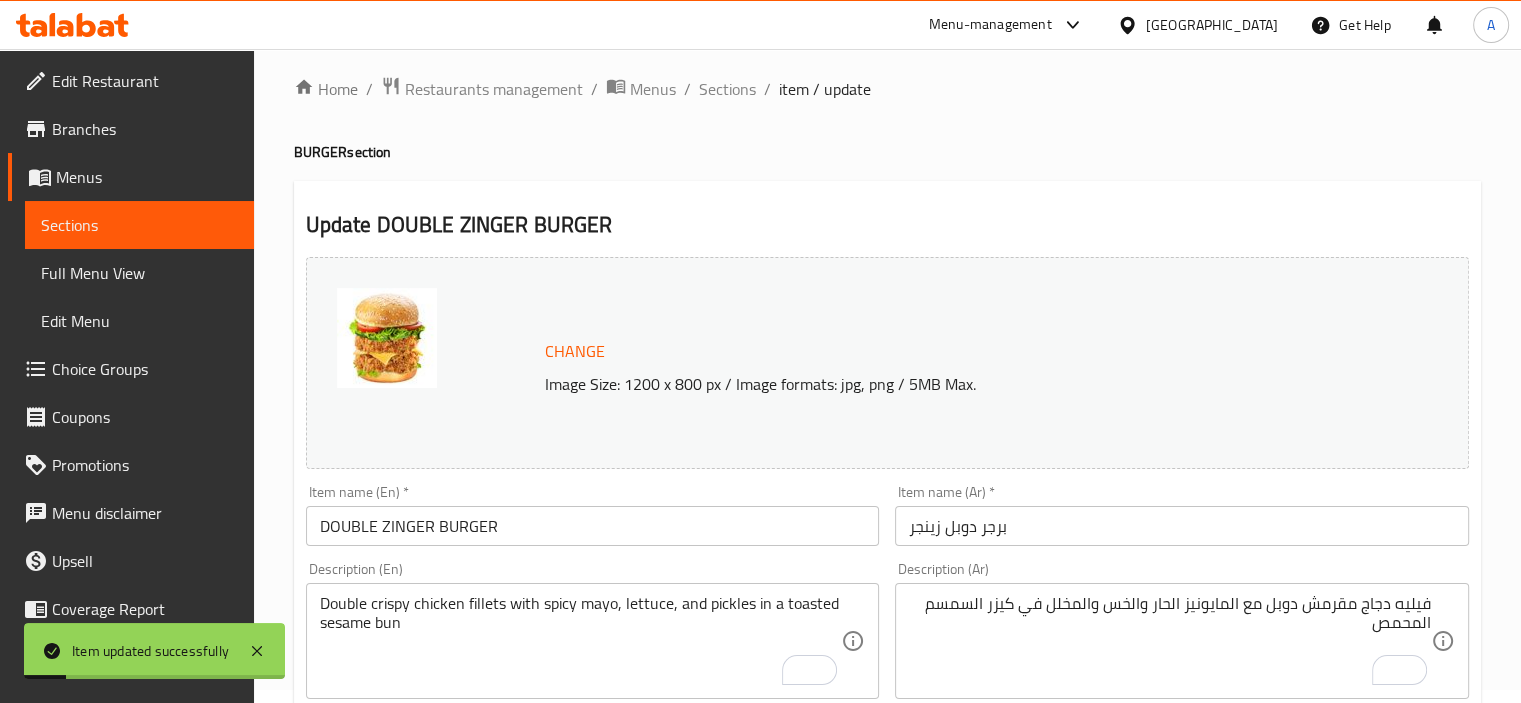scroll, scrollTop: 0, scrollLeft: 0, axis: both 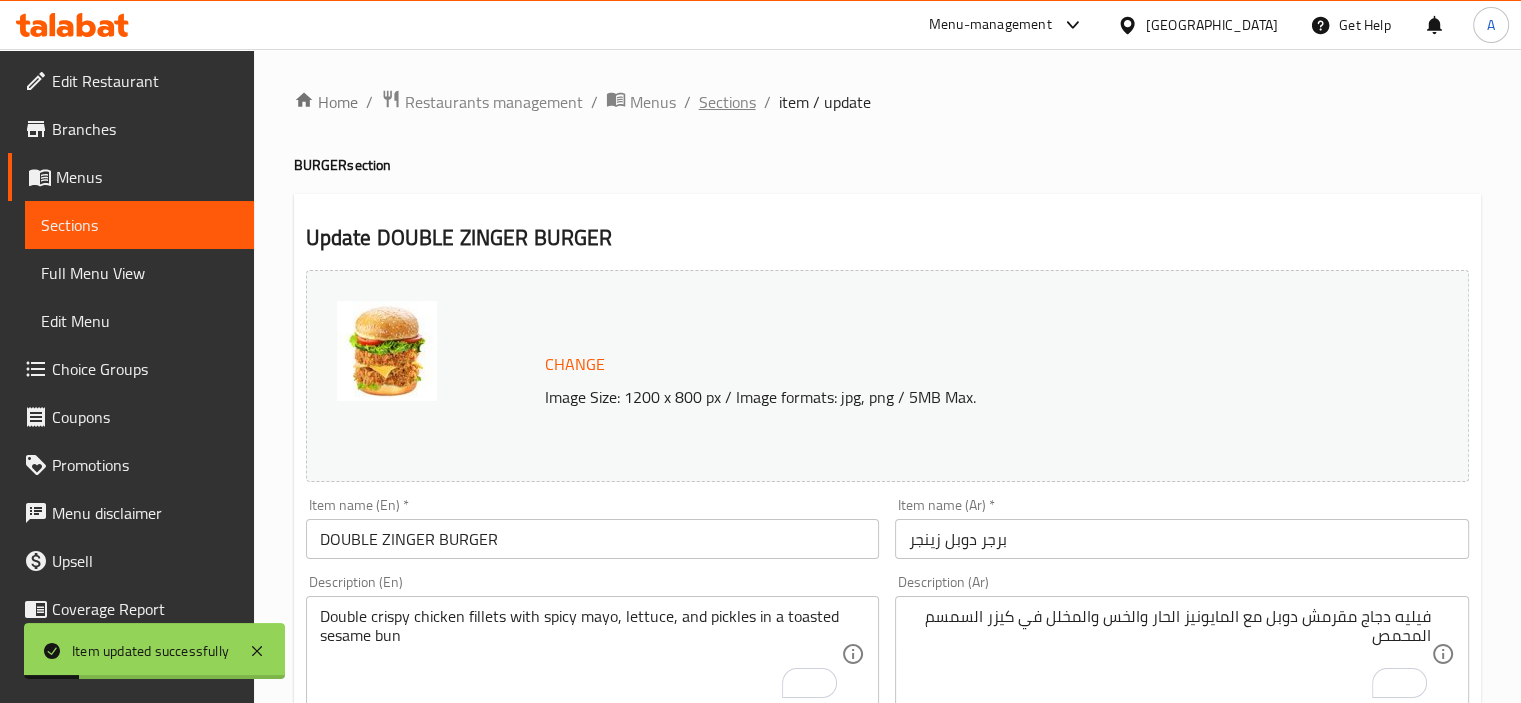 click on "Sections" at bounding box center (727, 102) 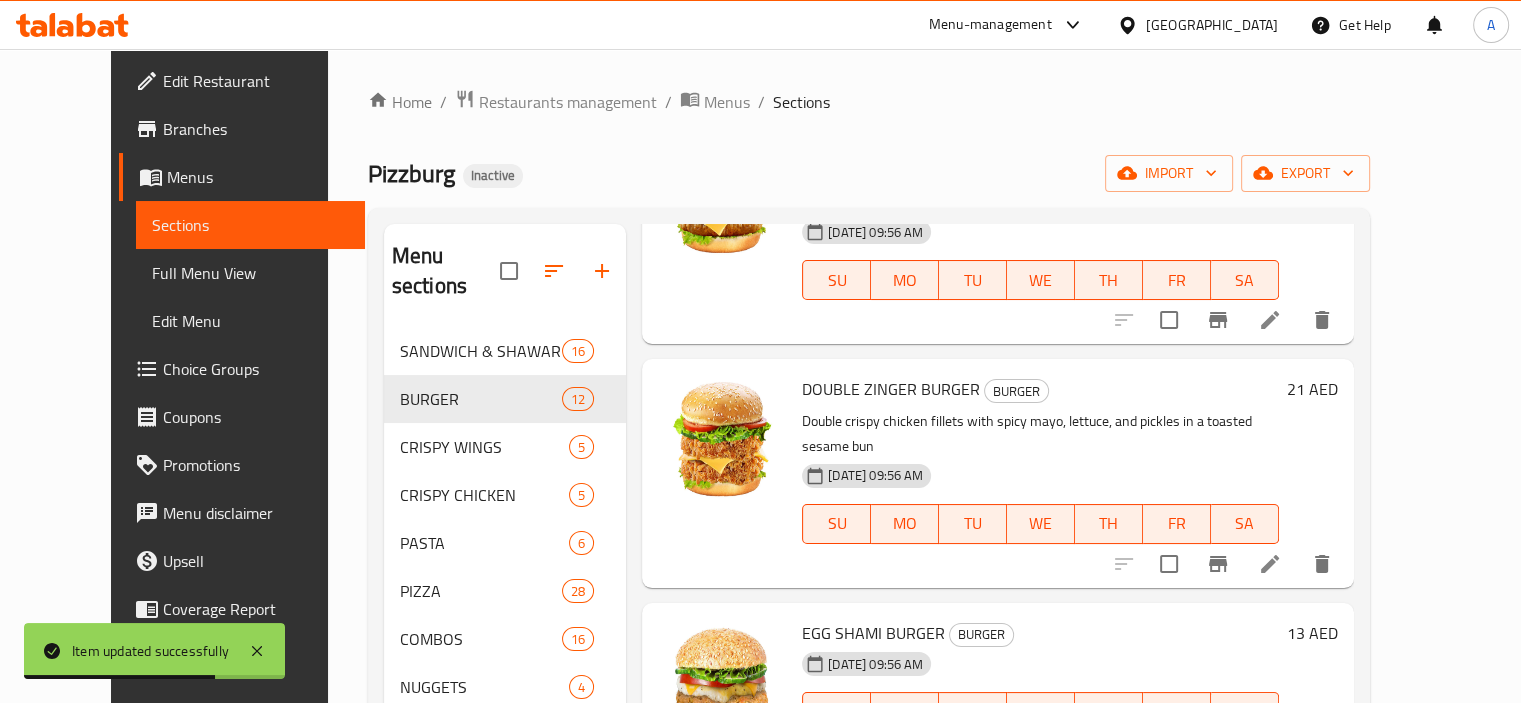 scroll, scrollTop: 1200, scrollLeft: 0, axis: vertical 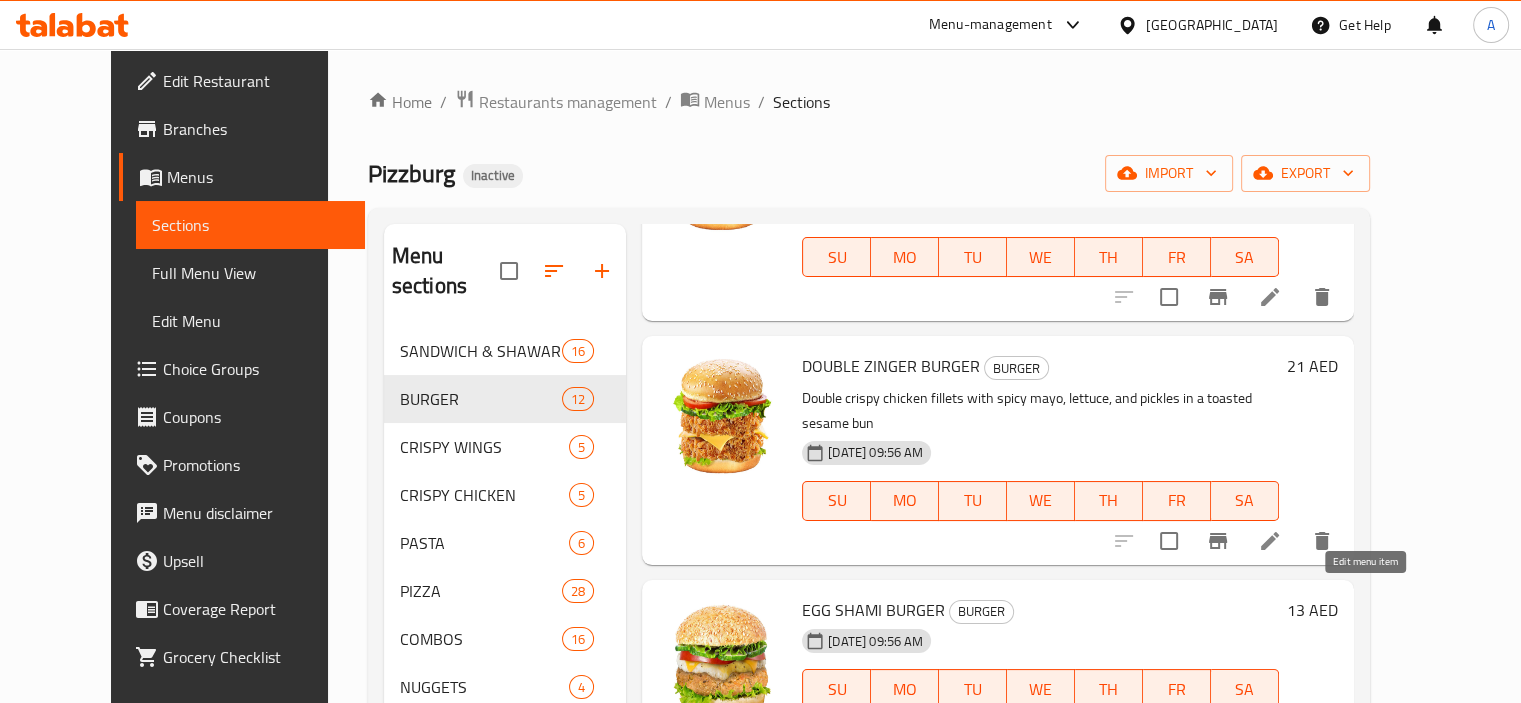 click 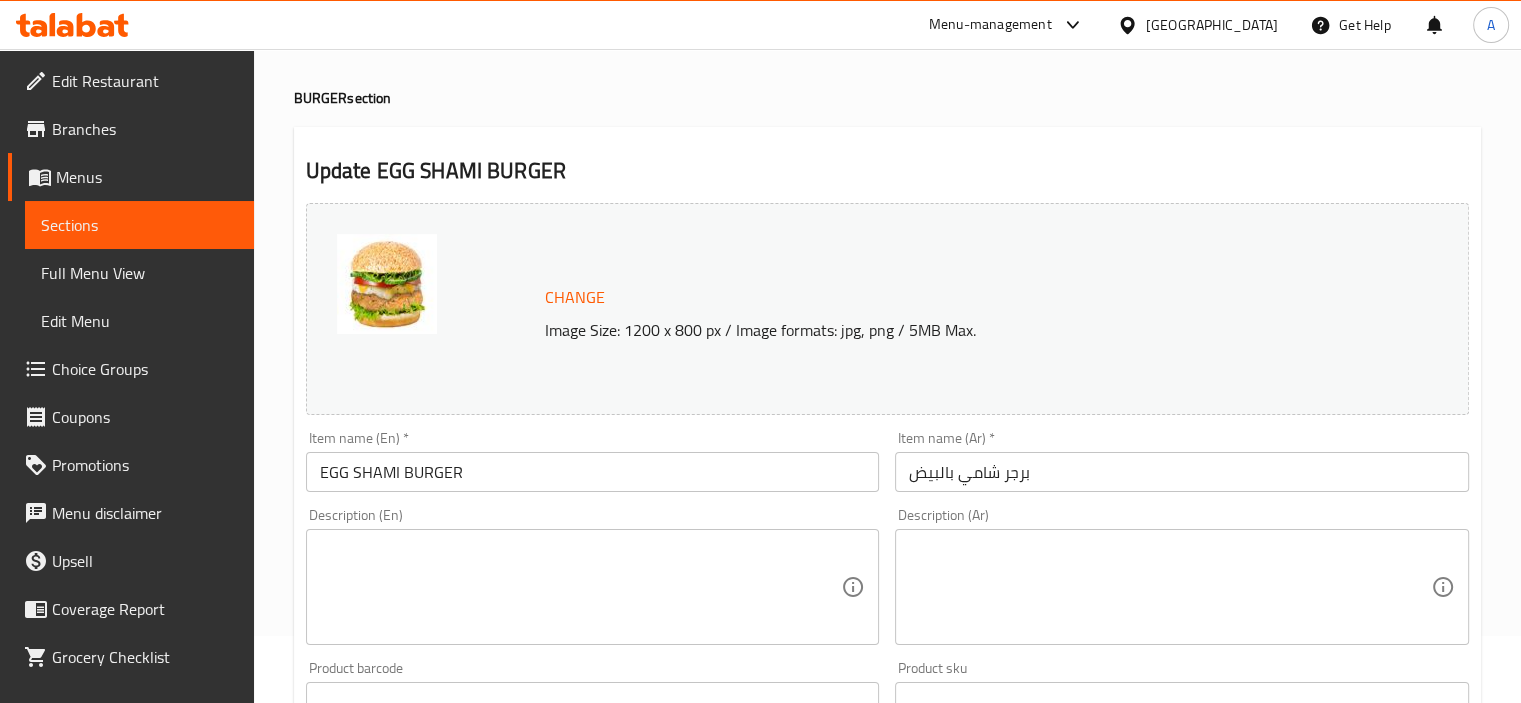 scroll, scrollTop: 100, scrollLeft: 0, axis: vertical 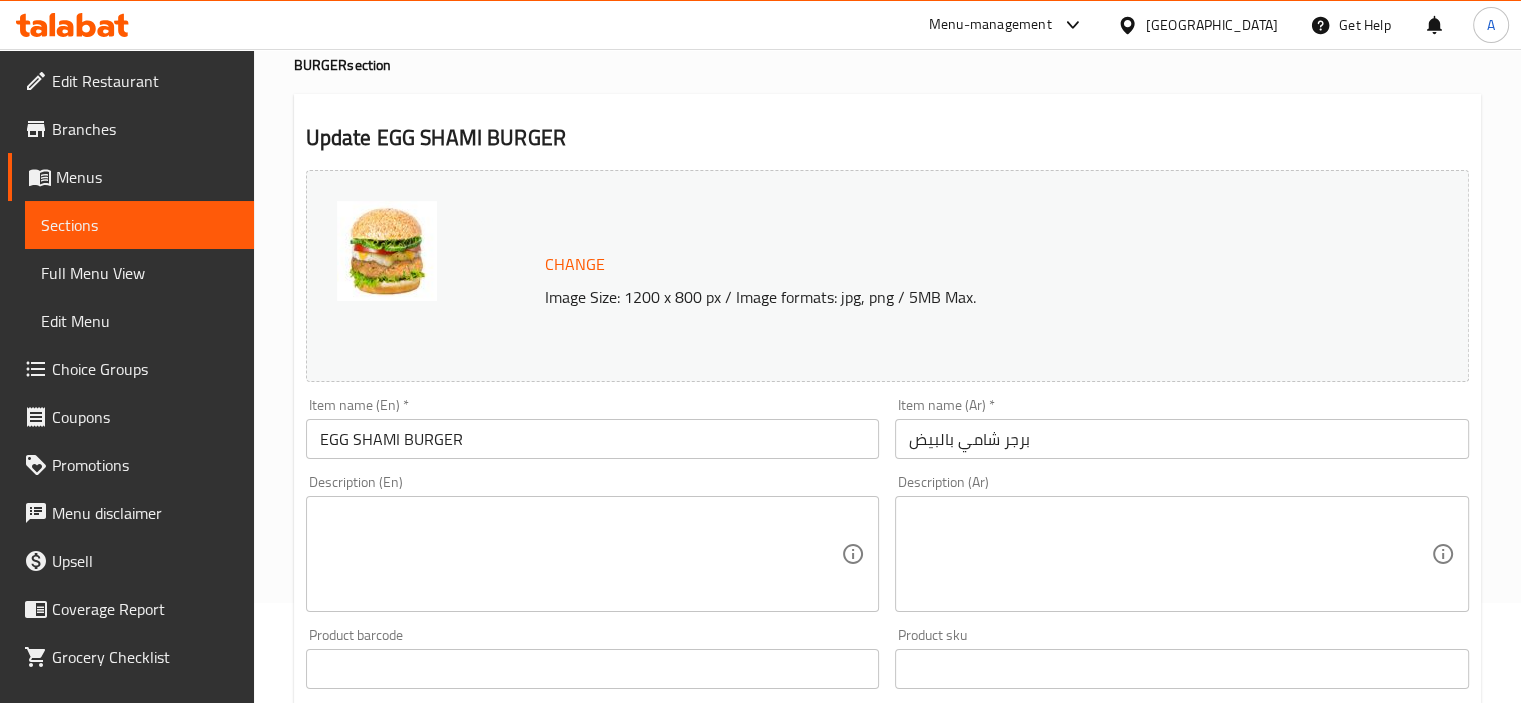 click at bounding box center [581, 554] 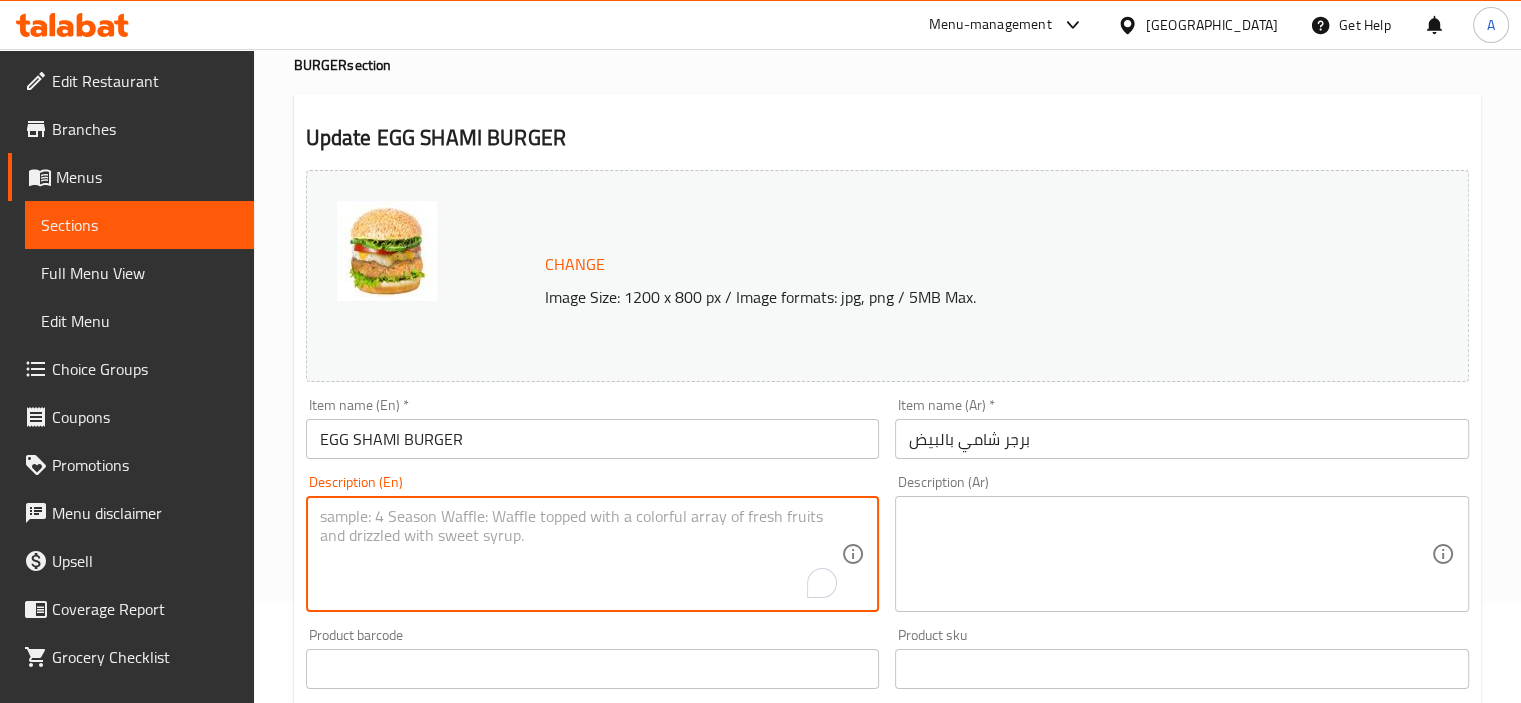 paste on "Mashed lentil patty and fried egg with onions, lettuce, and sauces in a burger bun" 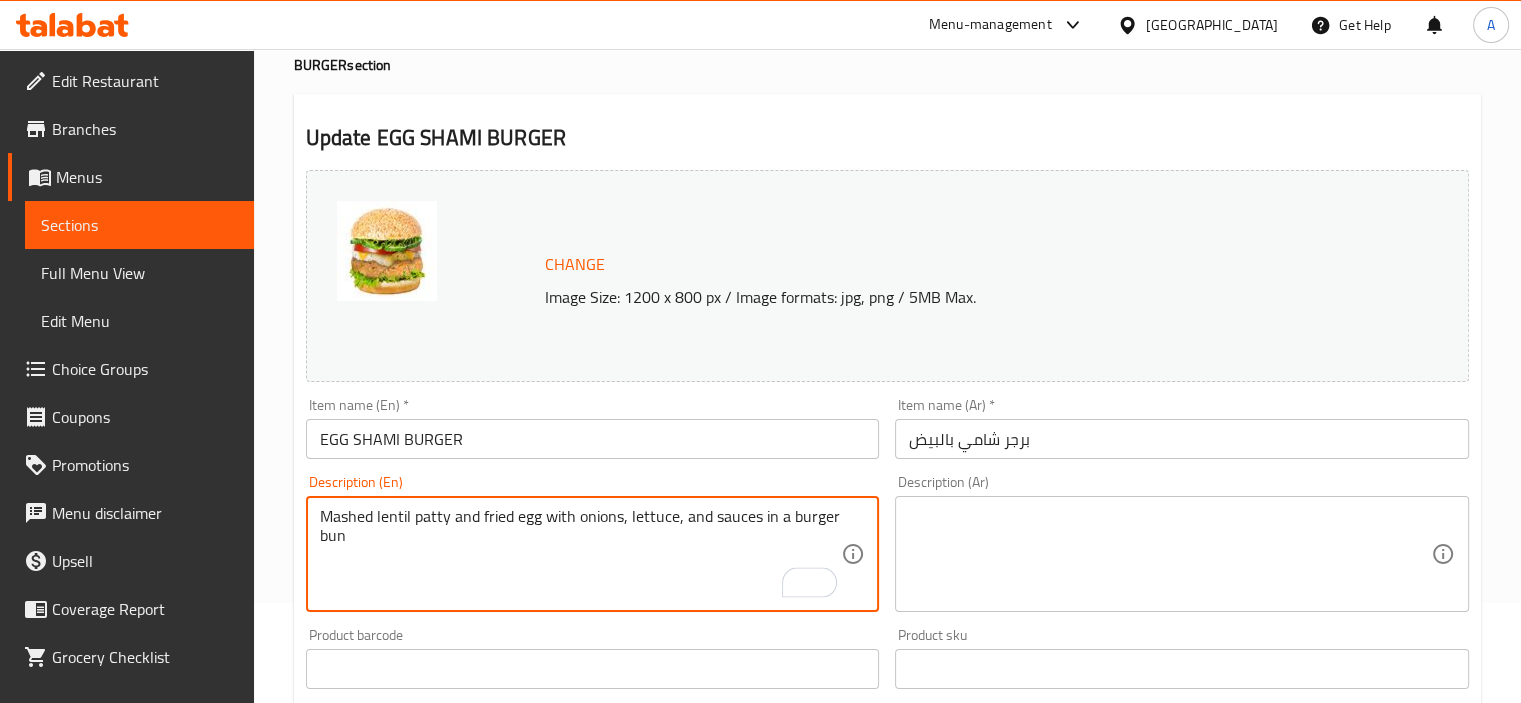 type on "Mashed lentil patty and fried egg with onions, lettuce, and sauces in a burger bun" 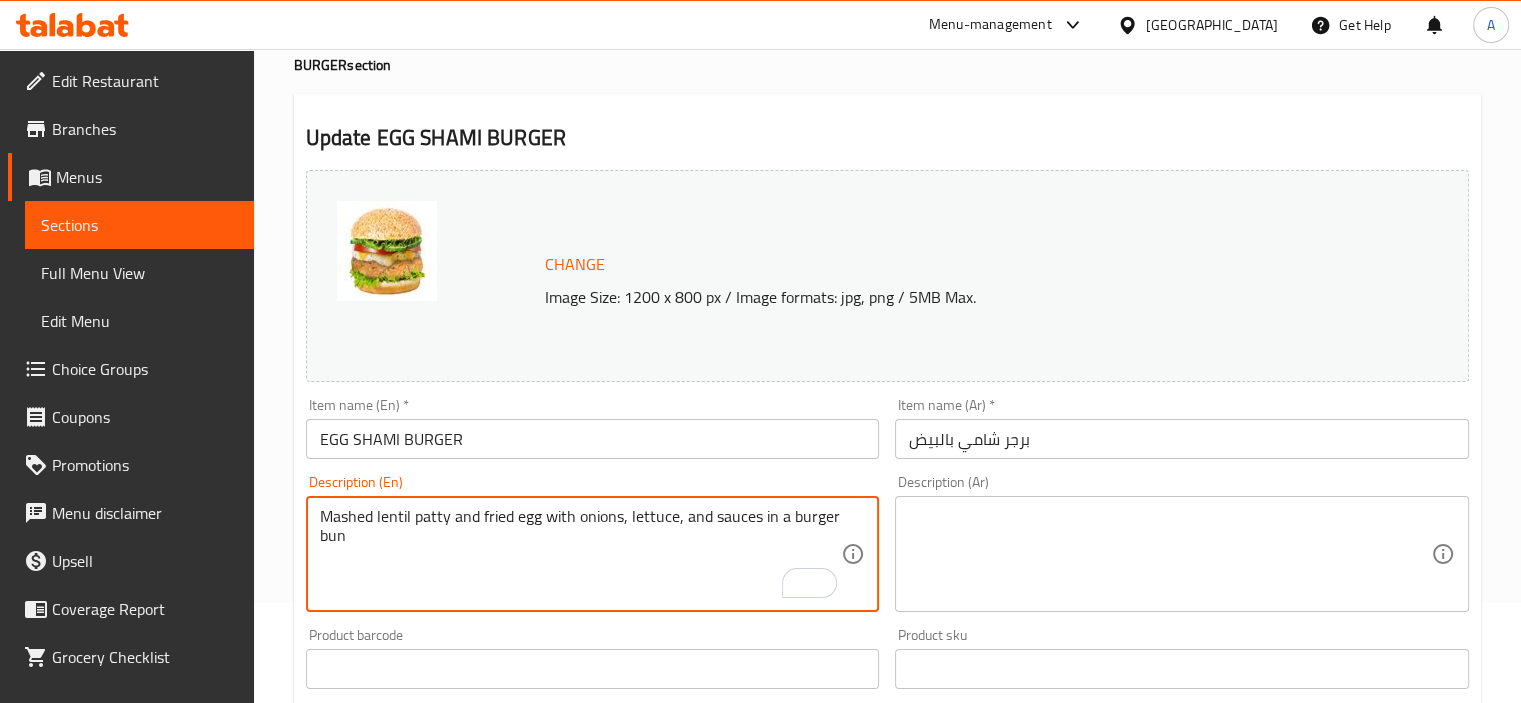 click at bounding box center (1170, 554) 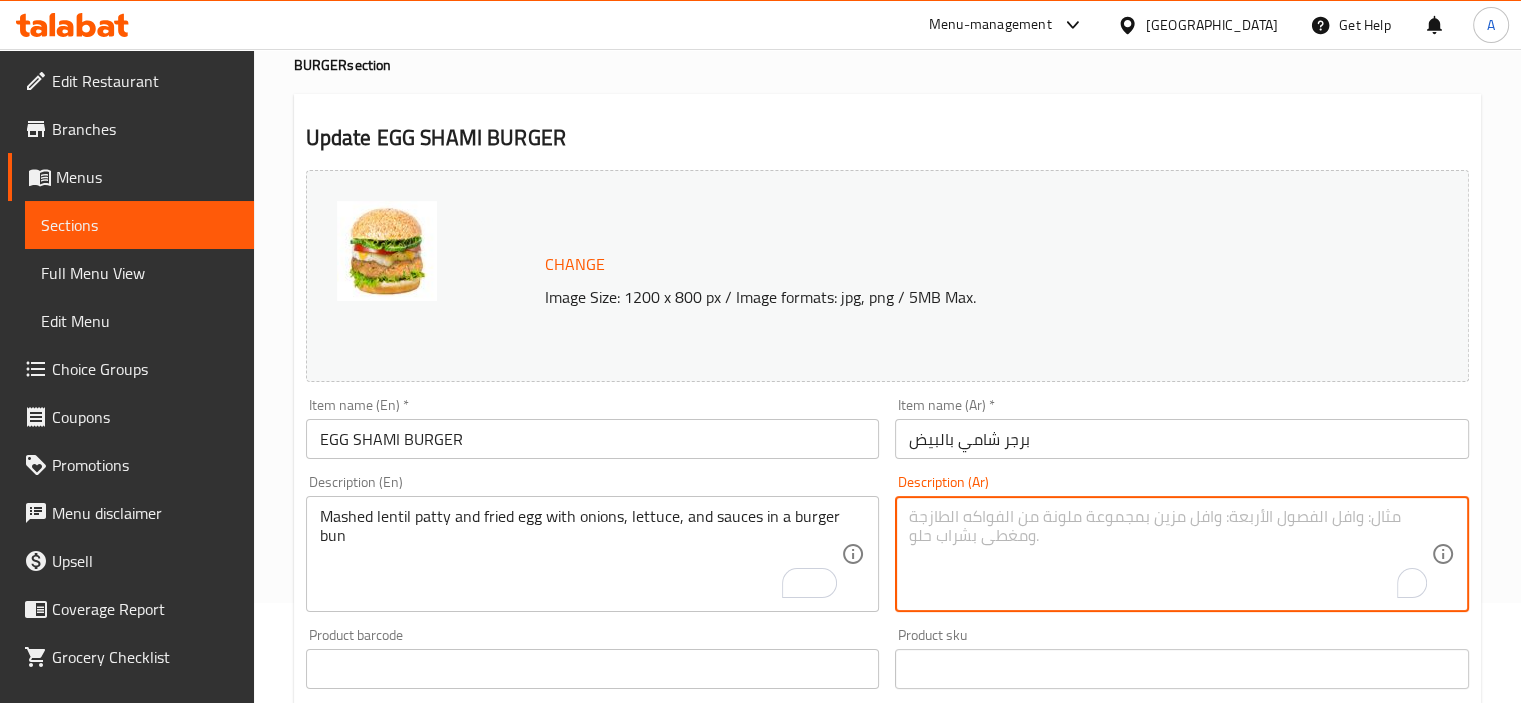 paste on "شريحة عدس مهروسة وبيضة مقلية مع بصل وخس وصلصات في كيزر برجر" 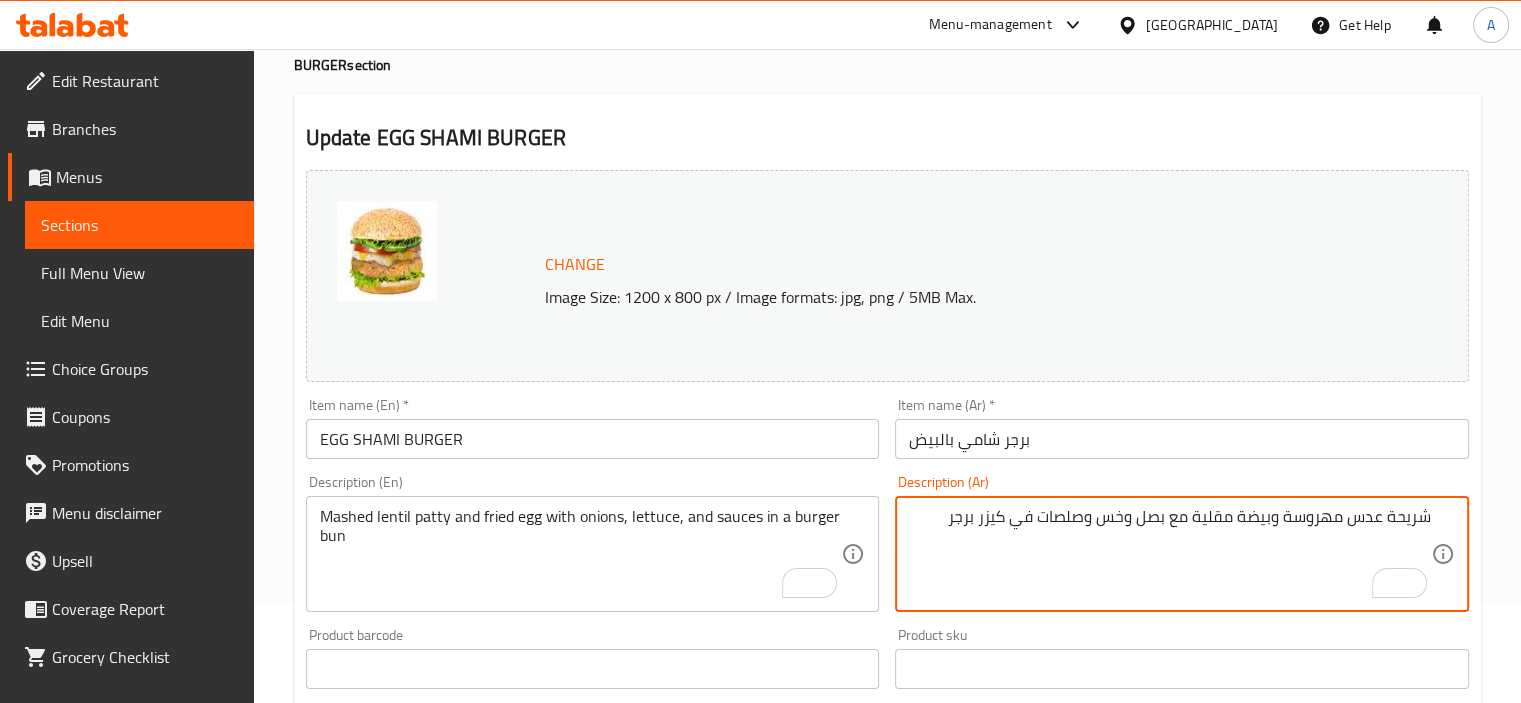 click on "شريحة عدس مهروسة وبيضة مقلية مع بصل وخس وصلصات في كيزر برجر" at bounding box center [1170, 554] 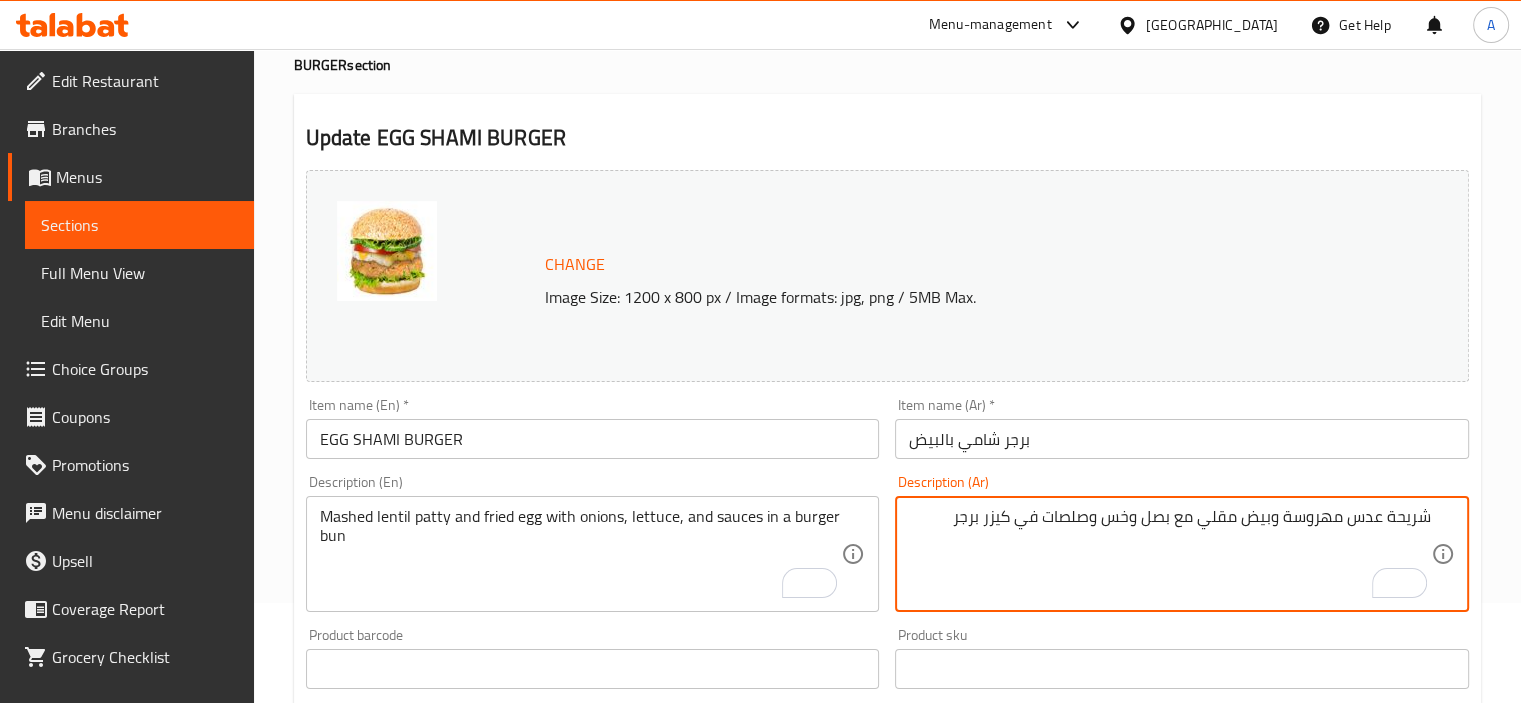 type on "شريحة عدس مهروسة وبيض مقلي مع بصل وخس وصلصات في كيزر برجر" 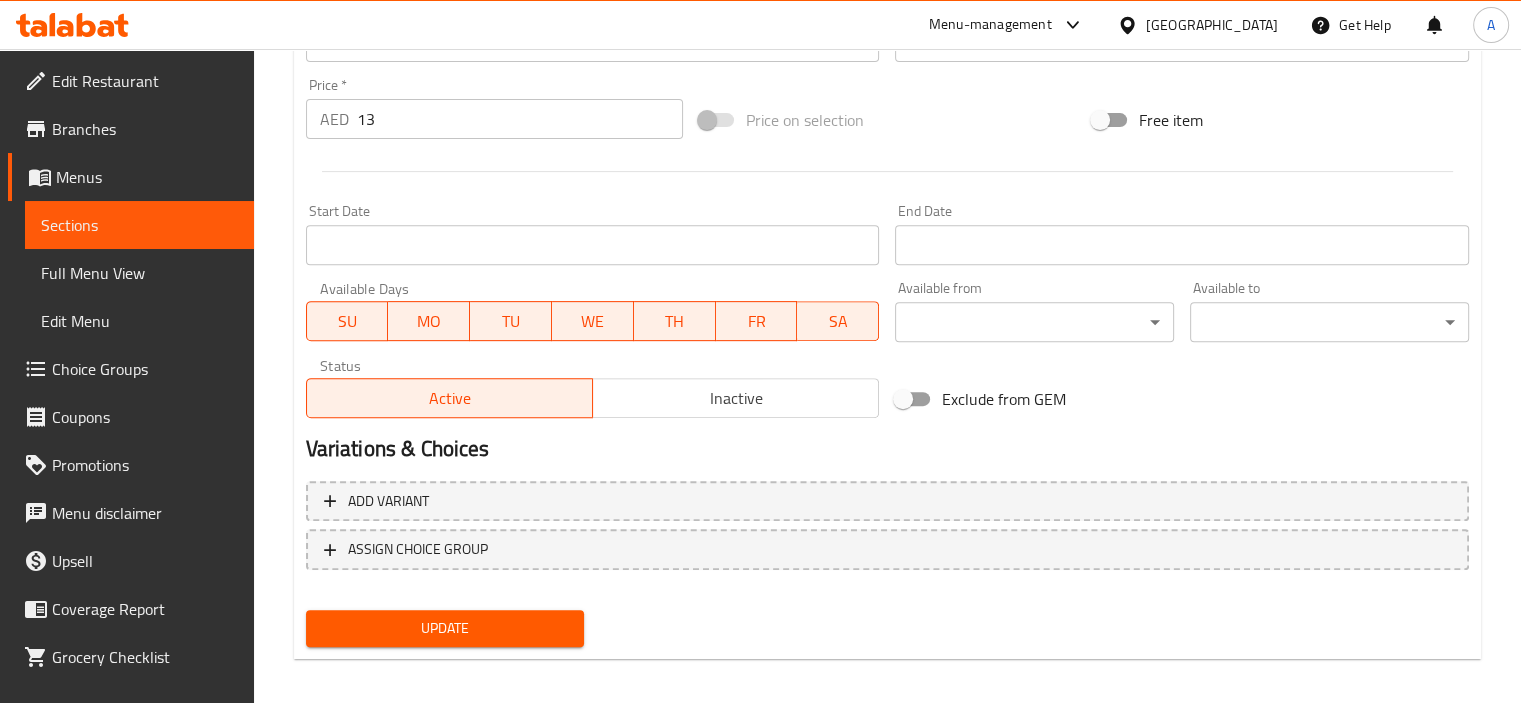 scroll, scrollTop: 737, scrollLeft: 0, axis: vertical 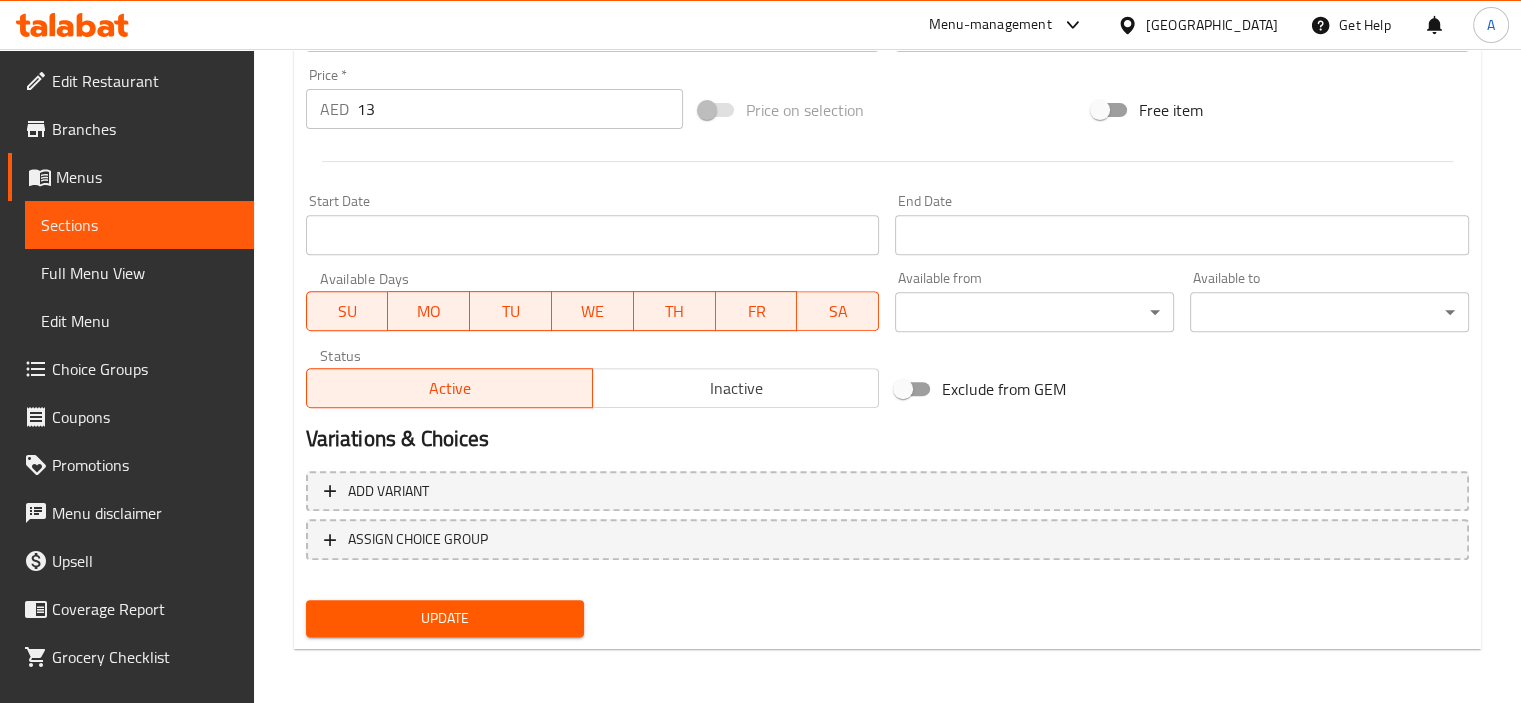 click on "Update" at bounding box center (445, 618) 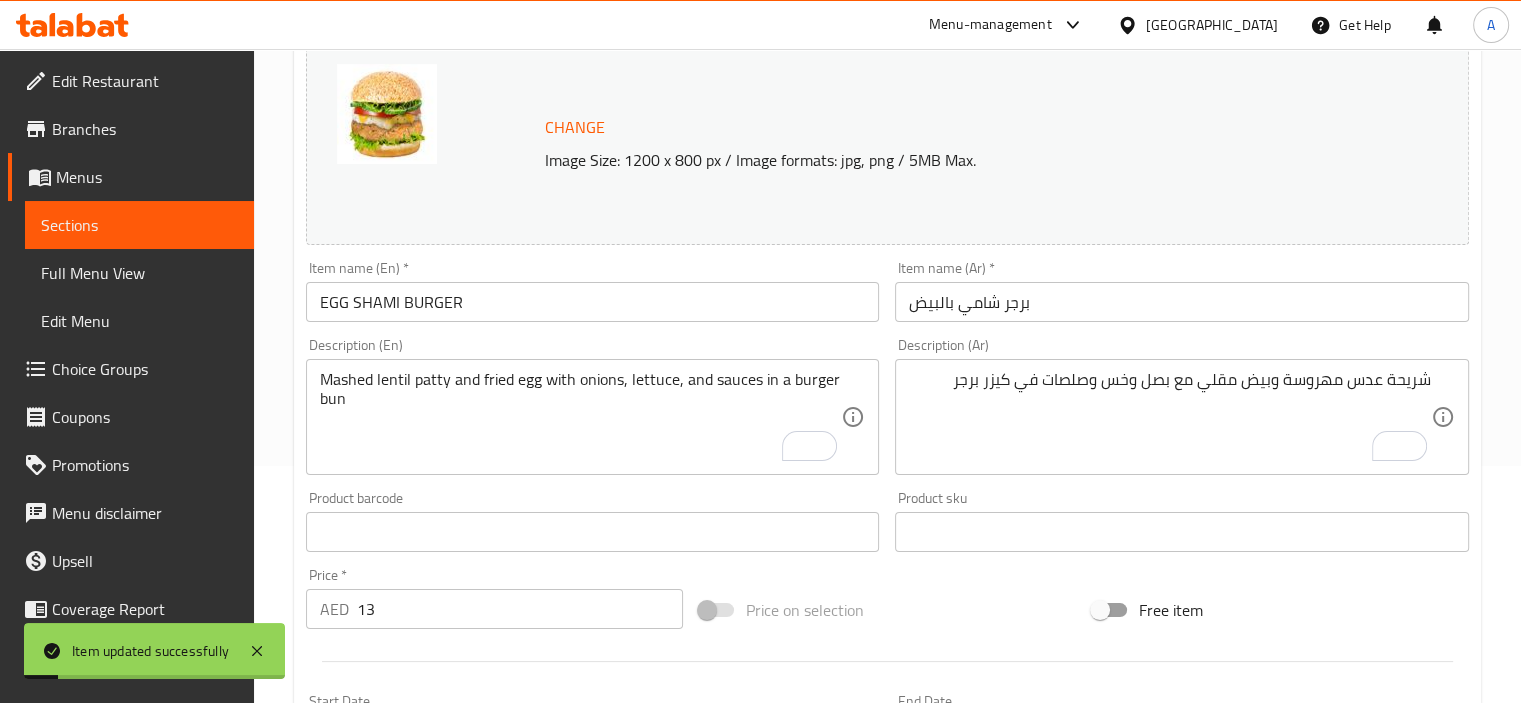 scroll, scrollTop: 0, scrollLeft: 0, axis: both 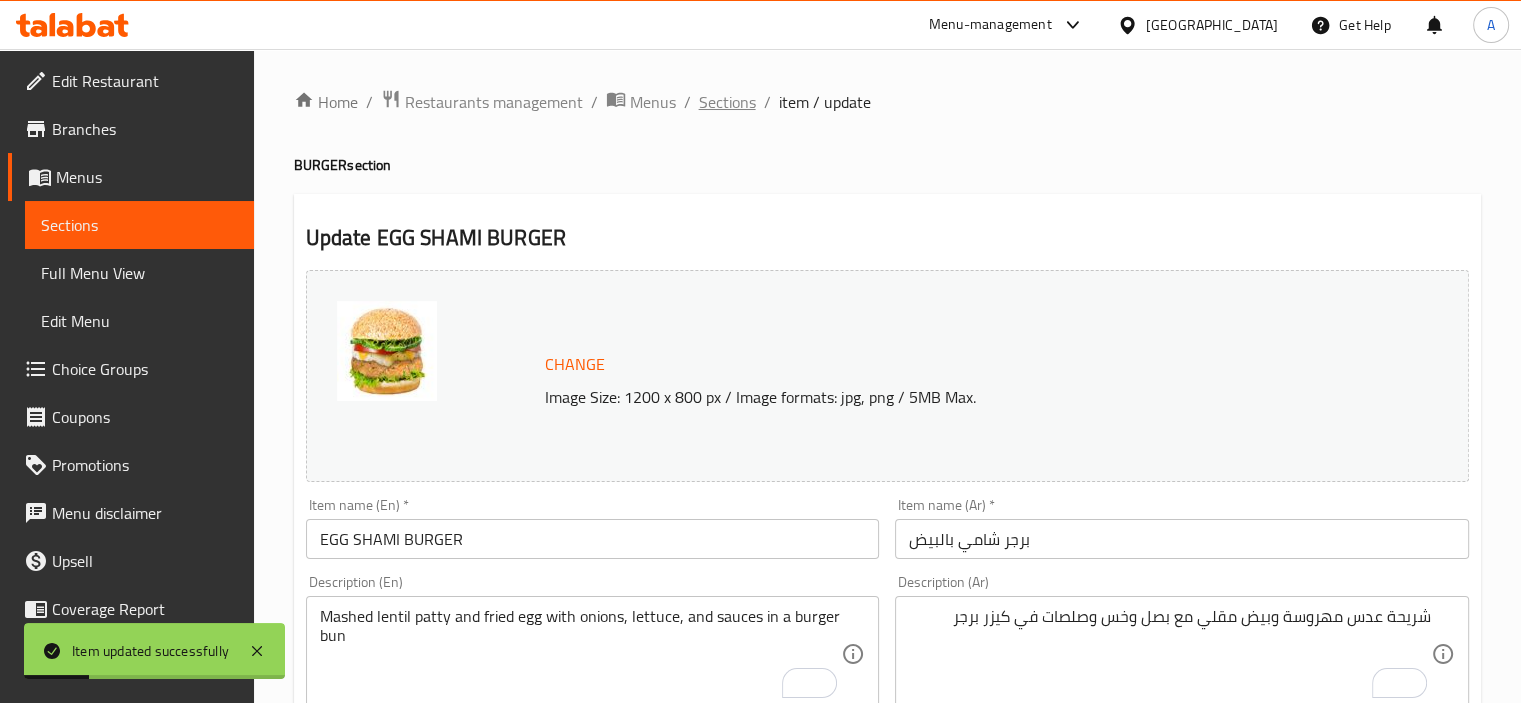 click on "Sections" at bounding box center [727, 102] 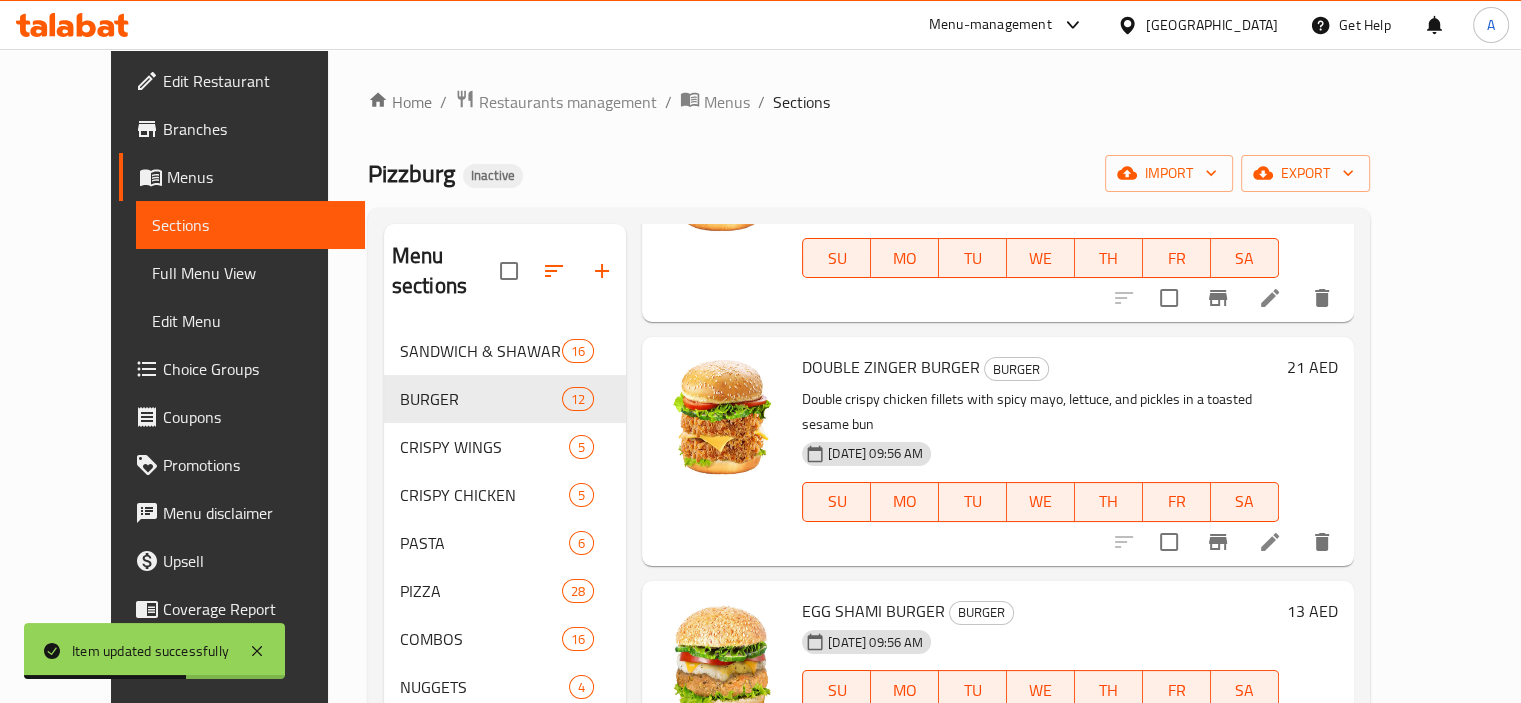 scroll, scrollTop: 1200, scrollLeft: 0, axis: vertical 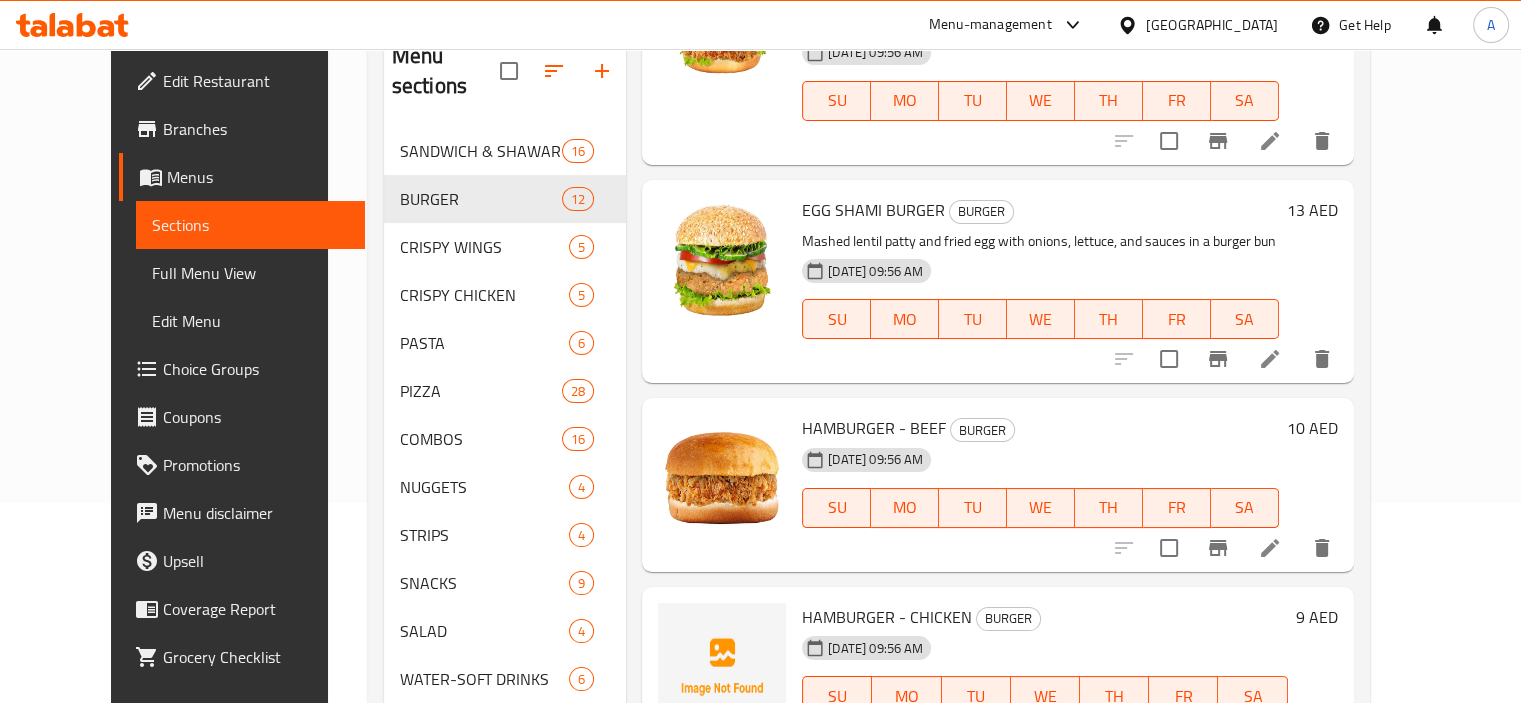 click at bounding box center (1223, 736) 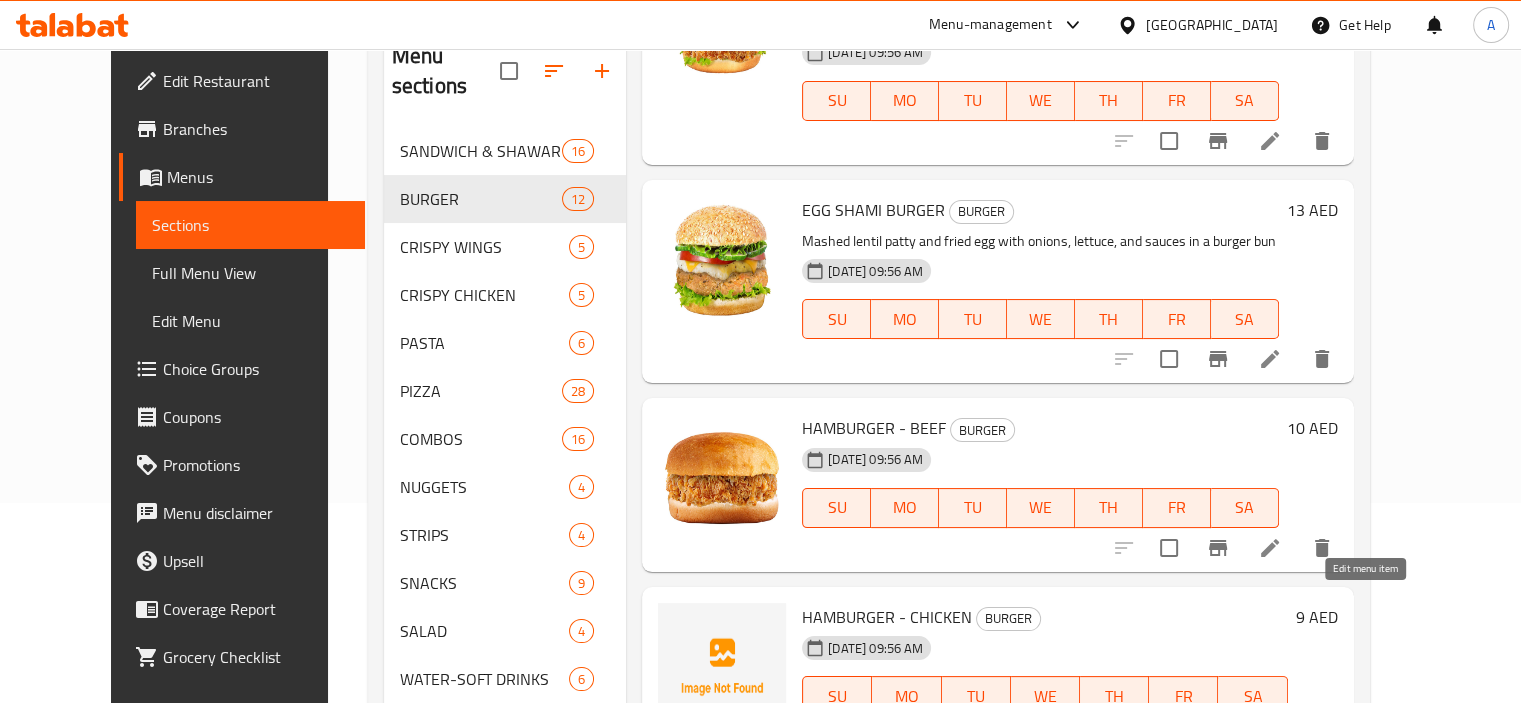 click 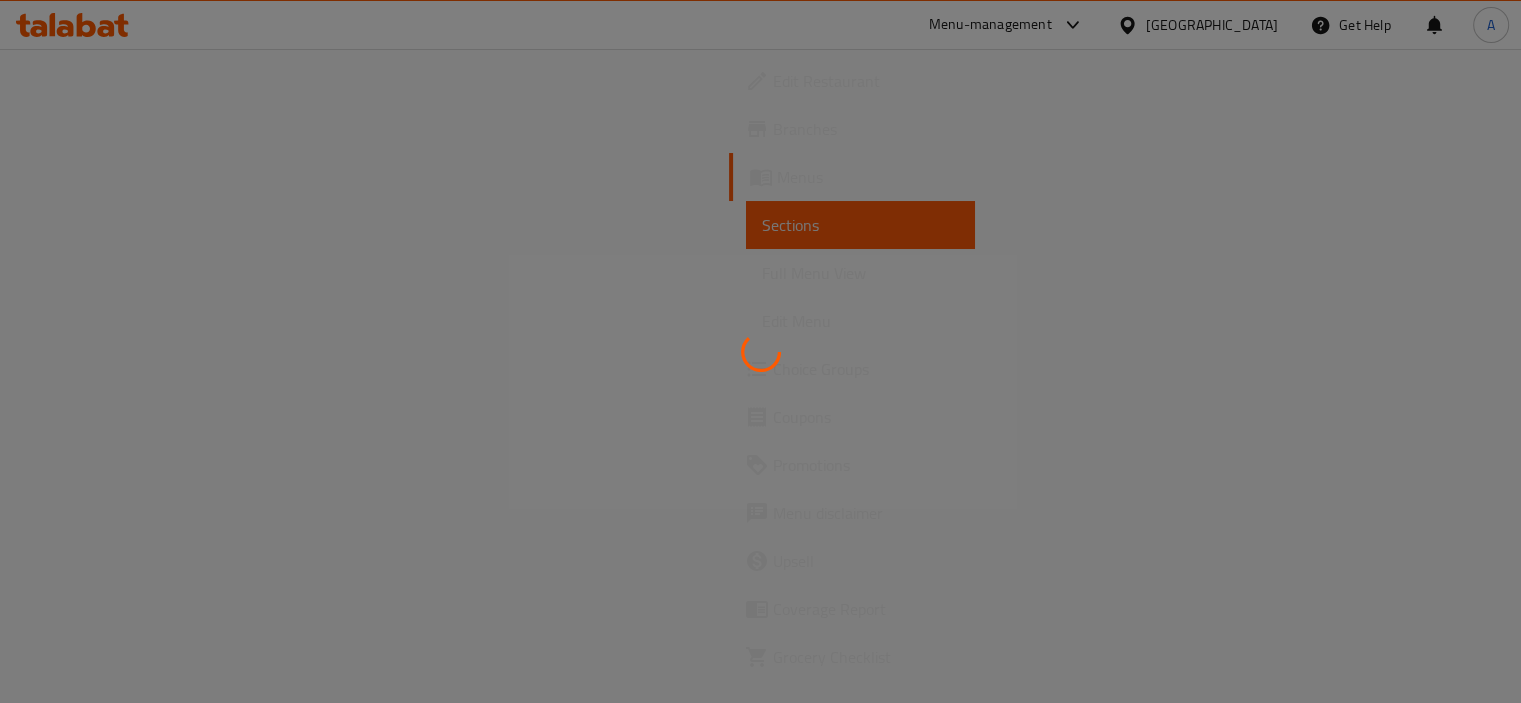 scroll, scrollTop: 0, scrollLeft: 0, axis: both 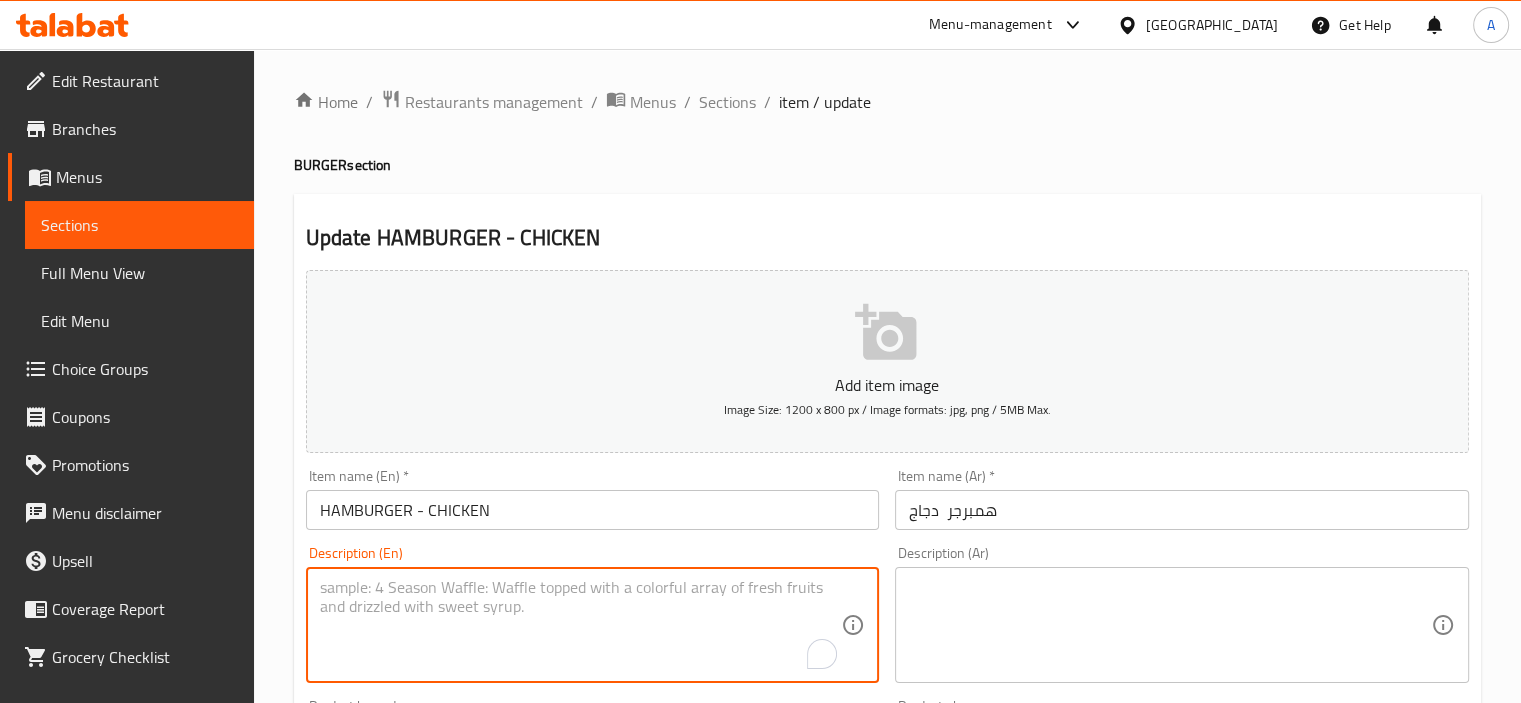 click at bounding box center (581, 625) 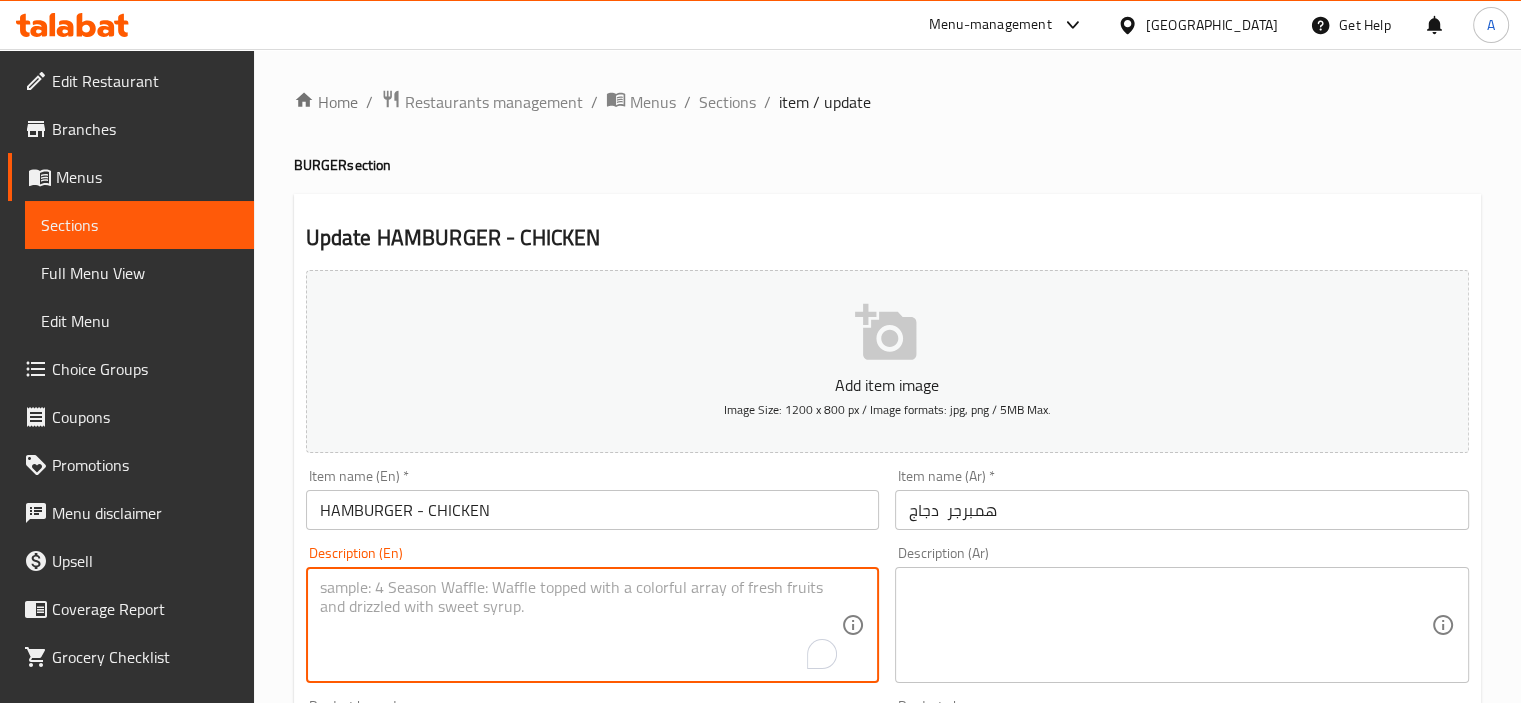 type on "{" 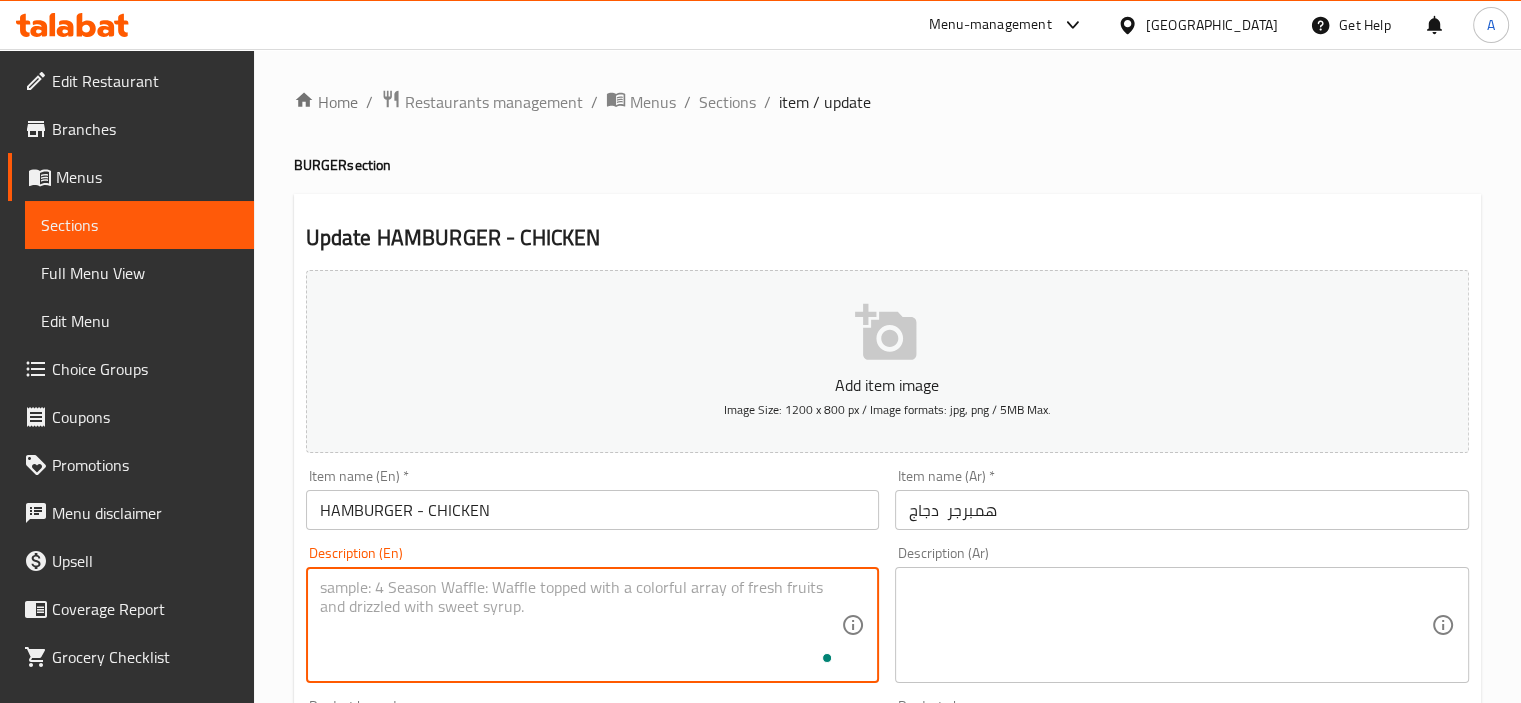 paste on "Grilled beef patty with lettuce, onions, pickles, ketchup, and mustard in a soft burger bun" 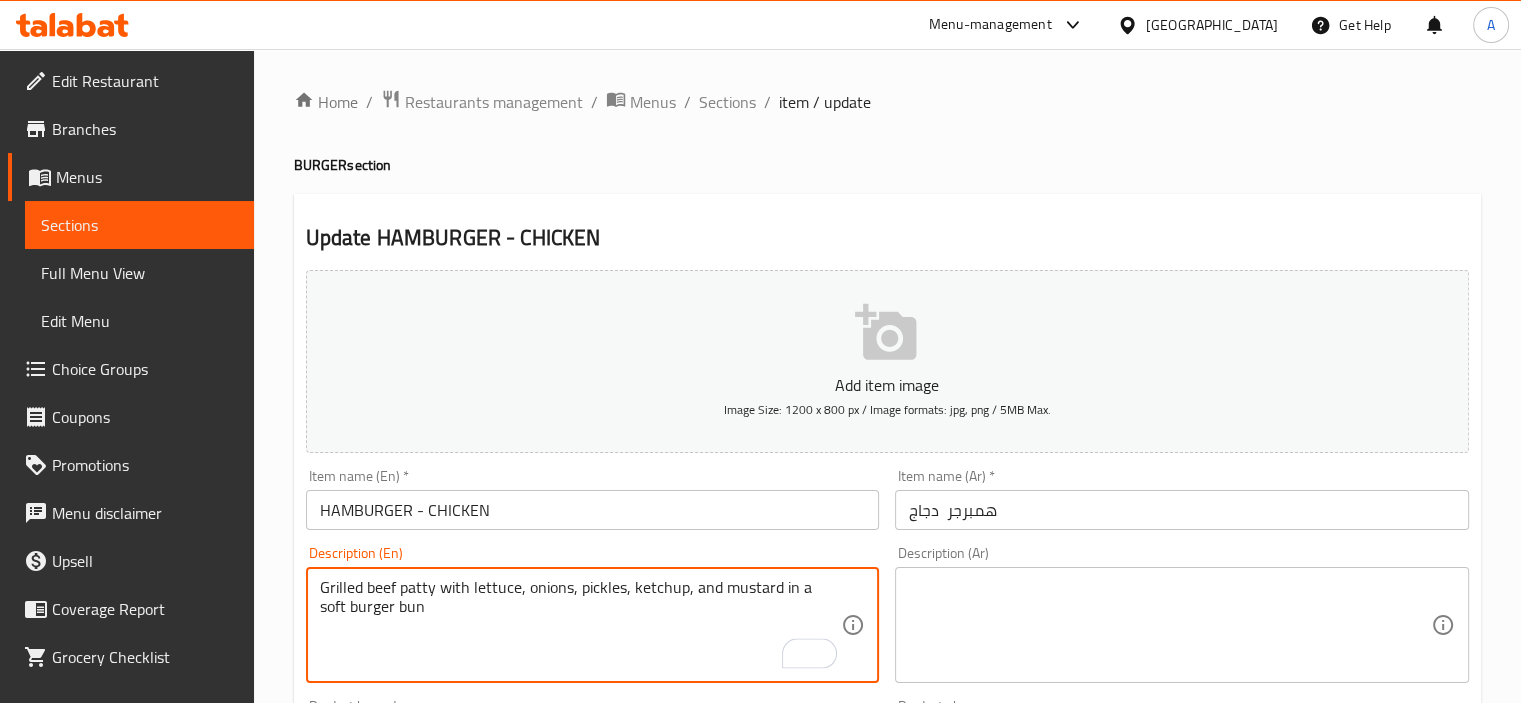 type on "Grilled beef patty with lettuce, onions, pickles, ketchup, and mustard in a soft burger bun" 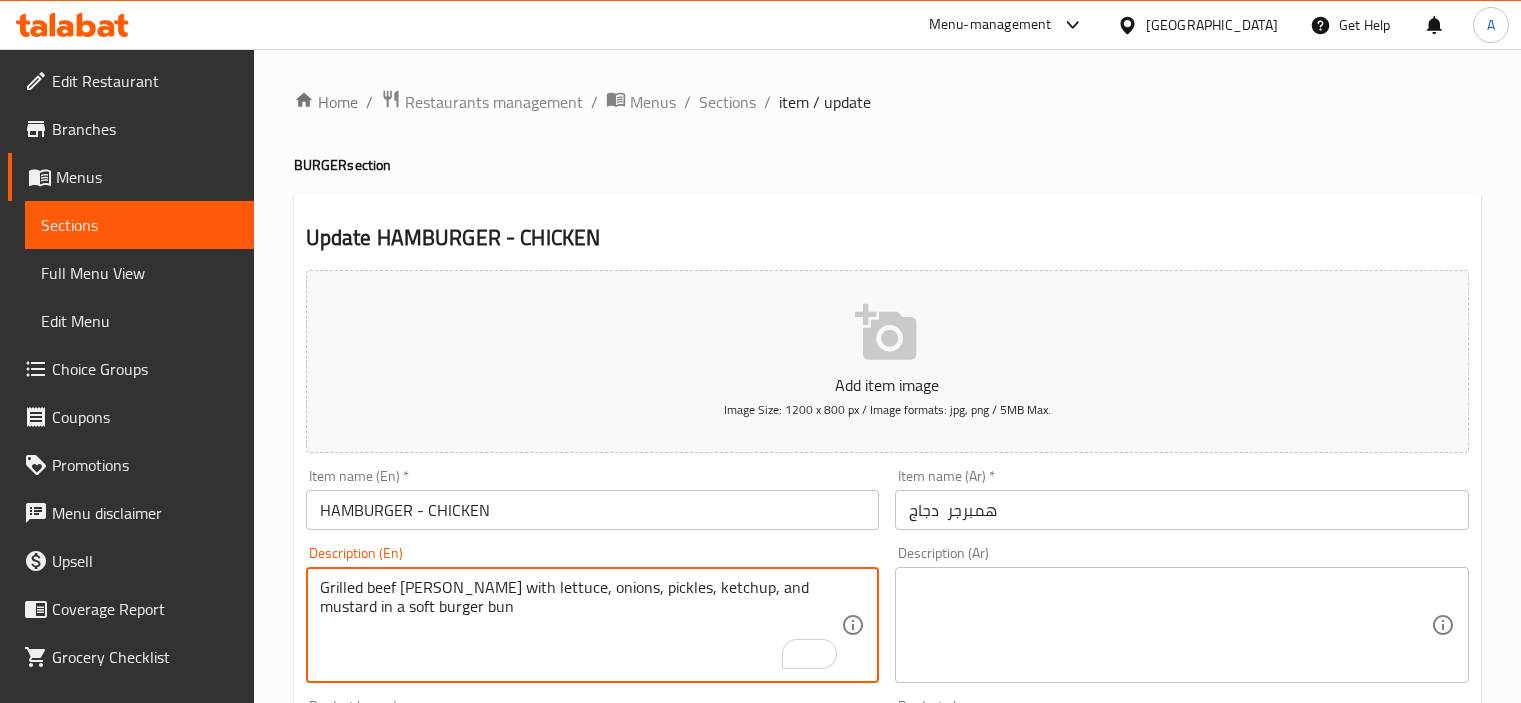 scroll, scrollTop: 0, scrollLeft: 0, axis: both 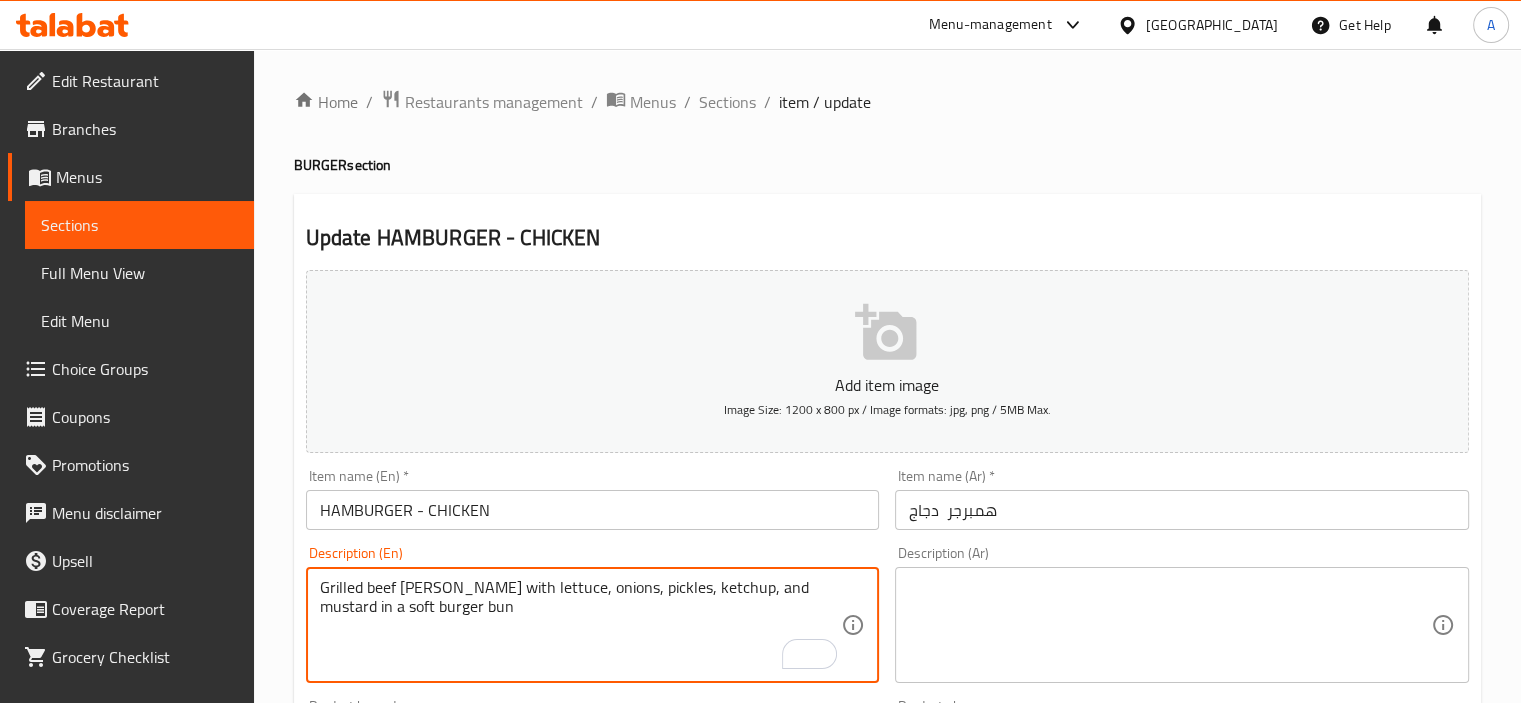 click at bounding box center (1170, 625) 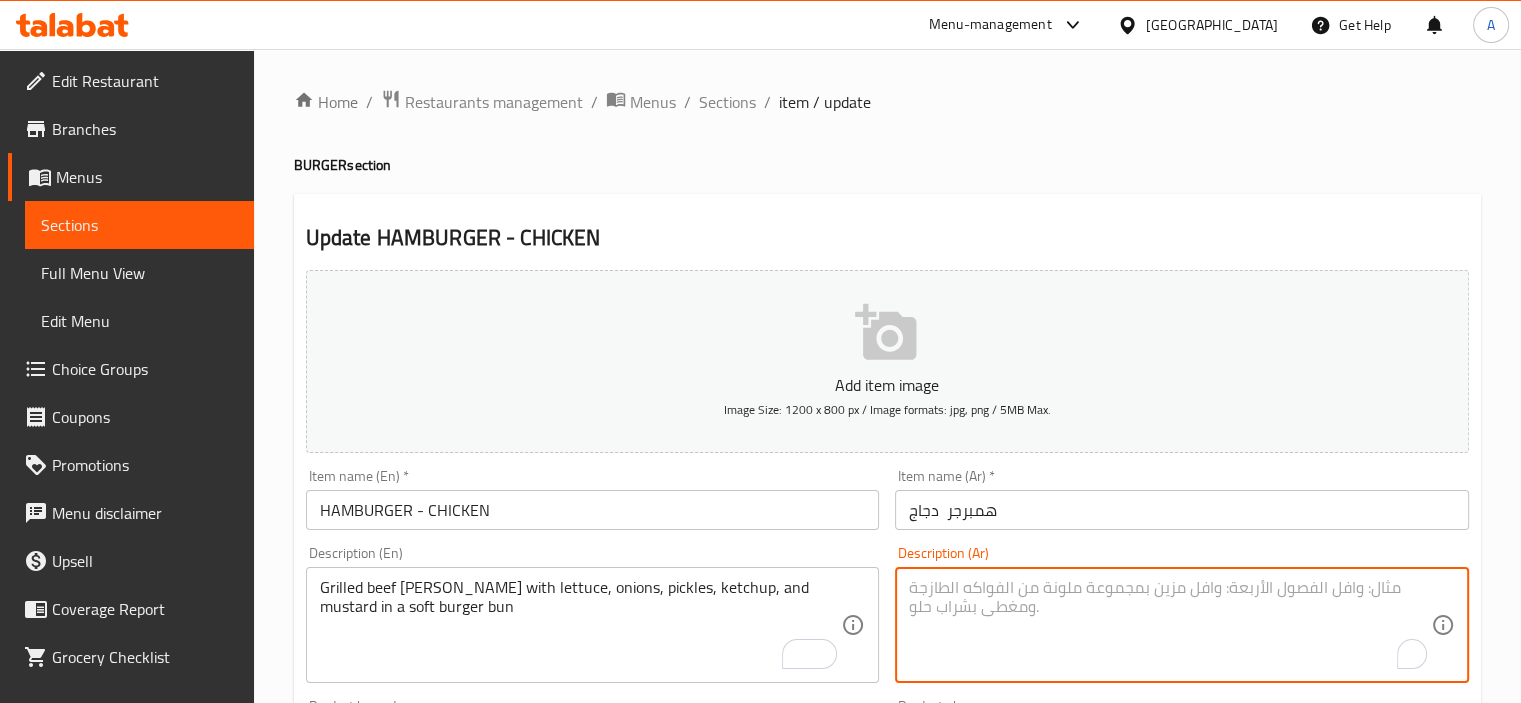 paste on "شريحة لحم بقري مشوية مع خس وبصل ومخلل وصلصة كاتشب وخردل في [GEOGRAPHIC_DATA]" 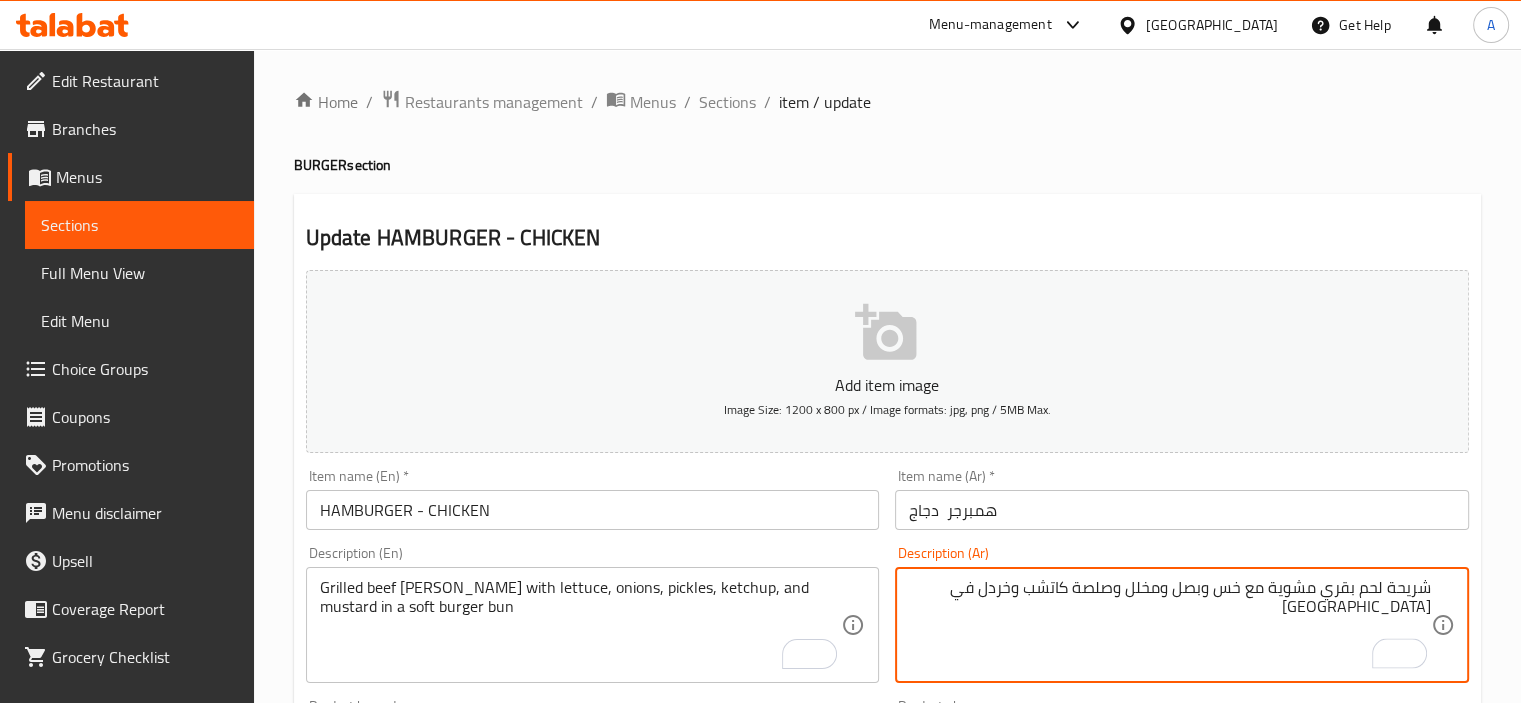 scroll, scrollTop: 100, scrollLeft: 0, axis: vertical 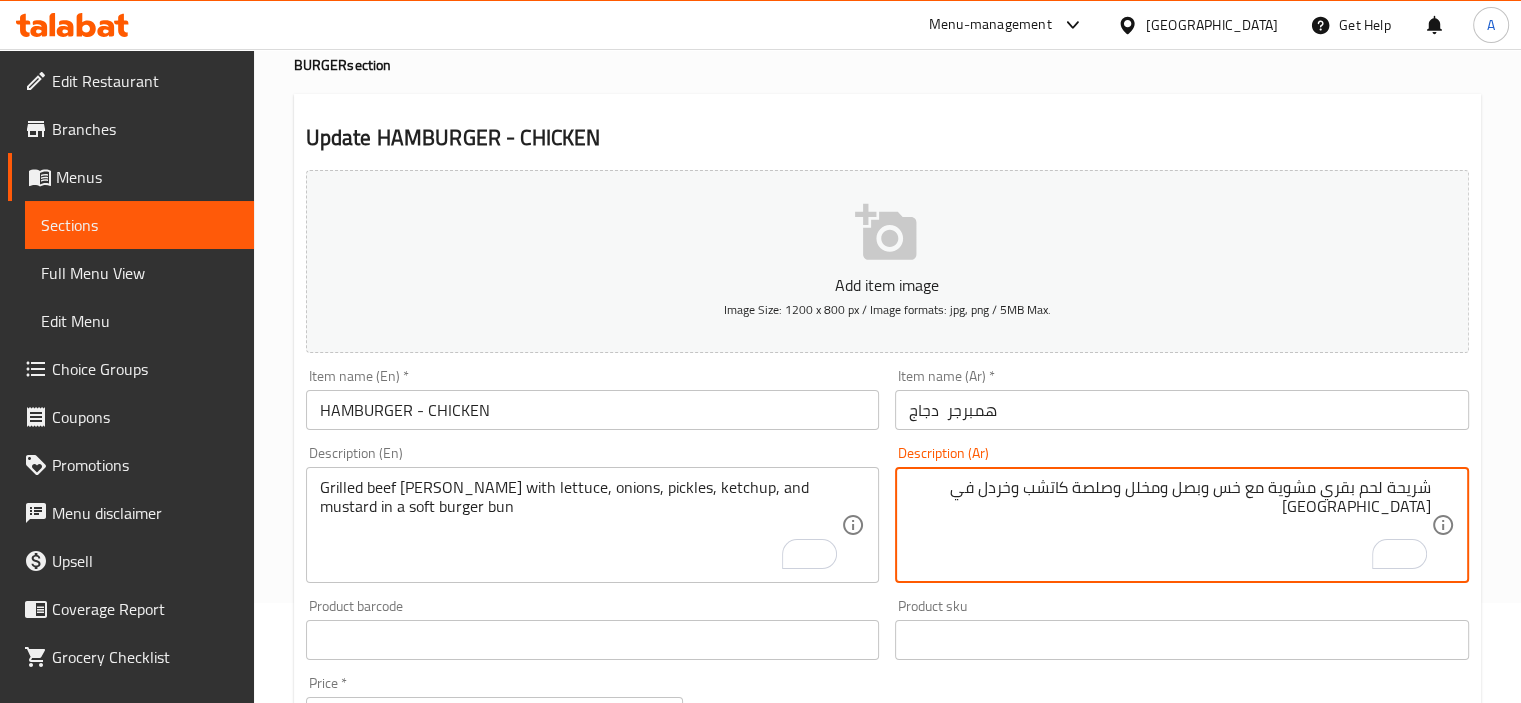 drag, startPoint x: 1070, startPoint y: 486, endPoint x: 1119, endPoint y: 501, distance: 51.24451 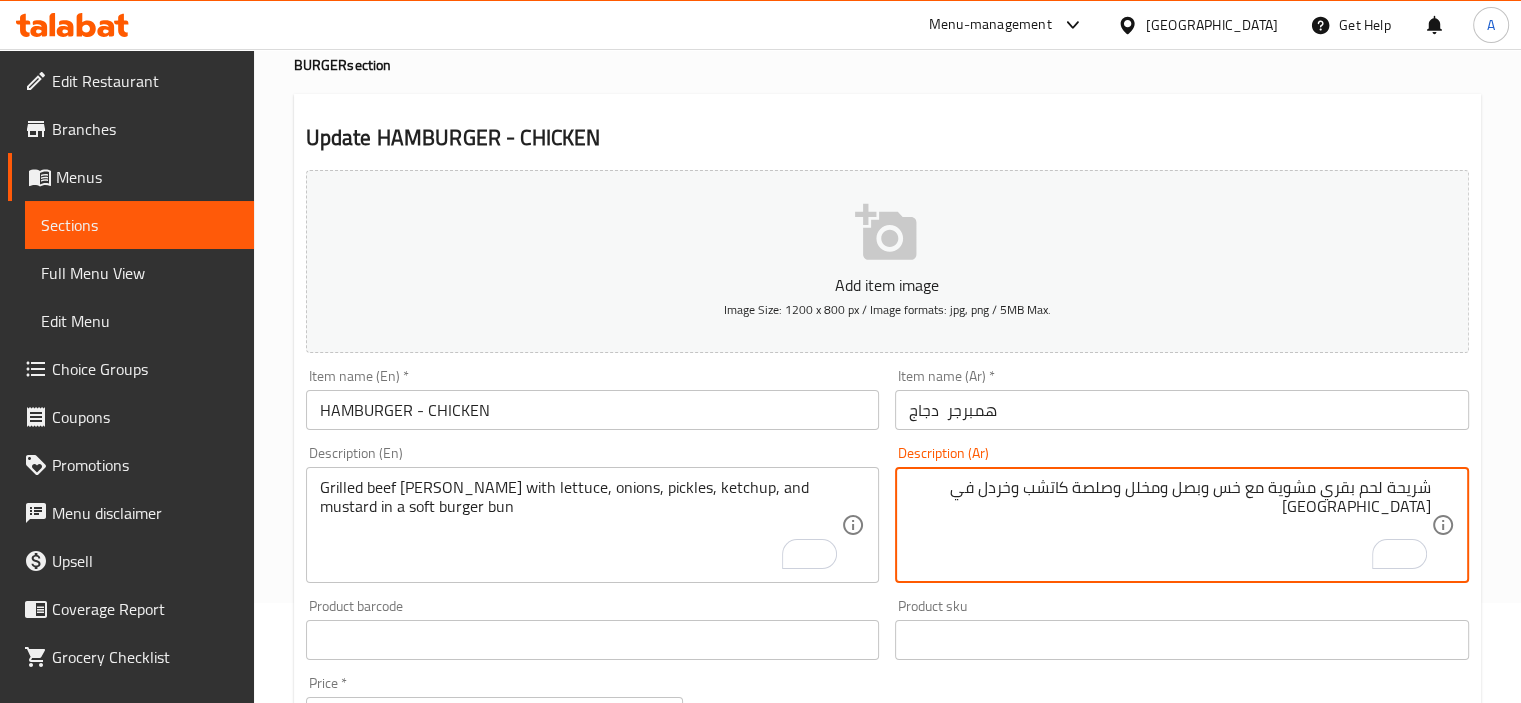 click on "شريحة لحم بقري مشوية مع خس وبصل ومخلل وصلصة كاتشب وخردل في [GEOGRAPHIC_DATA]" at bounding box center [1170, 525] 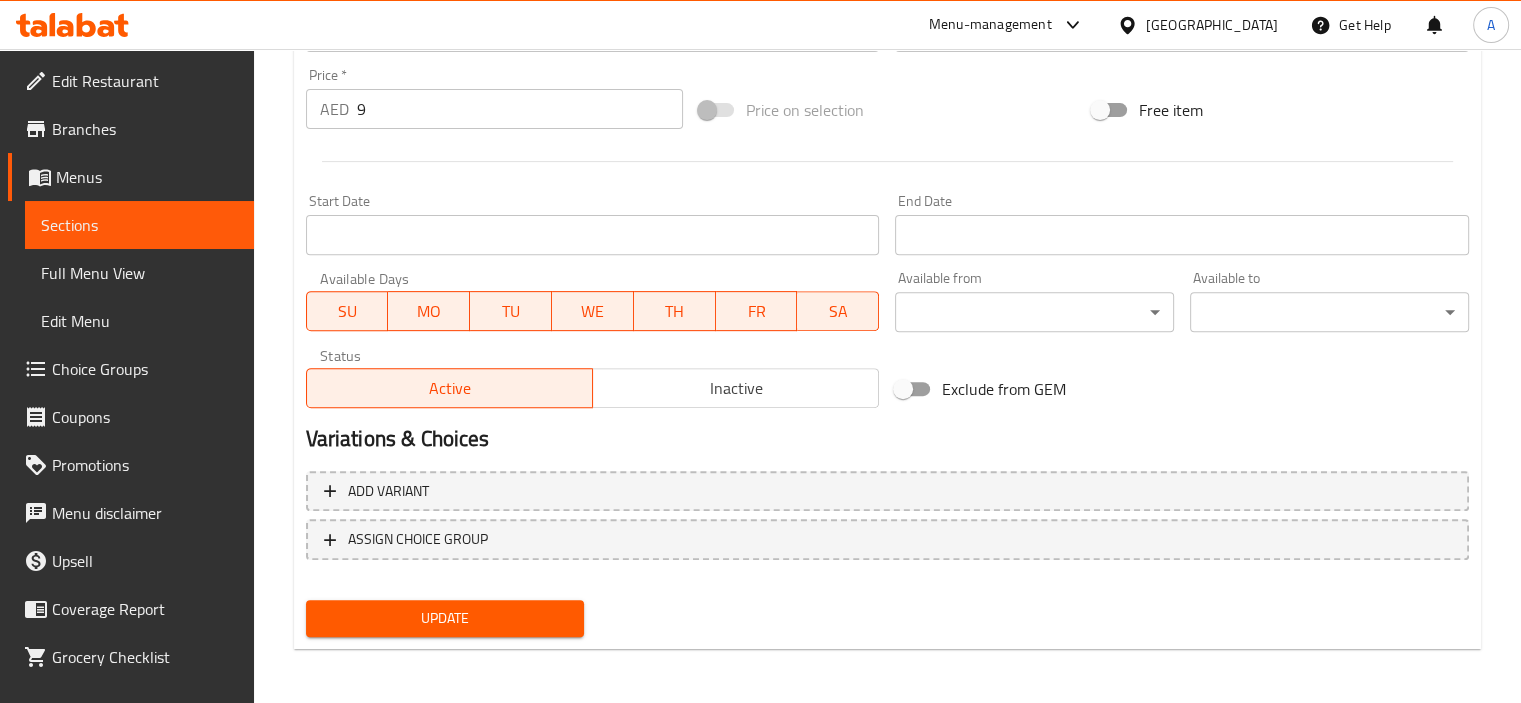scroll, scrollTop: 709, scrollLeft: 0, axis: vertical 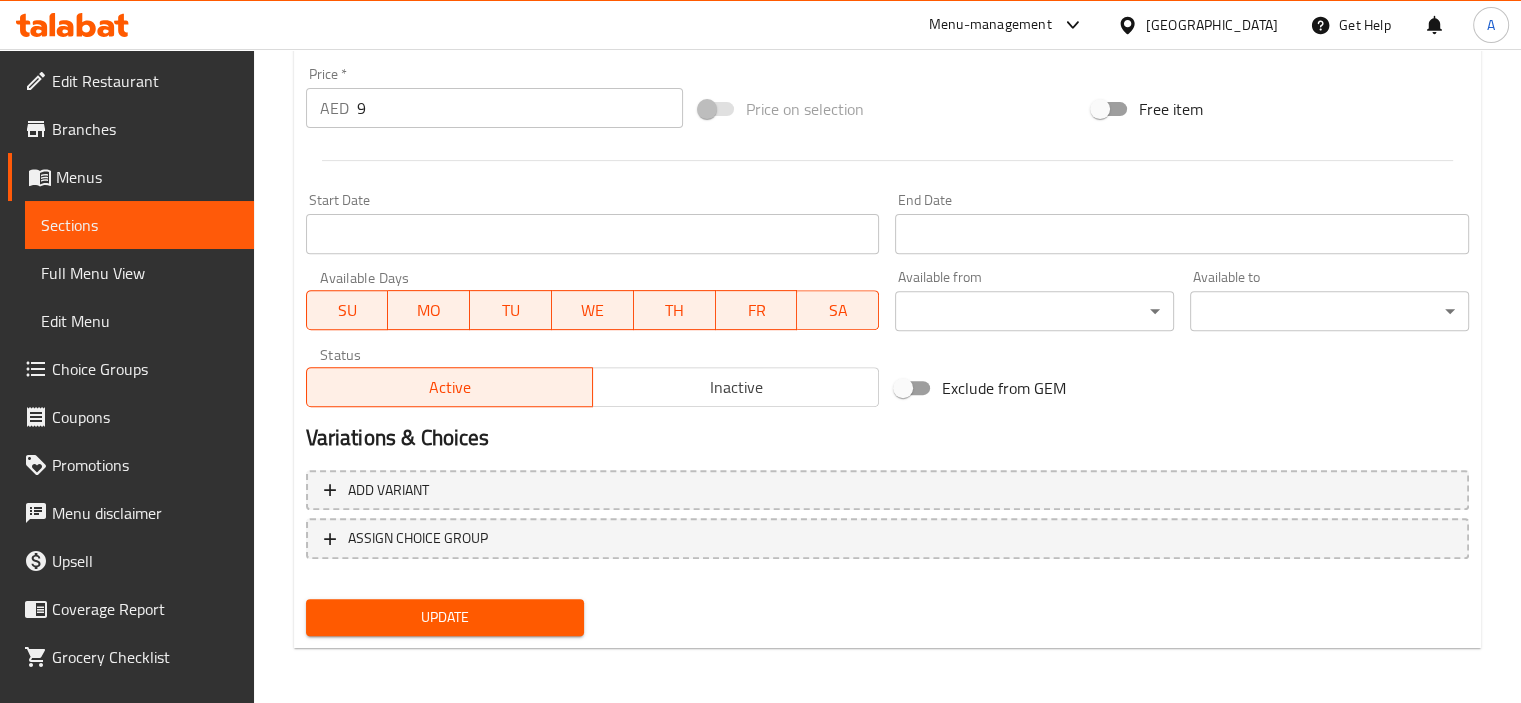 type on "شريحة لحم بقري مشوية مع خس وبصل ومخلل وكاتشب وخردل في كيزر [GEOGRAPHIC_DATA]" 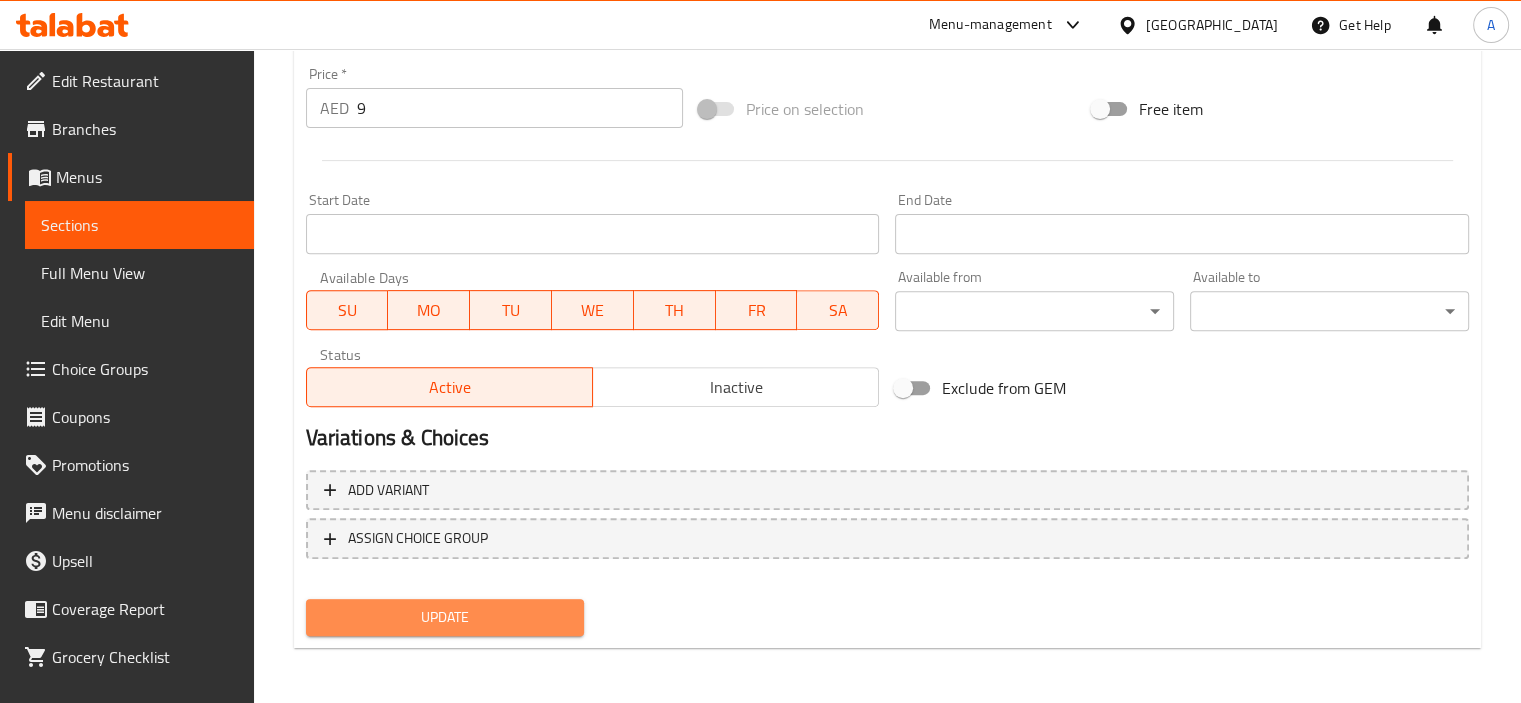 click on "Update" at bounding box center [445, 617] 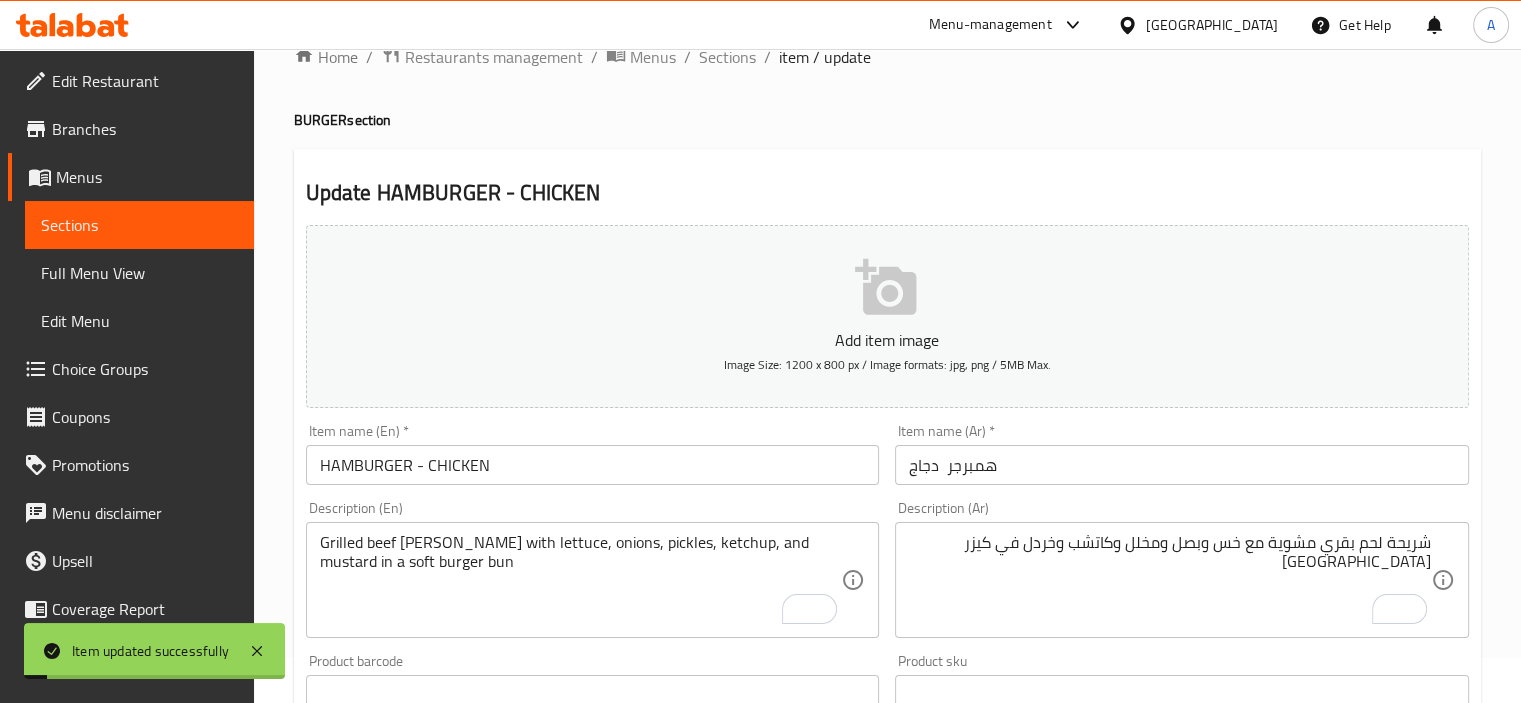 scroll, scrollTop: 0, scrollLeft: 0, axis: both 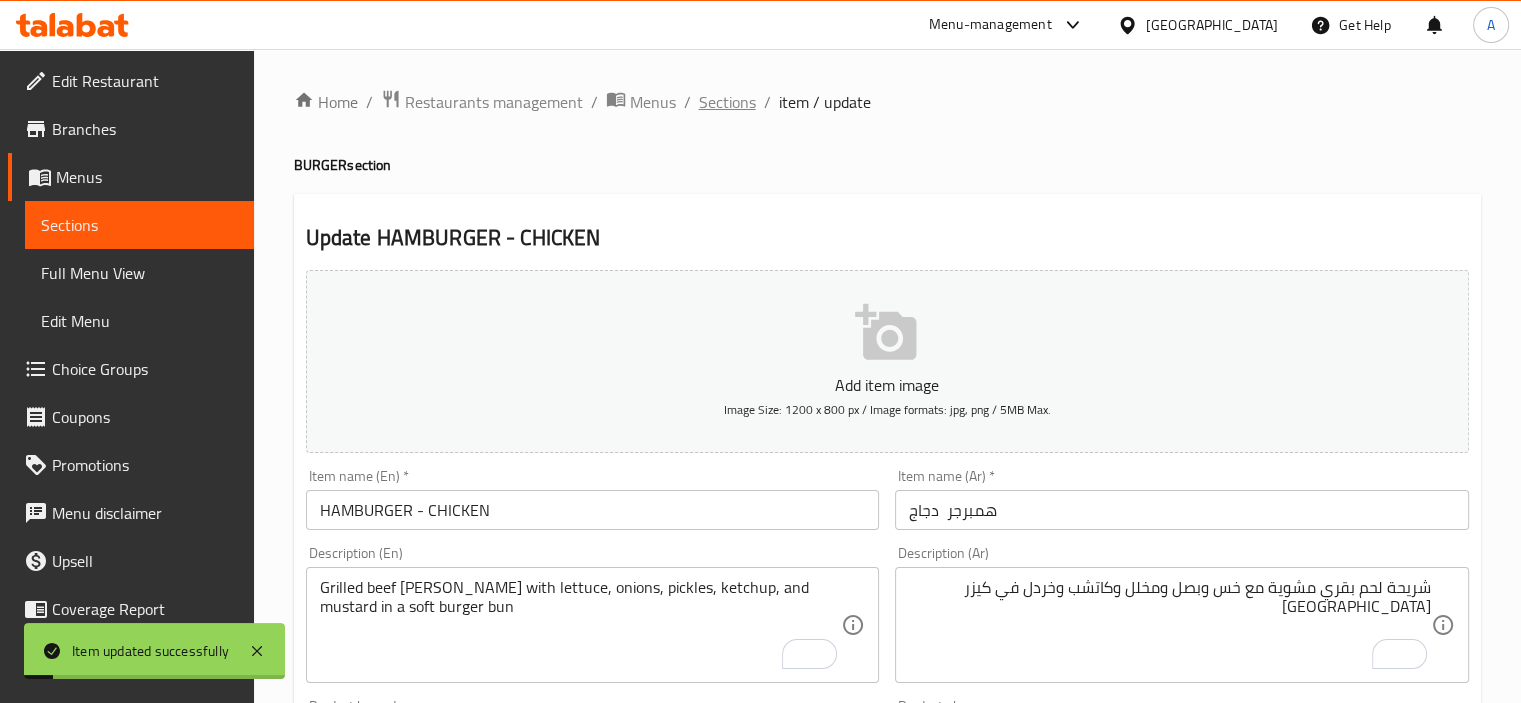 click on "Sections" at bounding box center (727, 102) 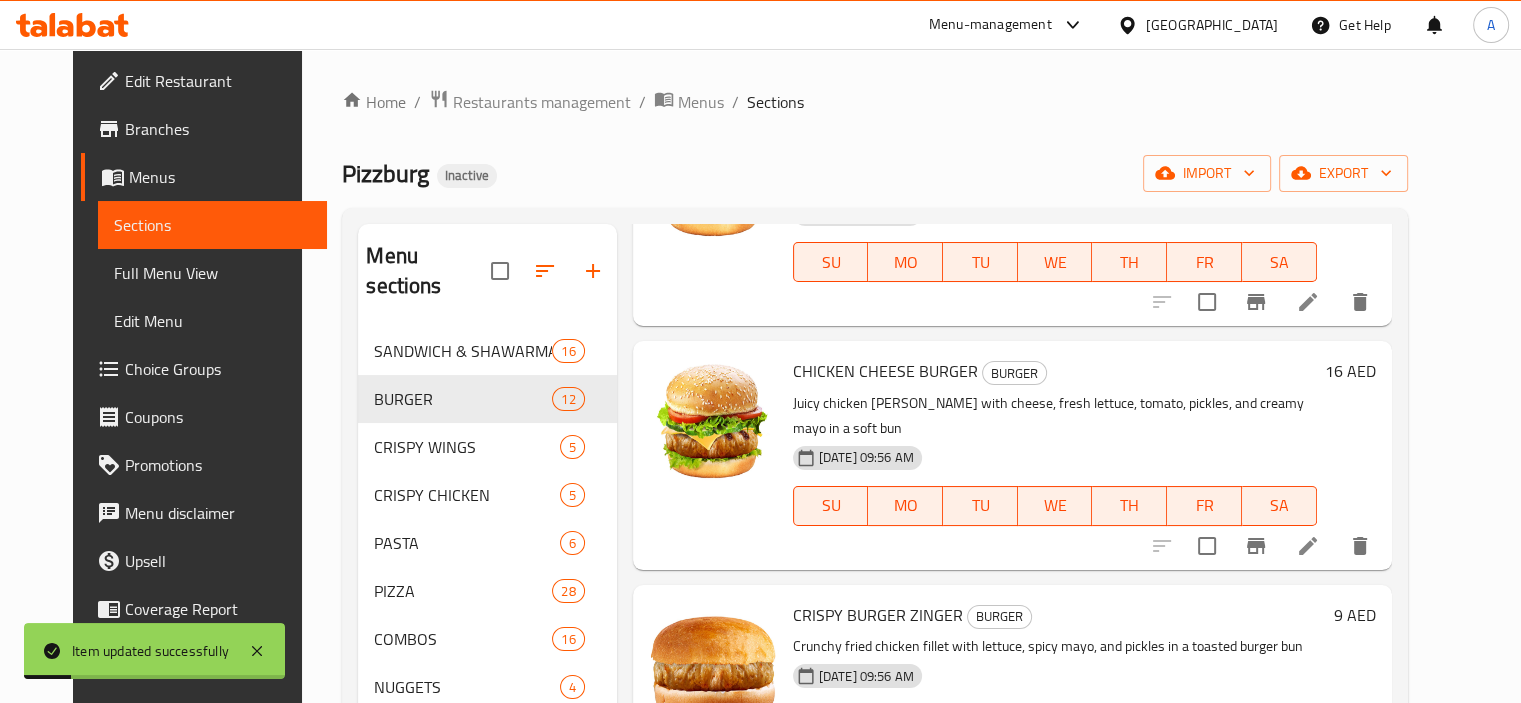 scroll, scrollTop: 300, scrollLeft: 0, axis: vertical 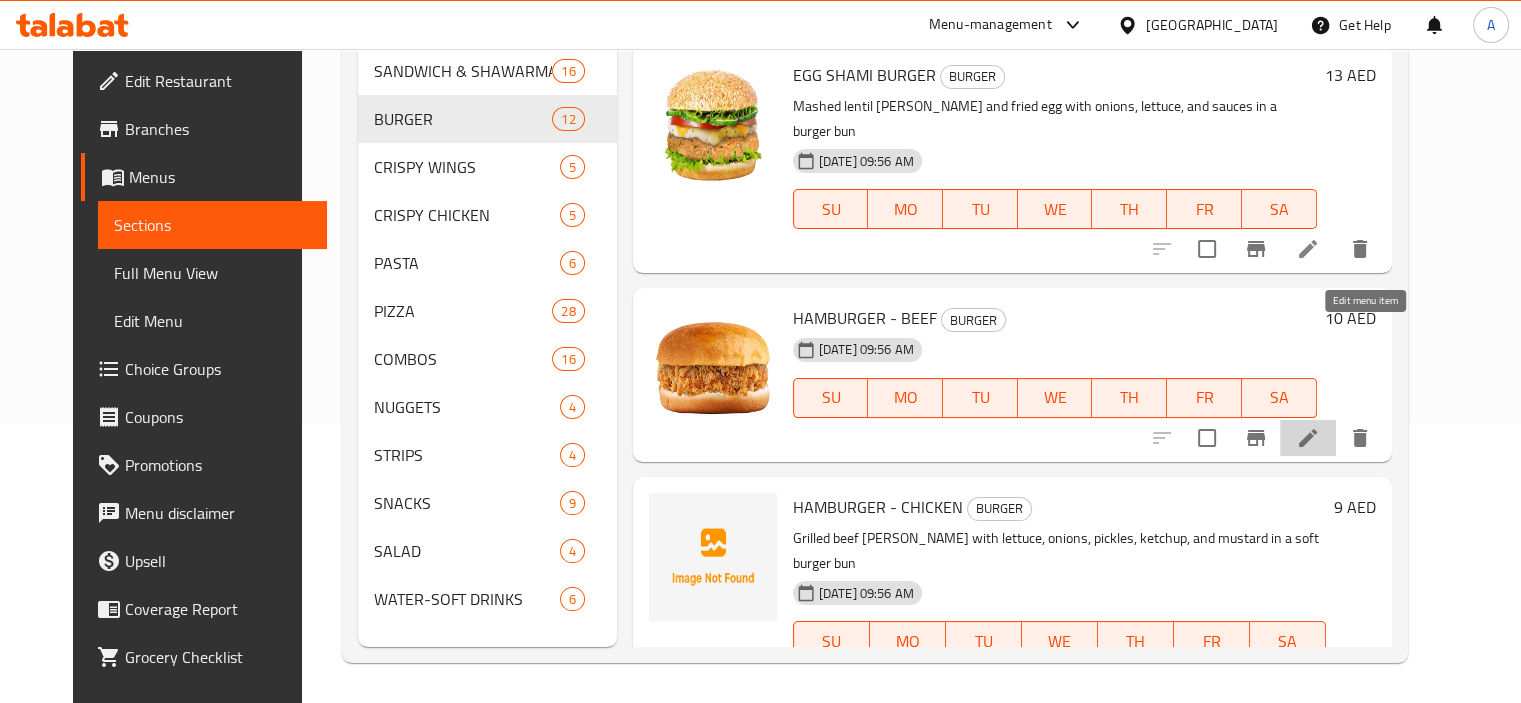 click 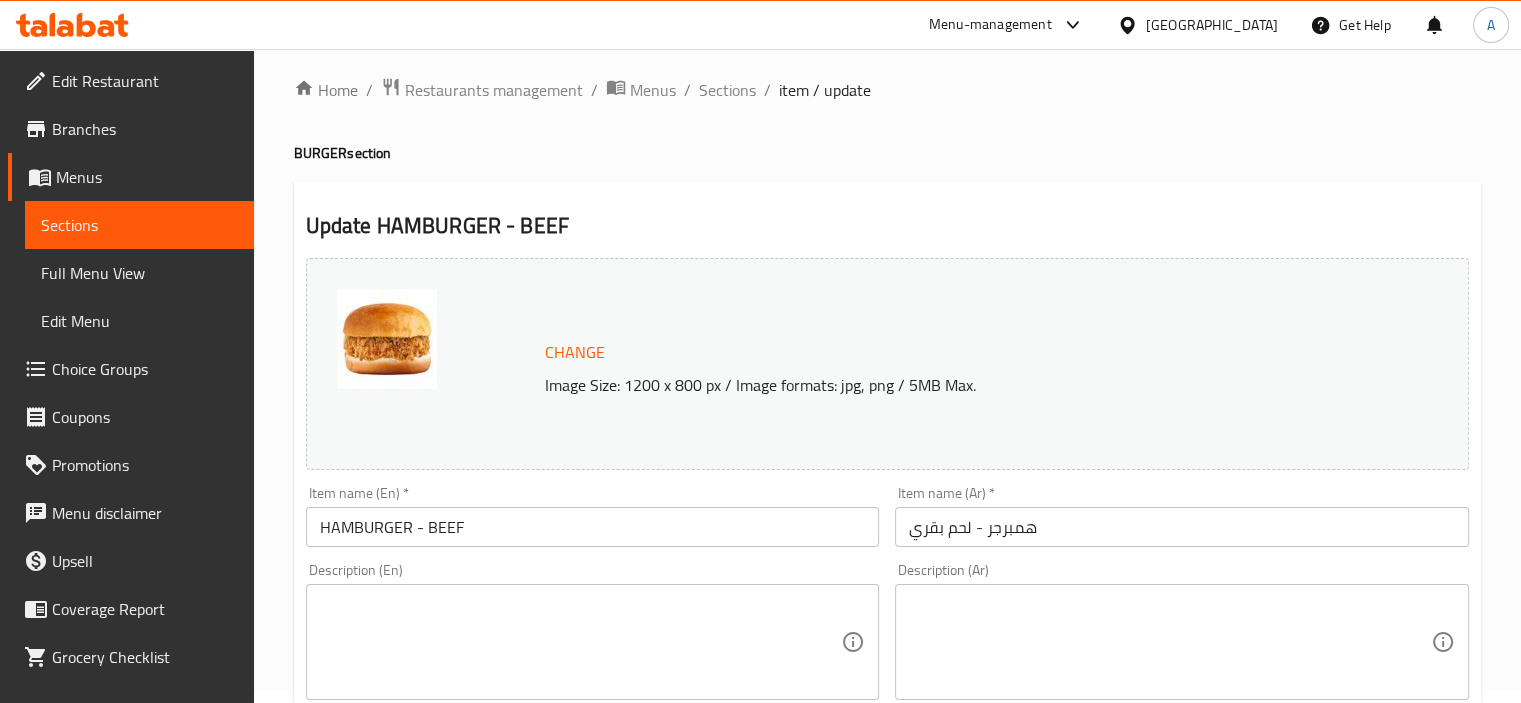 scroll, scrollTop: 0, scrollLeft: 0, axis: both 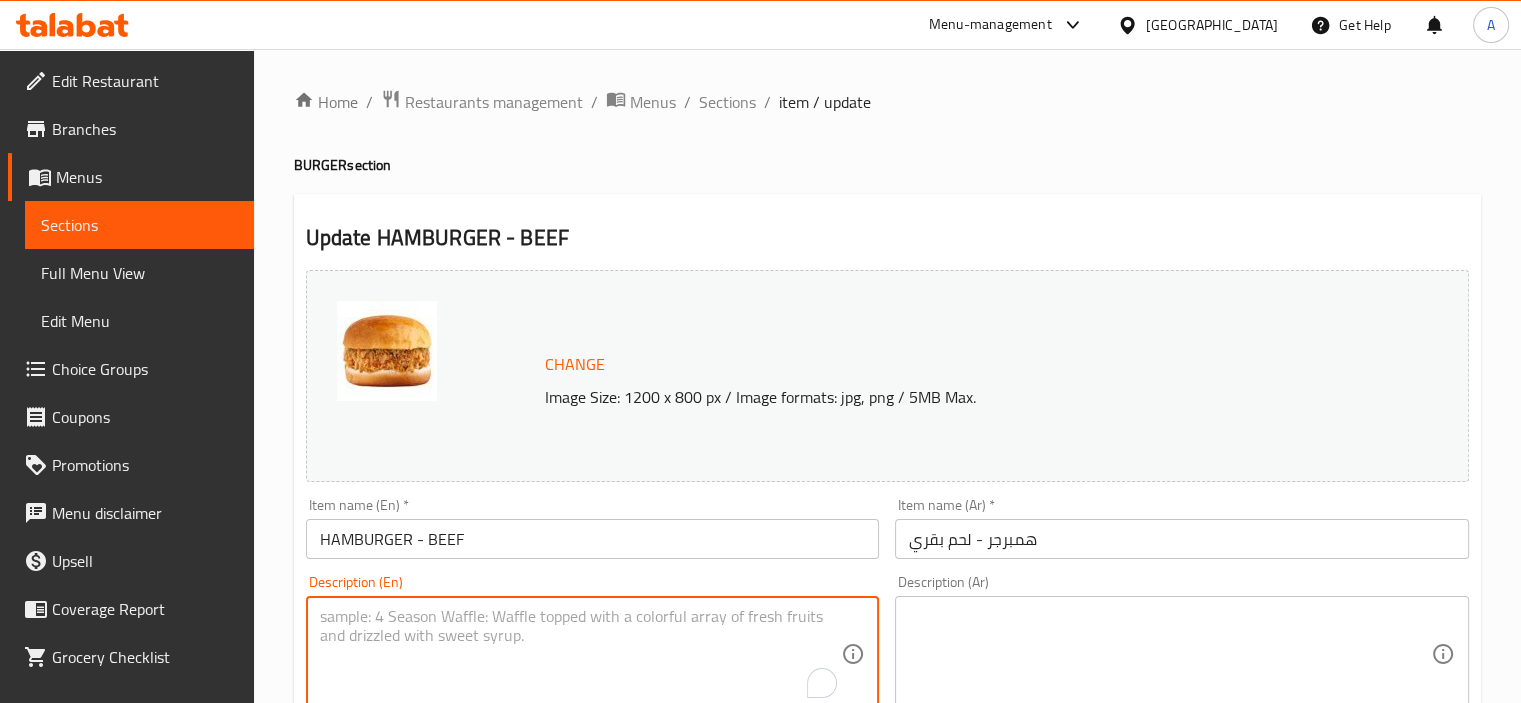 click at bounding box center [581, 654] 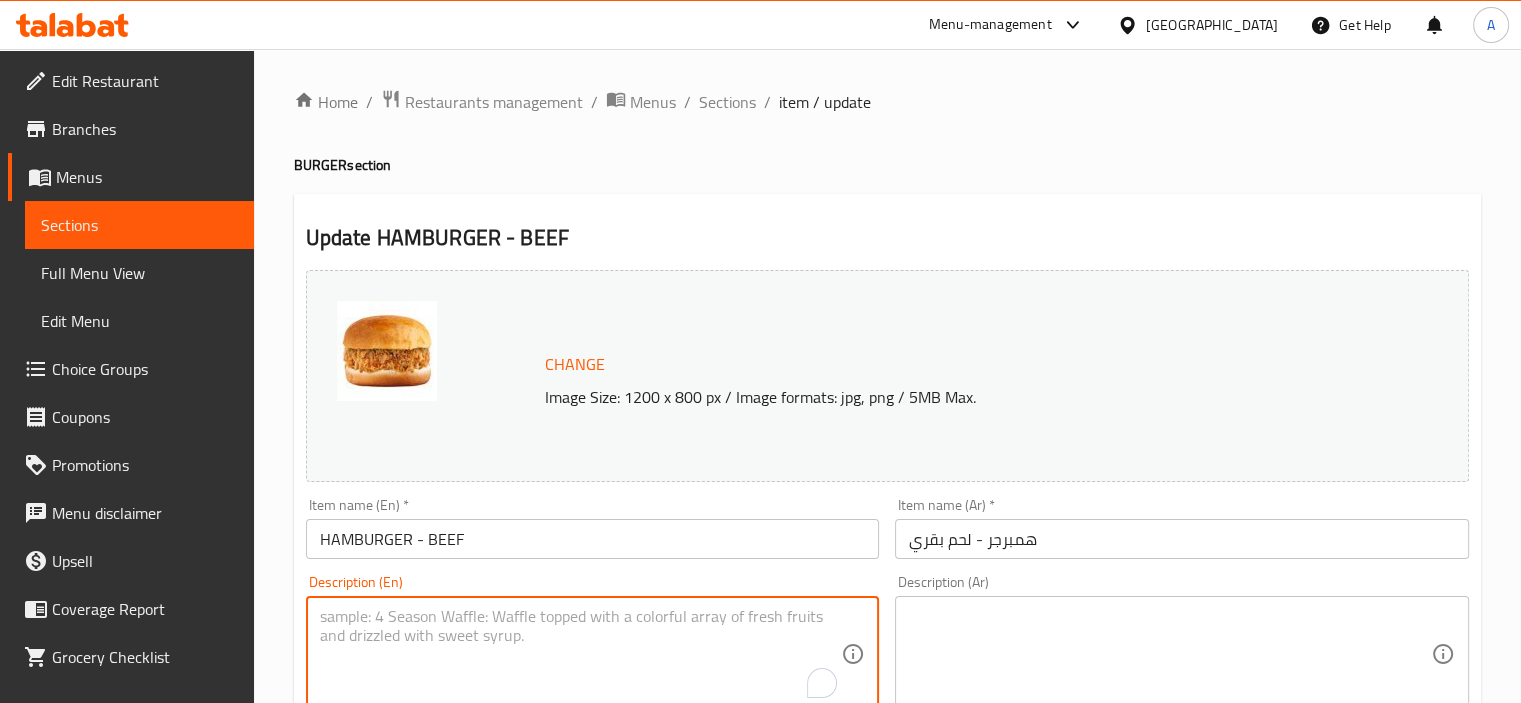 scroll, scrollTop: 100, scrollLeft: 0, axis: vertical 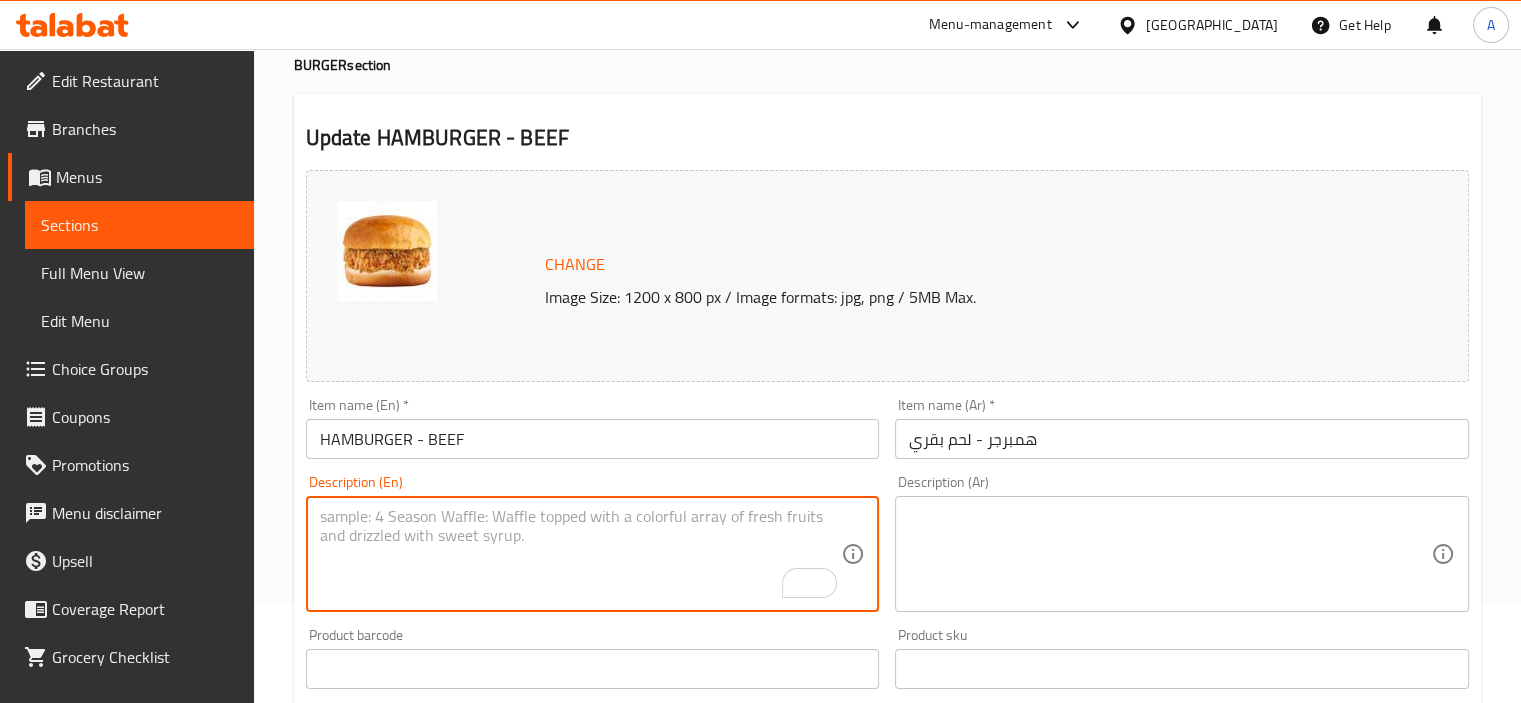 paste on "Grilled beef [PERSON_NAME] with lettuce, onions, pickles, ketchup, and mustard in a soft burger bun" 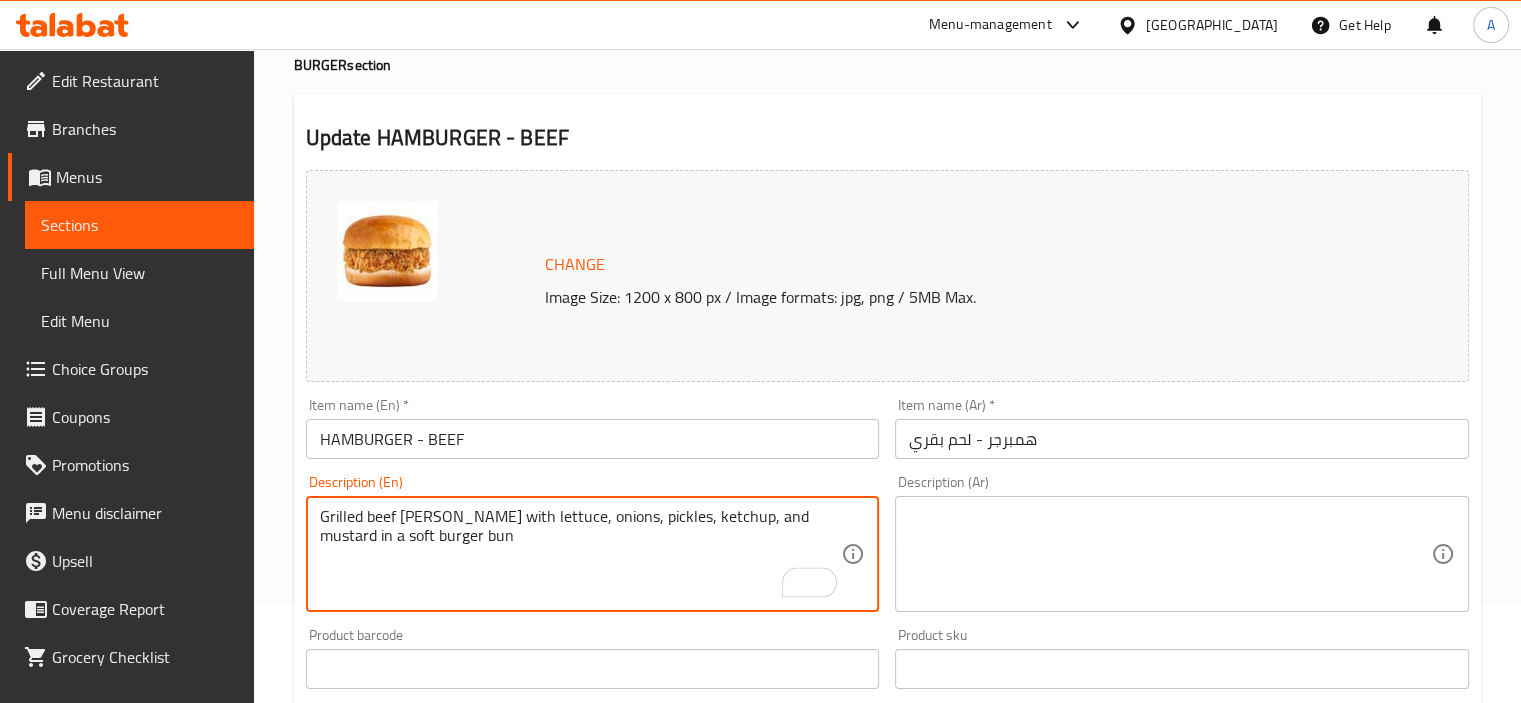 type on "Grilled beef [PERSON_NAME] with lettuce, onions, pickles, ketchup, and mustard in a soft burger bun" 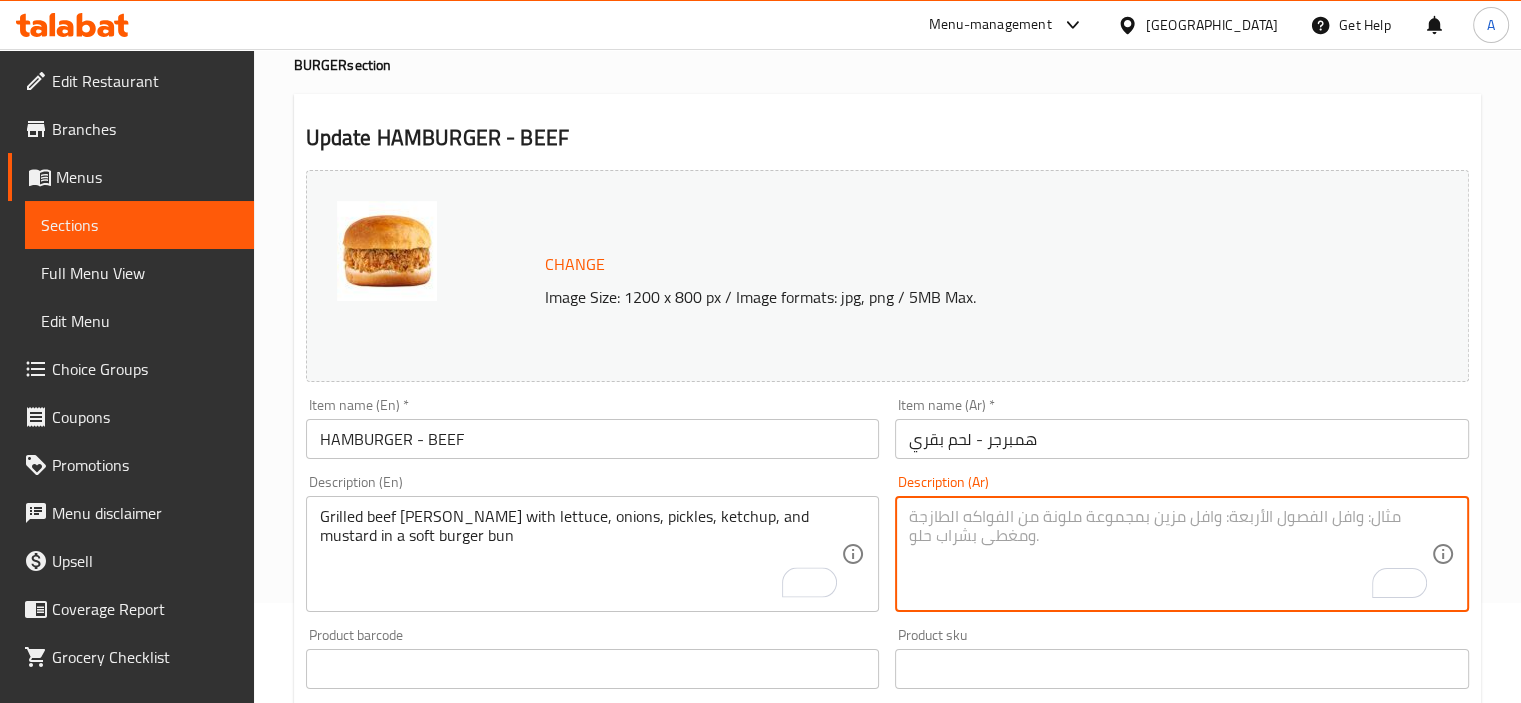 paste on "شريحة لحم بقري مشوية مع خس وبصل ومخلل وصلصة كاتشب وخردل في [GEOGRAPHIC_DATA]" 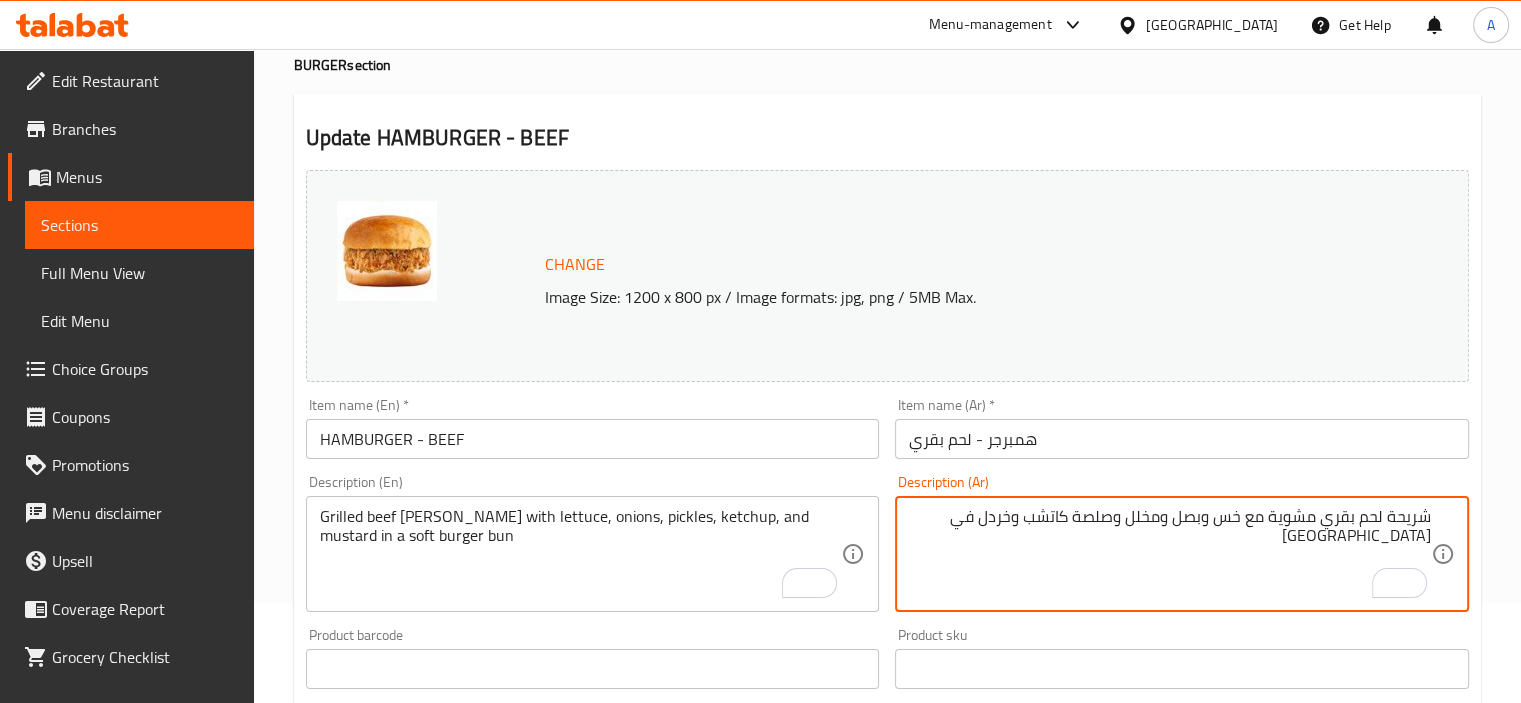 drag, startPoint x: 1072, startPoint y: 515, endPoint x: 1115, endPoint y: 519, distance: 43.185646 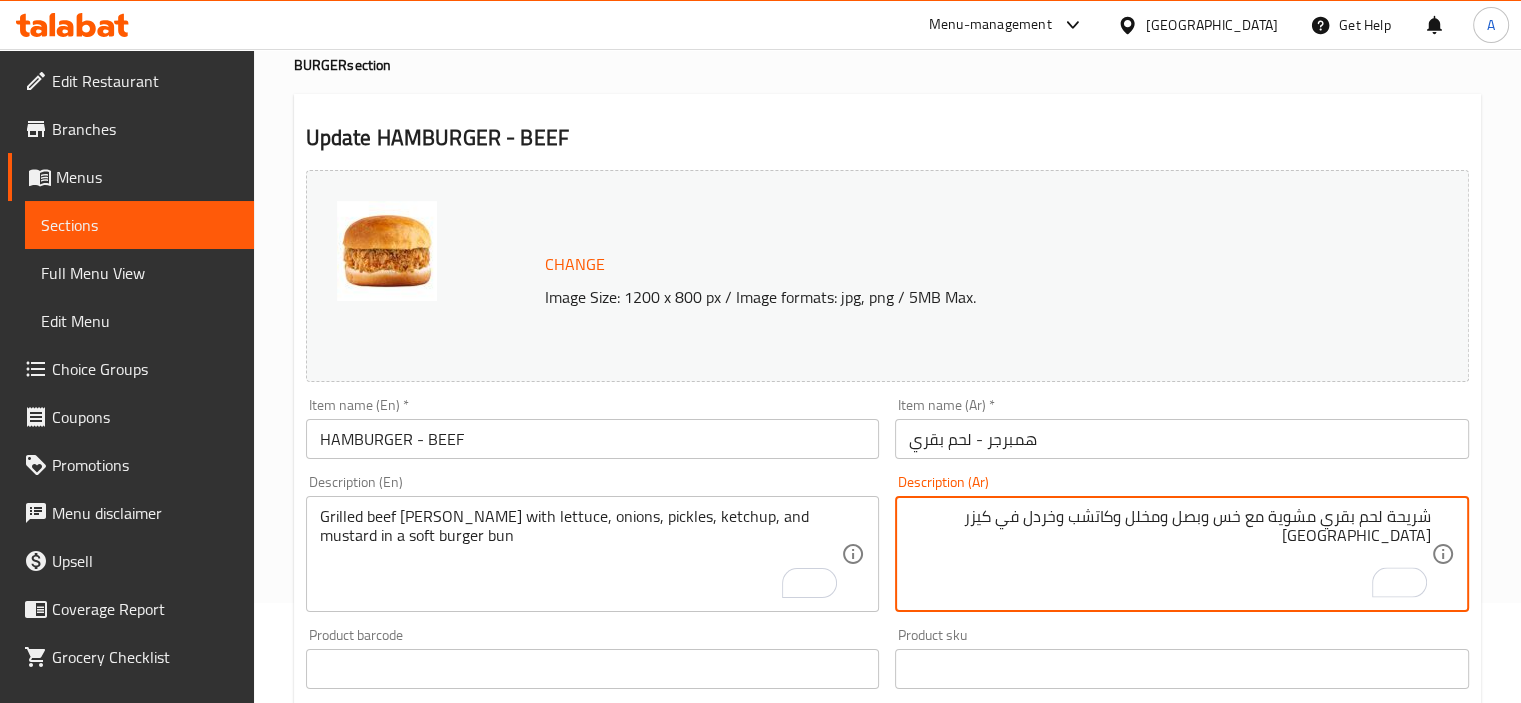 type on "شريحة لحم بقري مشوية مع خس وبصل ومخلل وكاتشب وخردل في كيزر [GEOGRAPHIC_DATA]" 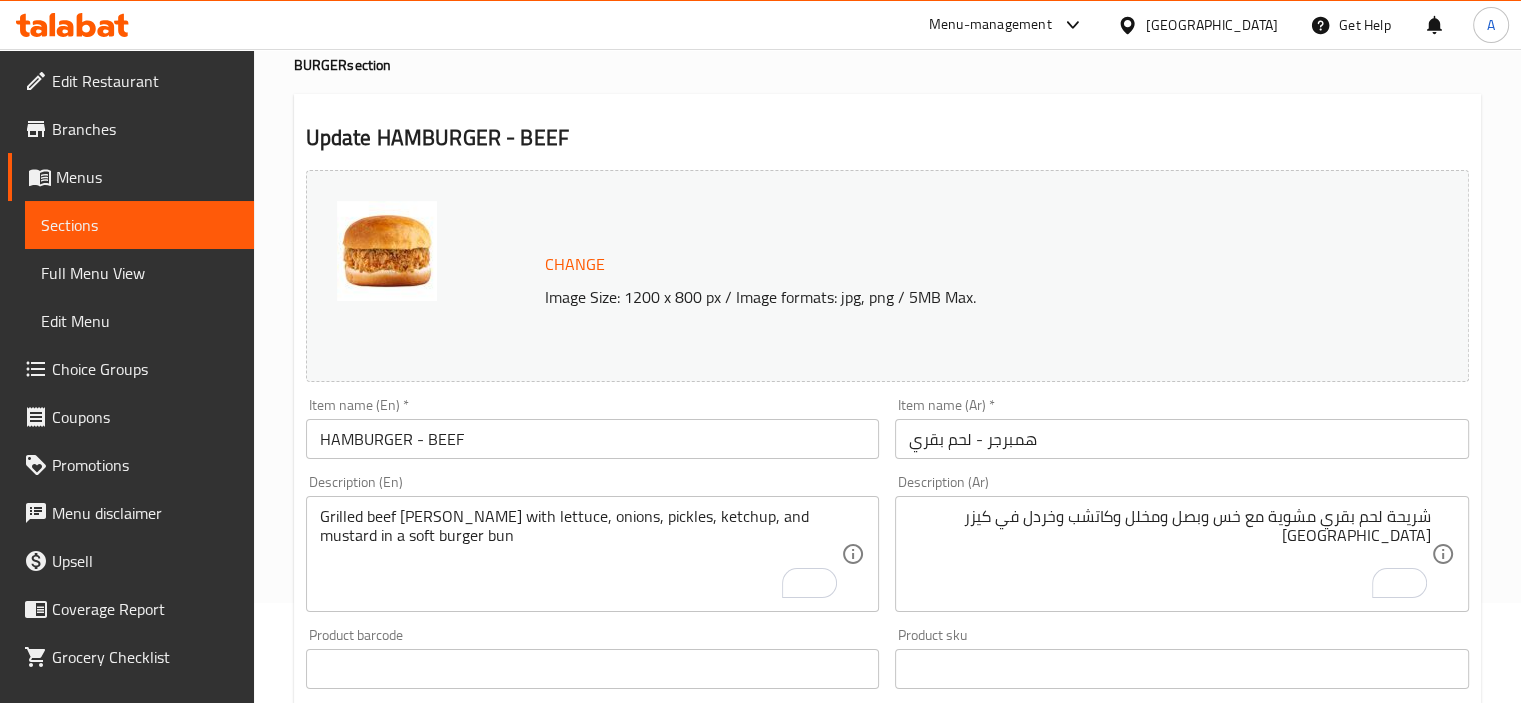 click on "Description (En) Grilled beef [PERSON_NAME] with lettuce, onions, pickles, ketchup, and mustard in a soft burger bun Description (En)" at bounding box center [593, 543] 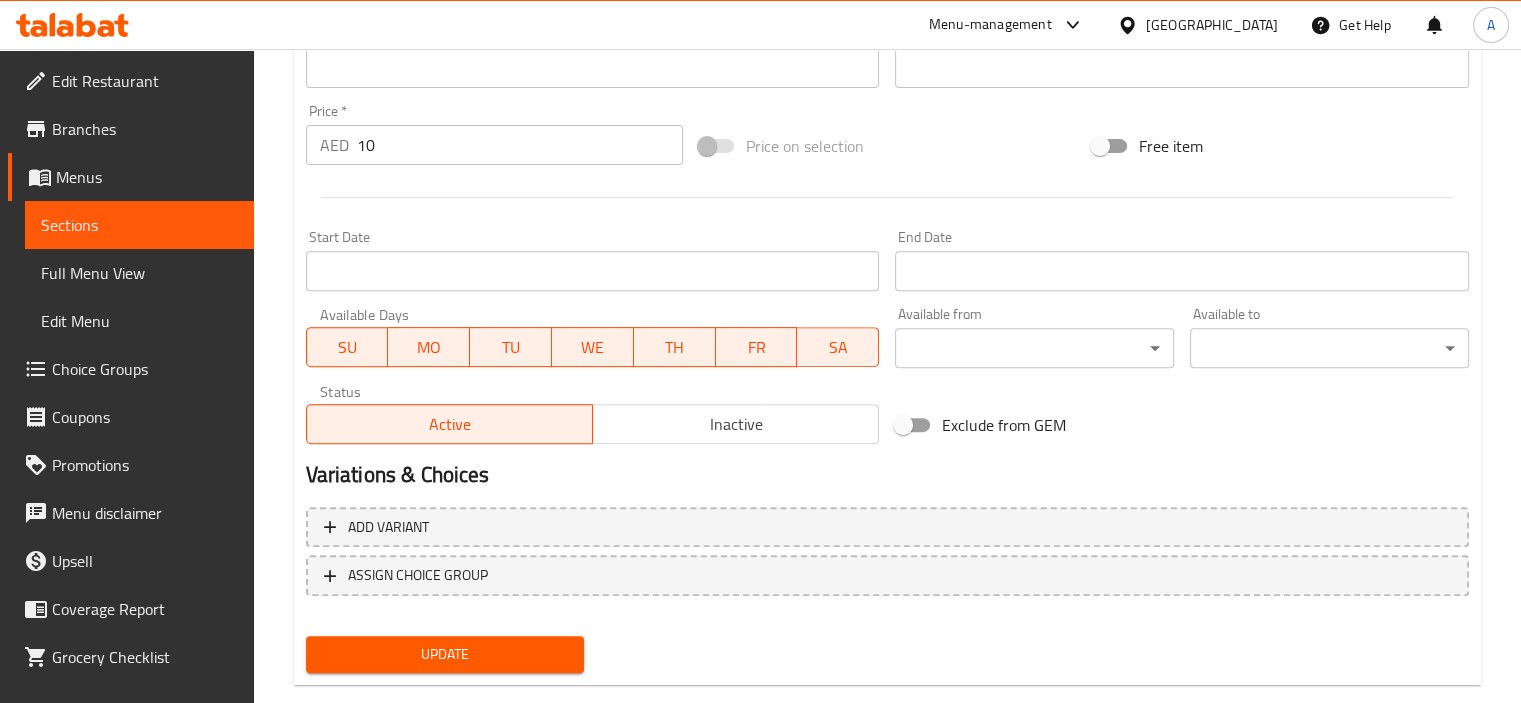 scroll, scrollTop: 737, scrollLeft: 0, axis: vertical 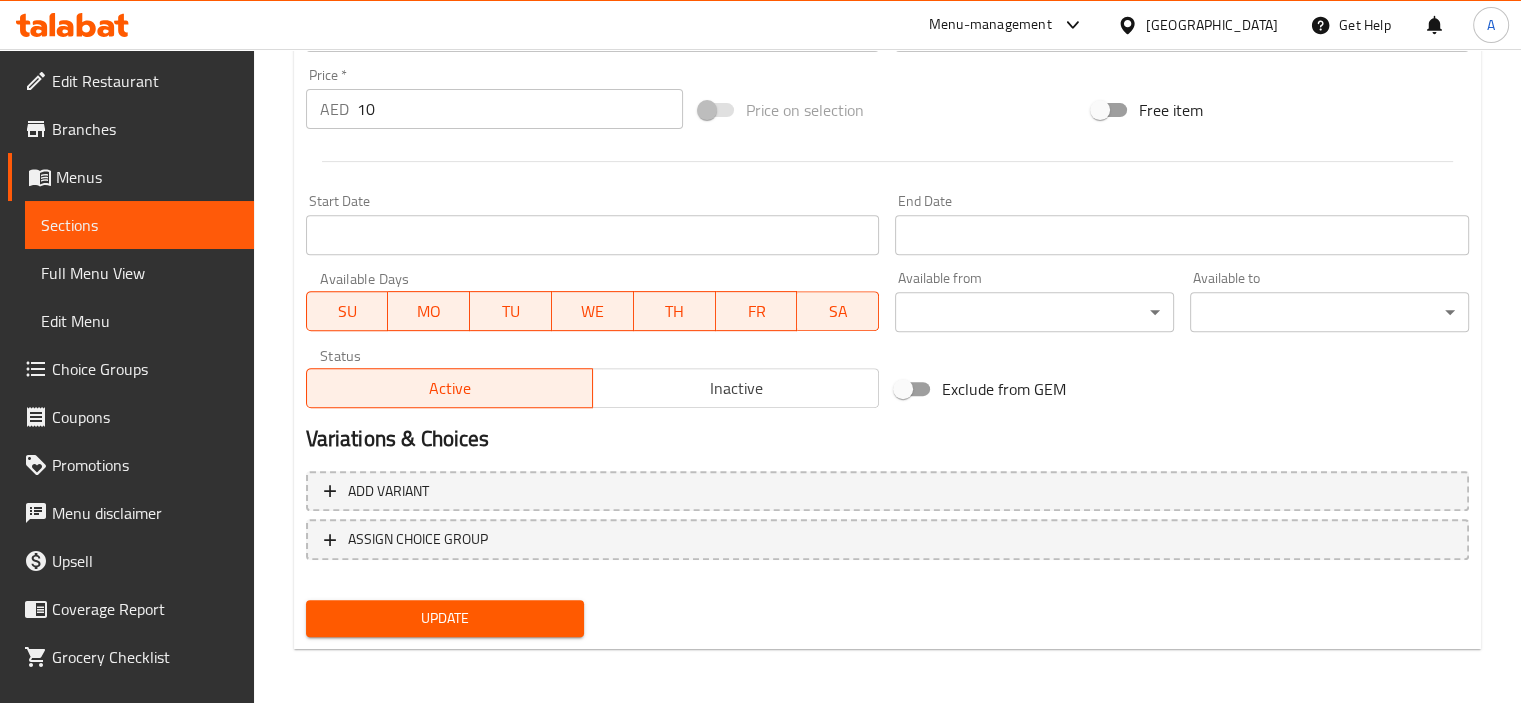 click on "Update" at bounding box center (445, 618) 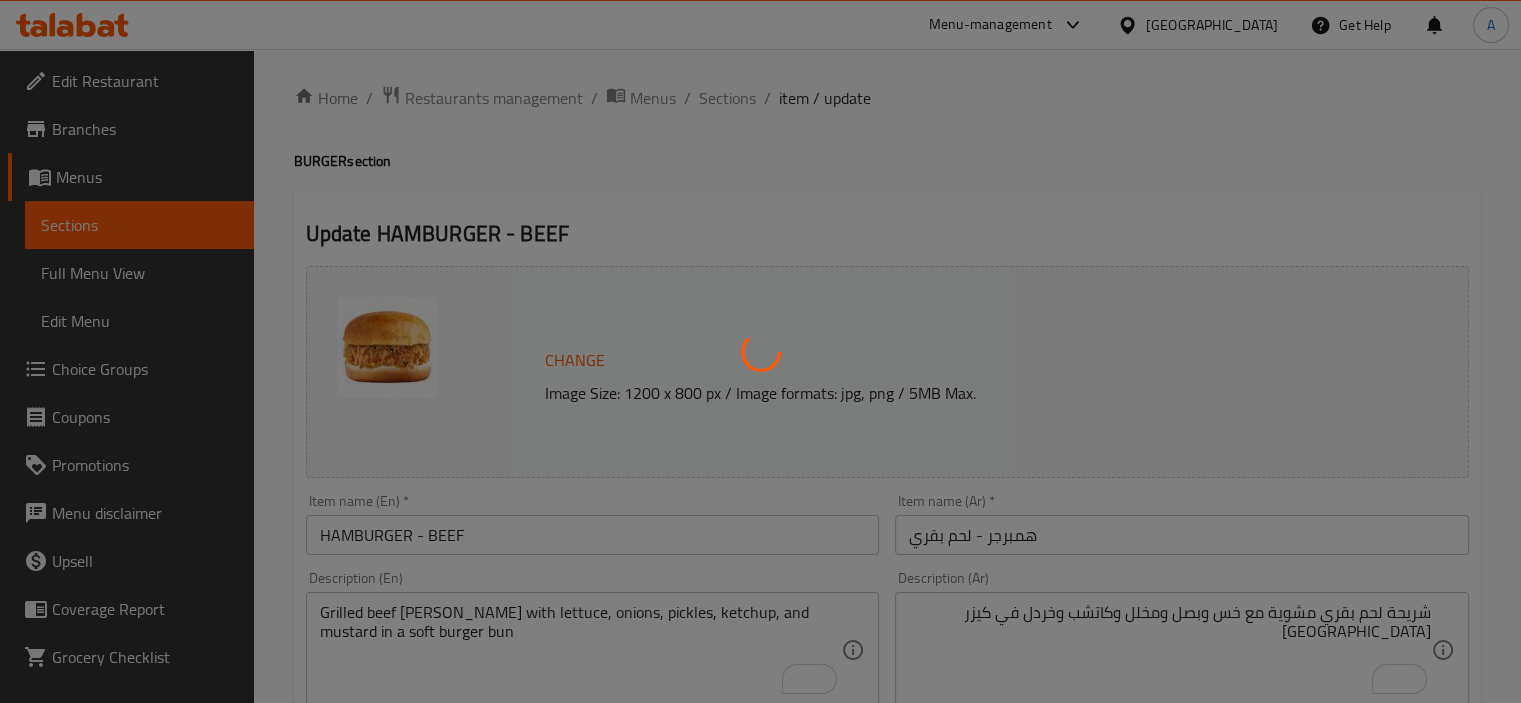 scroll, scrollTop: 0, scrollLeft: 0, axis: both 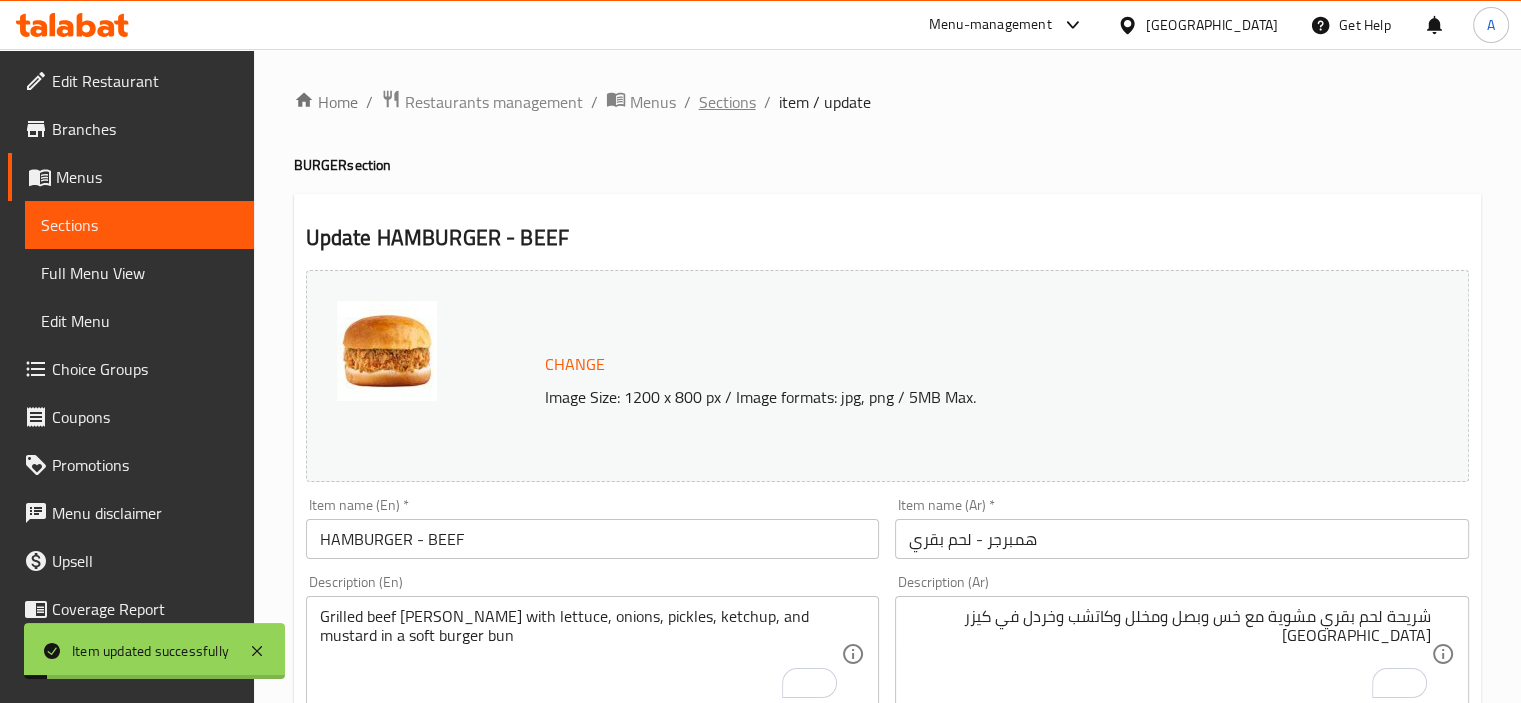 click on "Sections" at bounding box center [727, 102] 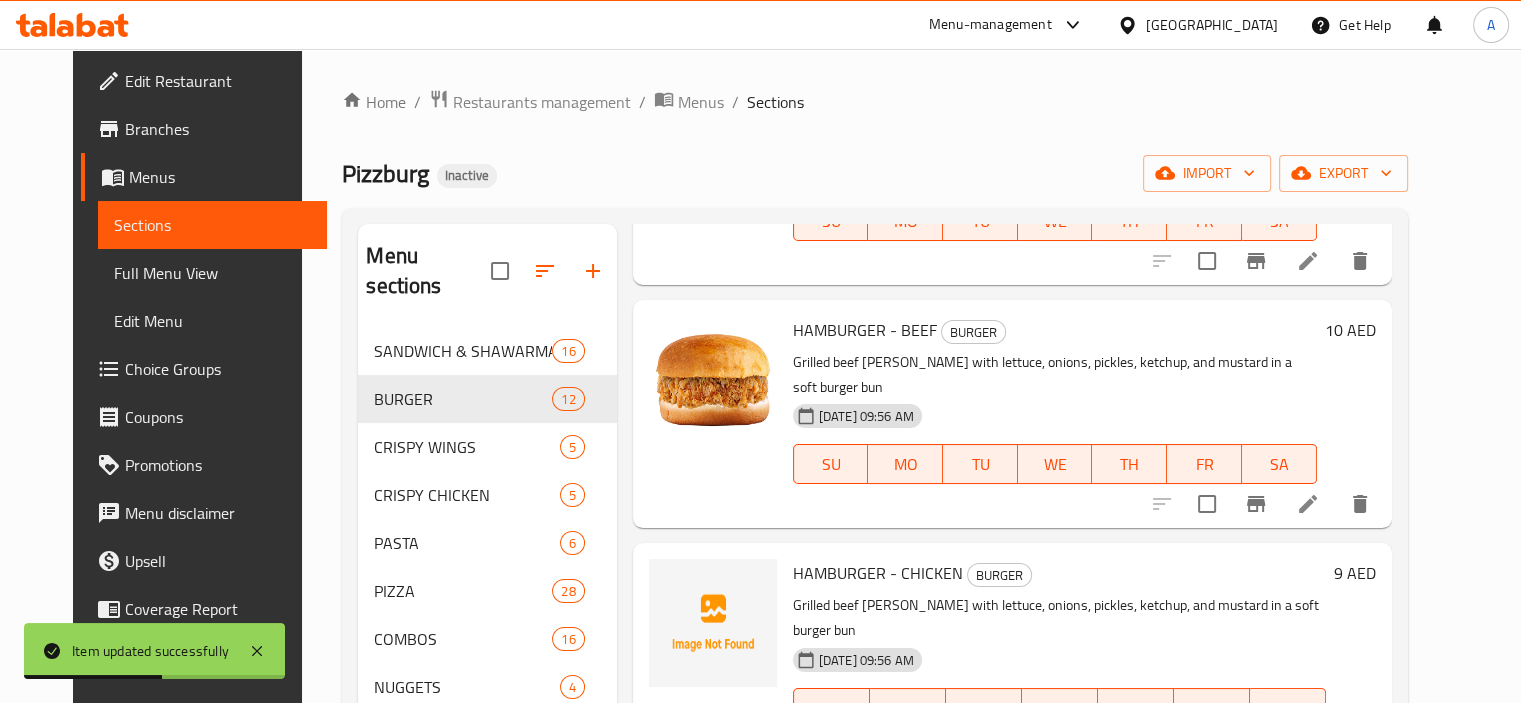 scroll, scrollTop: 1700, scrollLeft: 0, axis: vertical 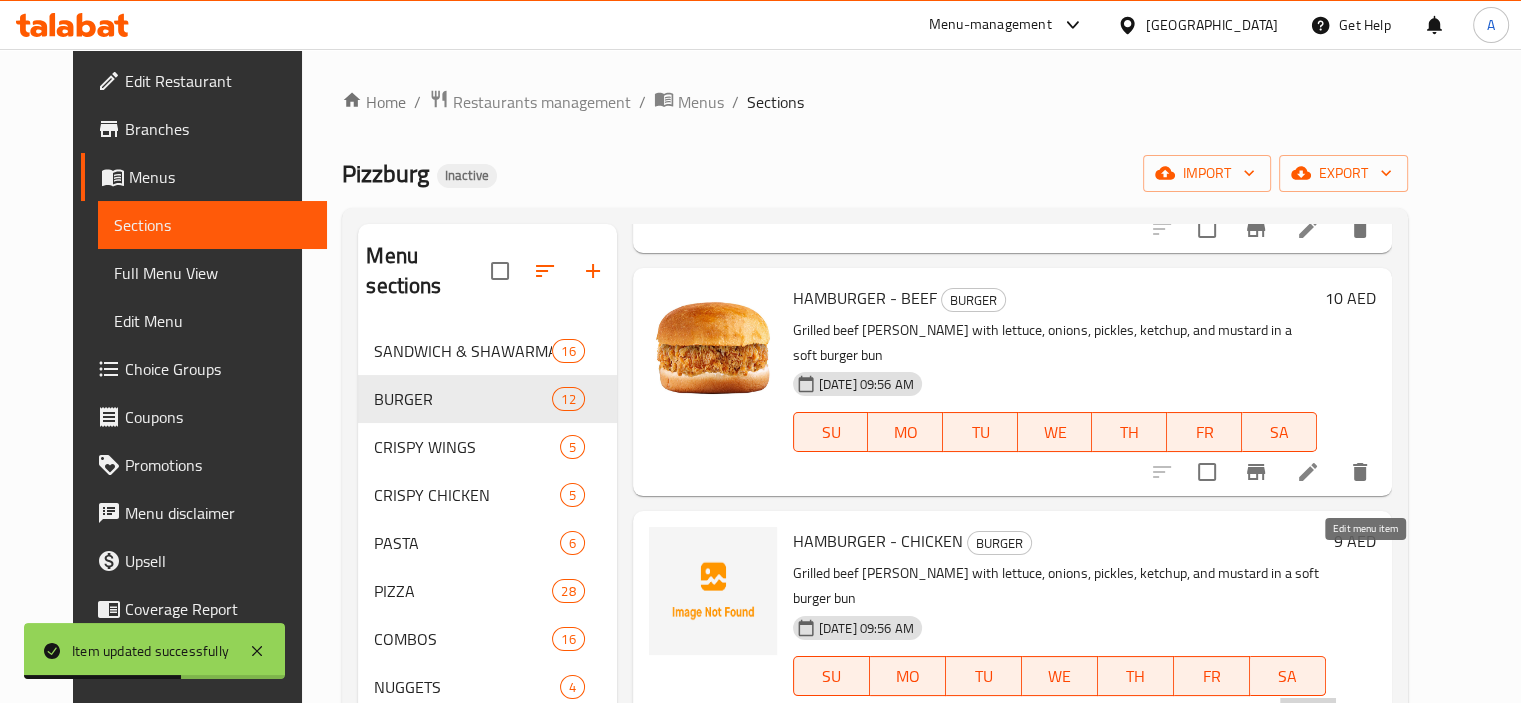 click 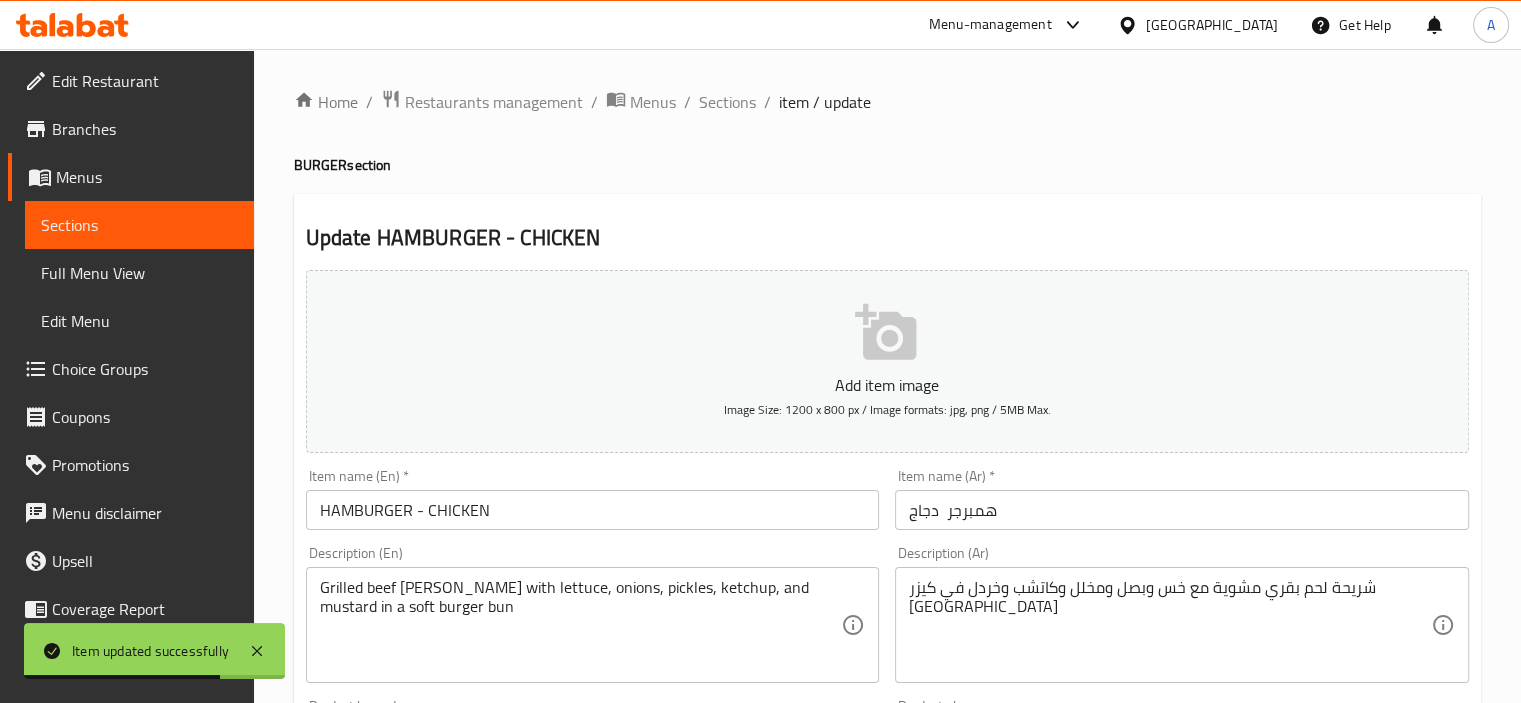 scroll, scrollTop: 200, scrollLeft: 0, axis: vertical 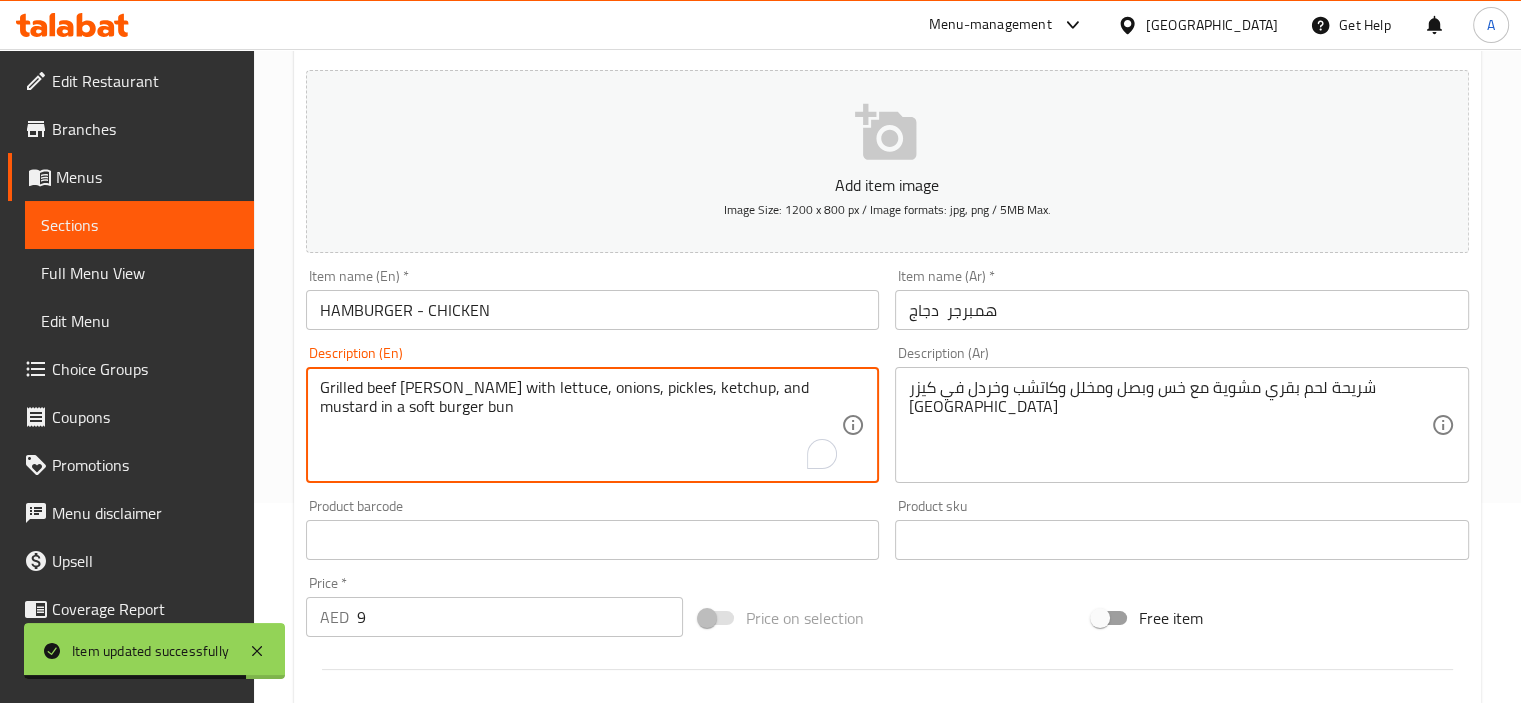 click on "Grilled beef [PERSON_NAME] with lettuce, onions, pickles, ketchup, and mustard in a soft burger bun" at bounding box center [581, 425] 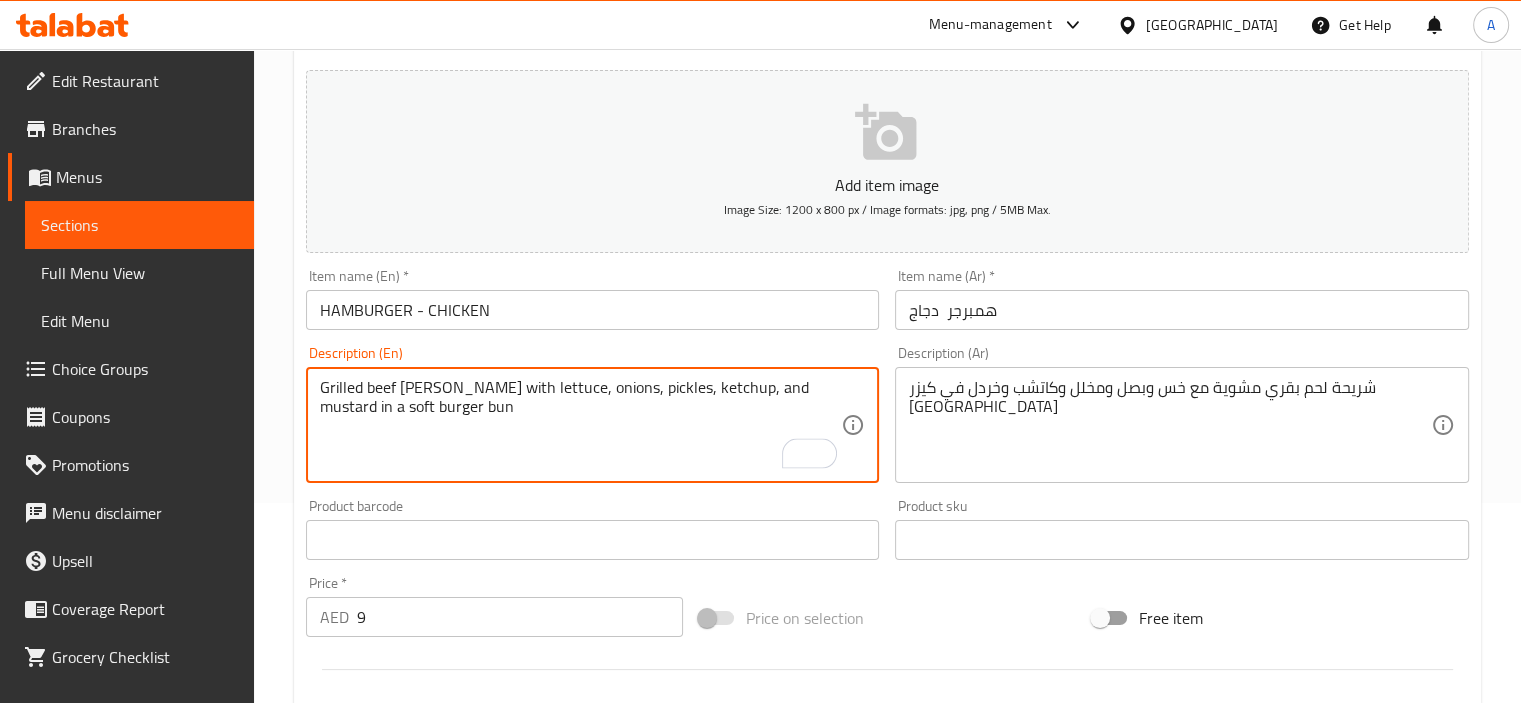 paste on "chicken [PERSON_NAME] with lettuce, tomato, pickles, and mayo in a toasted" 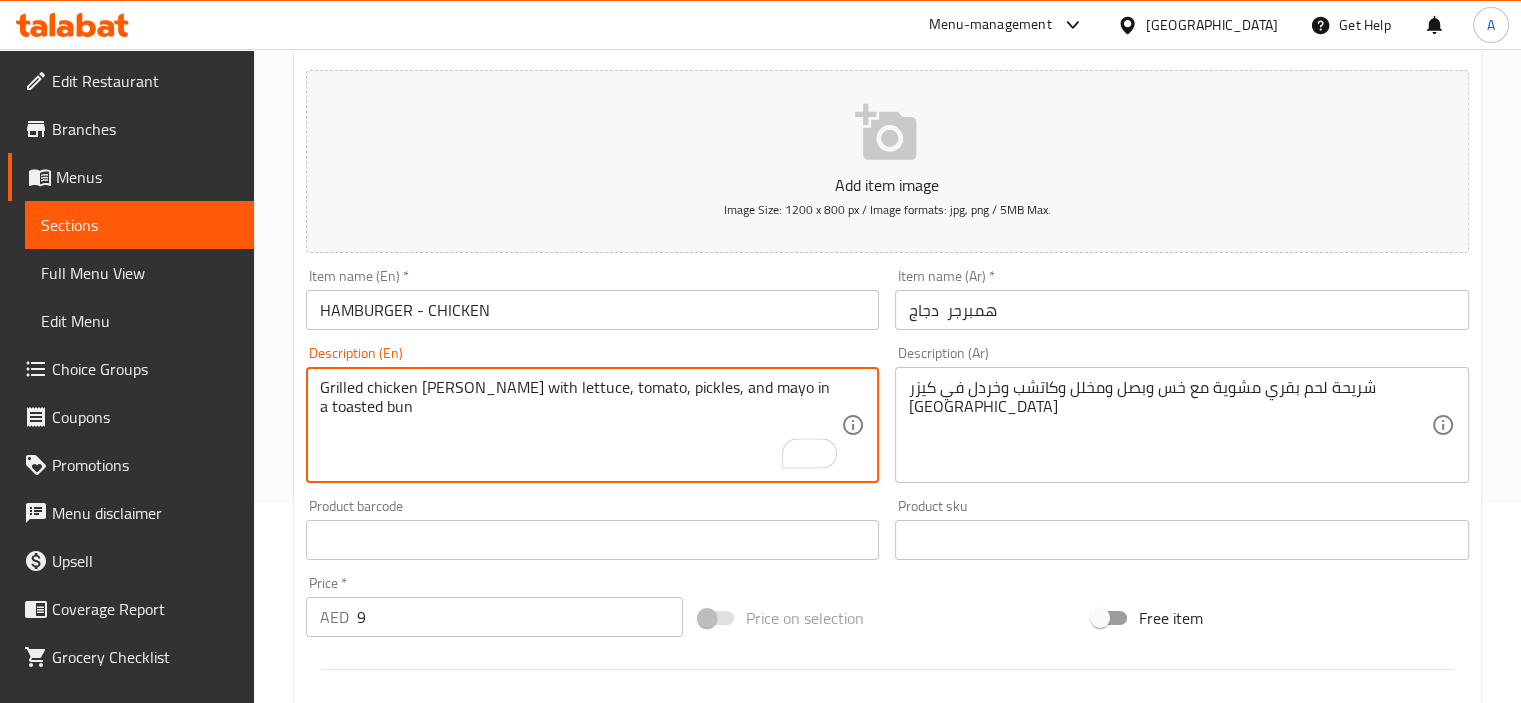 type on "Grilled chicken [PERSON_NAME] with lettuce, tomato, pickles, and mayo in a toasted bun" 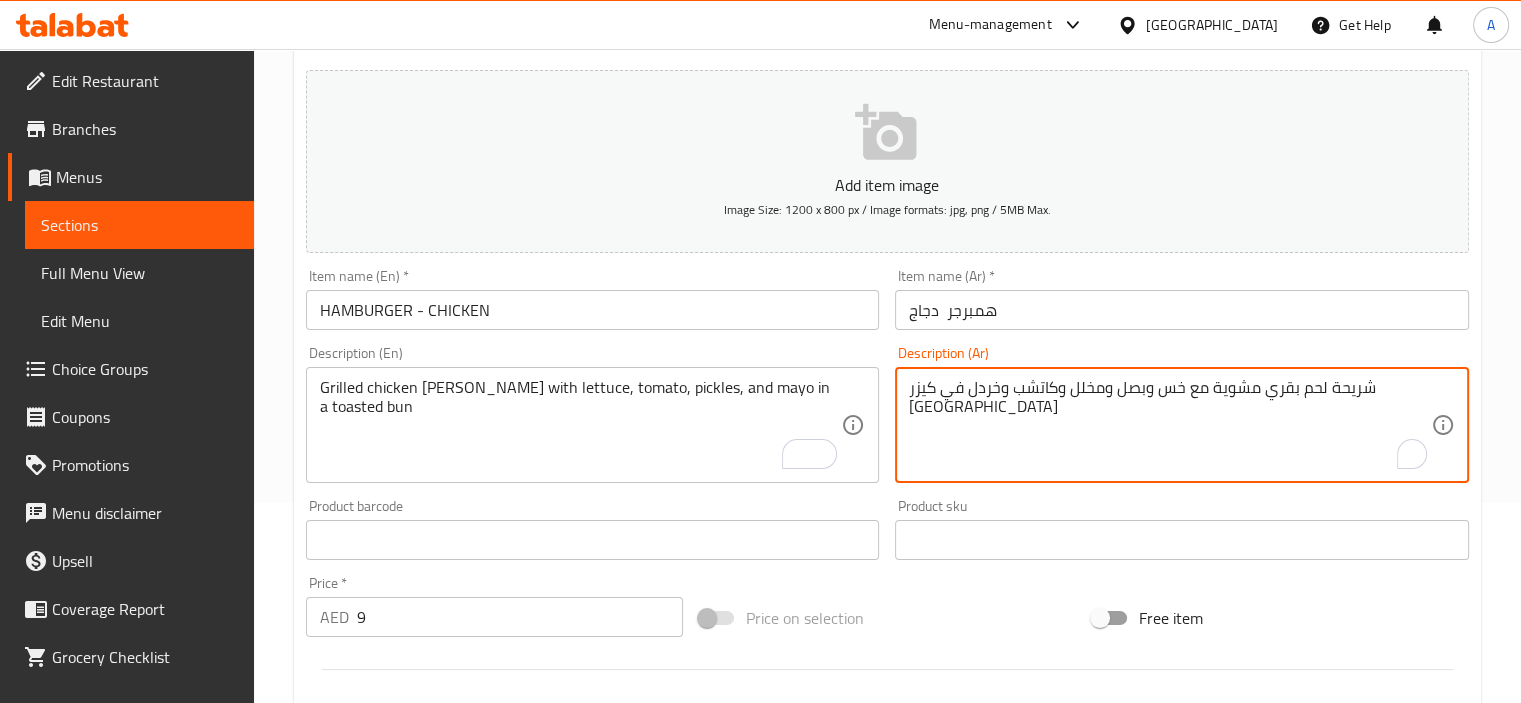 click on "شريحة لحم بقري مشوية مع خس وبصل ومخلل وكاتشب وخردل في كيزر [GEOGRAPHIC_DATA]" at bounding box center (1170, 425) 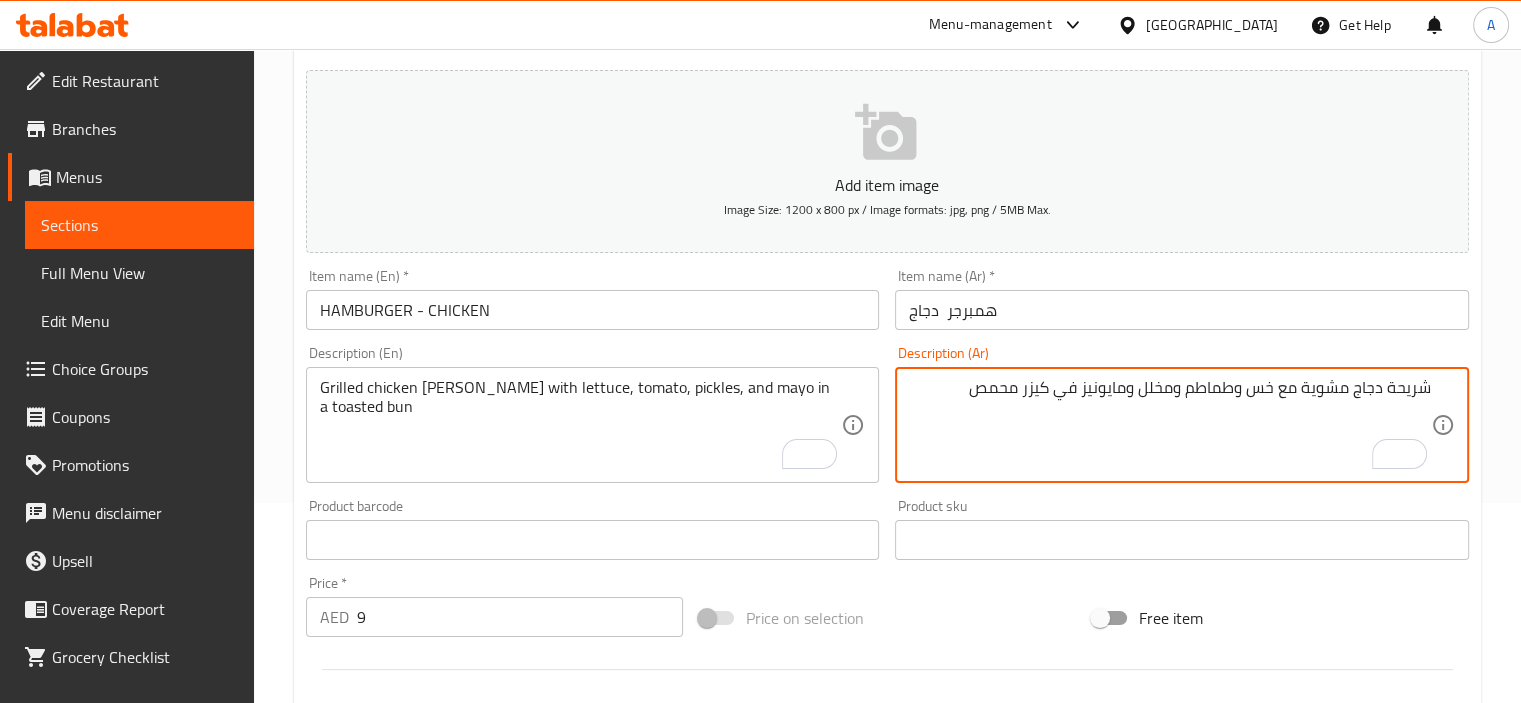 type on "شريحة دجاج مشوية مع خس وطماطم ومخلل ومايونيز في كيزر محمص" 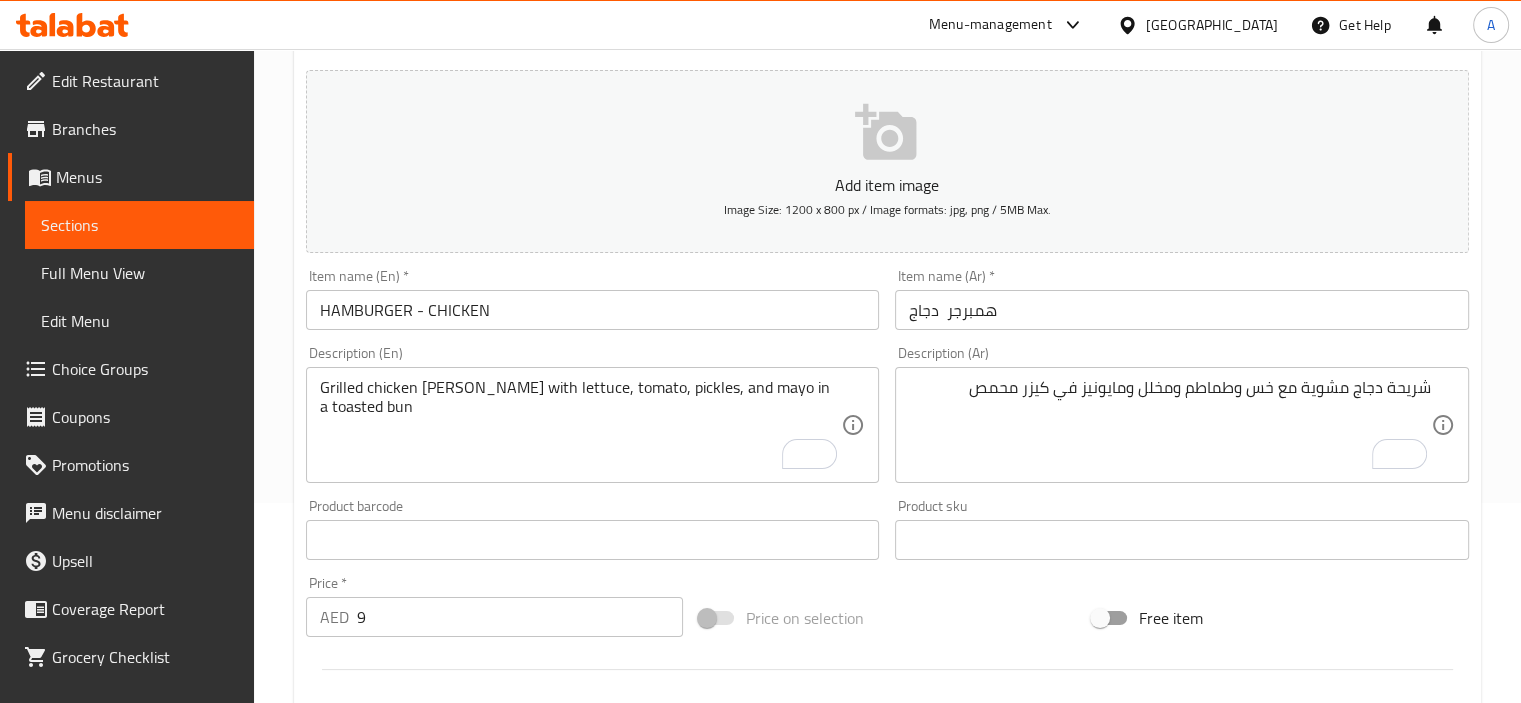 click on "Description (En) Grilled chicken [PERSON_NAME] with lettuce, tomato, pickles, and mayo in a toasted bun Description (En)" at bounding box center (593, 414) 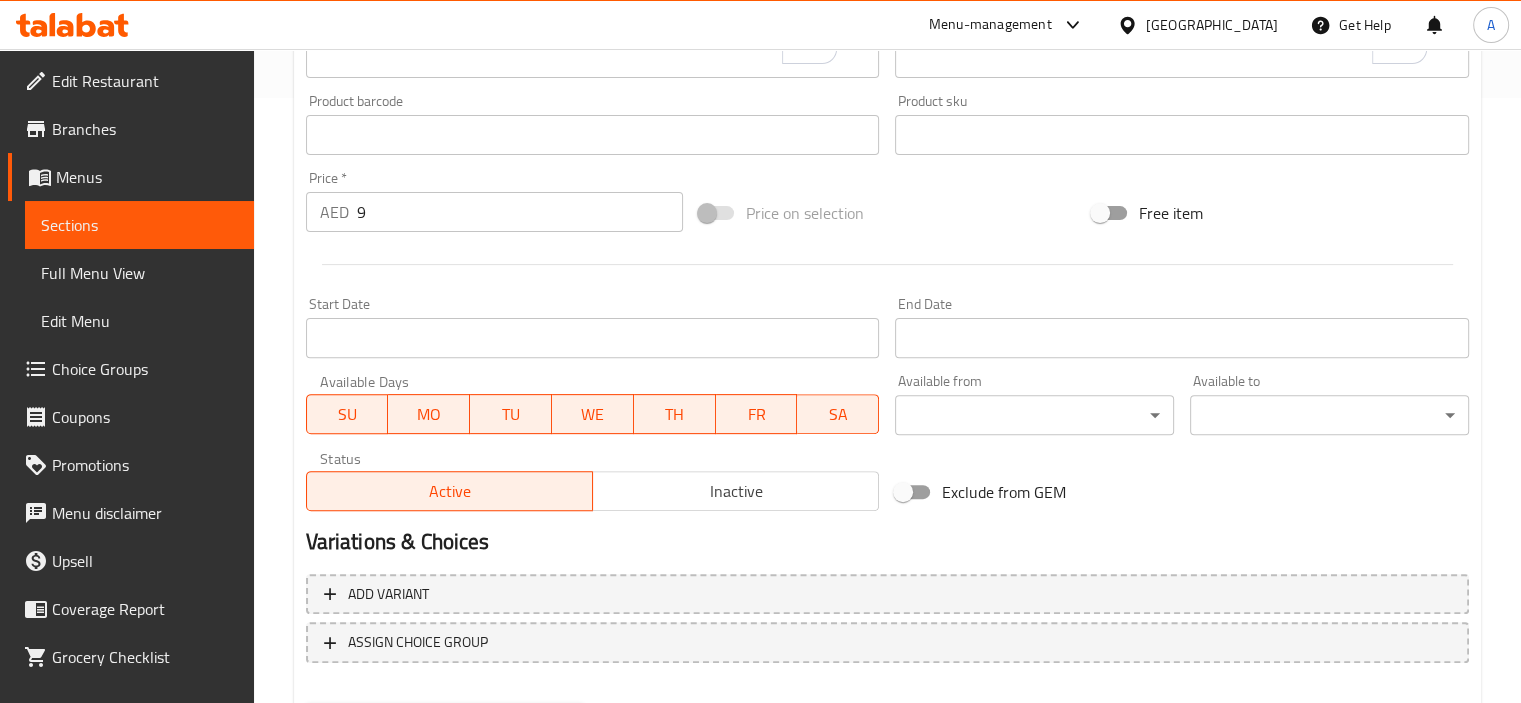 scroll, scrollTop: 709, scrollLeft: 0, axis: vertical 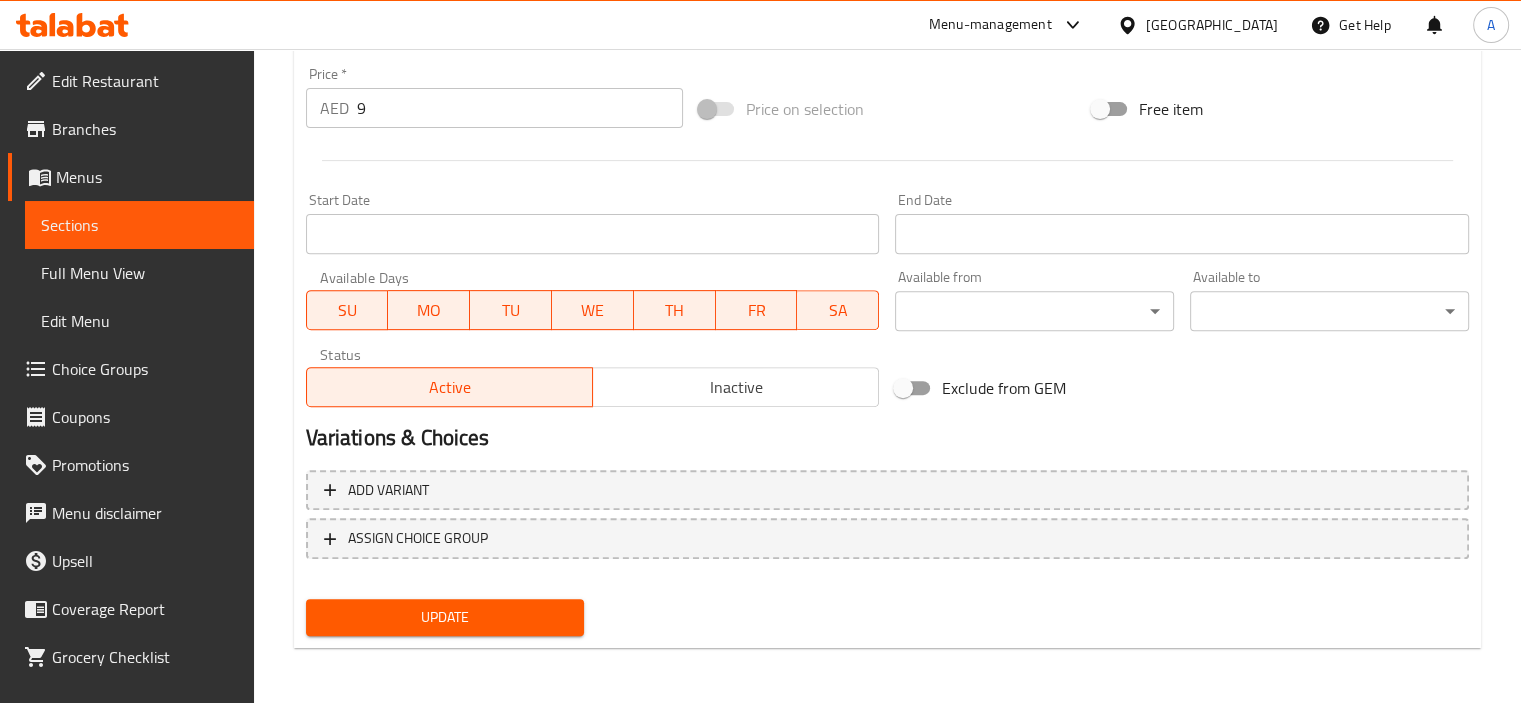 click on "Update" at bounding box center [445, 617] 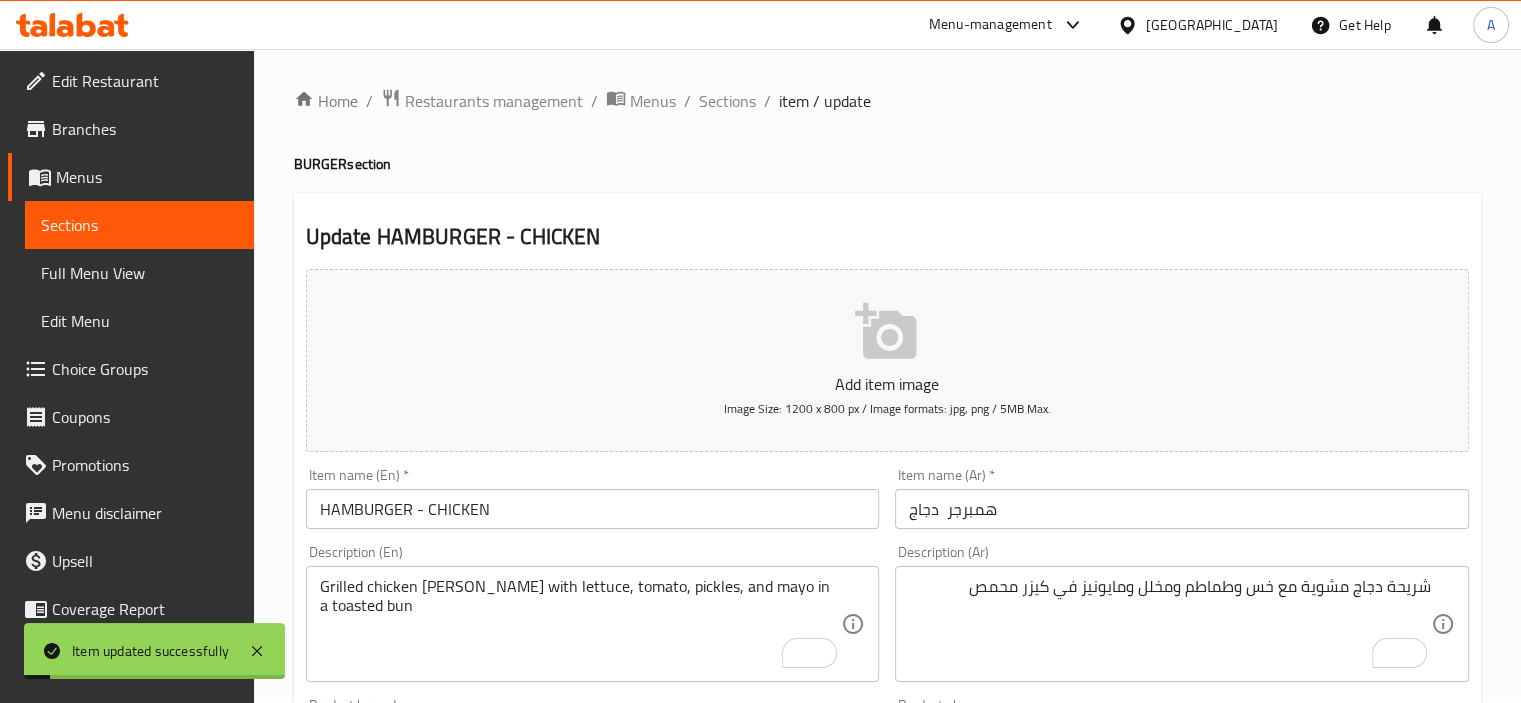 scroll, scrollTop: 0, scrollLeft: 0, axis: both 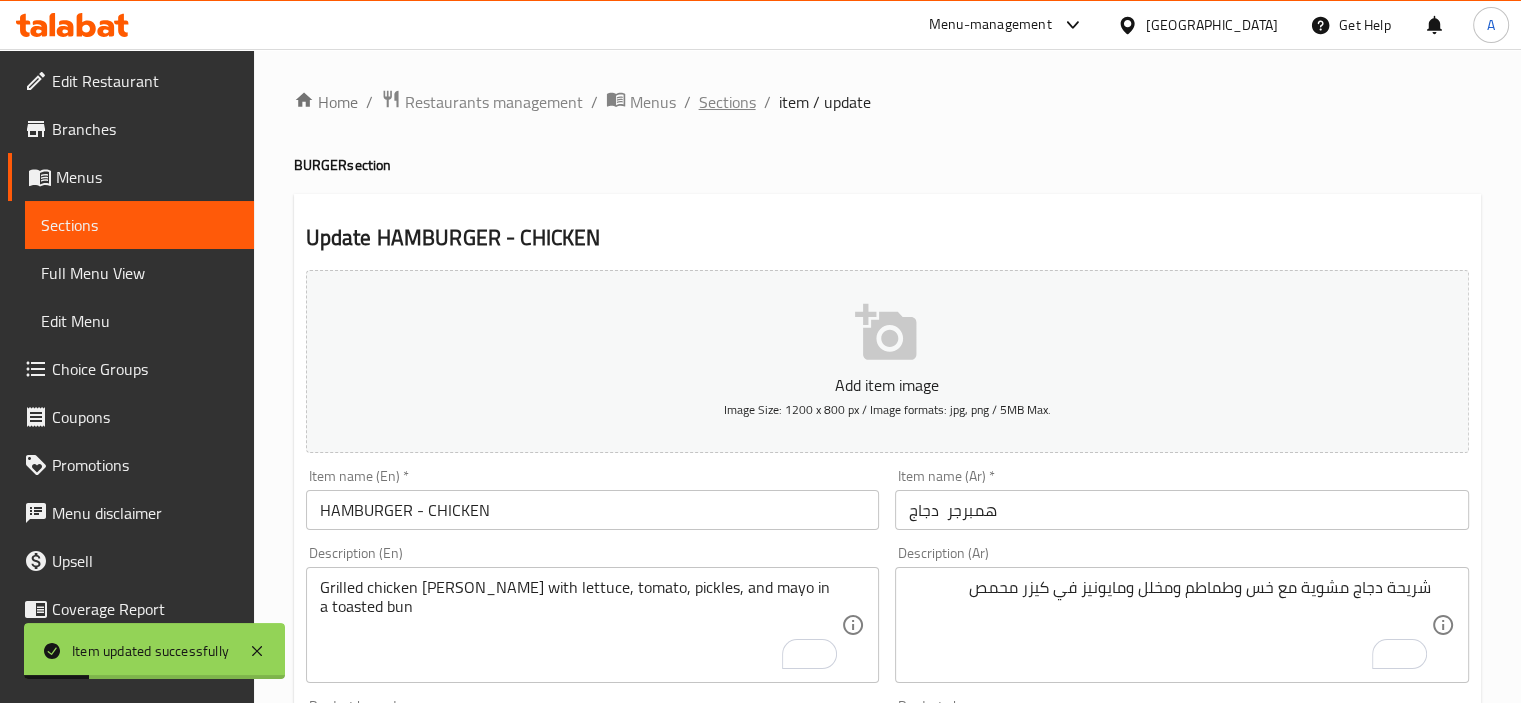 click on "Sections" at bounding box center (727, 102) 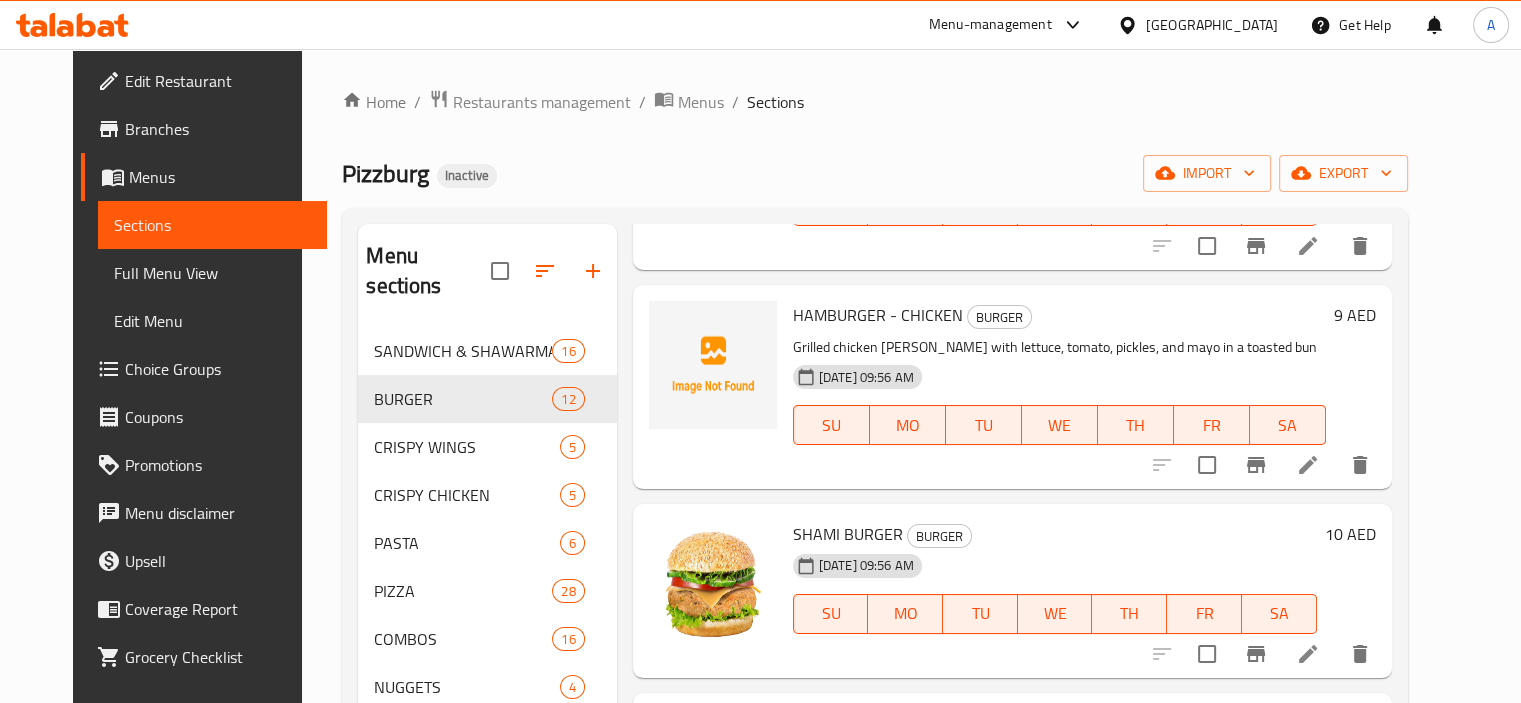 scroll, scrollTop: 1928, scrollLeft: 0, axis: vertical 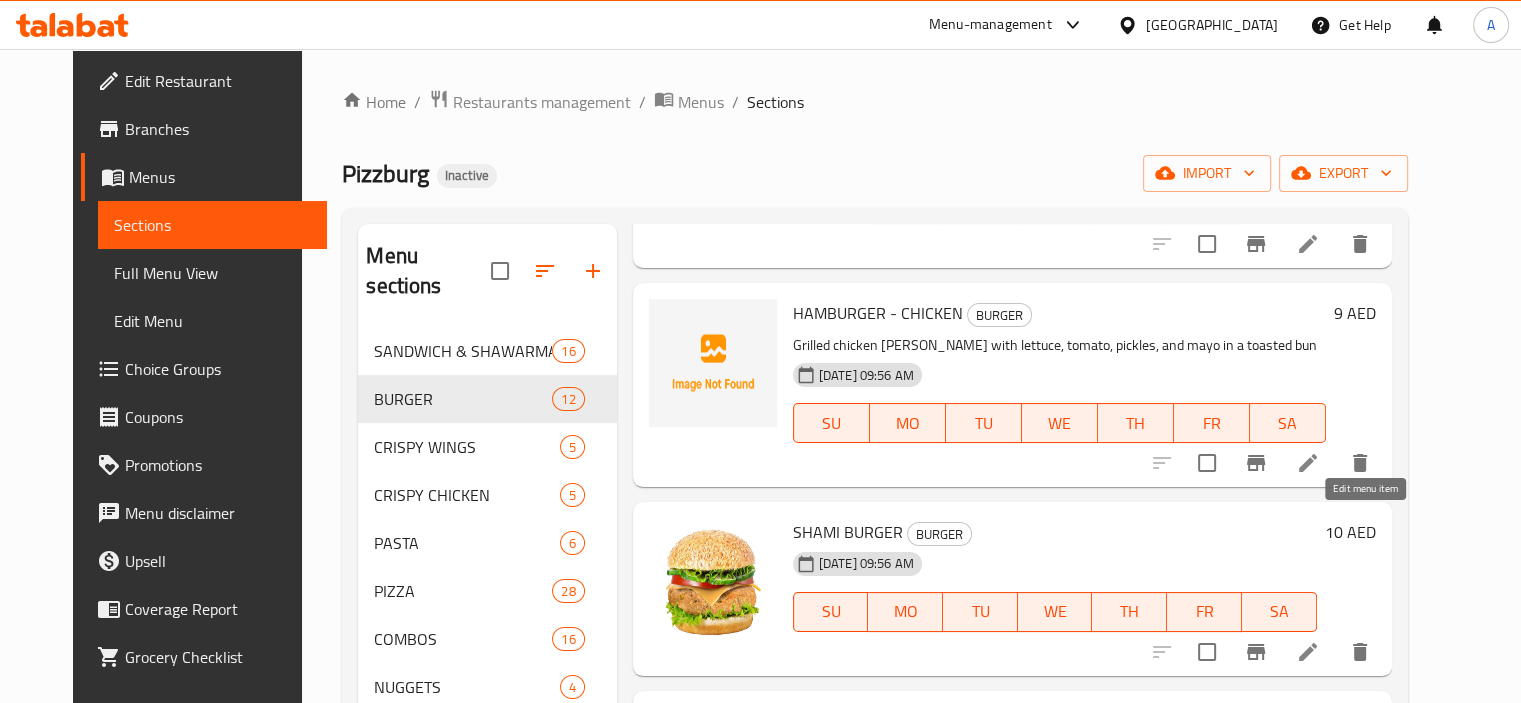 click 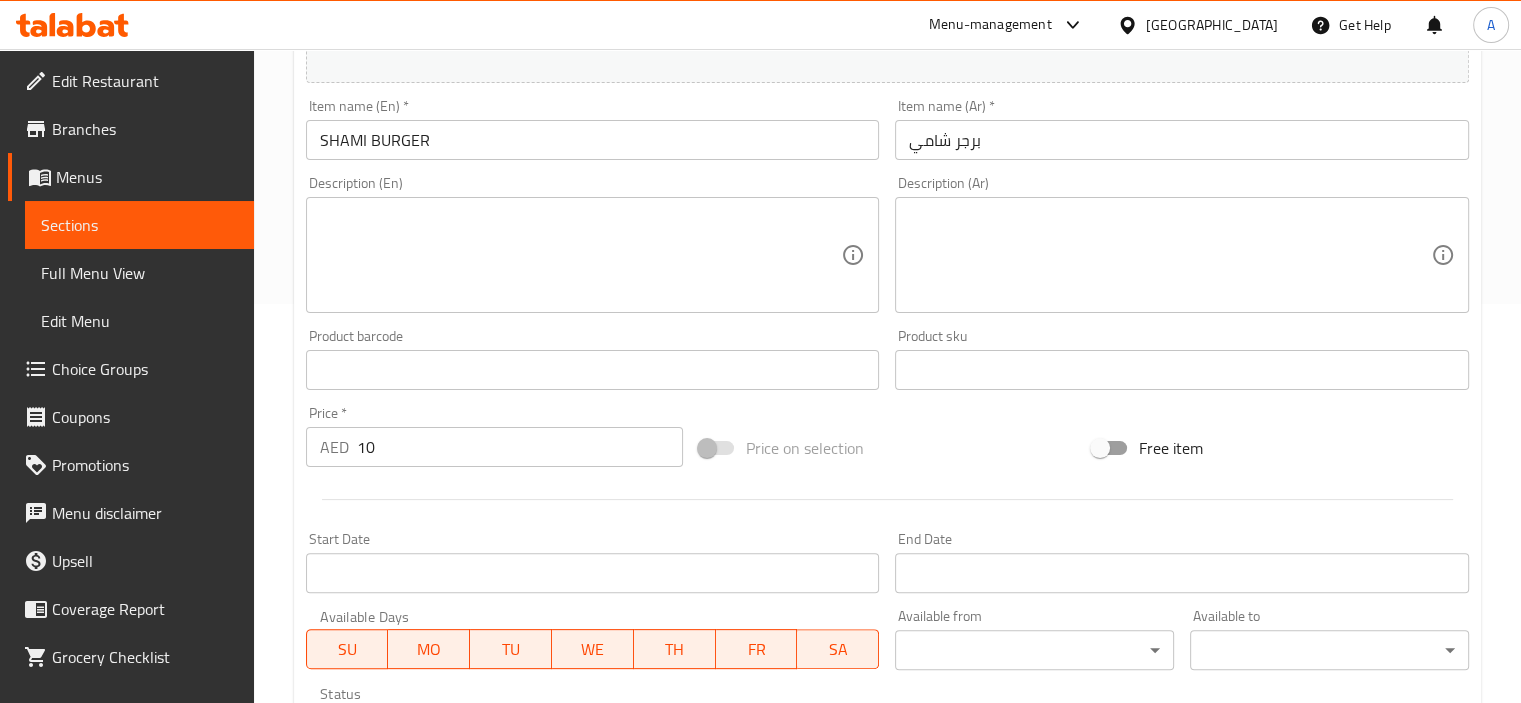 scroll, scrollTop: 400, scrollLeft: 0, axis: vertical 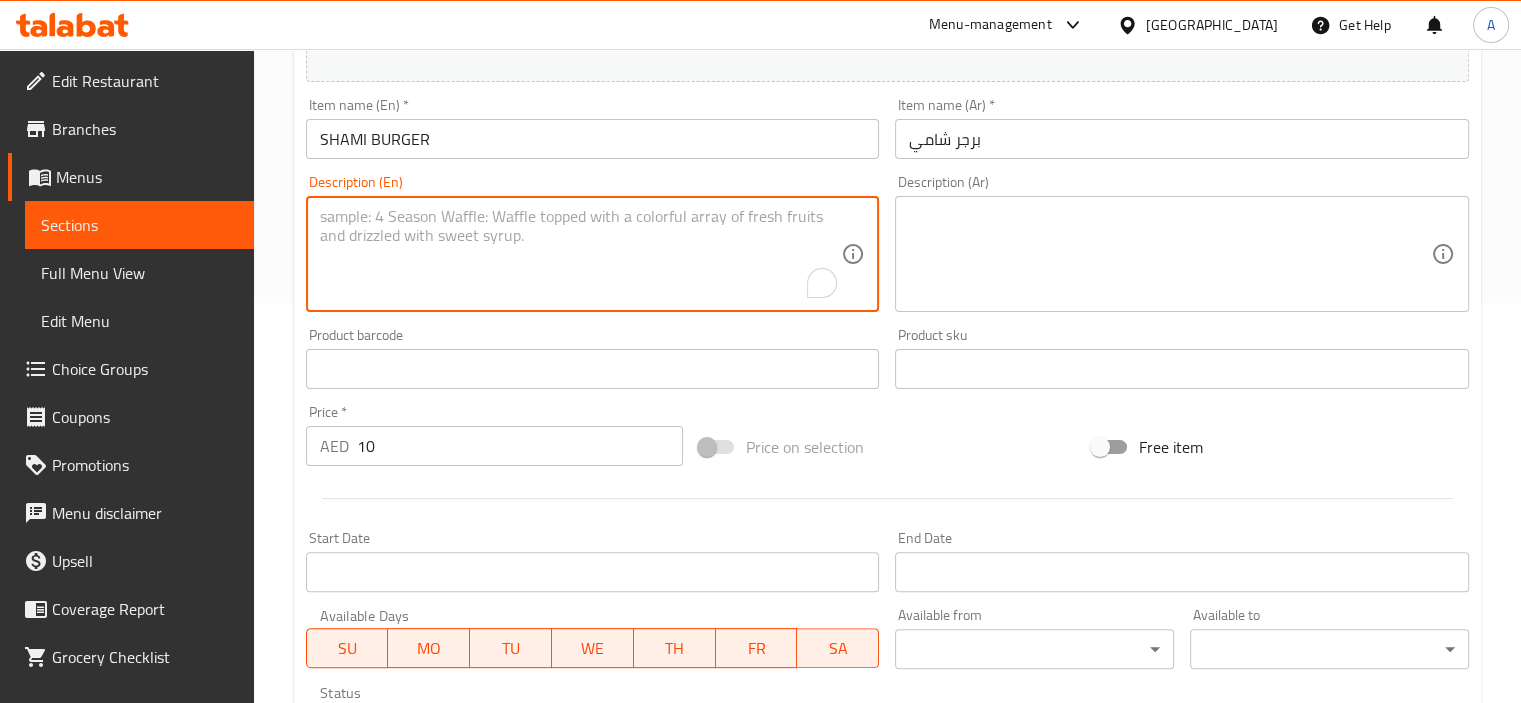 click at bounding box center [581, 254] 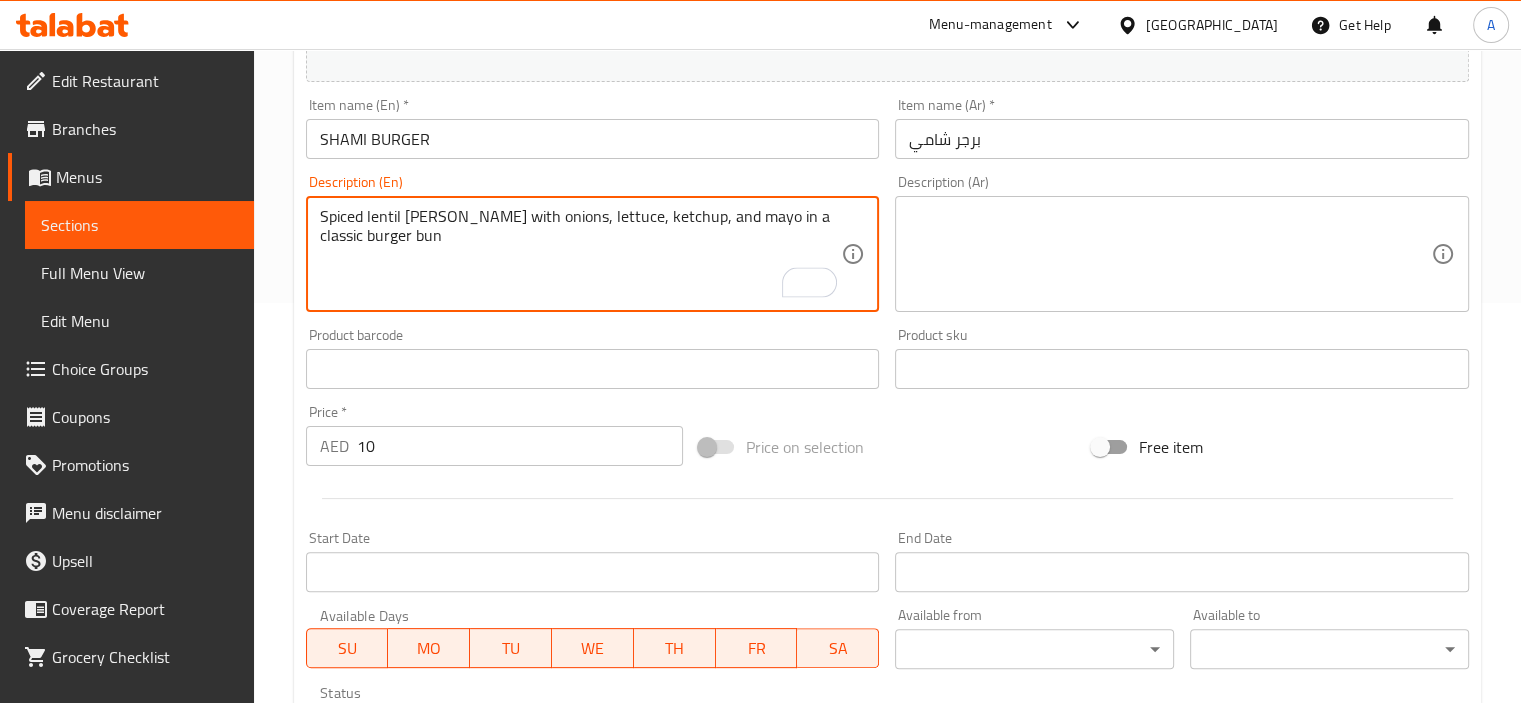 type on "Spiced lentil patty with onions, lettuce, ketchup, and mayo in a classic burger bun" 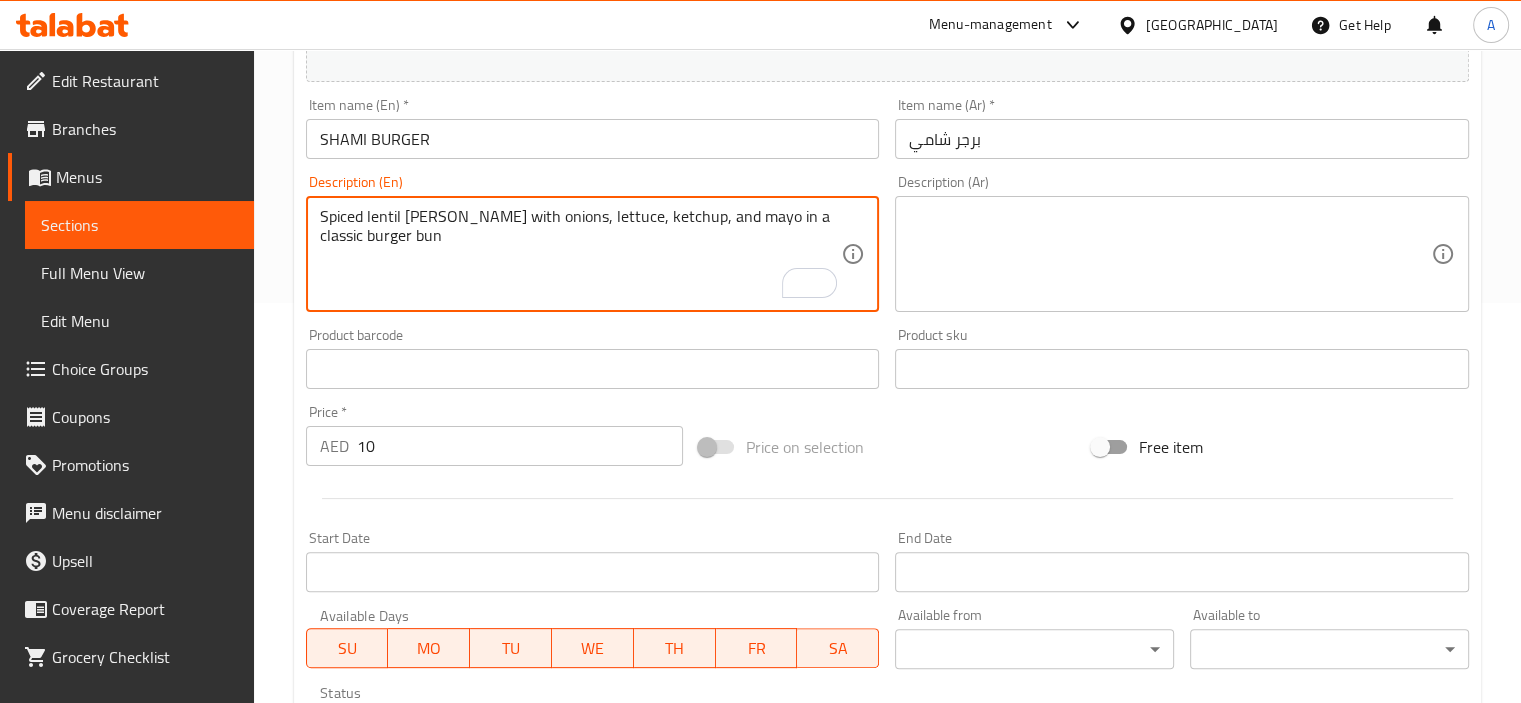click at bounding box center [1170, 254] 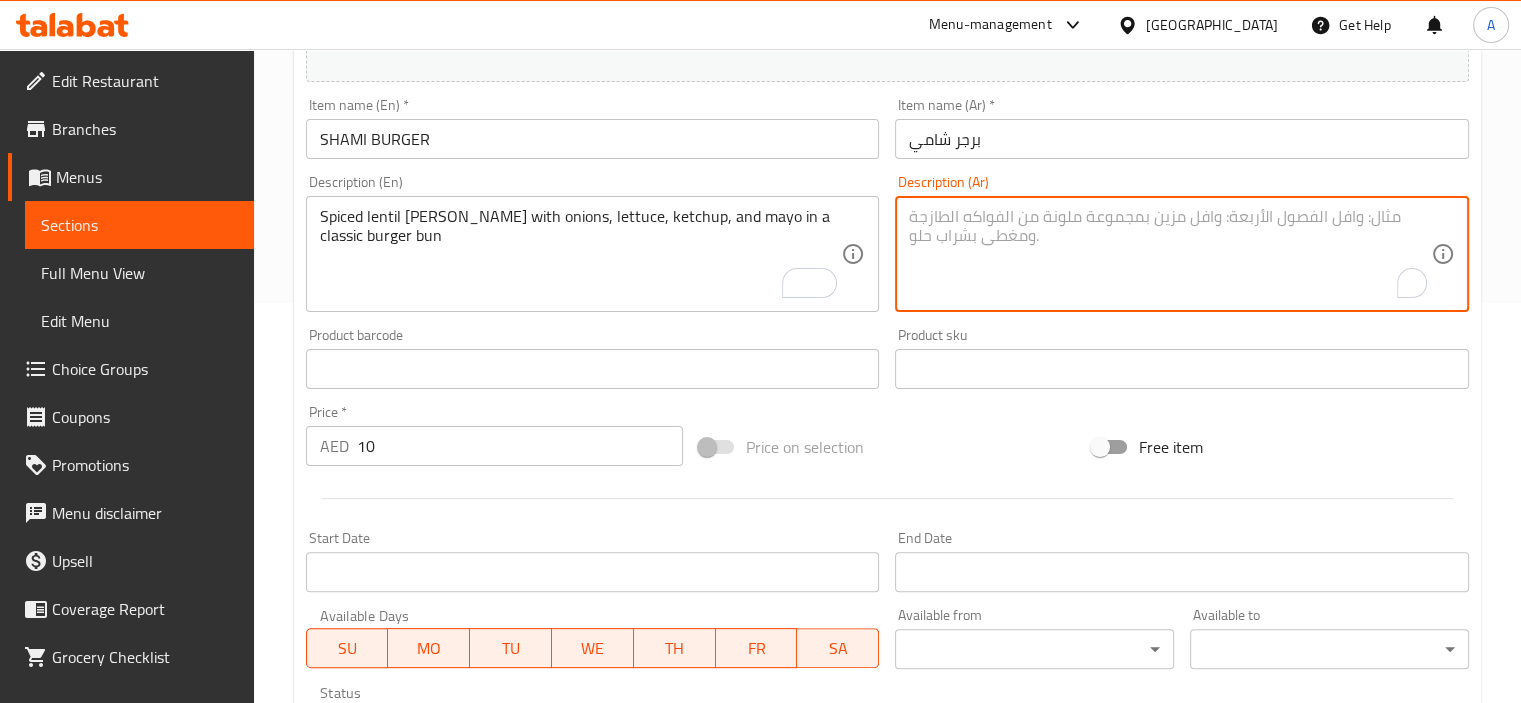 paste on "شريحة العدس المتبلة مع البصل والخس والكاتشب والمايونيز في كيزر البرجر الكلاسيك" 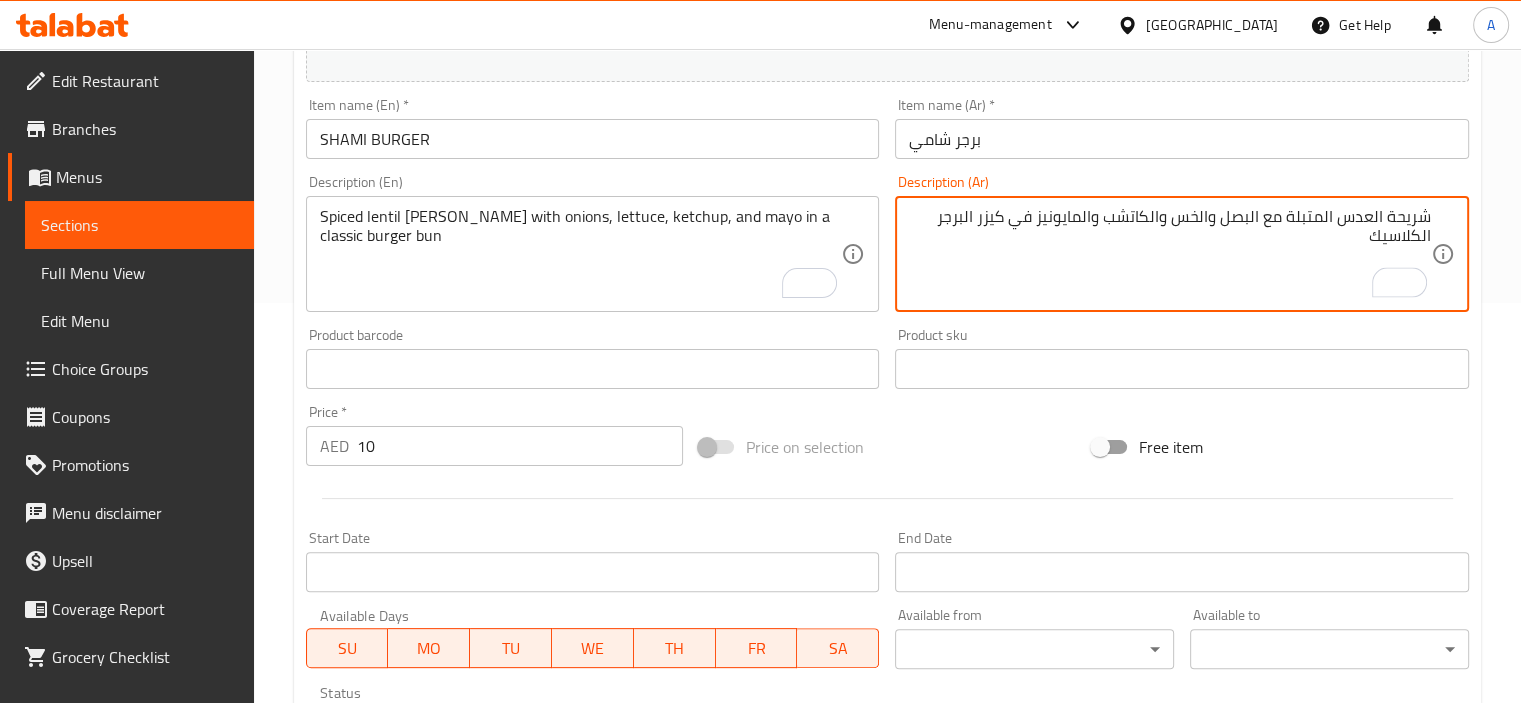 type on "شريحة العدس المتبلة مع البصل والخس والكاتشب والمايونيز في كيزر البرجر الكلاسيك" 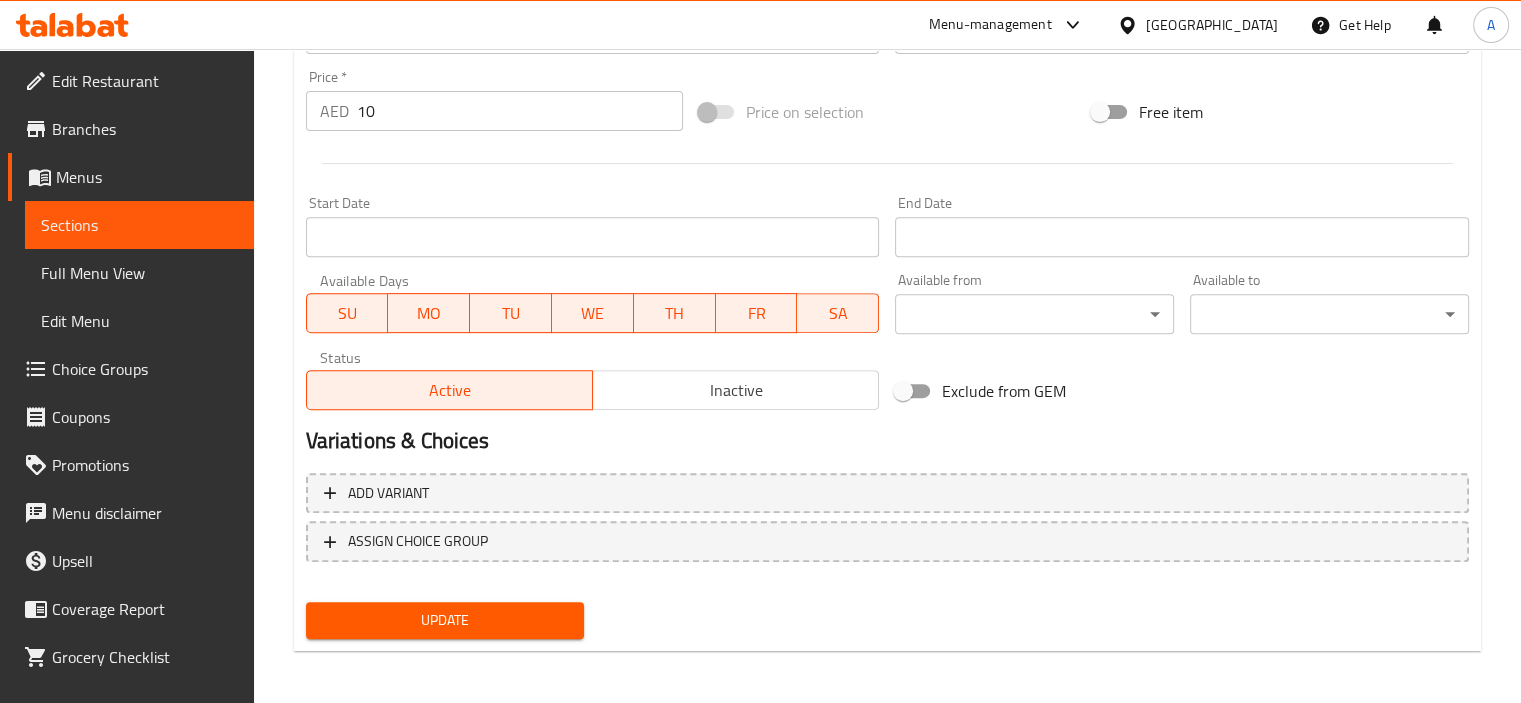 scroll, scrollTop: 737, scrollLeft: 0, axis: vertical 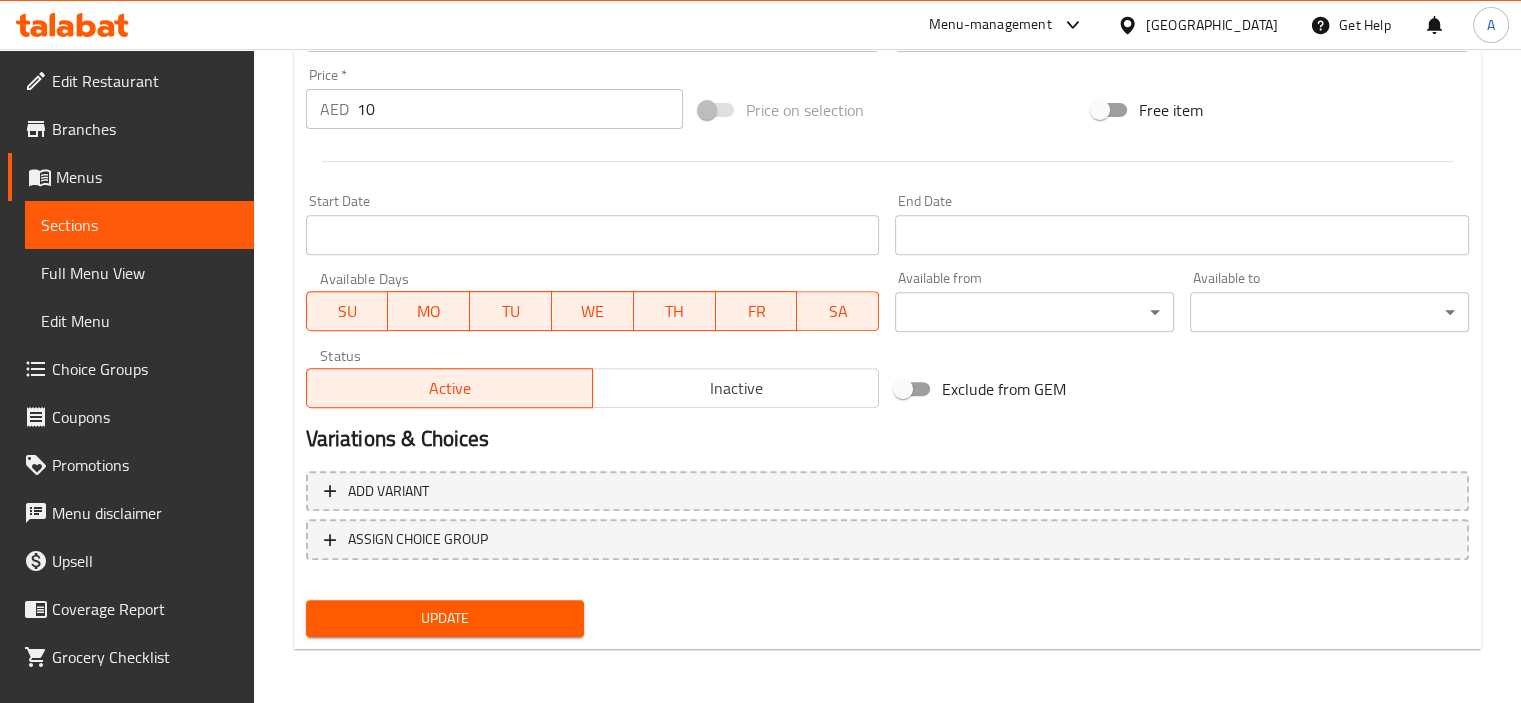 click on "Update" at bounding box center (445, 618) 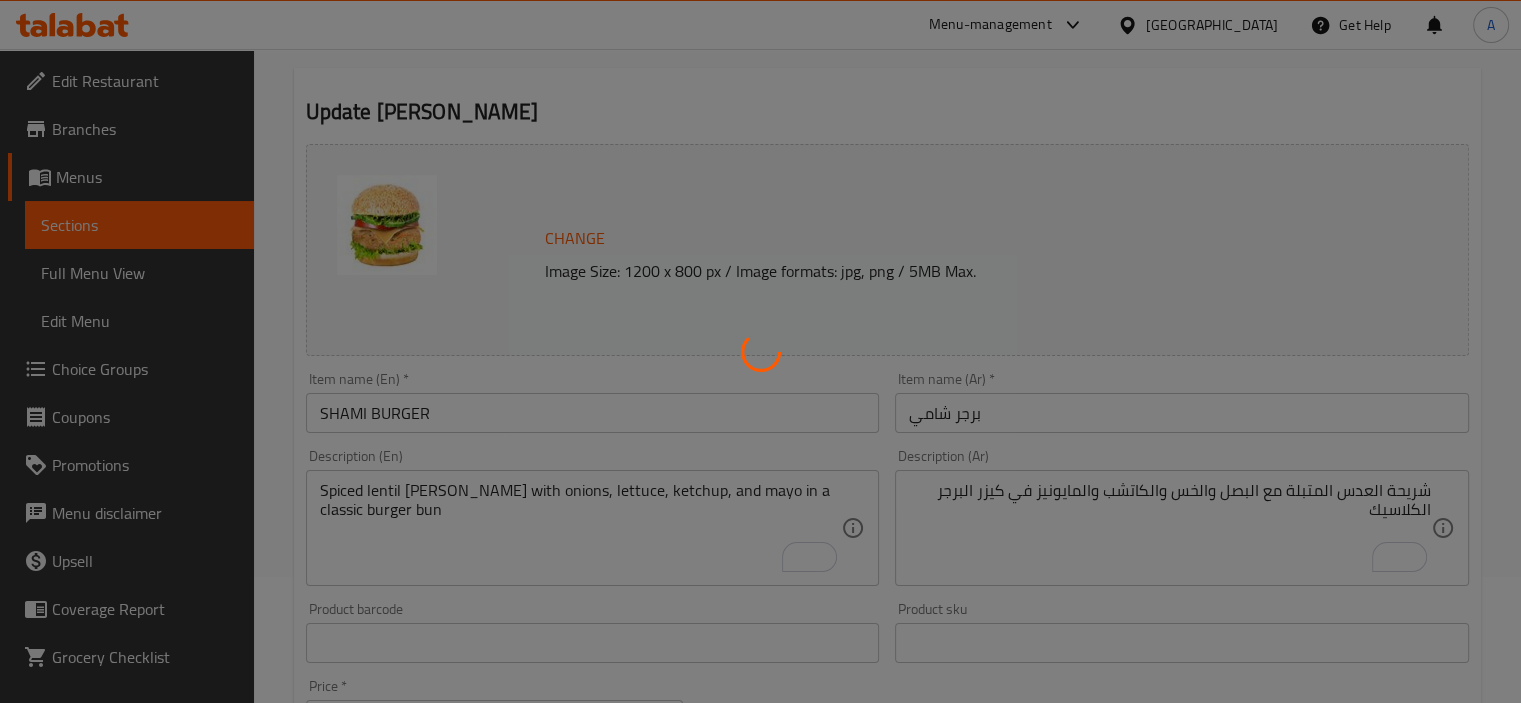 scroll, scrollTop: 37, scrollLeft: 0, axis: vertical 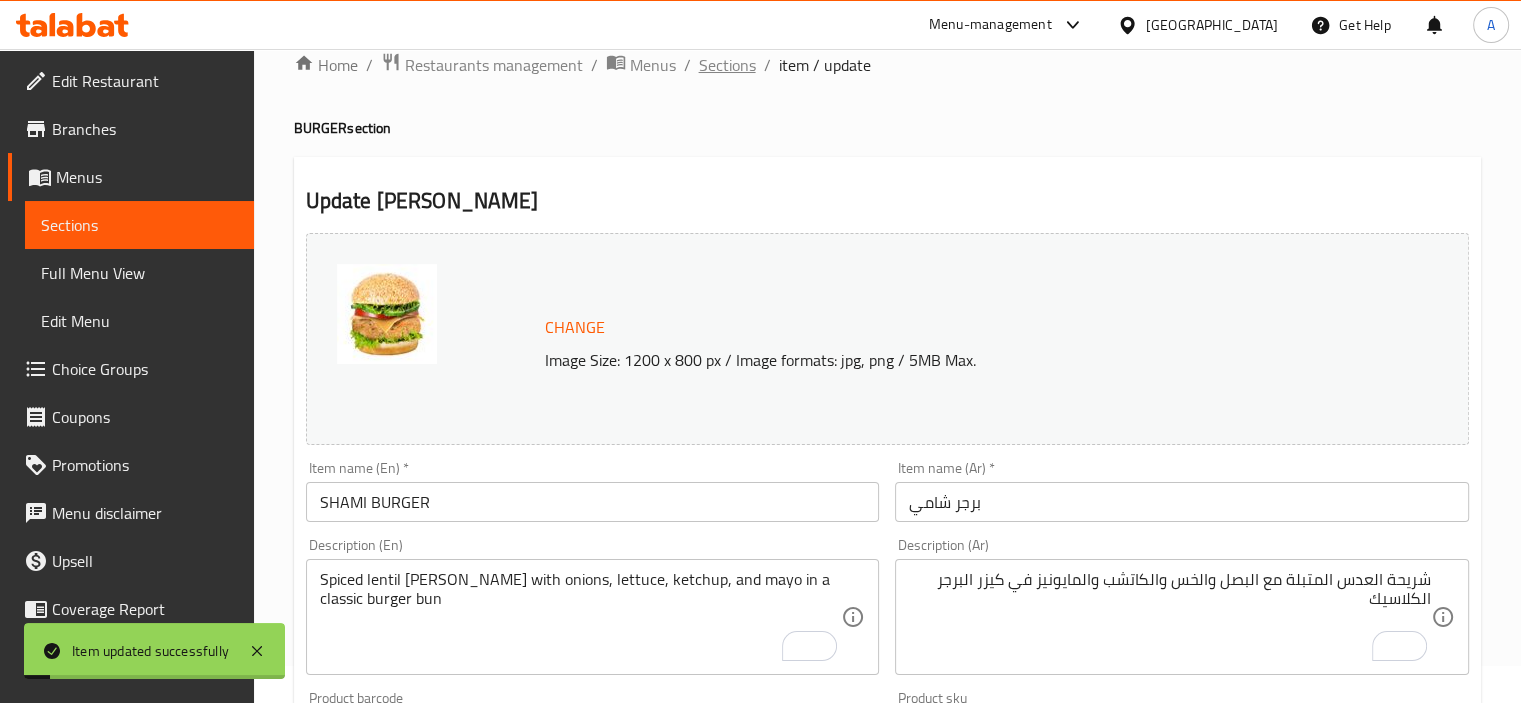 click on "Sections" at bounding box center [727, 65] 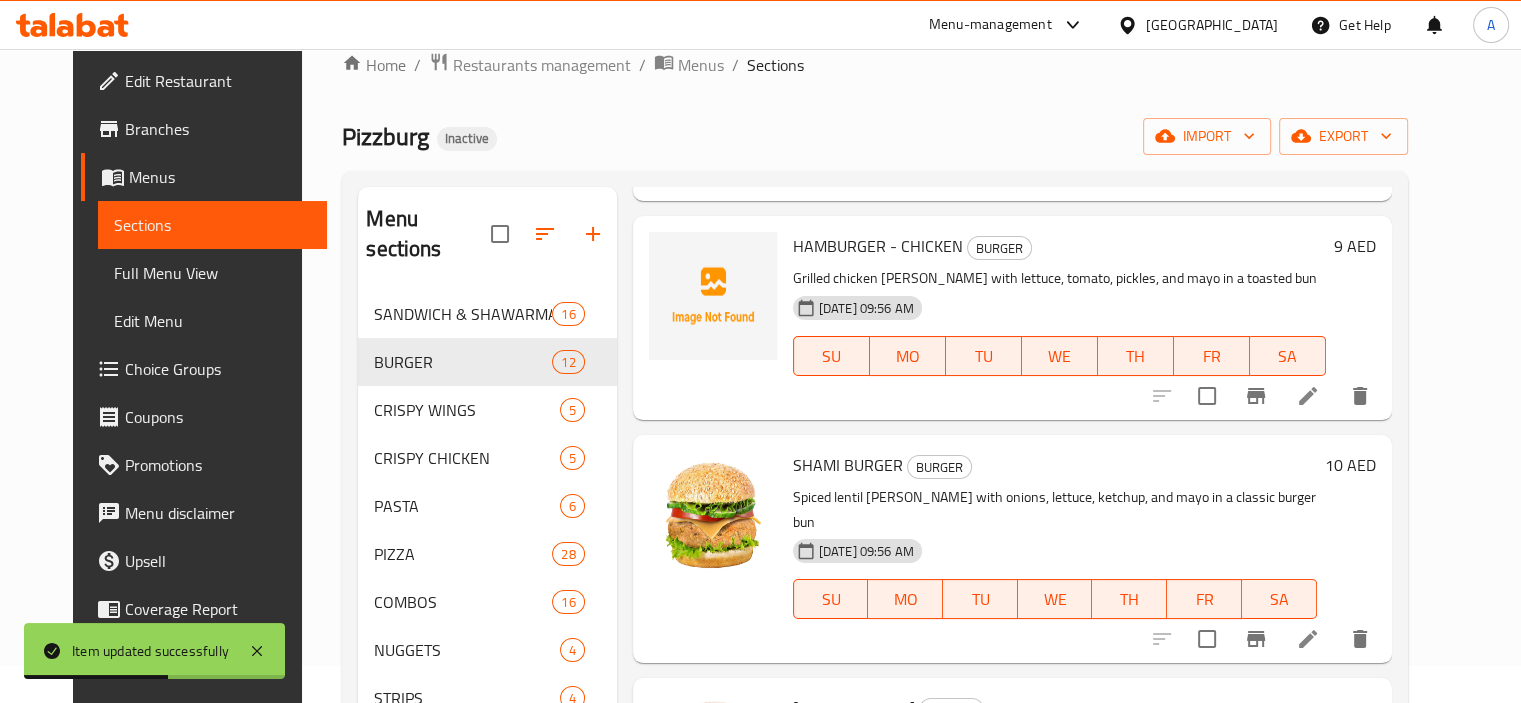scroll, scrollTop: 1958, scrollLeft: 0, axis: vertical 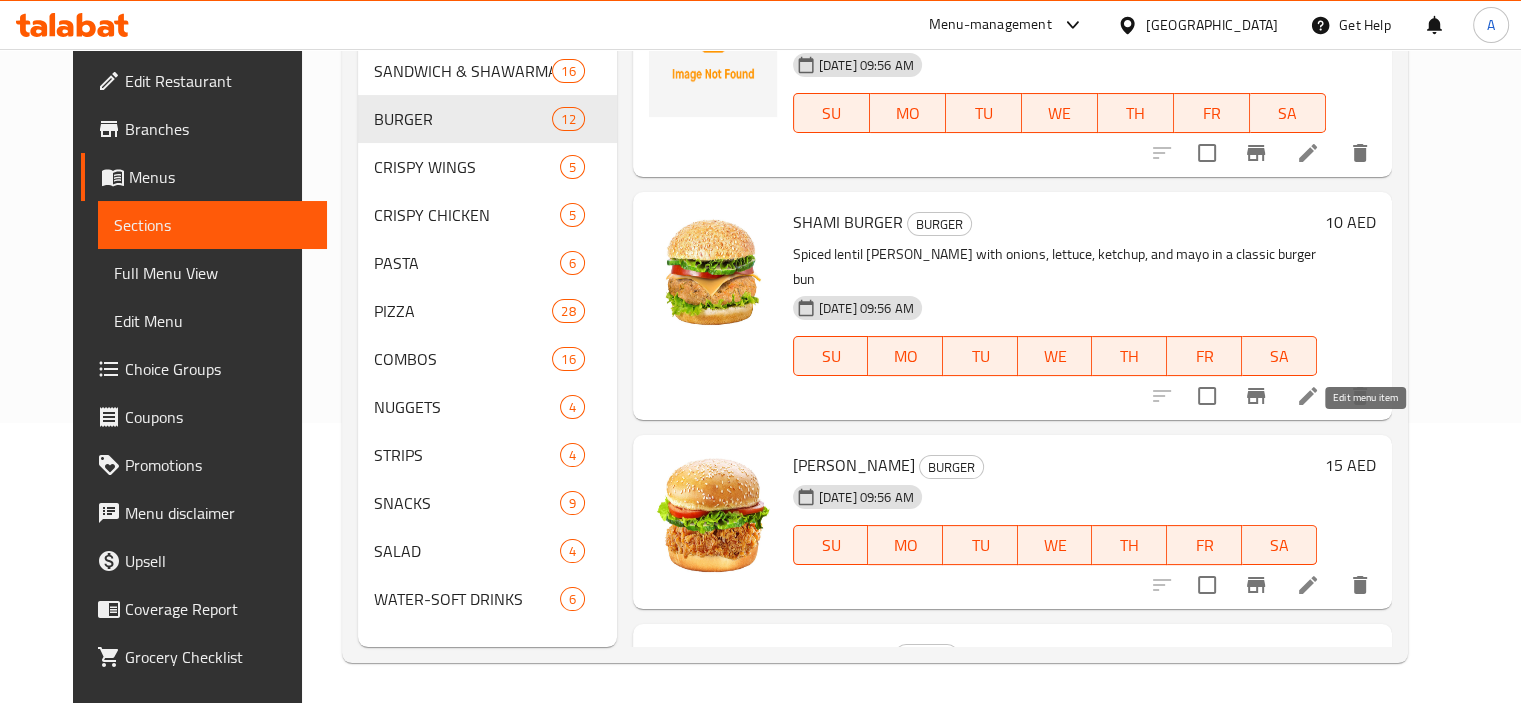 click 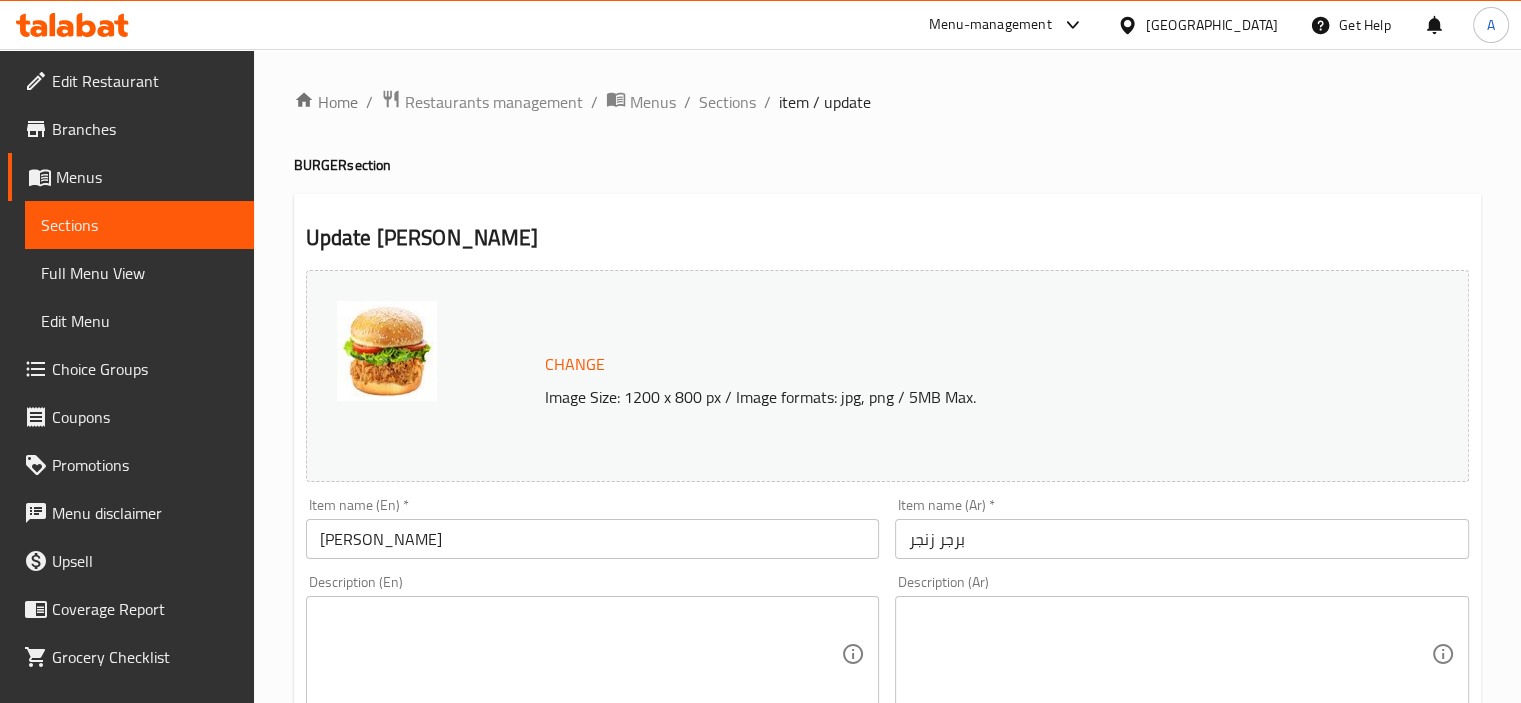 click at bounding box center (581, 654) 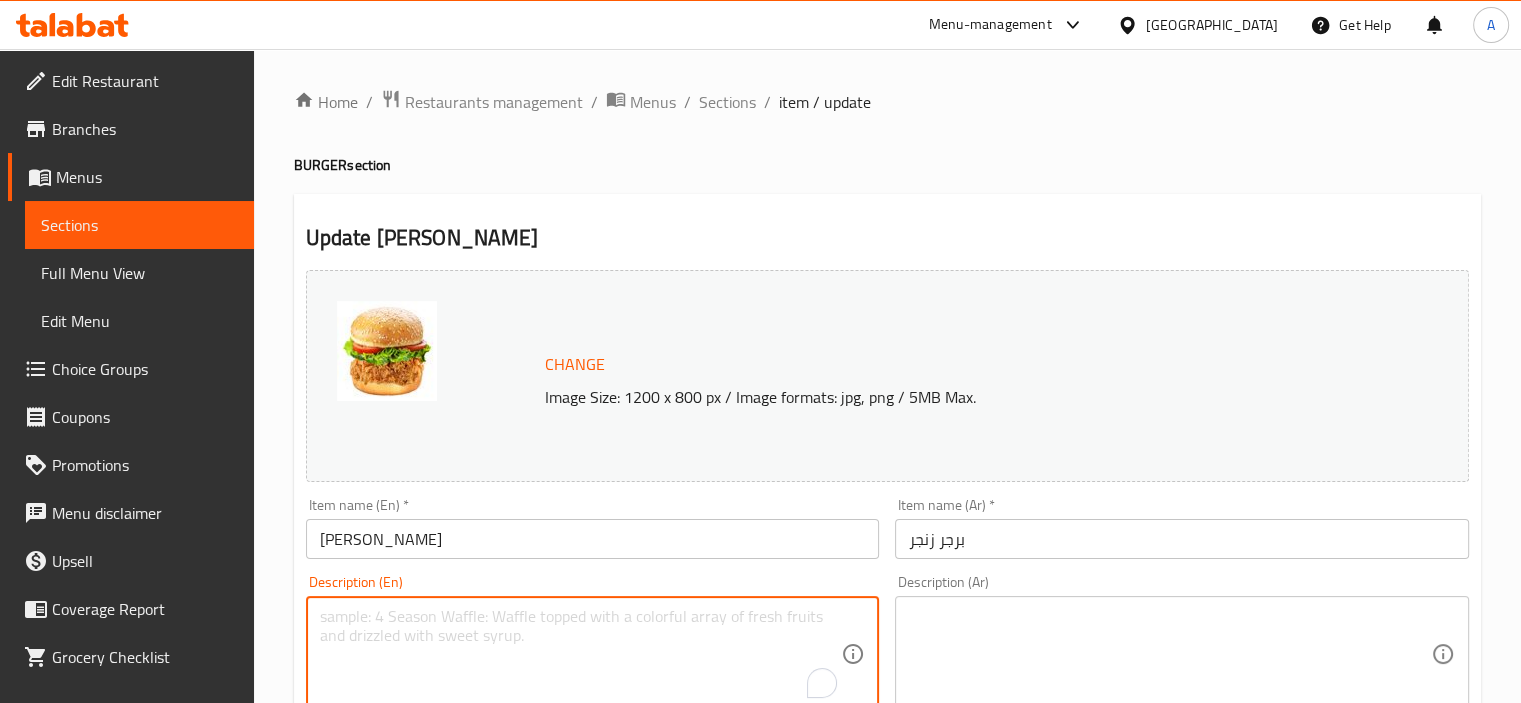 paste on "Crispy fried chicken fillet with spicy mayo, lettuce, and pickles in a sesame burger bun" 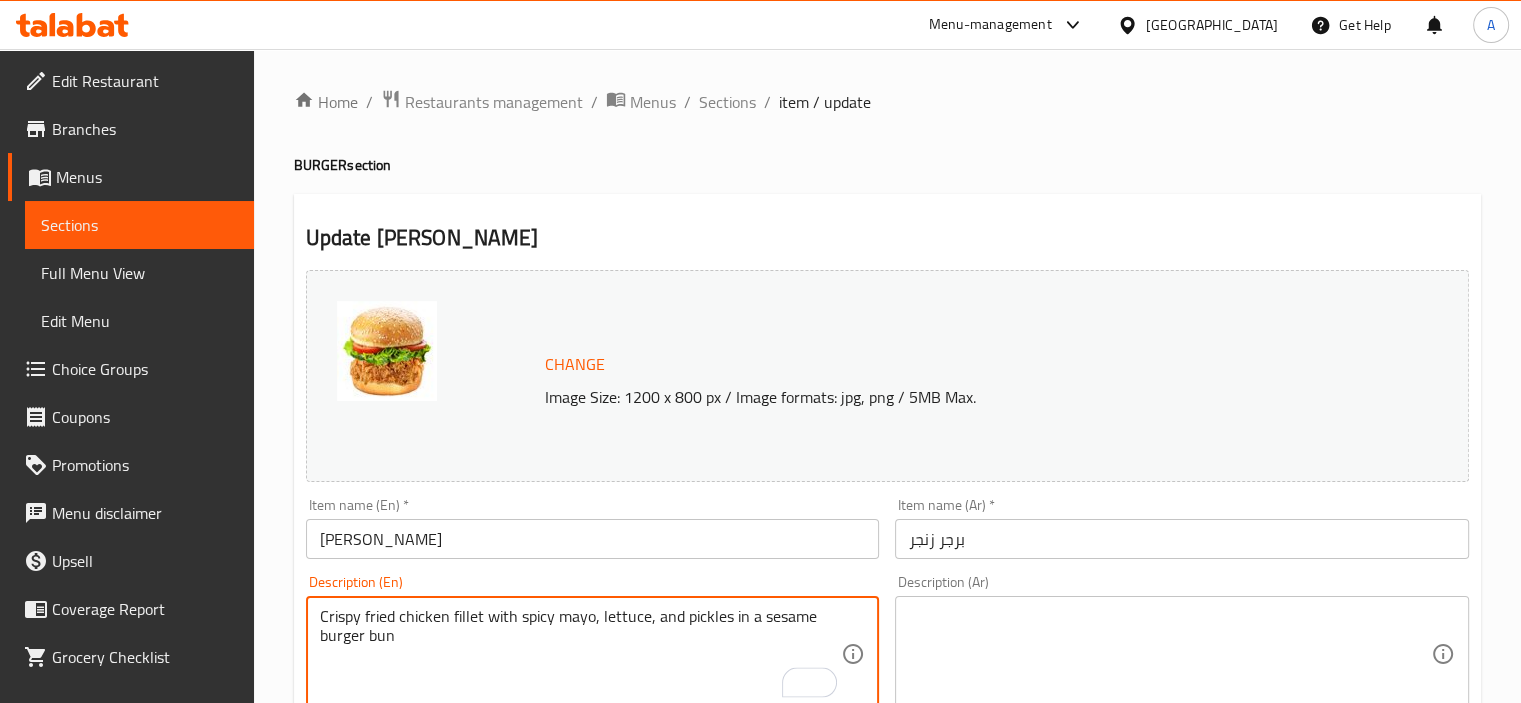 type on "Crispy fried chicken fillet with spicy mayo, lettuce, and pickles in a sesame burger bun" 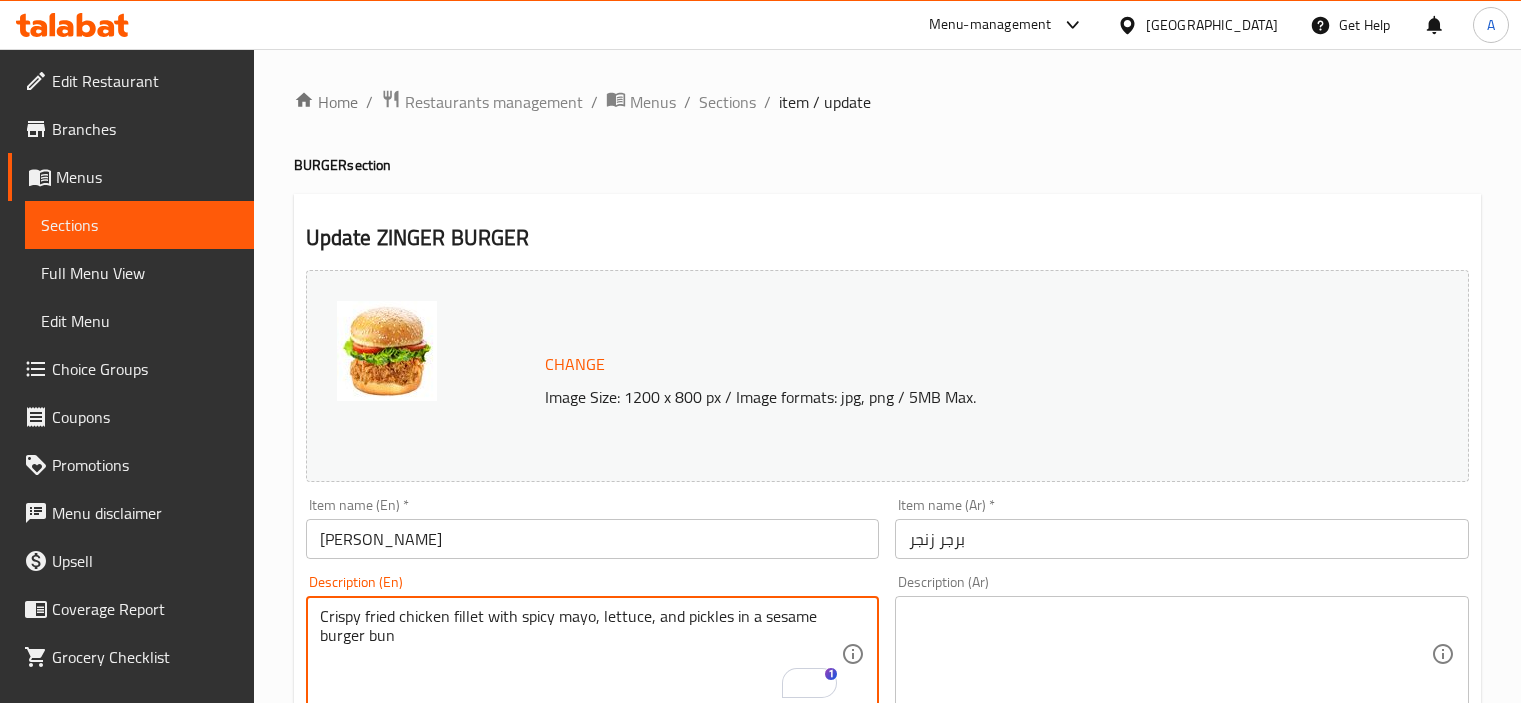 scroll, scrollTop: 0, scrollLeft: 0, axis: both 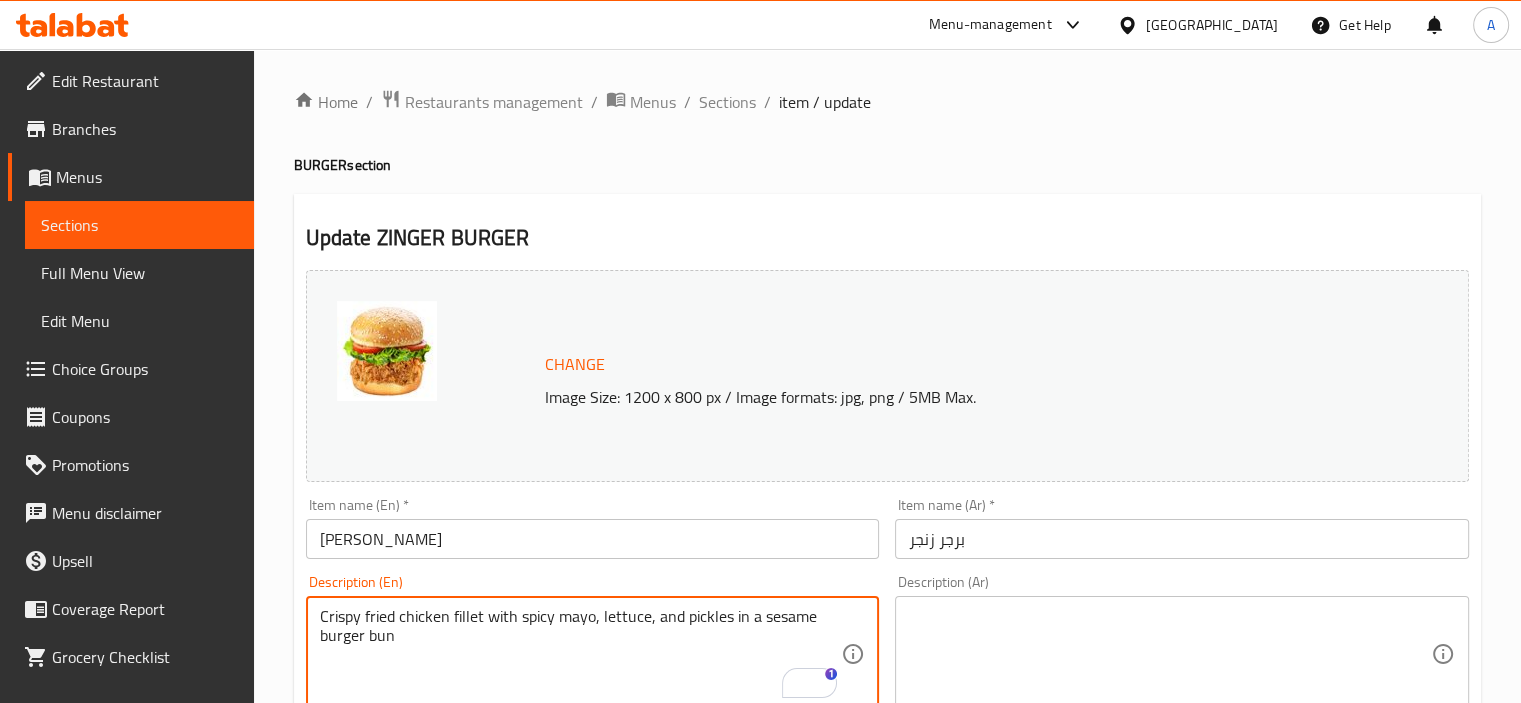 click at bounding box center (1170, 654) 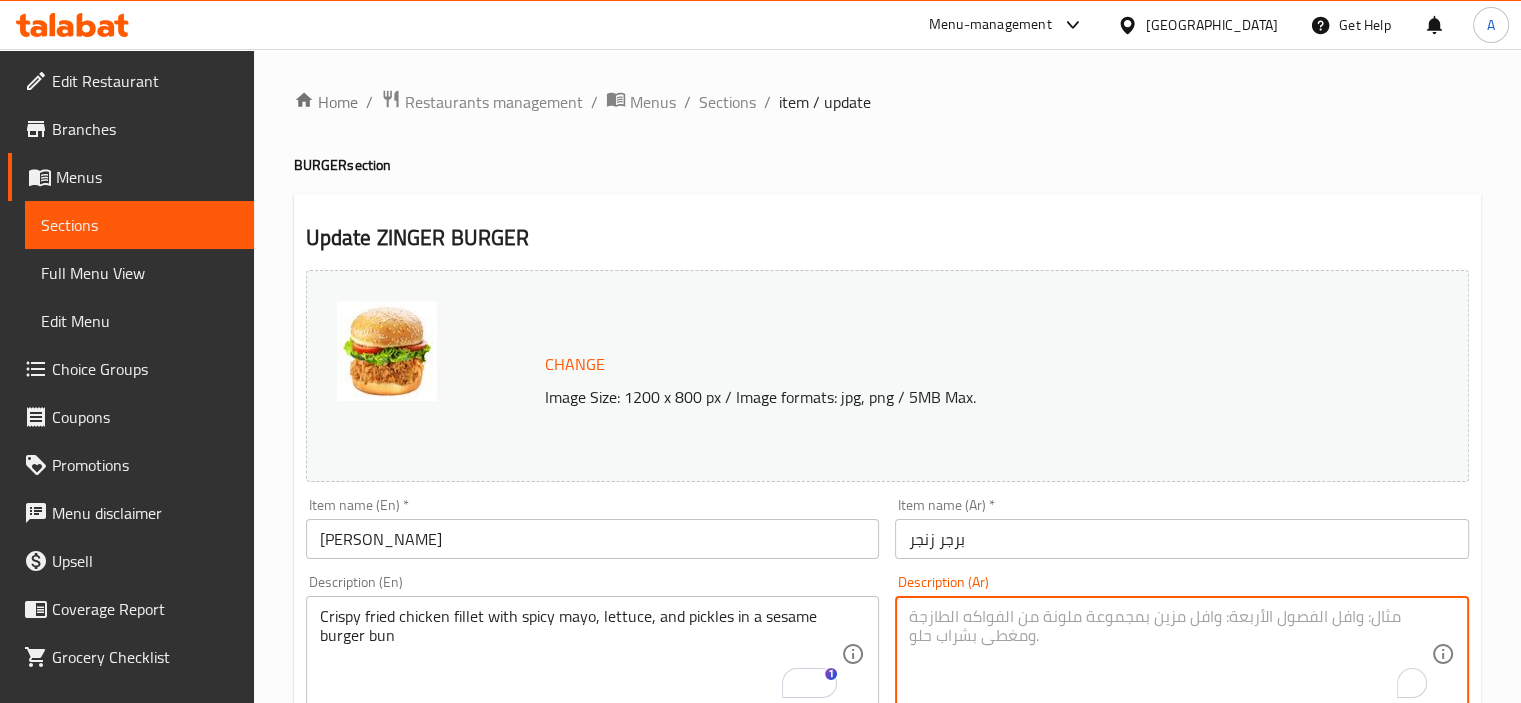 paste on "فيليه دجاج مقلي مقرمش مع مايونيز حار وخس ومخلل في كيزر برجر بالسمسم" 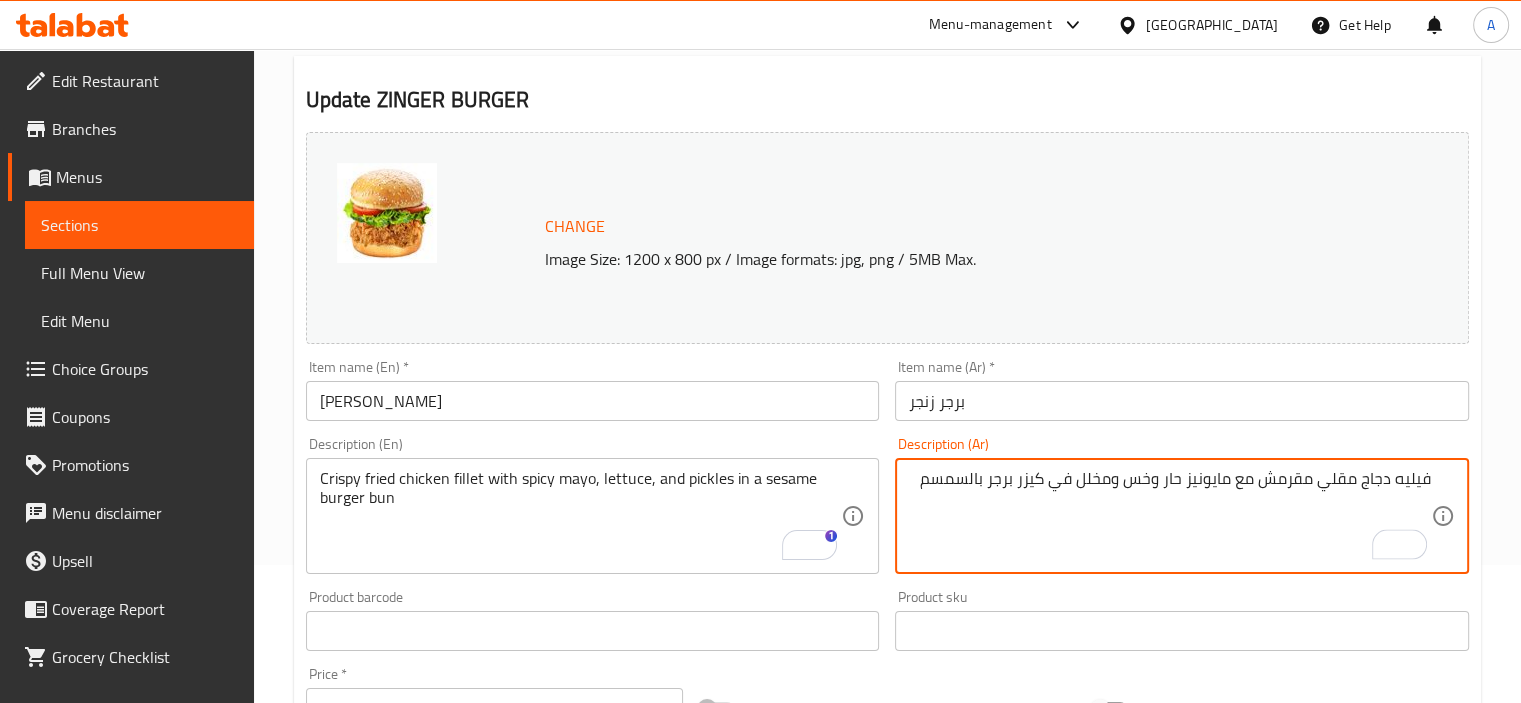 scroll, scrollTop: 300, scrollLeft: 0, axis: vertical 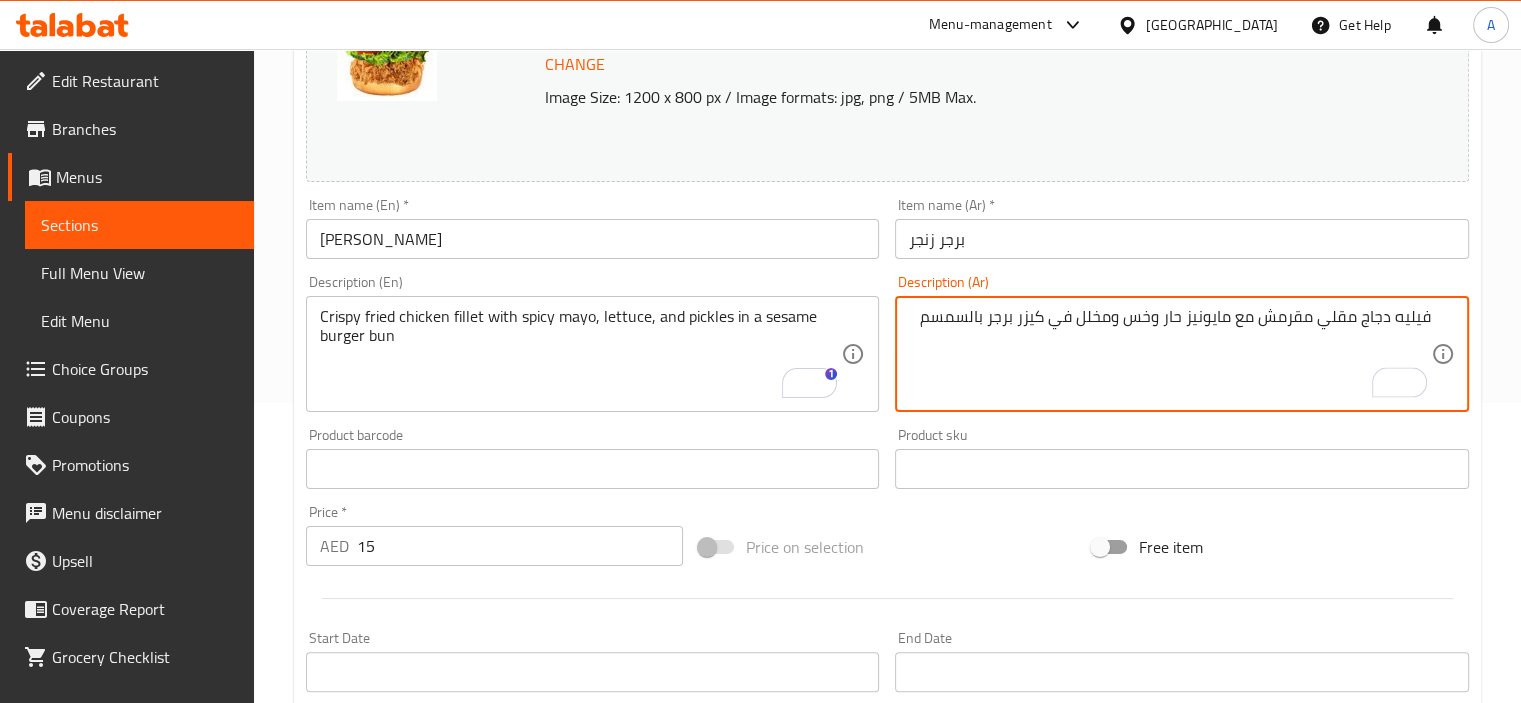 click on "فيليه دجاج مقلي مقرمش مع مايونيز حار وخس ومخلل في كيزر برجر بالسمسم" at bounding box center [1170, 354] 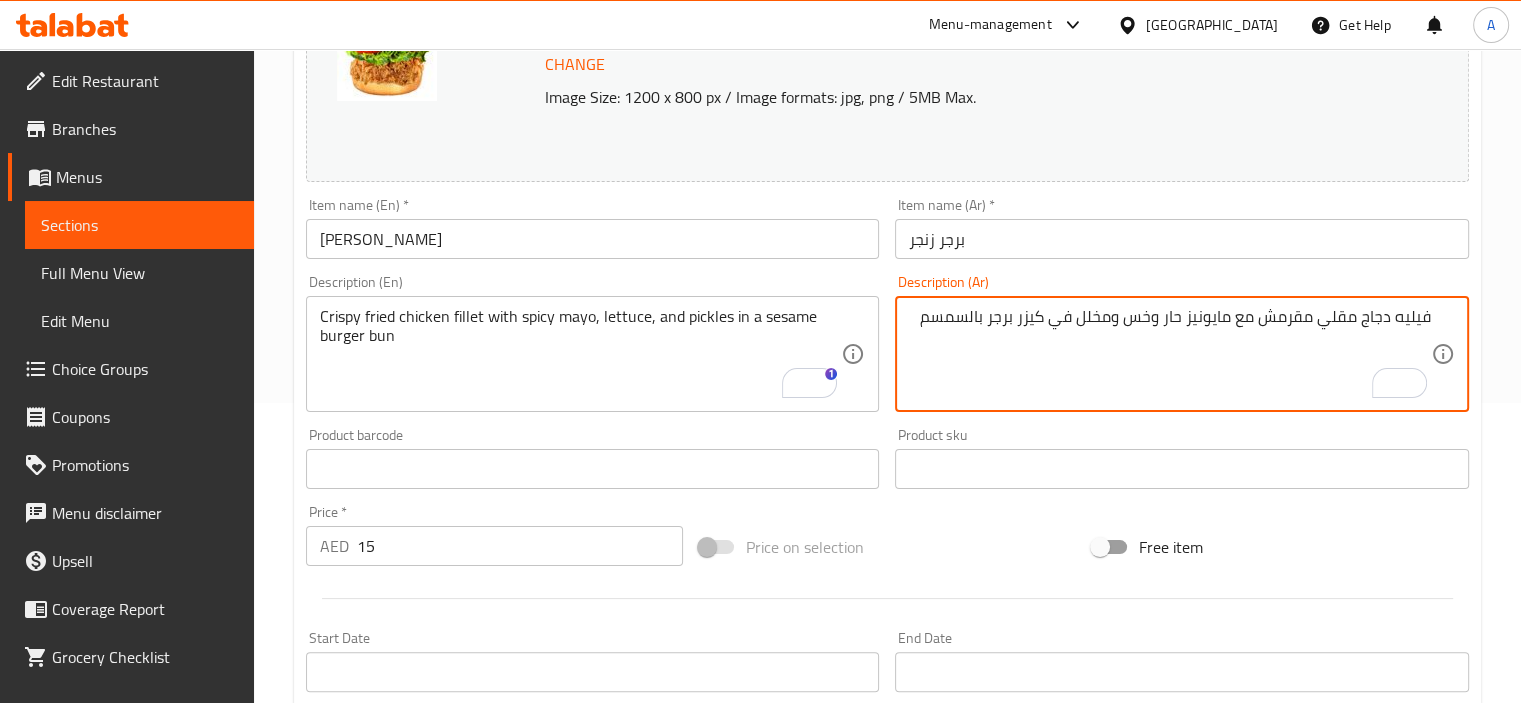 type on "فيليه دجاج مقلي مقرمش مع مايونيز حار وخس ومخلل في كيزر برجر بالسمسم" 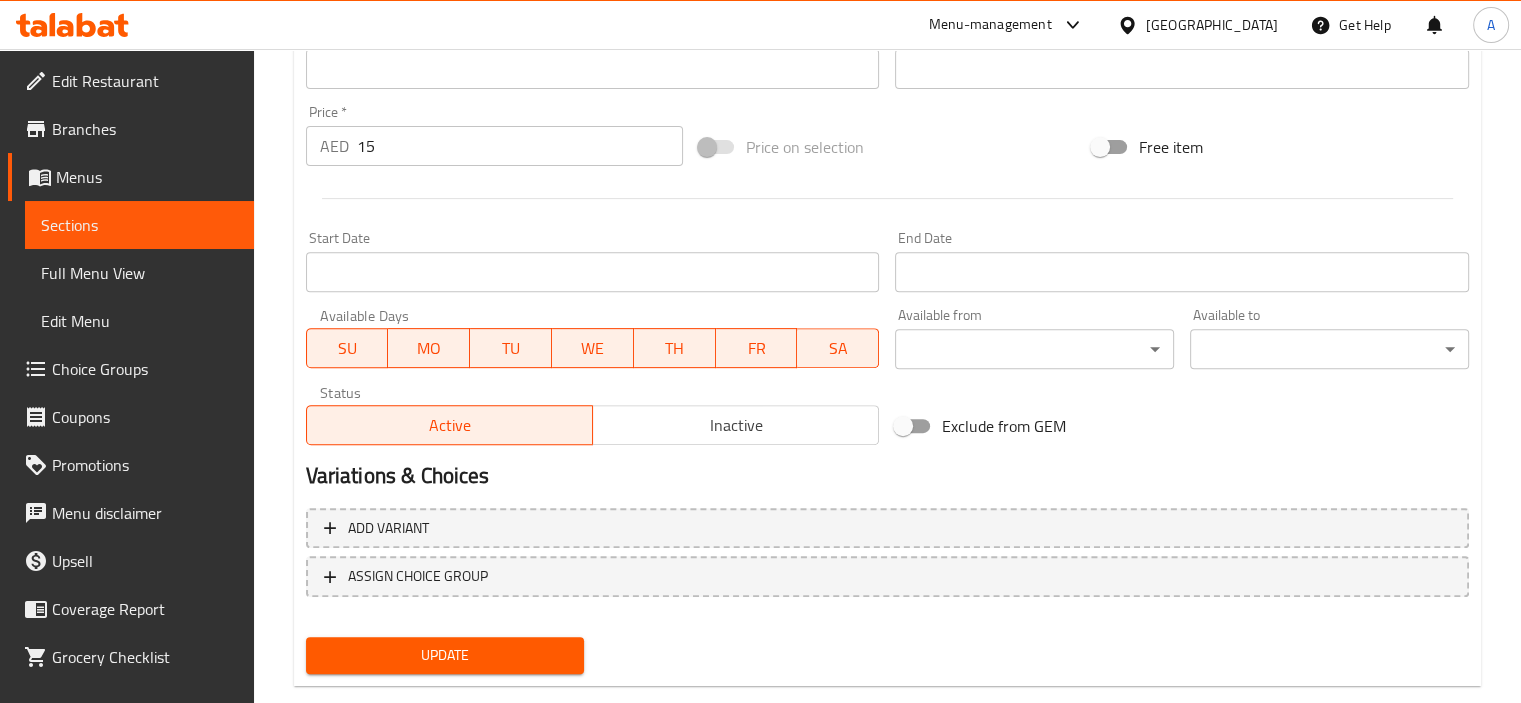 scroll, scrollTop: 737, scrollLeft: 0, axis: vertical 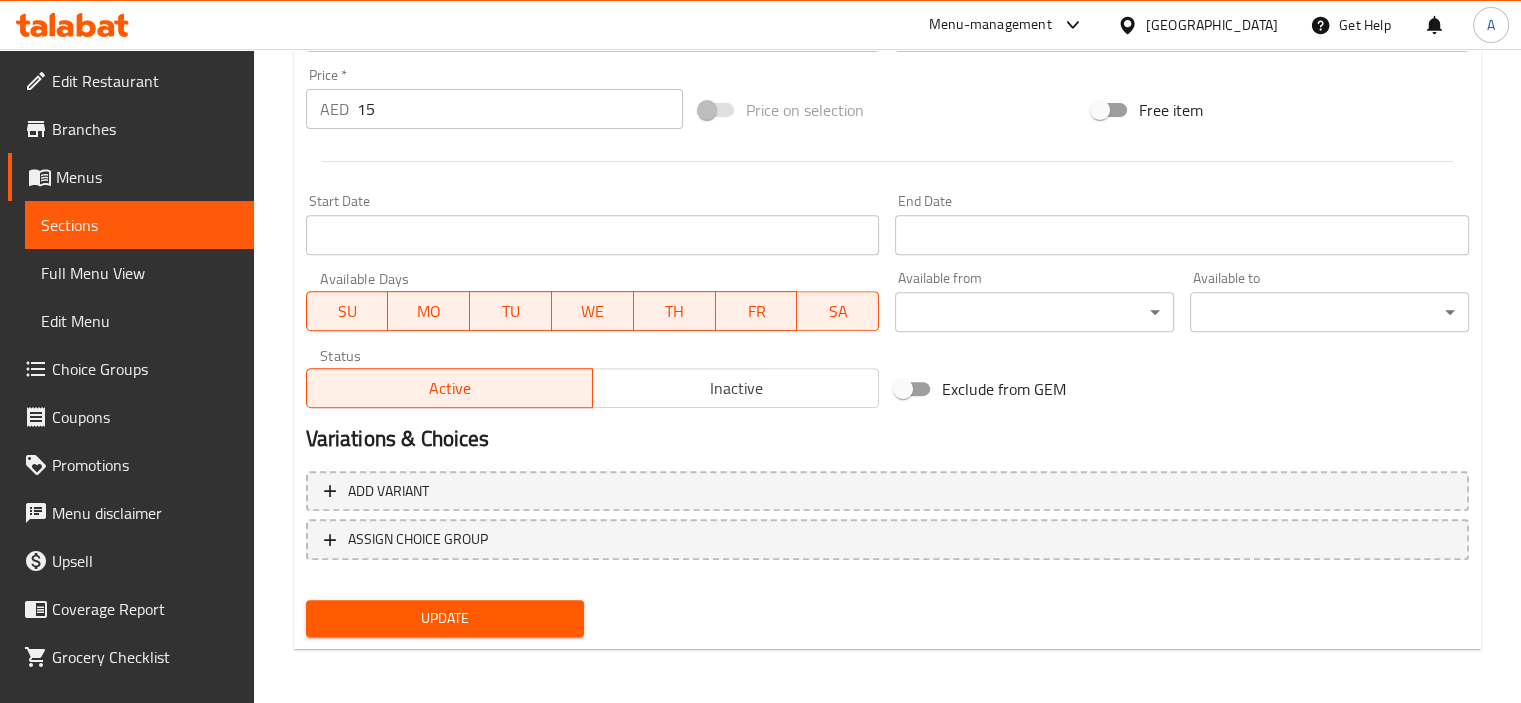 click on "Update" at bounding box center [445, 618] 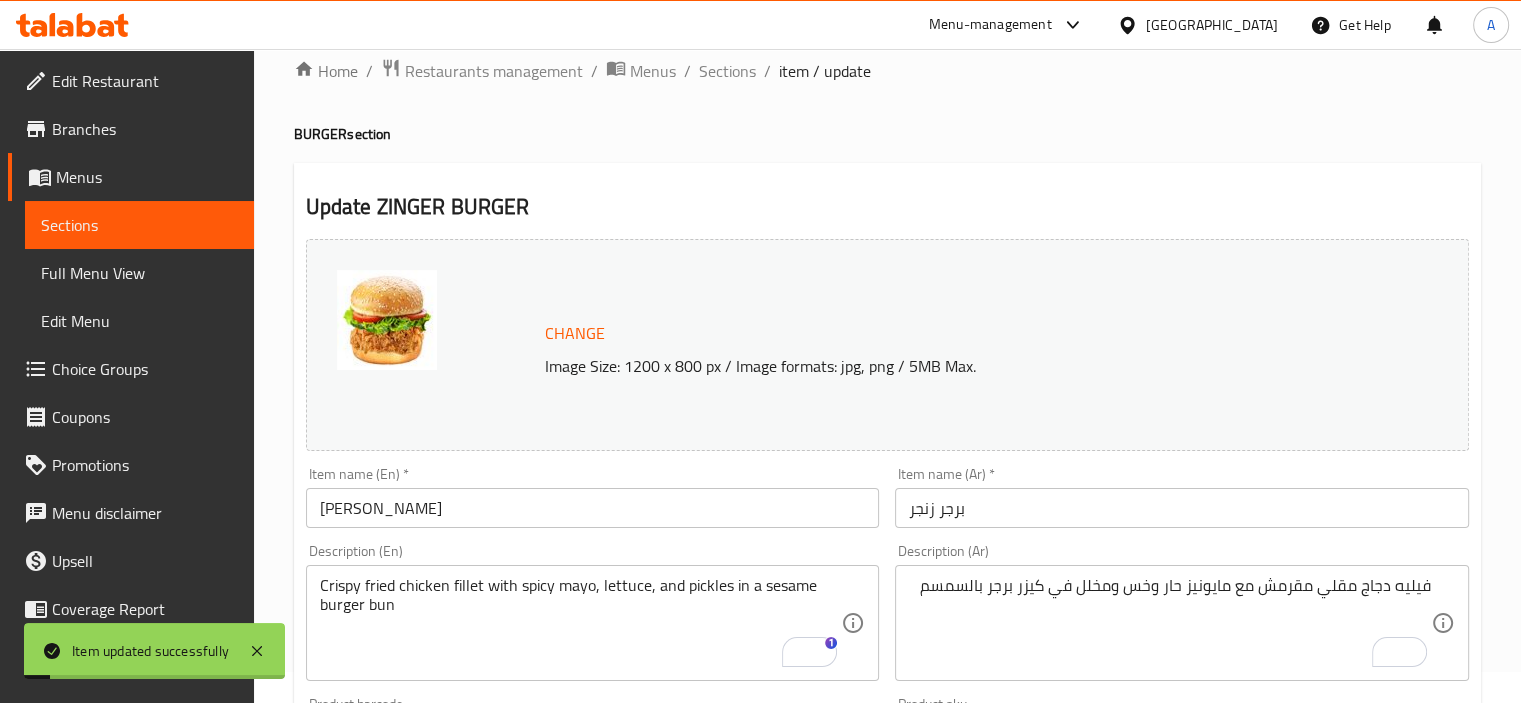 scroll, scrollTop: 0, scrollLeft: 0, axis: both 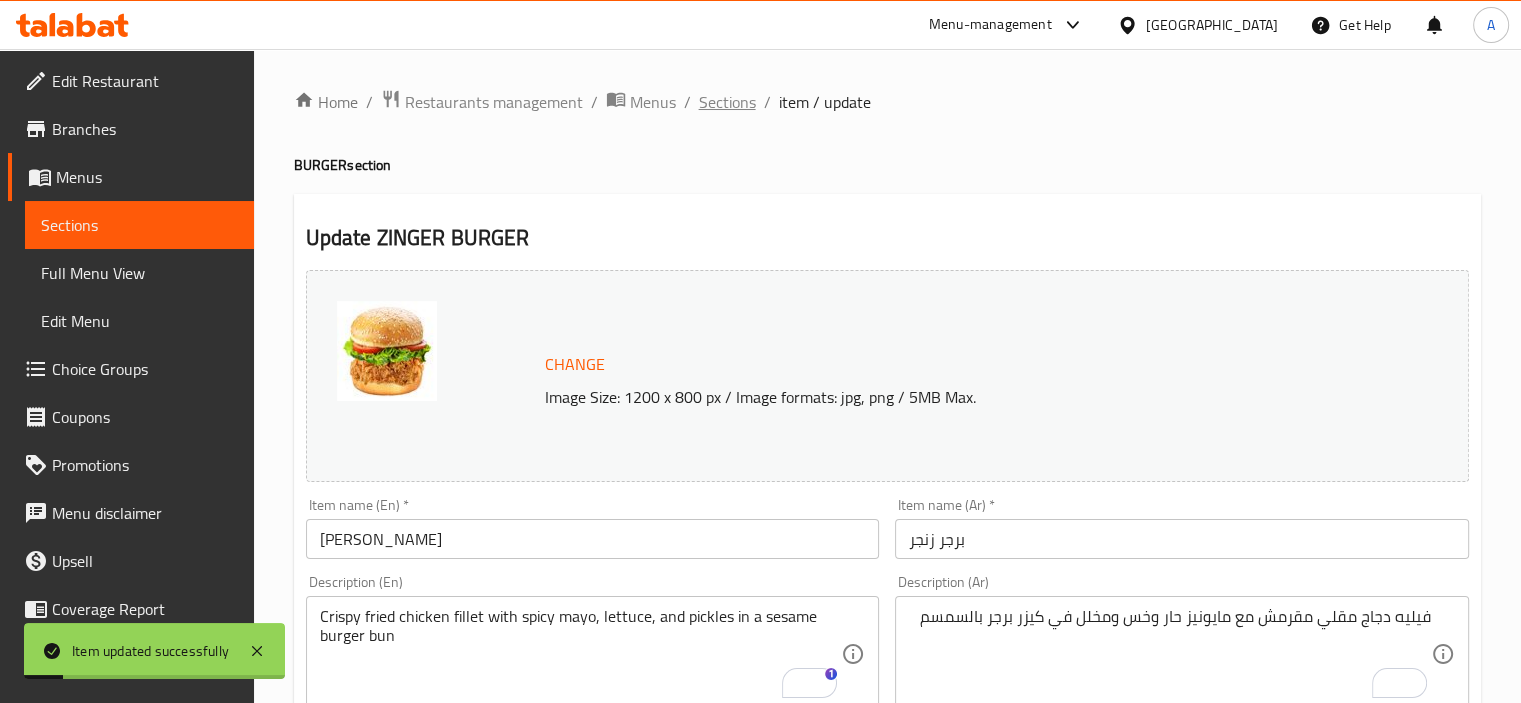 click on "Sections" at bounding box center [727, 102] 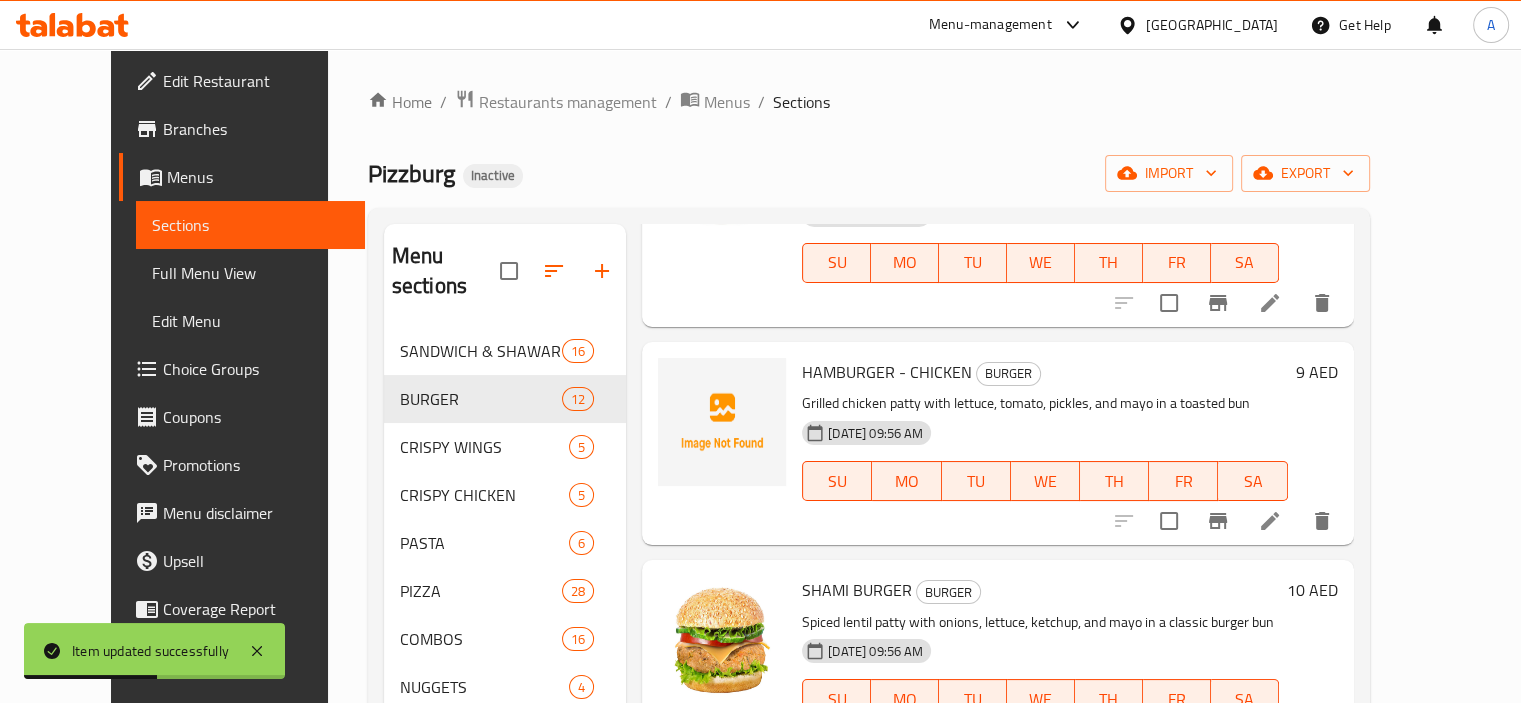 scroll, scrollTop: 1988, scrollLeft: 0, axis: vertical 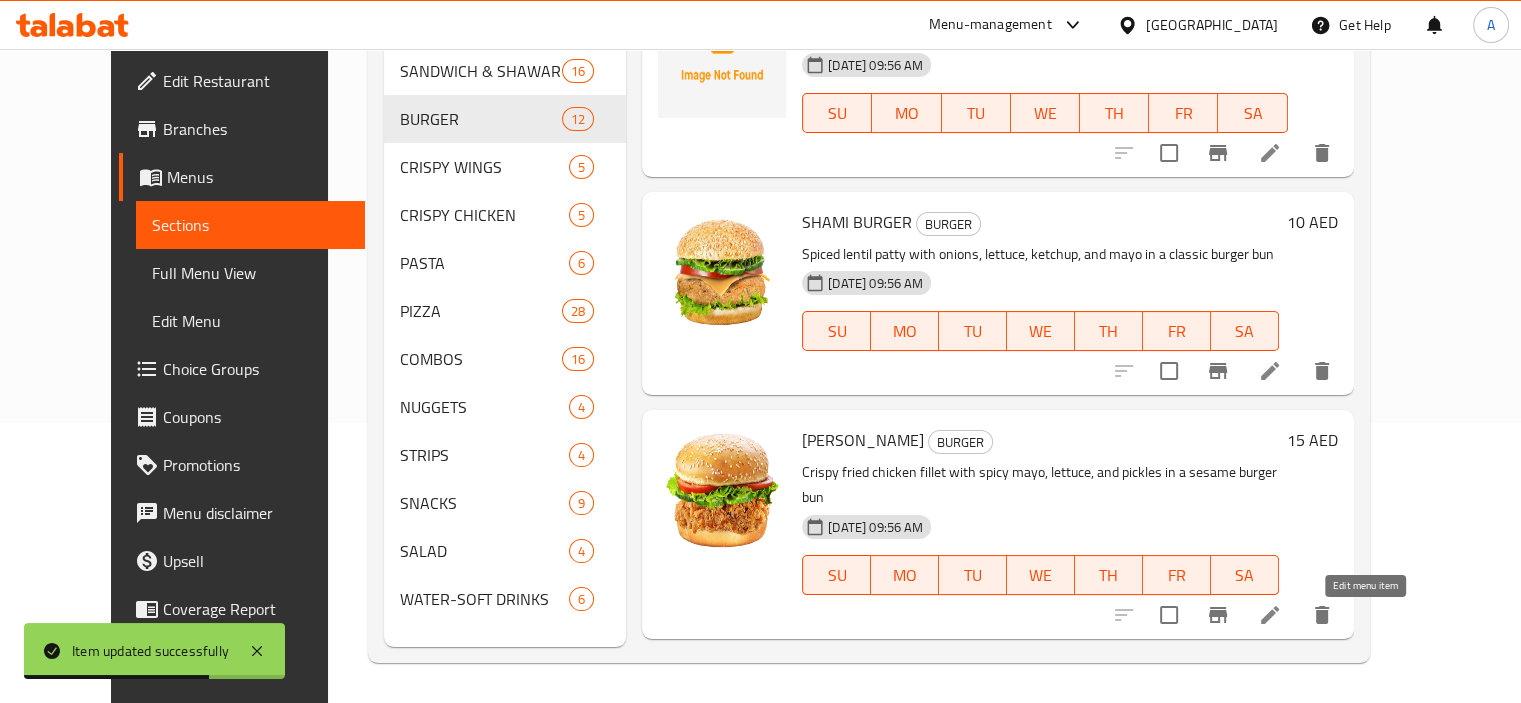 click 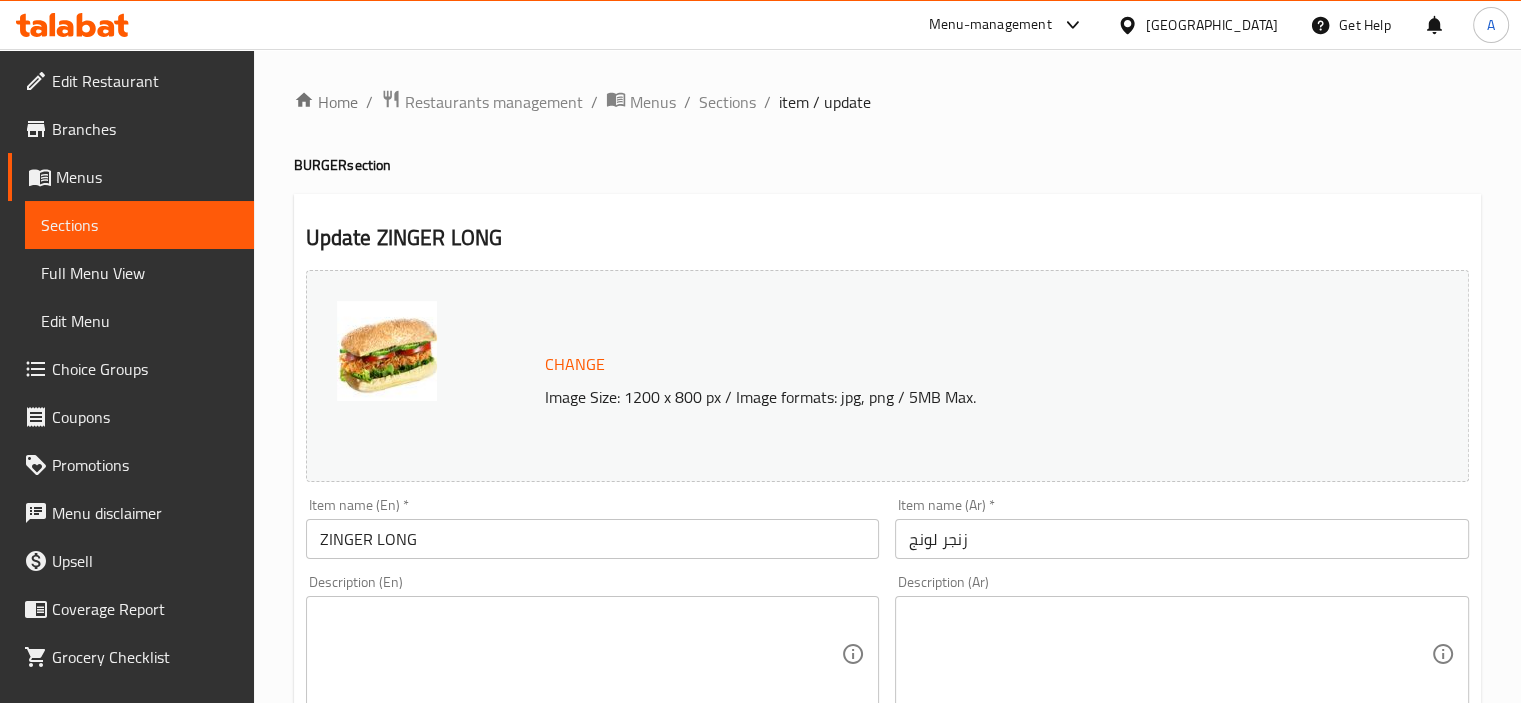 click at bounding box center (581, 654) 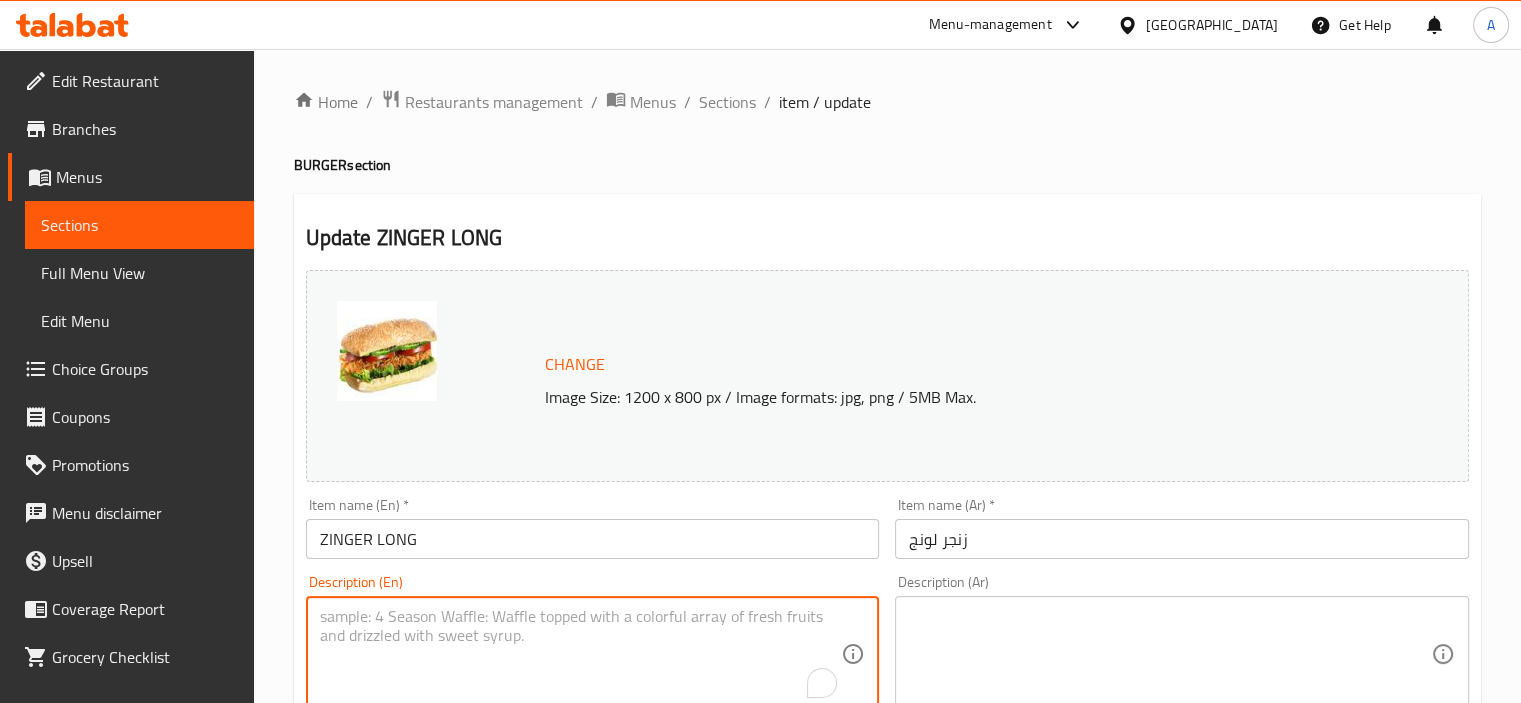 paste on "Long crispy chicken fillet with spicy mayo, lettuce, and pickles in an elongated bun" 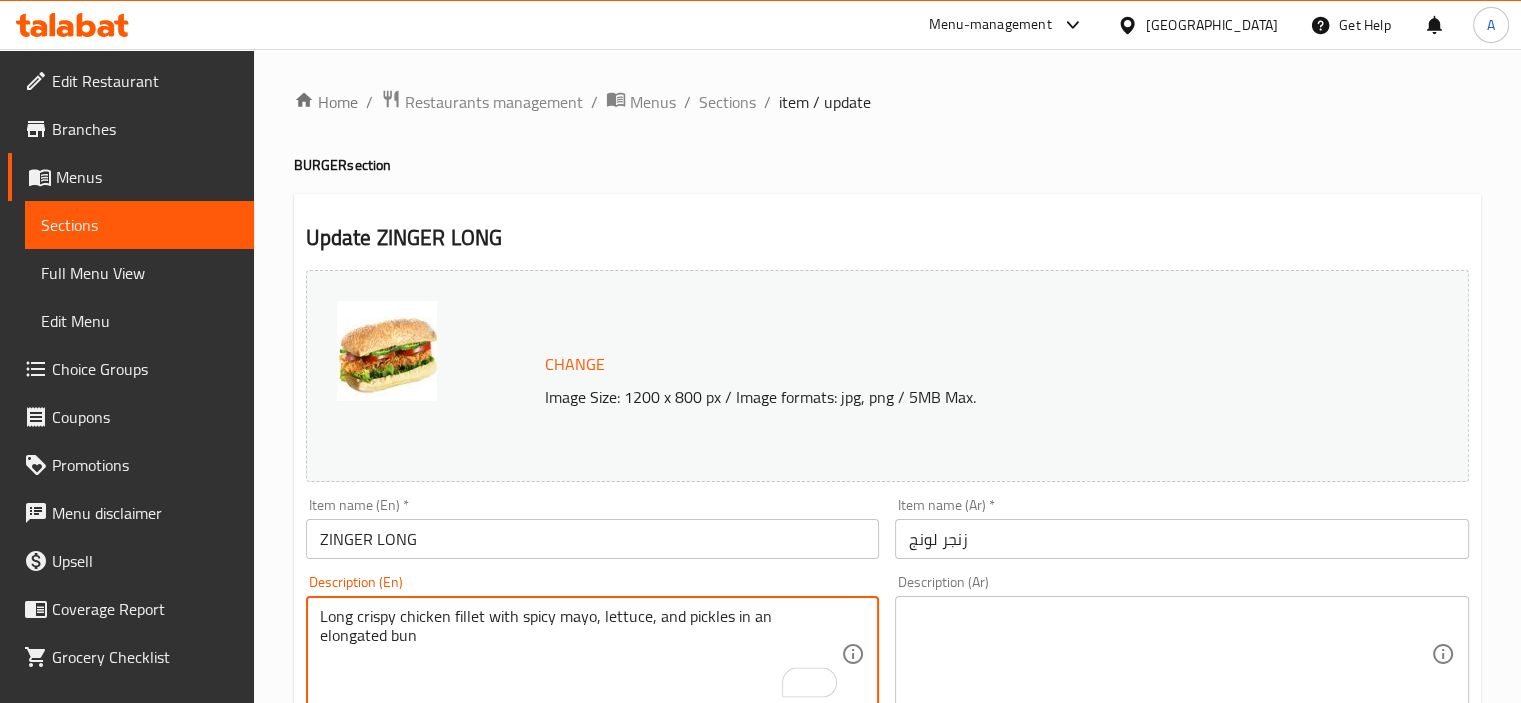 type on "Long crispy chicken fillet with spicy mayo, lettuce, and pickles in an elongated bun" 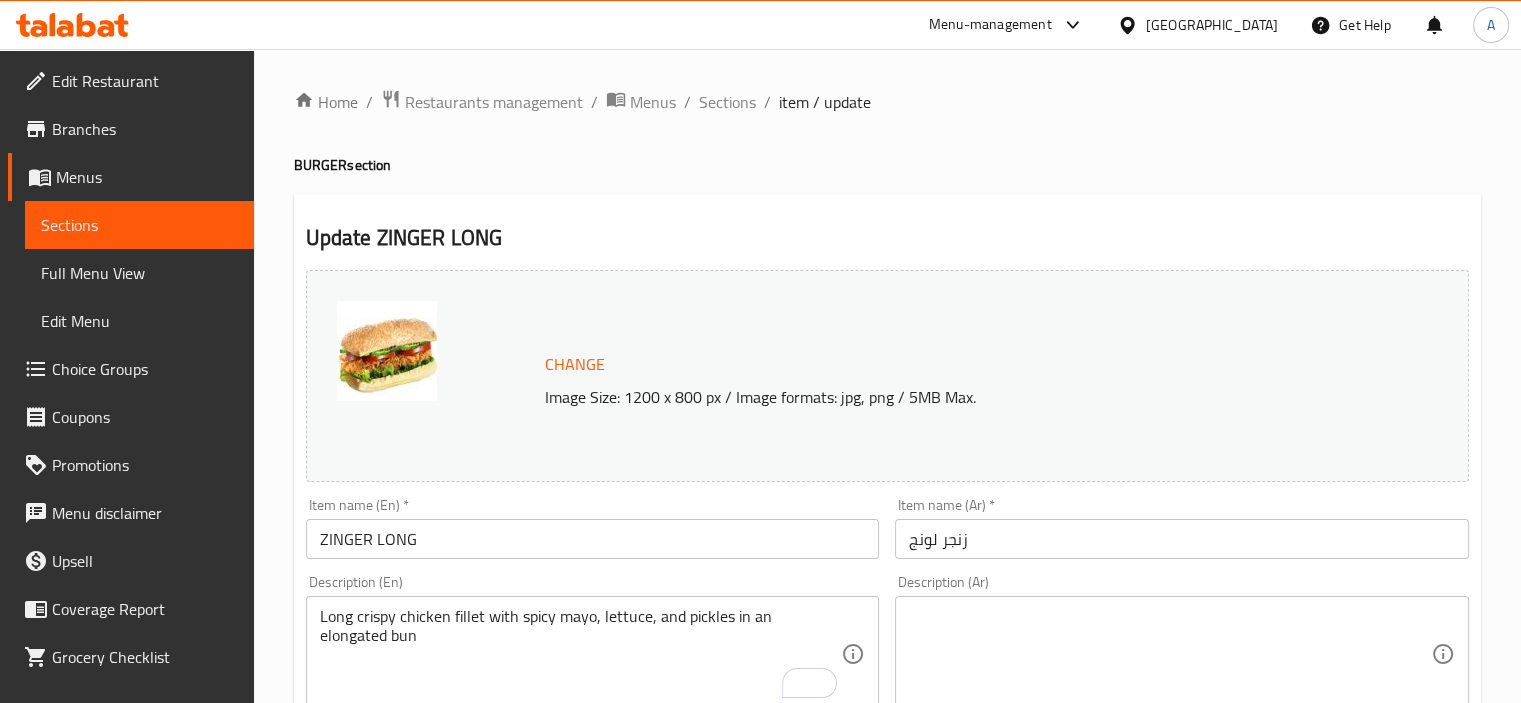 scroll, scrollTop: 200, scrollLeft: 0, axis: vertical 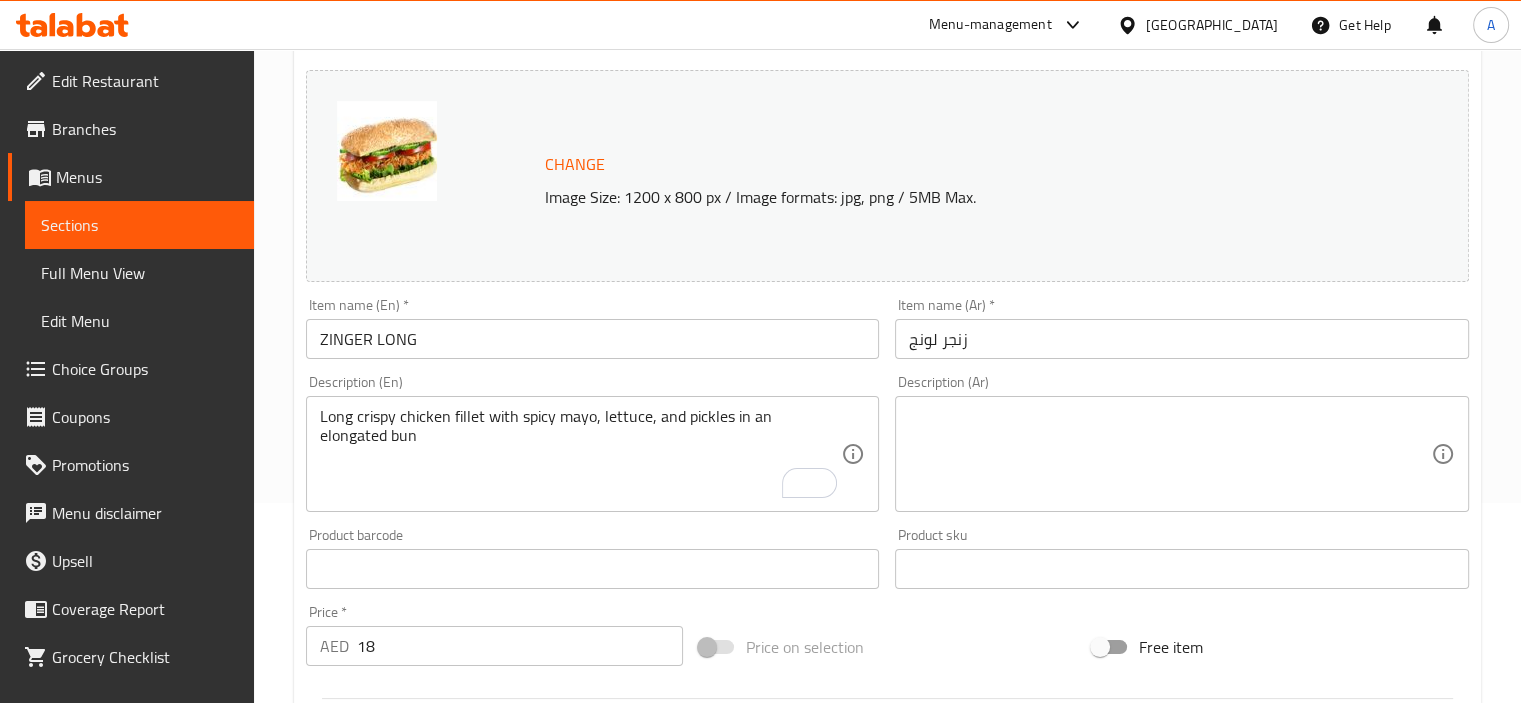click at bounding box center (1170, 454) 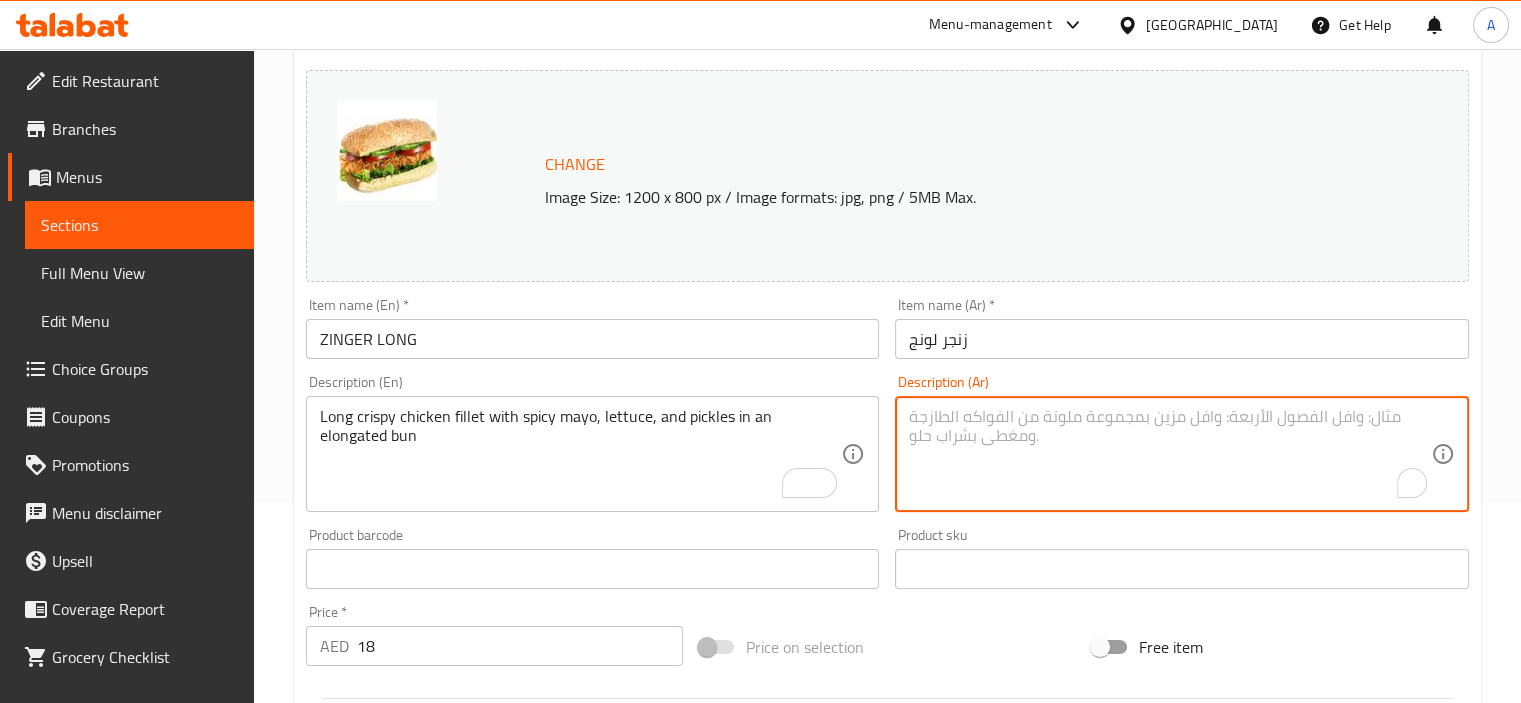 paste on "فيليه دجاج مقرمش لونج مع مايونيز حار وخس ومخلل في كيزر ممدود" 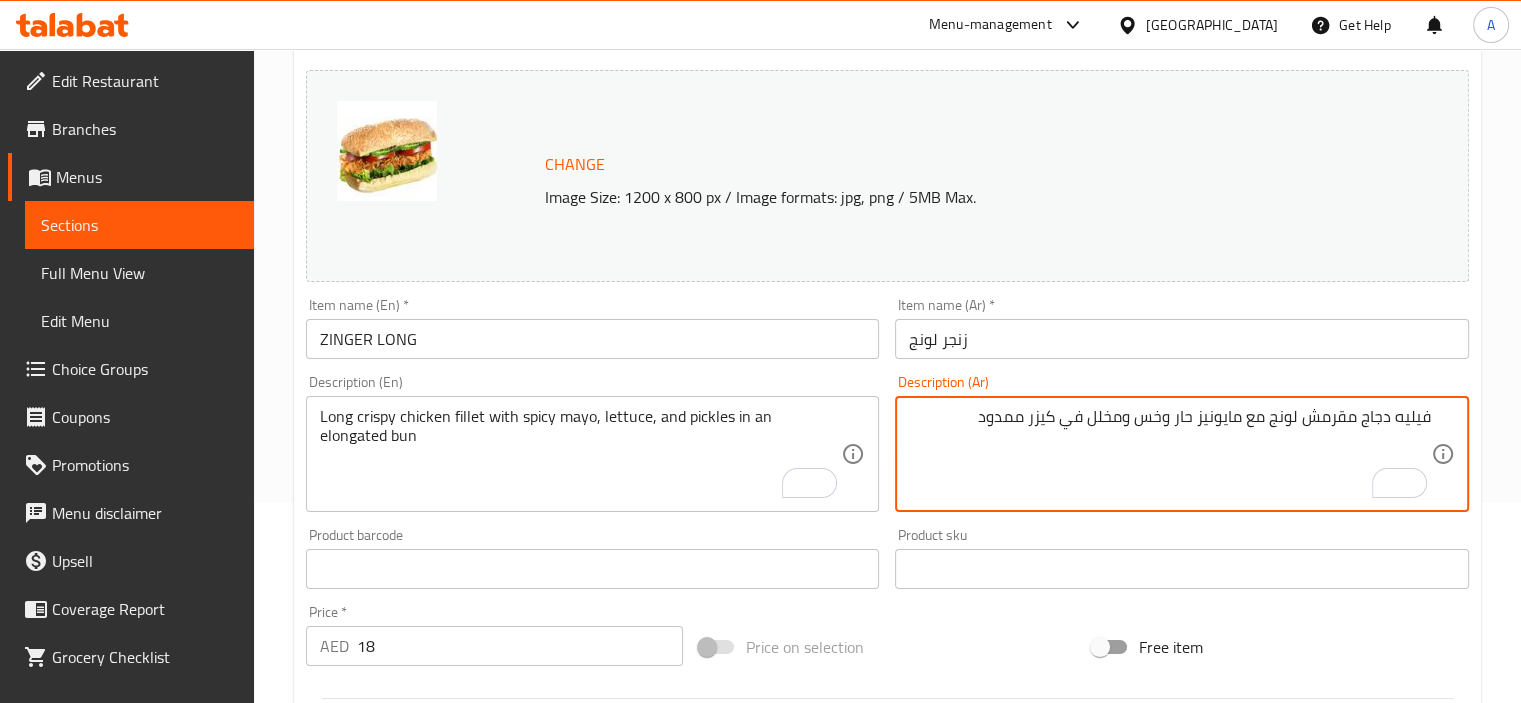 type on "فيليه دجاج مقرمش لونج مع مايونيز حار وخس ومخلل في كيزر ممدود" 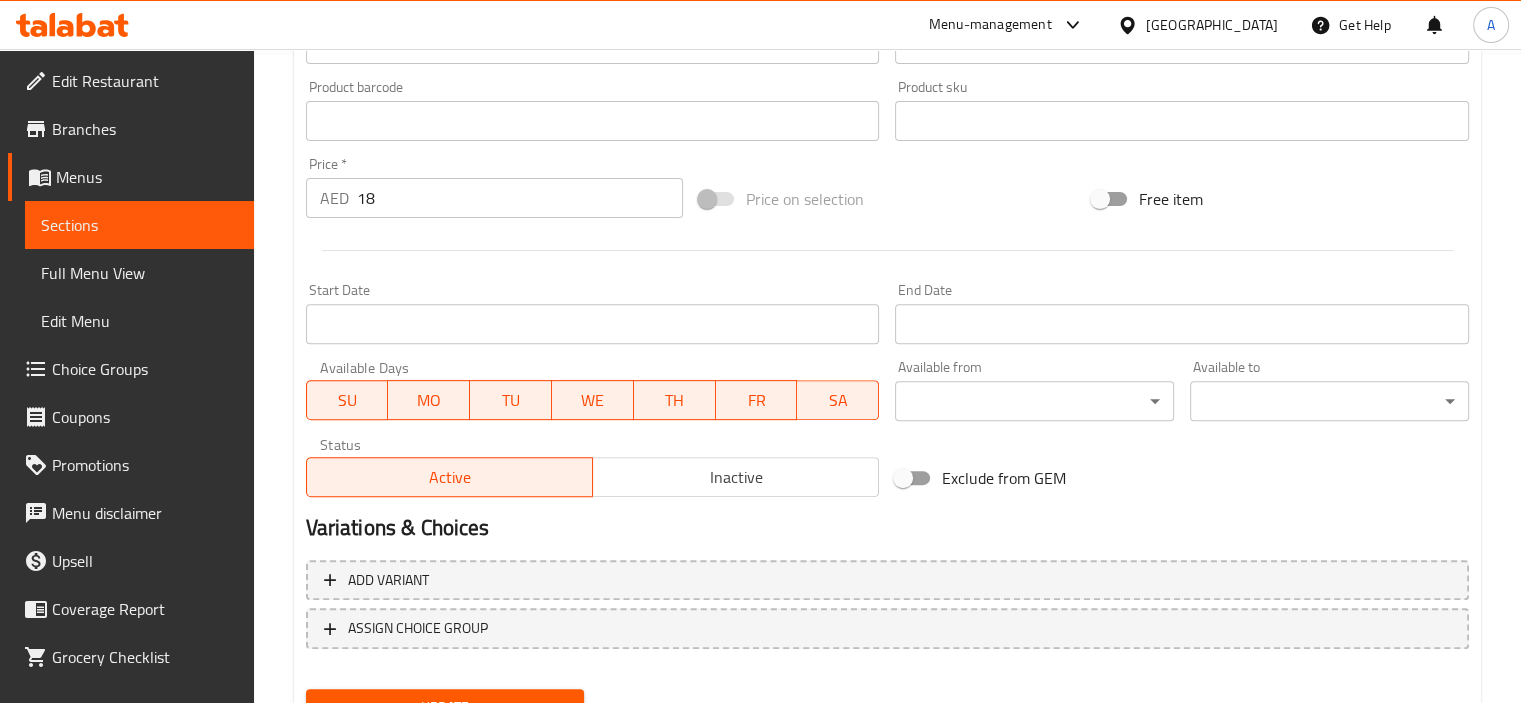 scroll, scrollTop: 737, scrollLeft: 0, axis: vertical 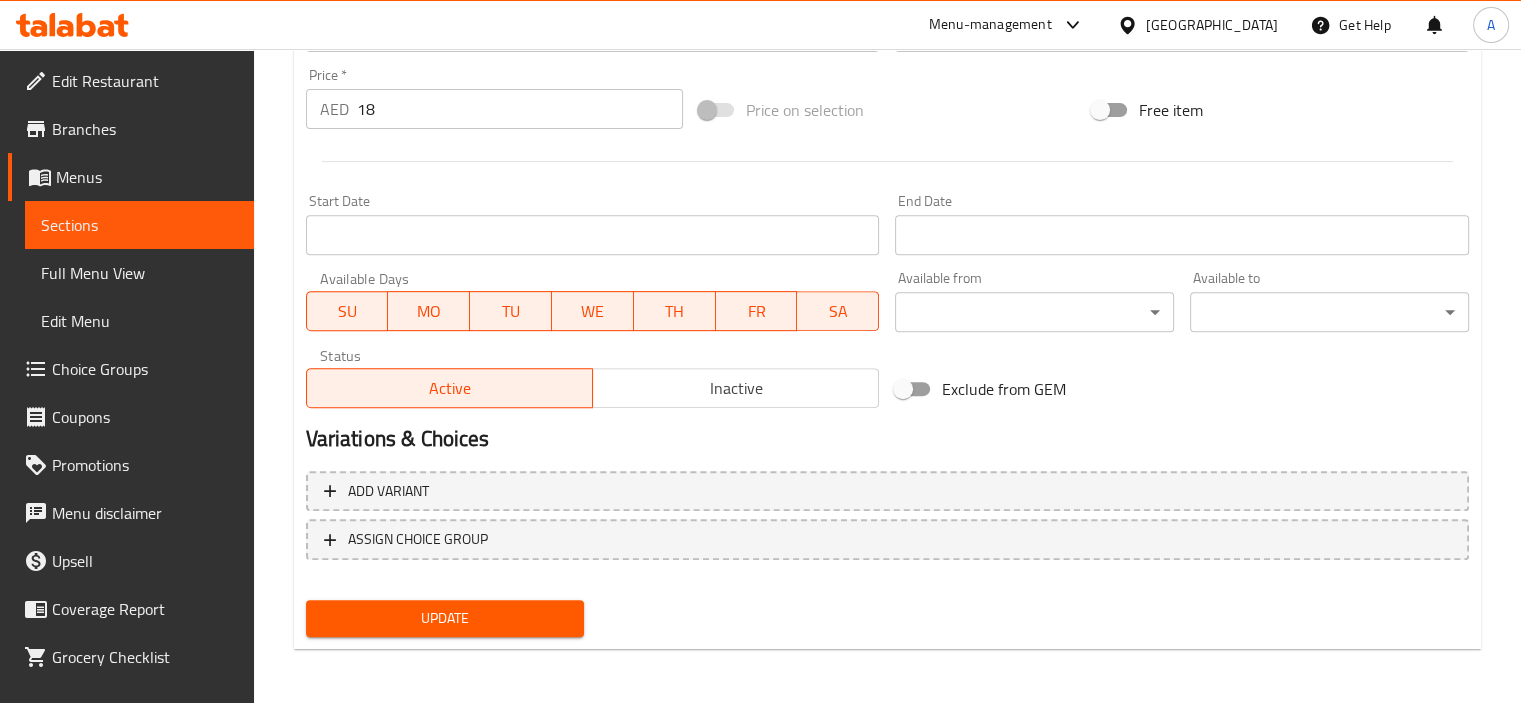 click on "Update" at bounding box center (445, 618) 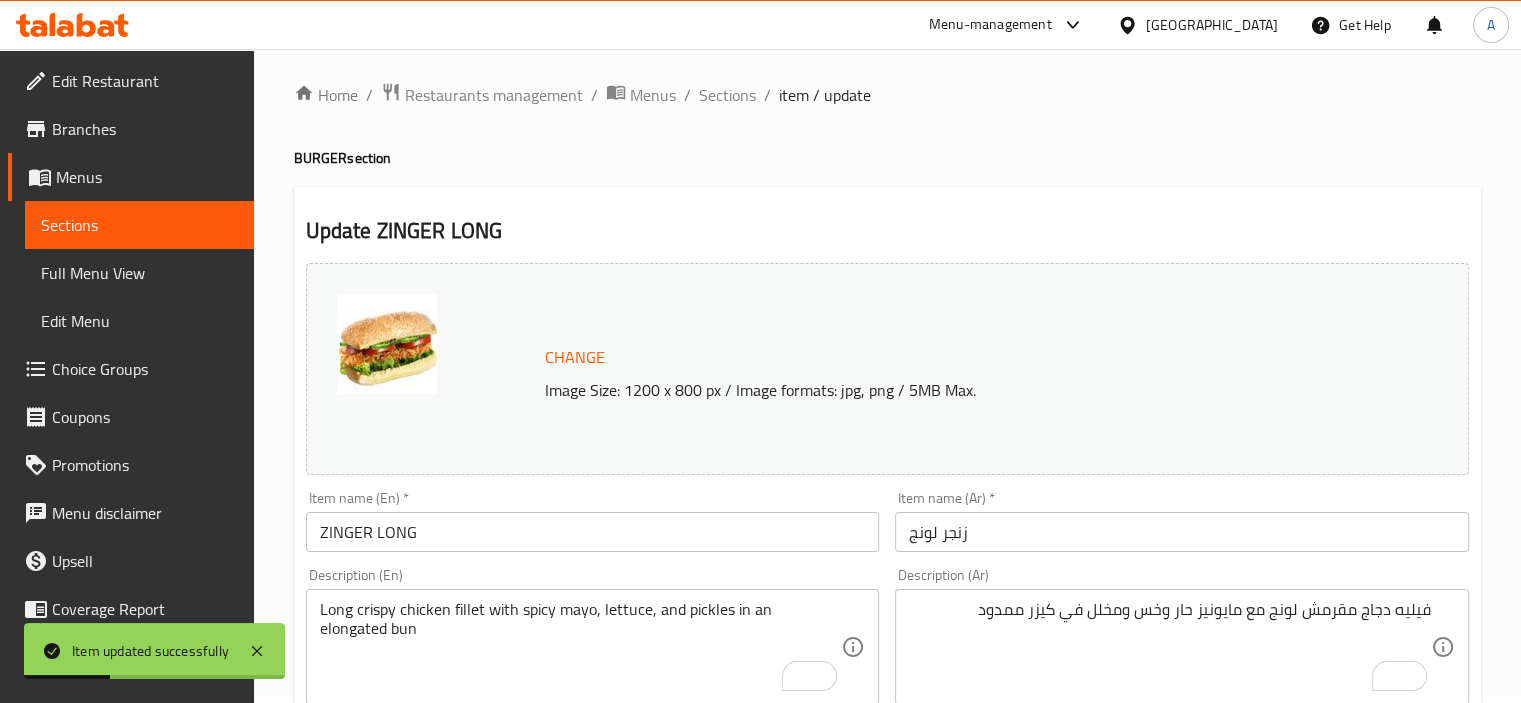 scroll, scrollTop: 0, scrollLeft: 0, axis: both 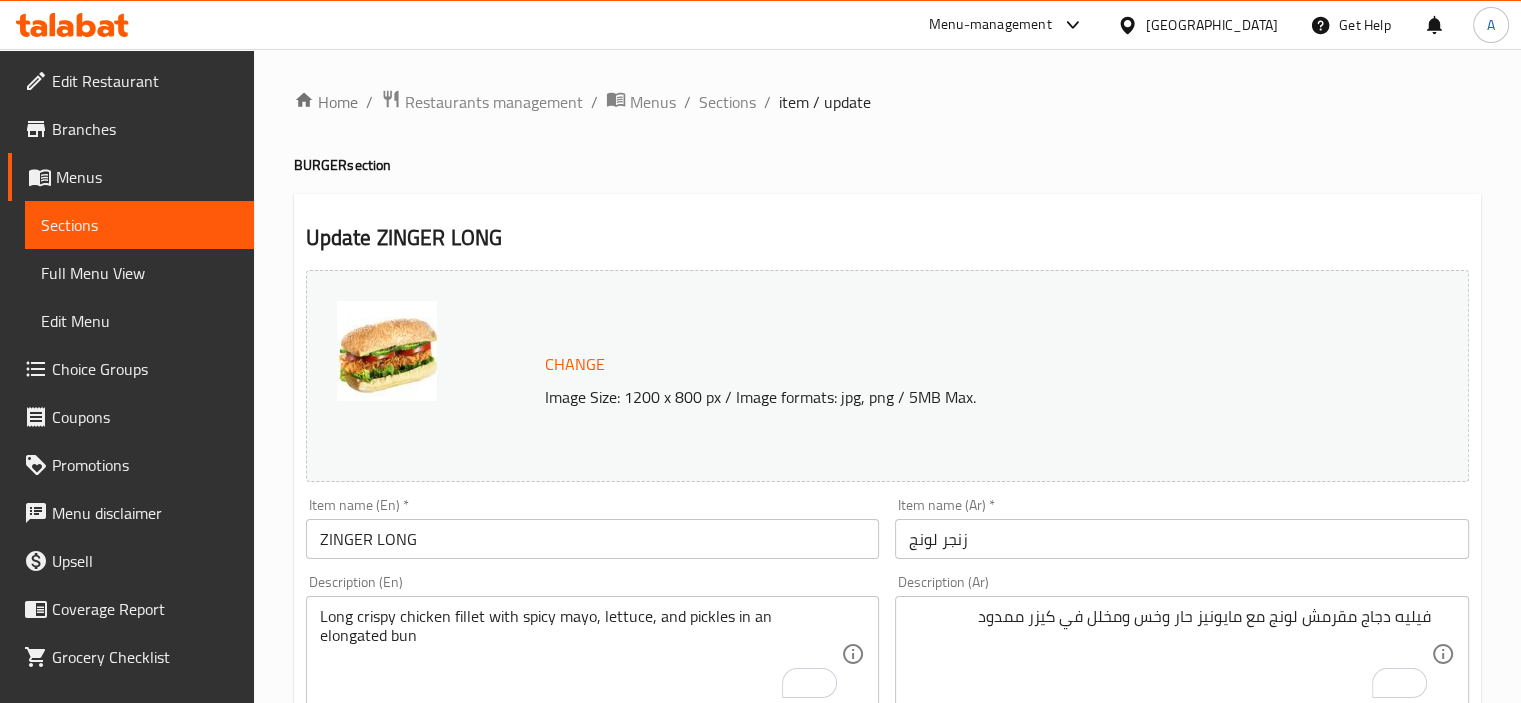 drag, startPoint x: 780, startPoint y: 134, endPoint x: 760, endPoint y: 135, distance: 20.024984 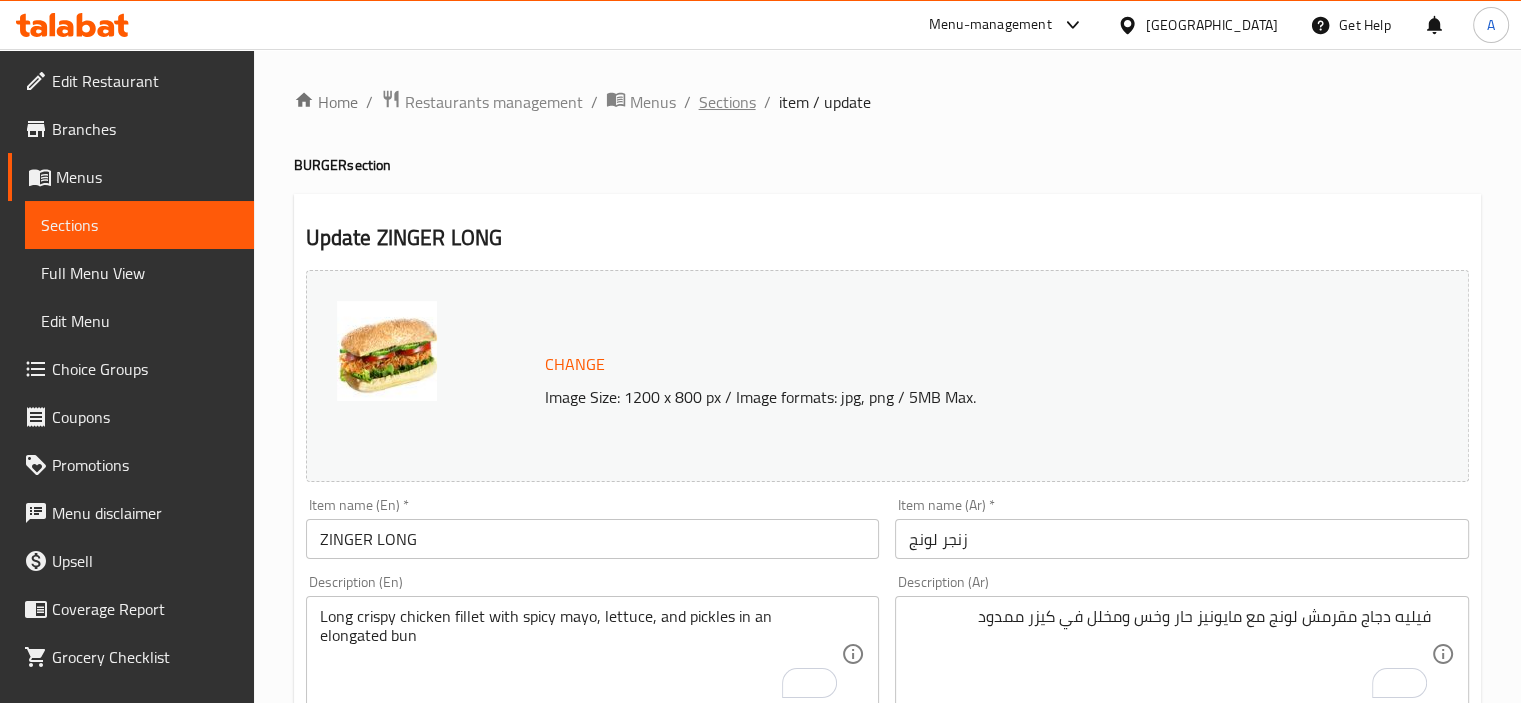 click on "Sections" at bounding box center (727, 102) 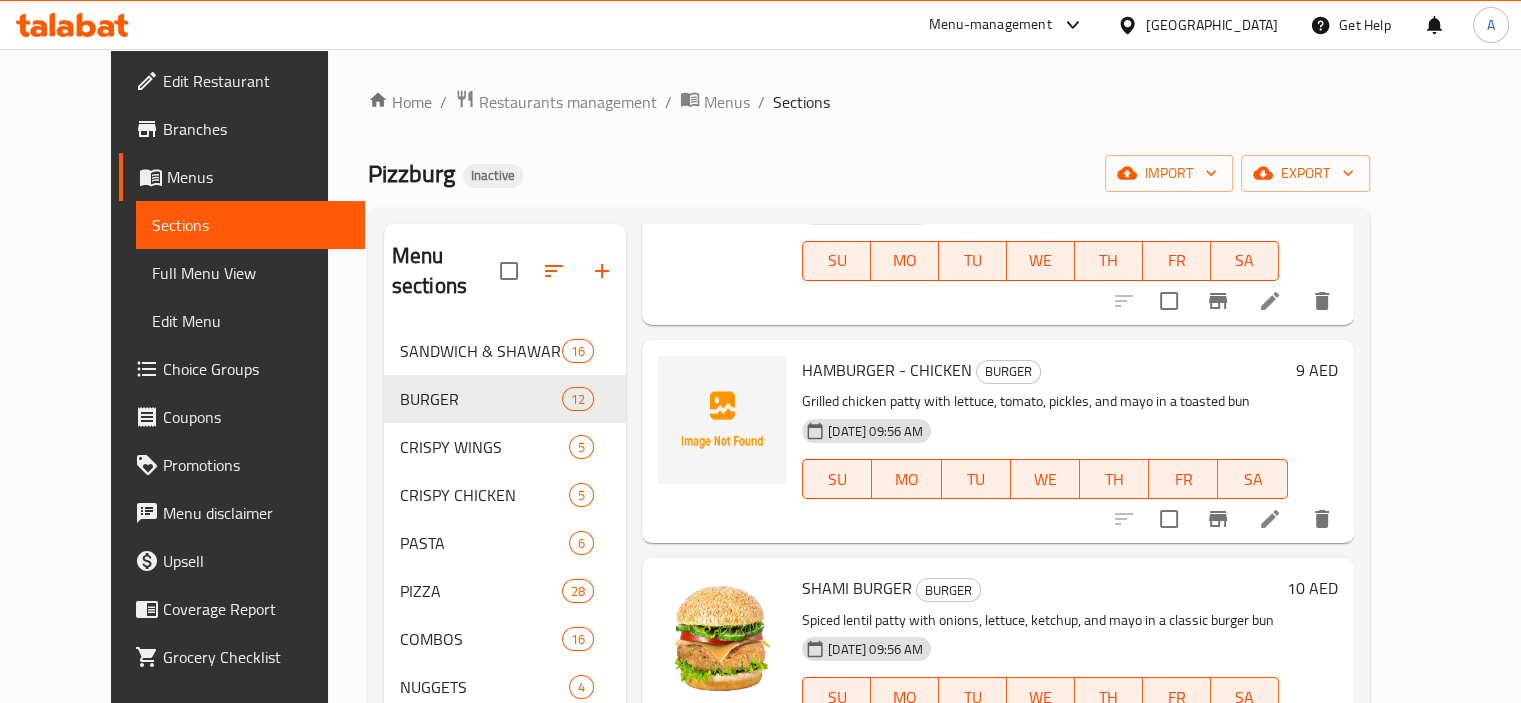 scroll, scrollTop: 2018, scrollLeft: 0, axis: vertical 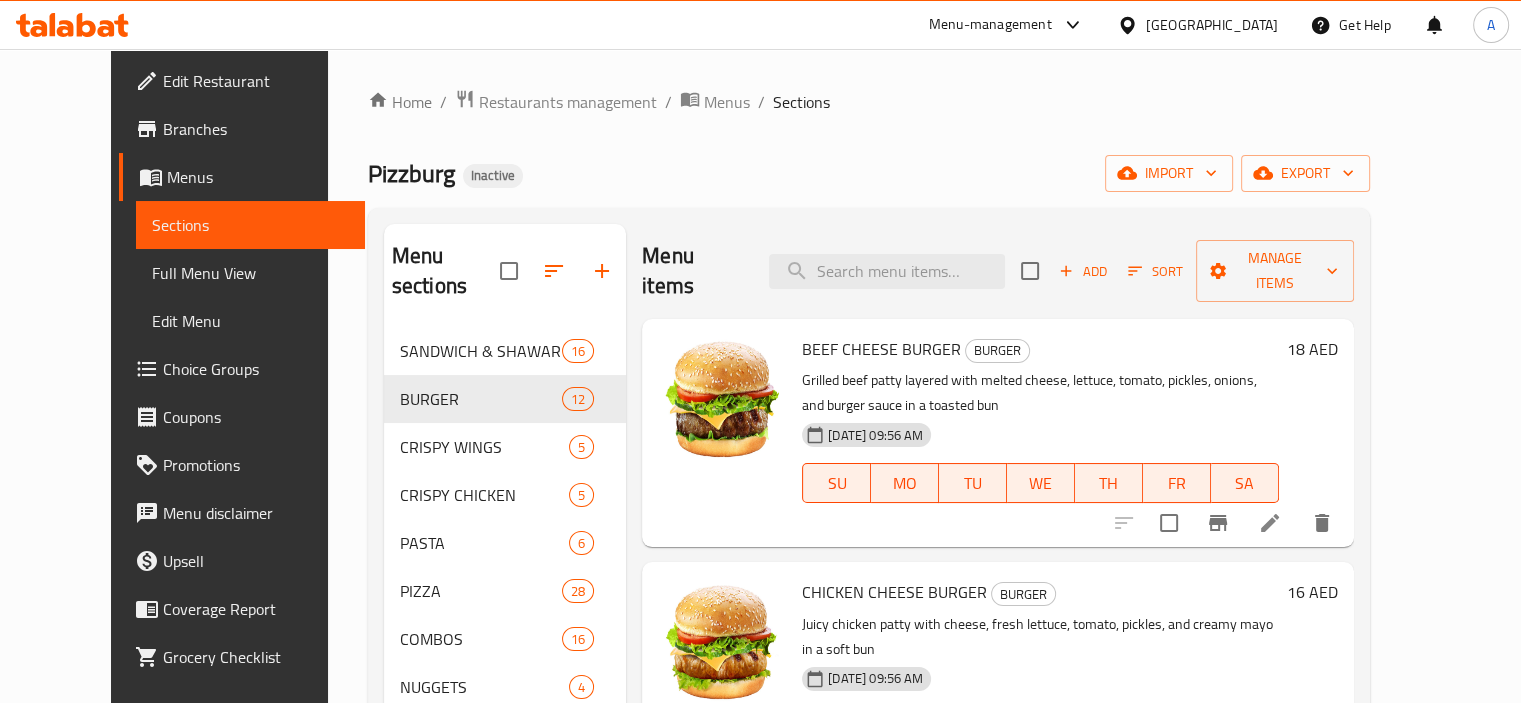 click on "Menu items Add Sort Manage items" at bounding box center [997, 271] 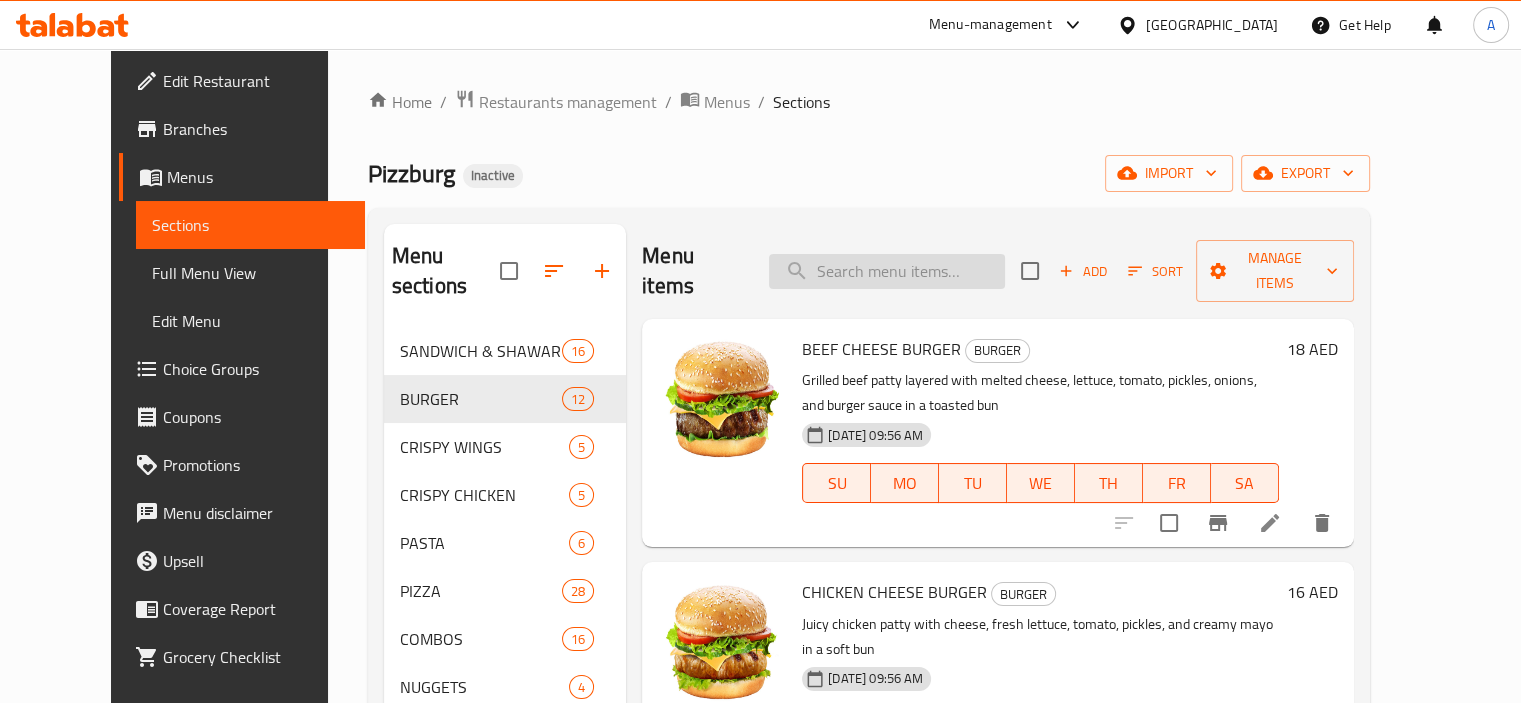 click at bounding box center [887, 271] 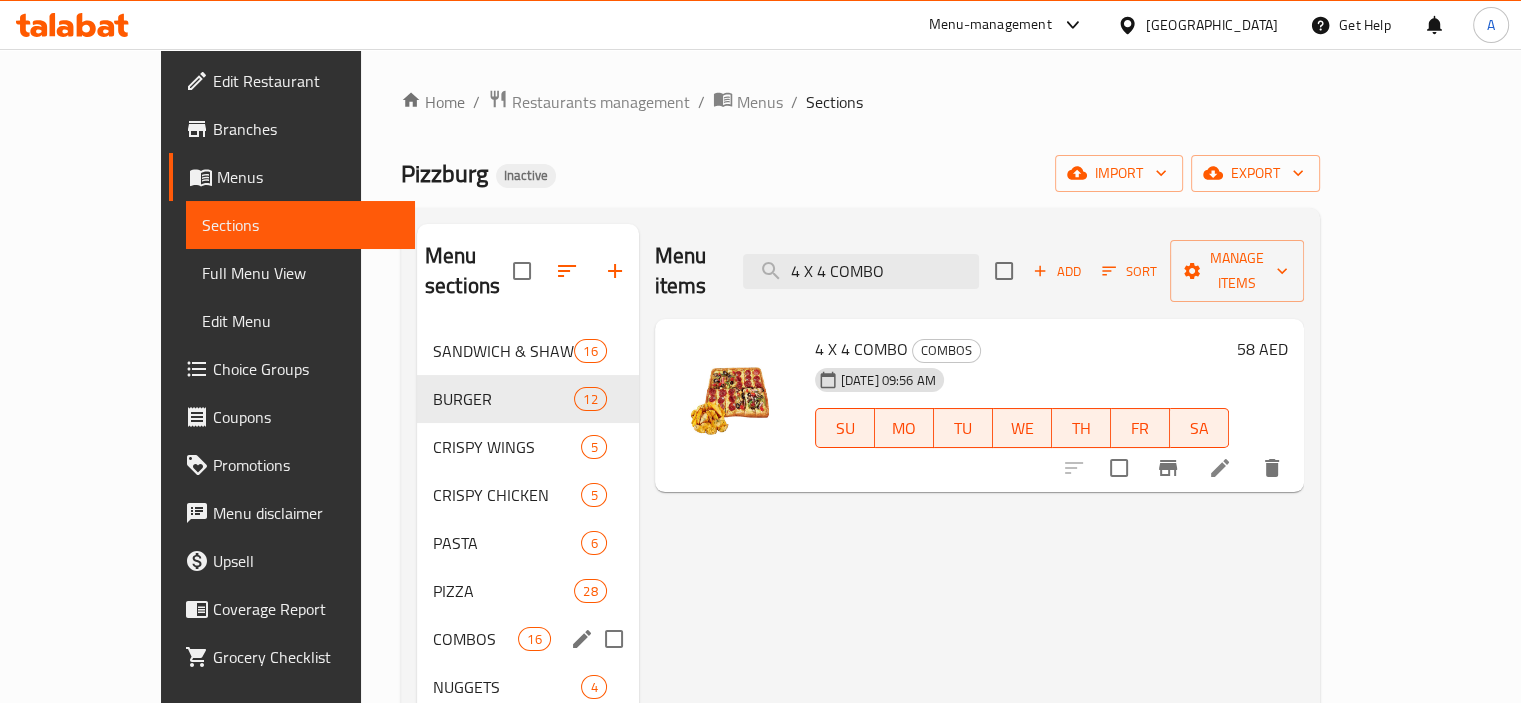type on "4 X 4 COMBO" 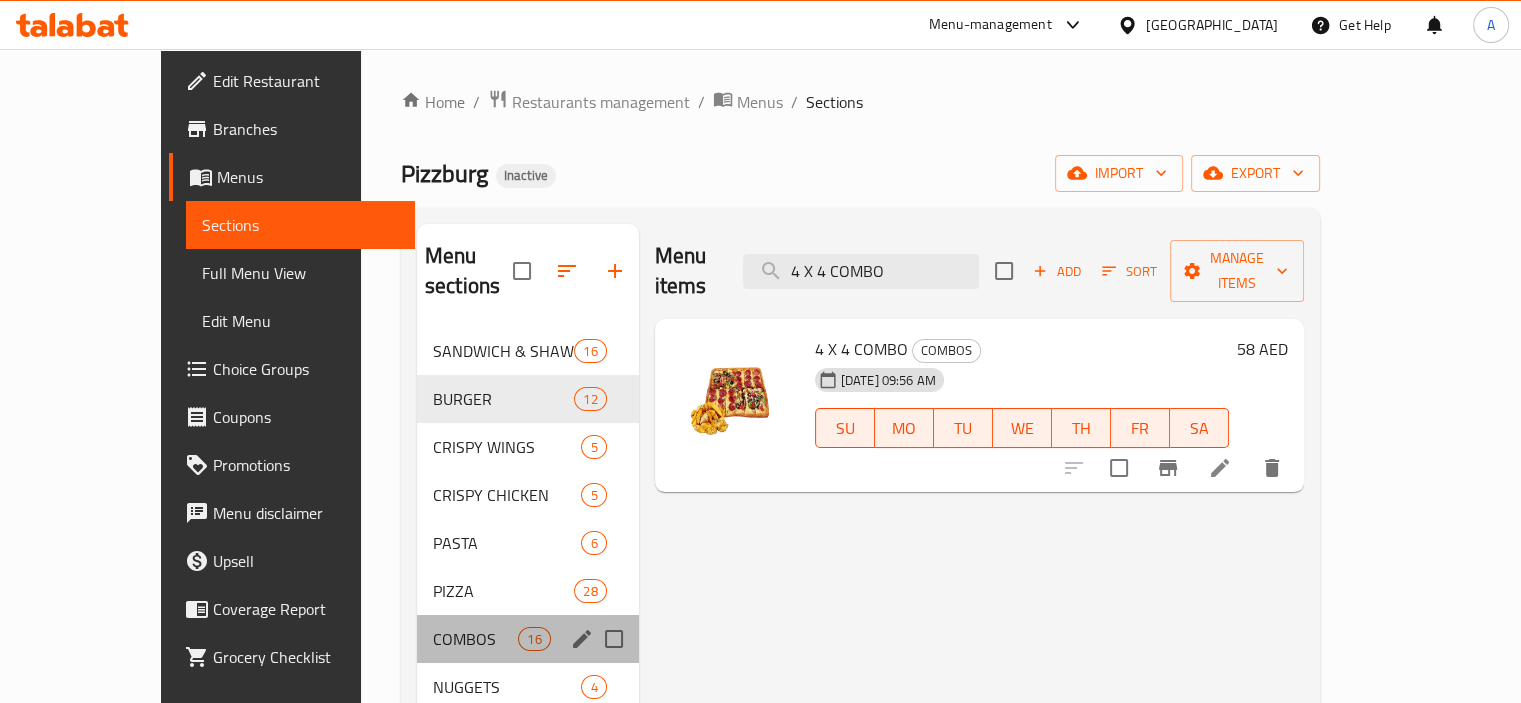 click on "COMBOS 16" at bounding box center [528, 639] 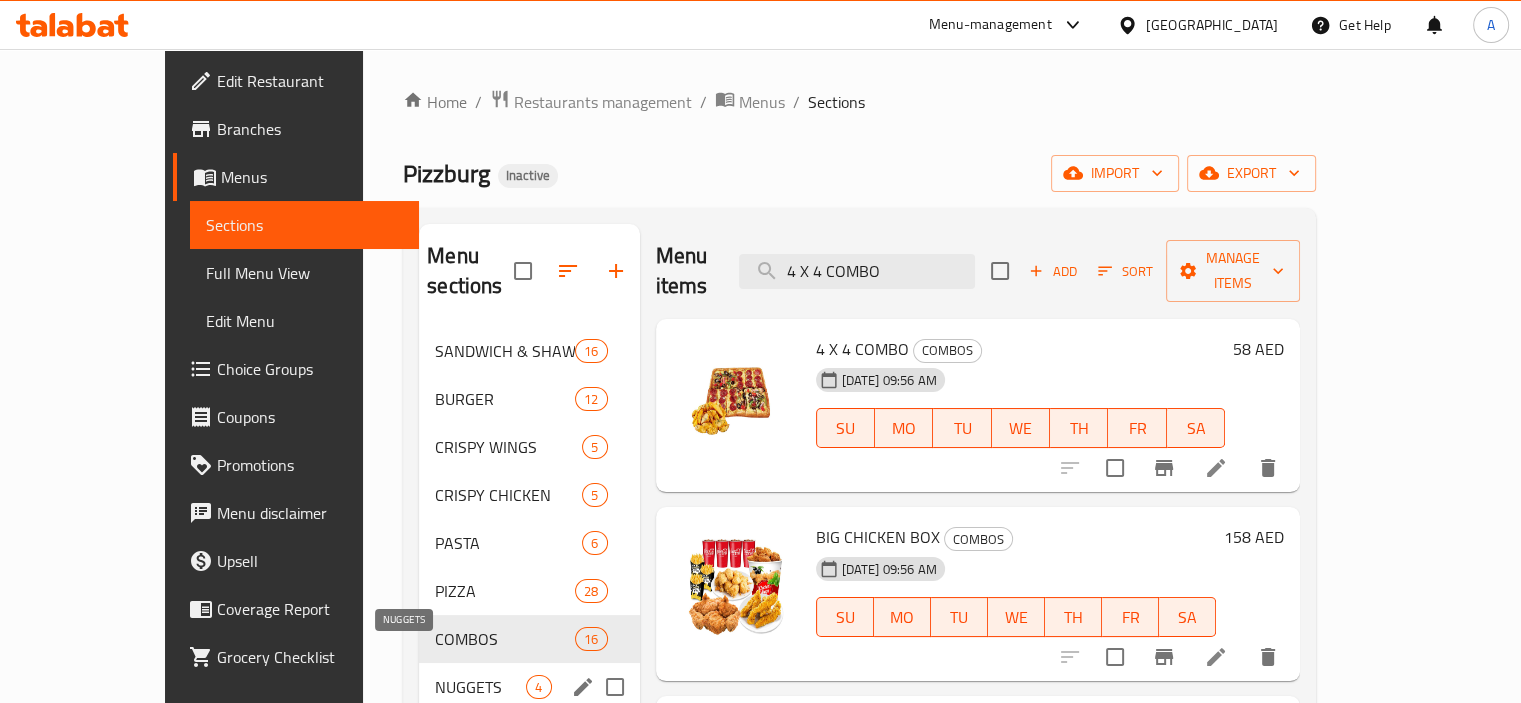 drag, startPoint x: 415, startPoint y: 619, endPoint x: 345, endPoint y: 660, distance: 81.12336 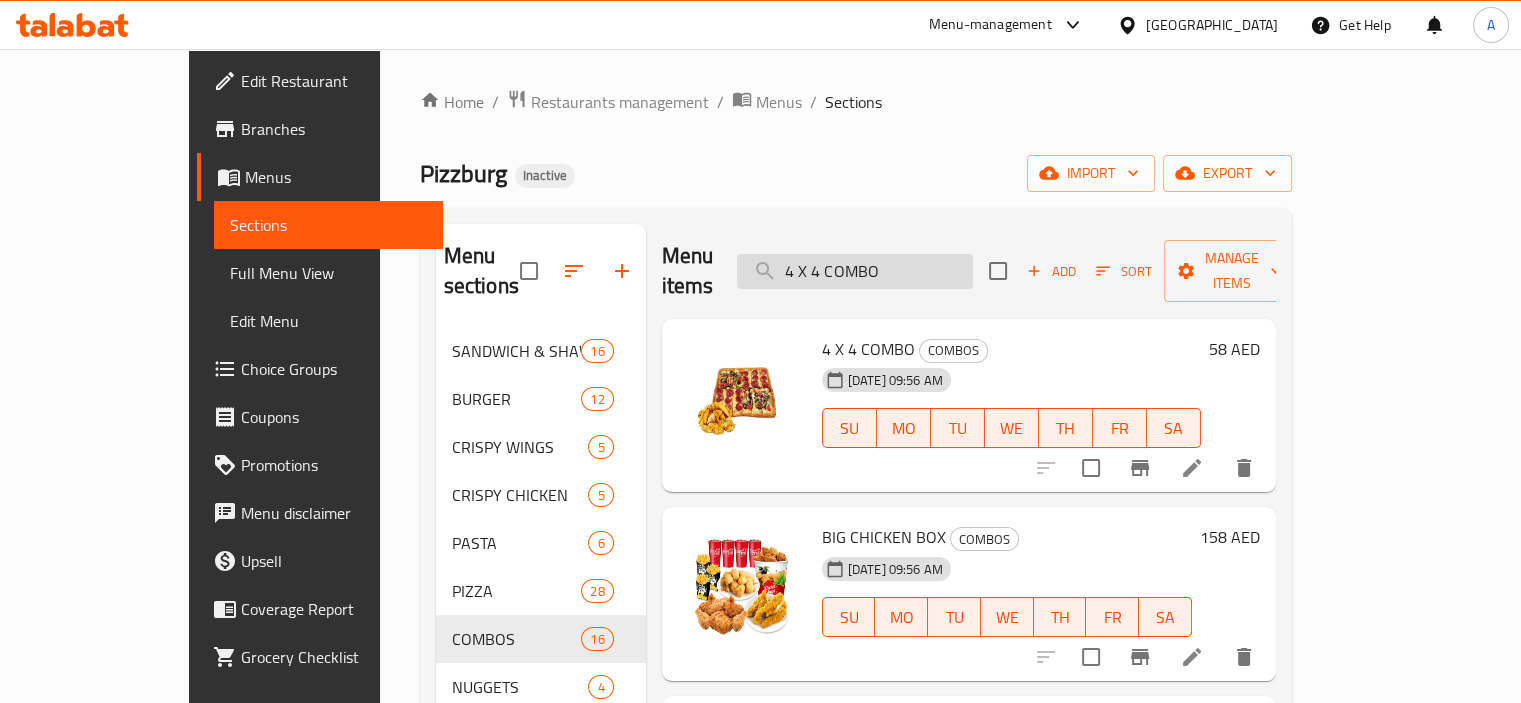drag, startPoint x: 953, startPoint y: 262, endPoint x: 808, endPoint y: 252, distance: 145.34442 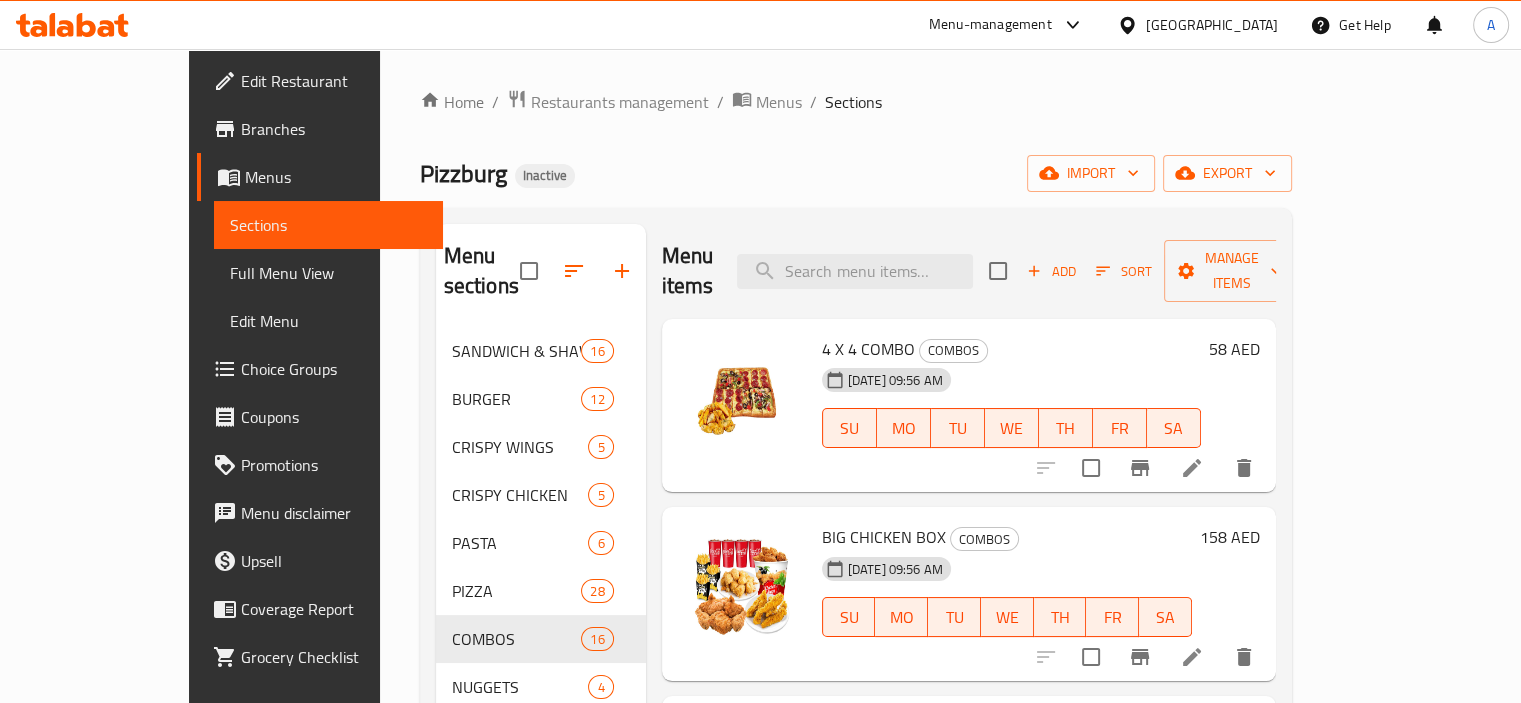 type 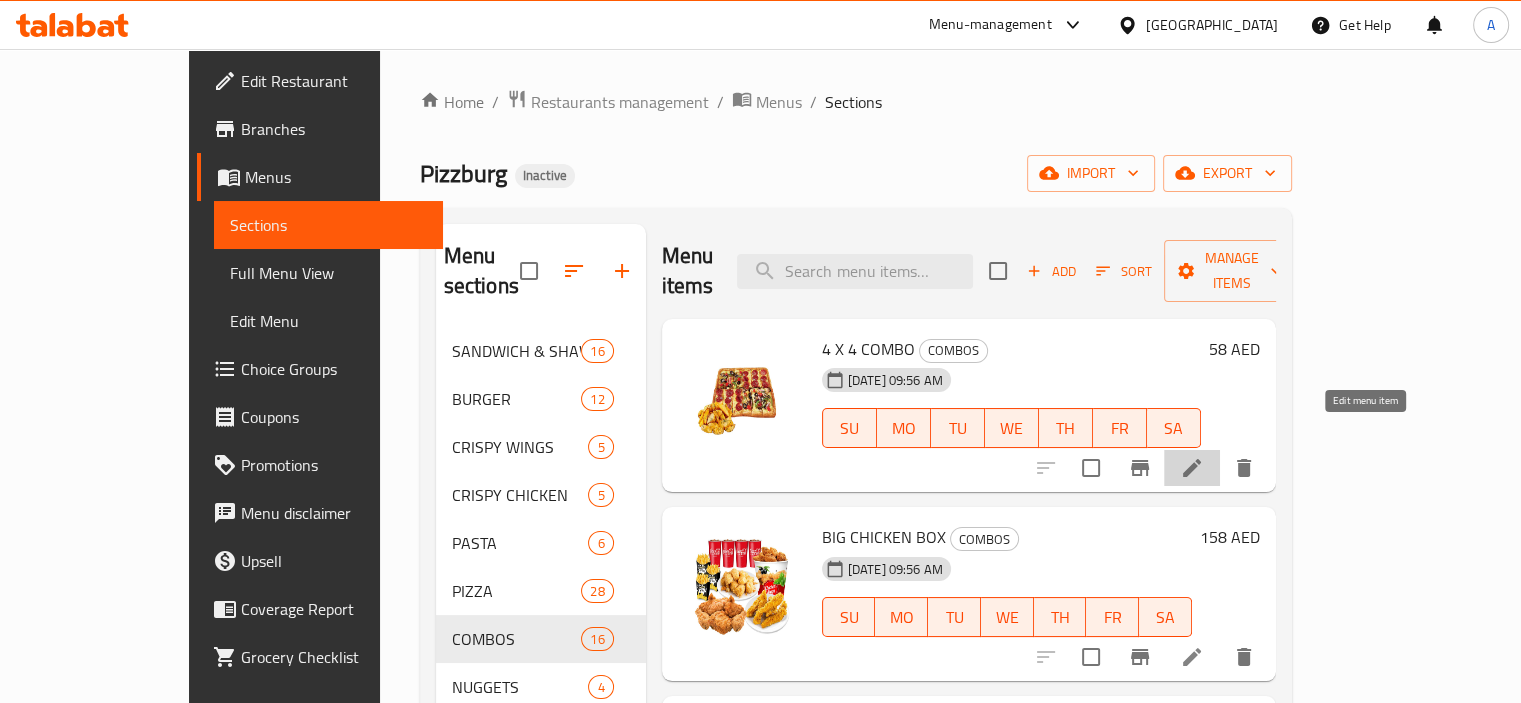 click 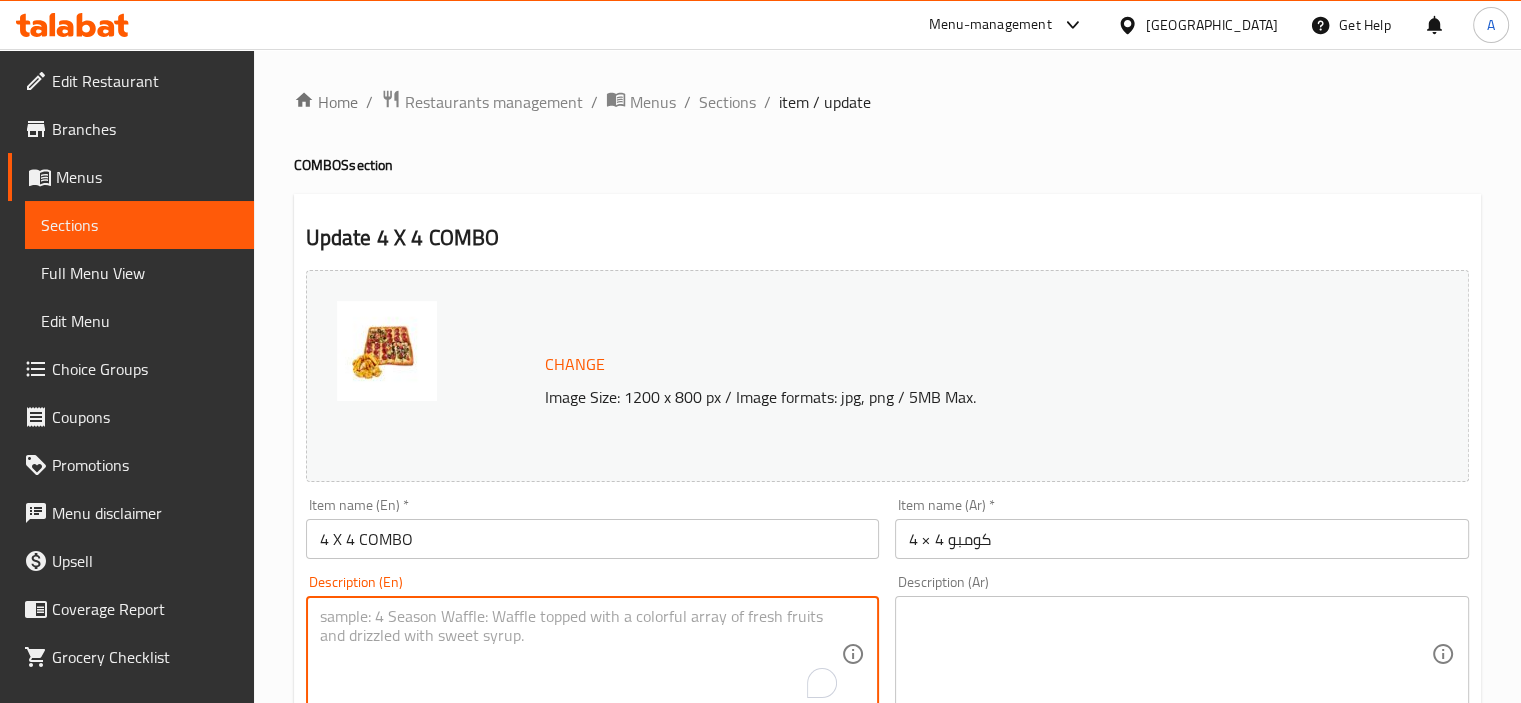 click at bounding box center [581, 654] 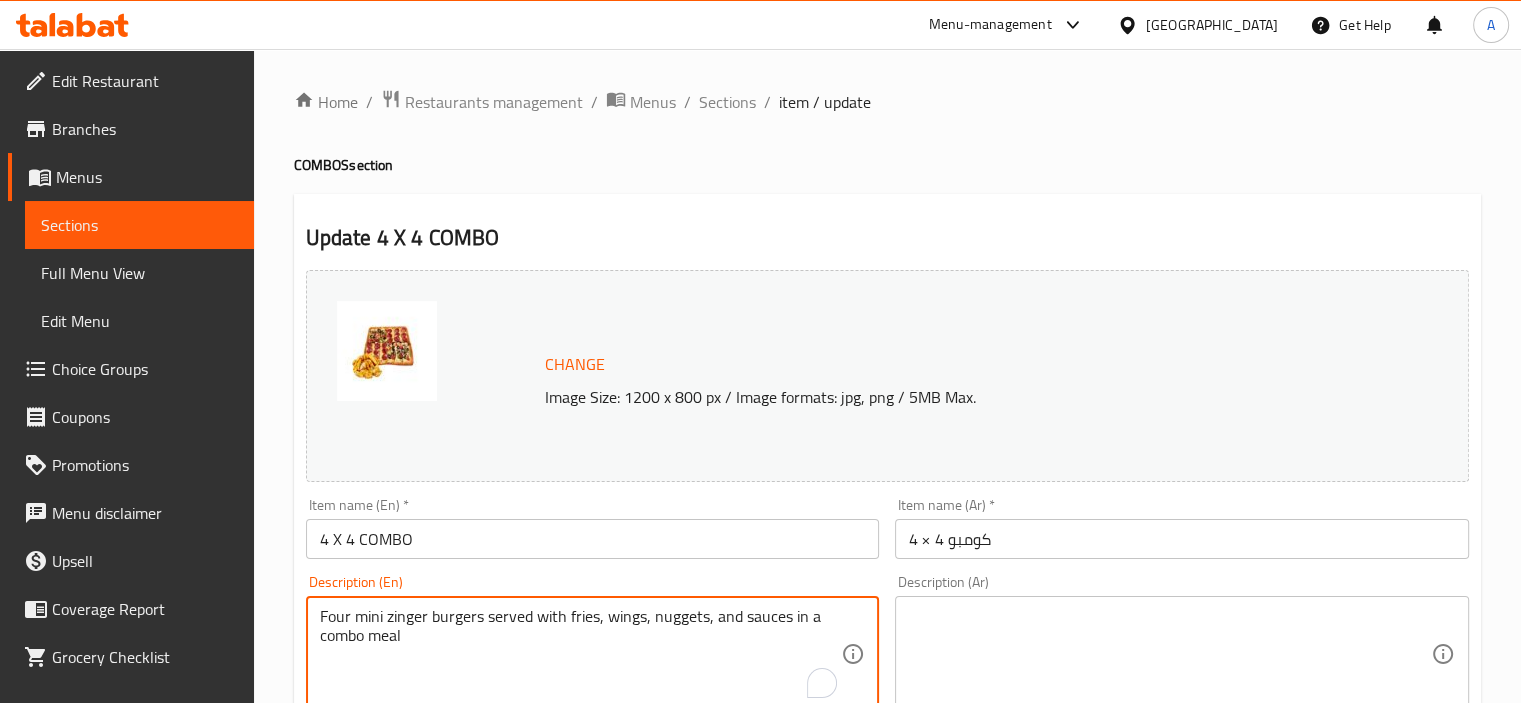 scroll, scrollTop: 100, scrollLeft: 0, axis: vertical 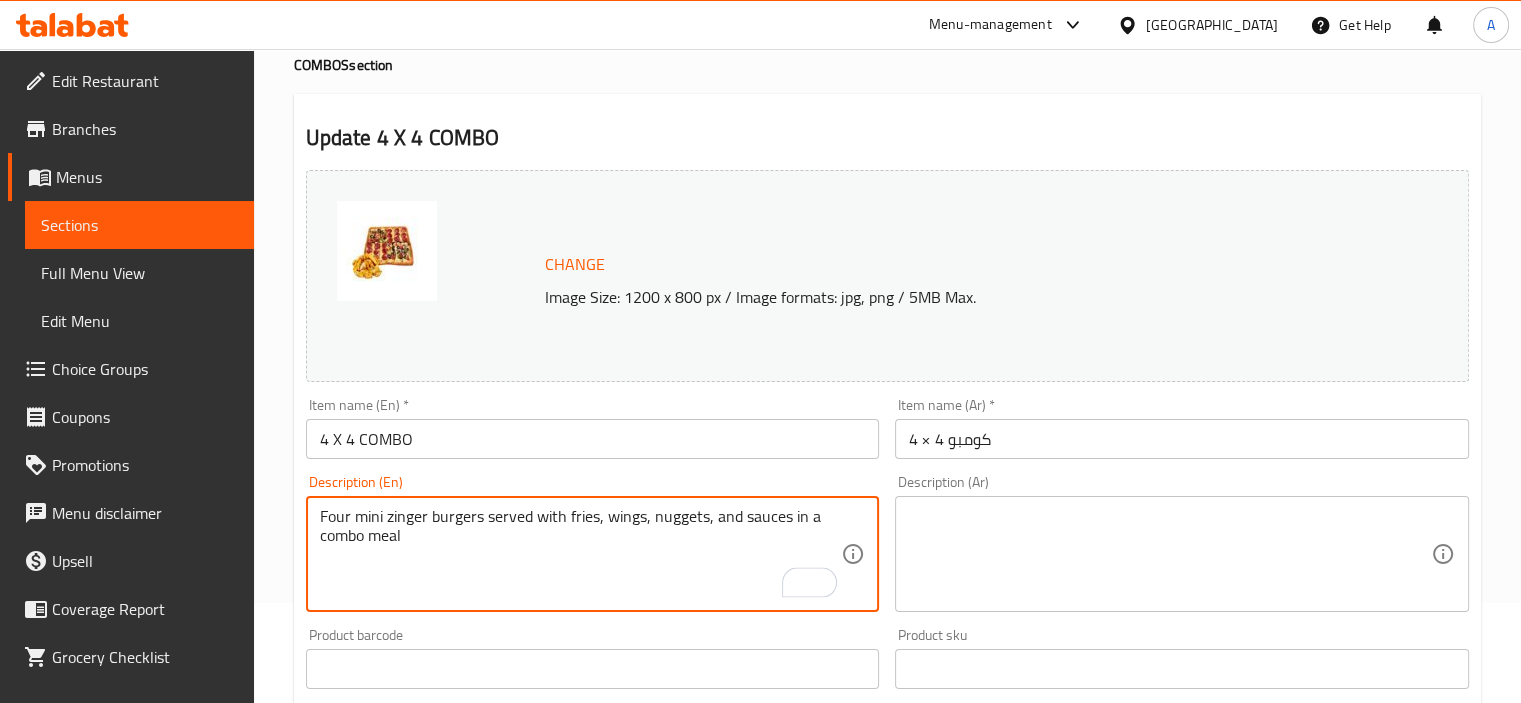 type on "Four mini zinger burgers served with fries, wings, nuggets, and sauces in a combo meal" 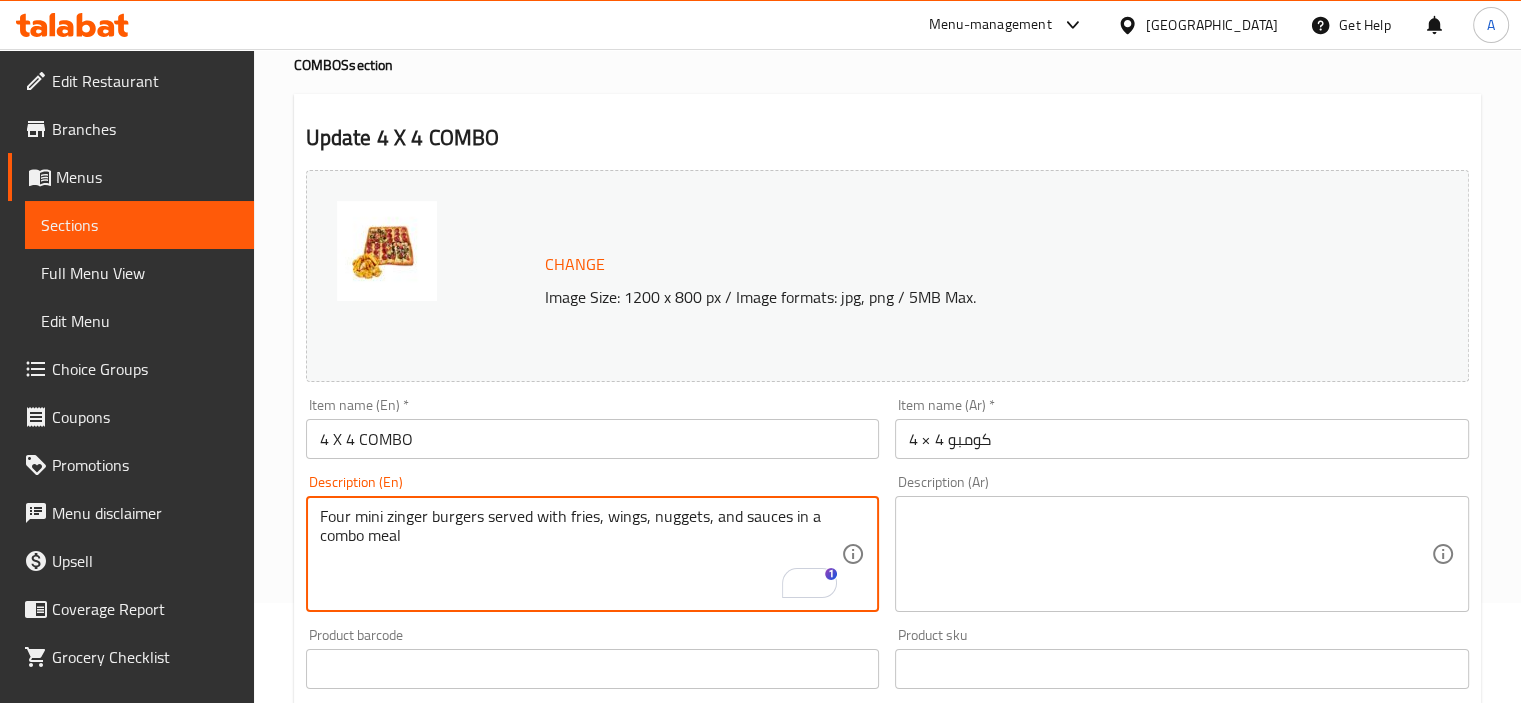 click at bounding box center [1170, 554] 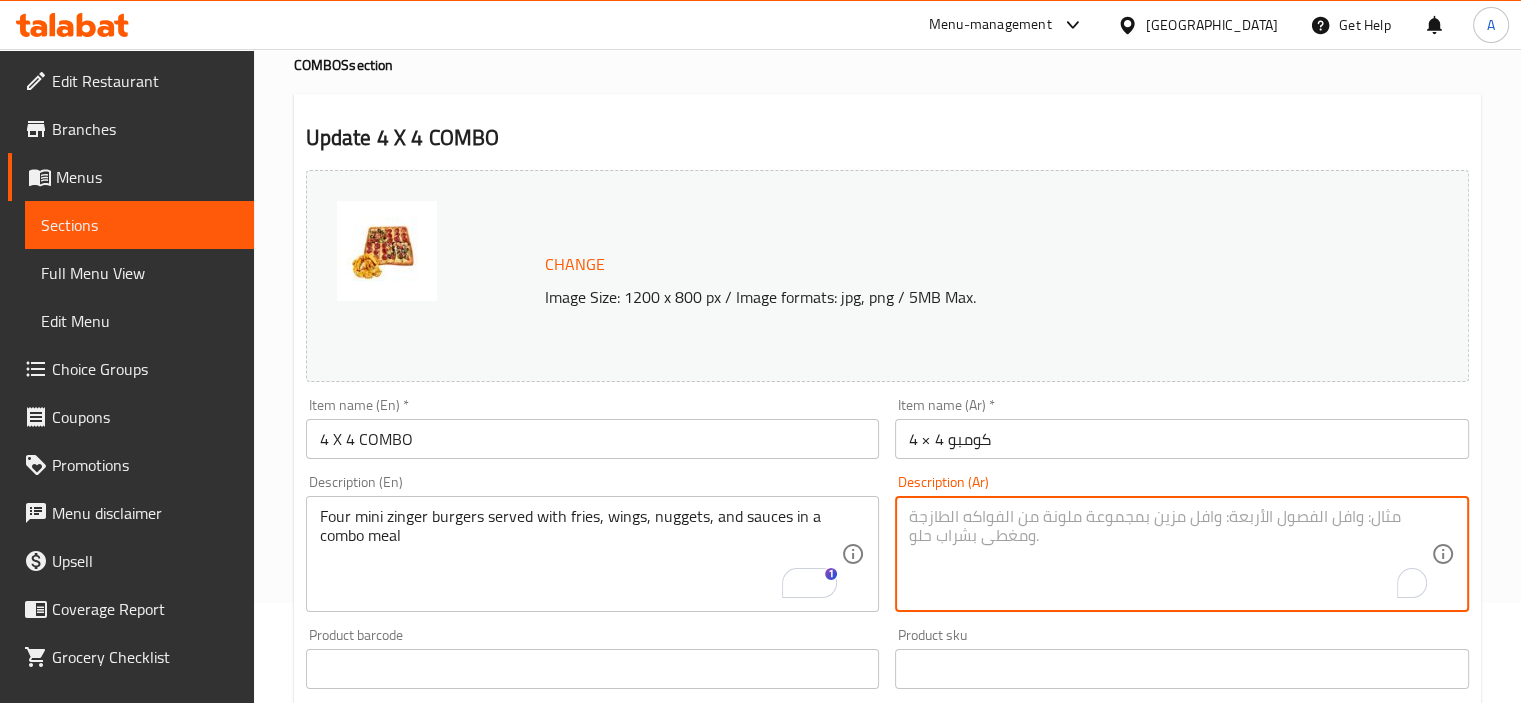 paste on "أربع برجر زنجر ميني يقدم مع البطاطس المقلية والأجنحة والناجتس والصلصات في وجبة كومبو" 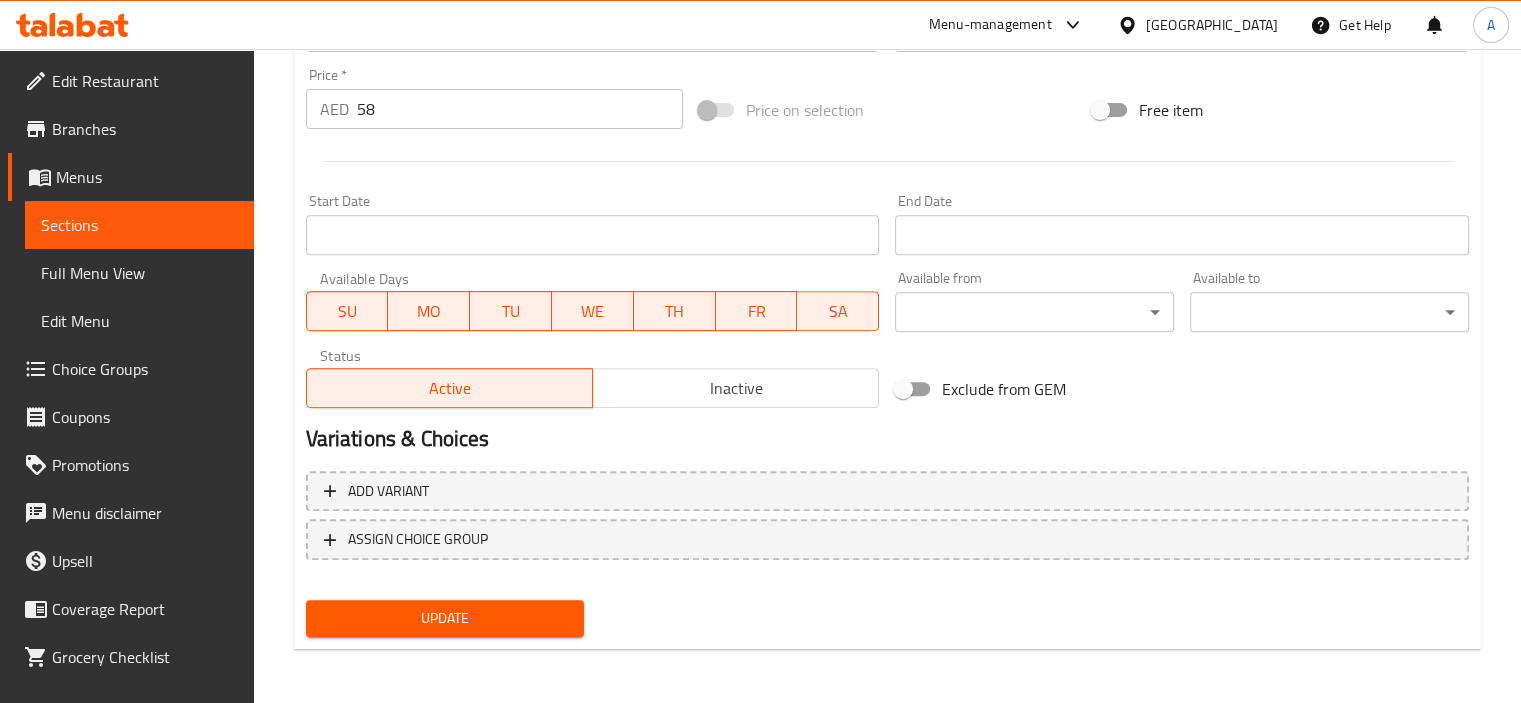 type on "أربع برجر زنجر ميني يقدم مع البطاطس المقلية والأجنحة والناجتس والصلصات في وجبة كومبو" 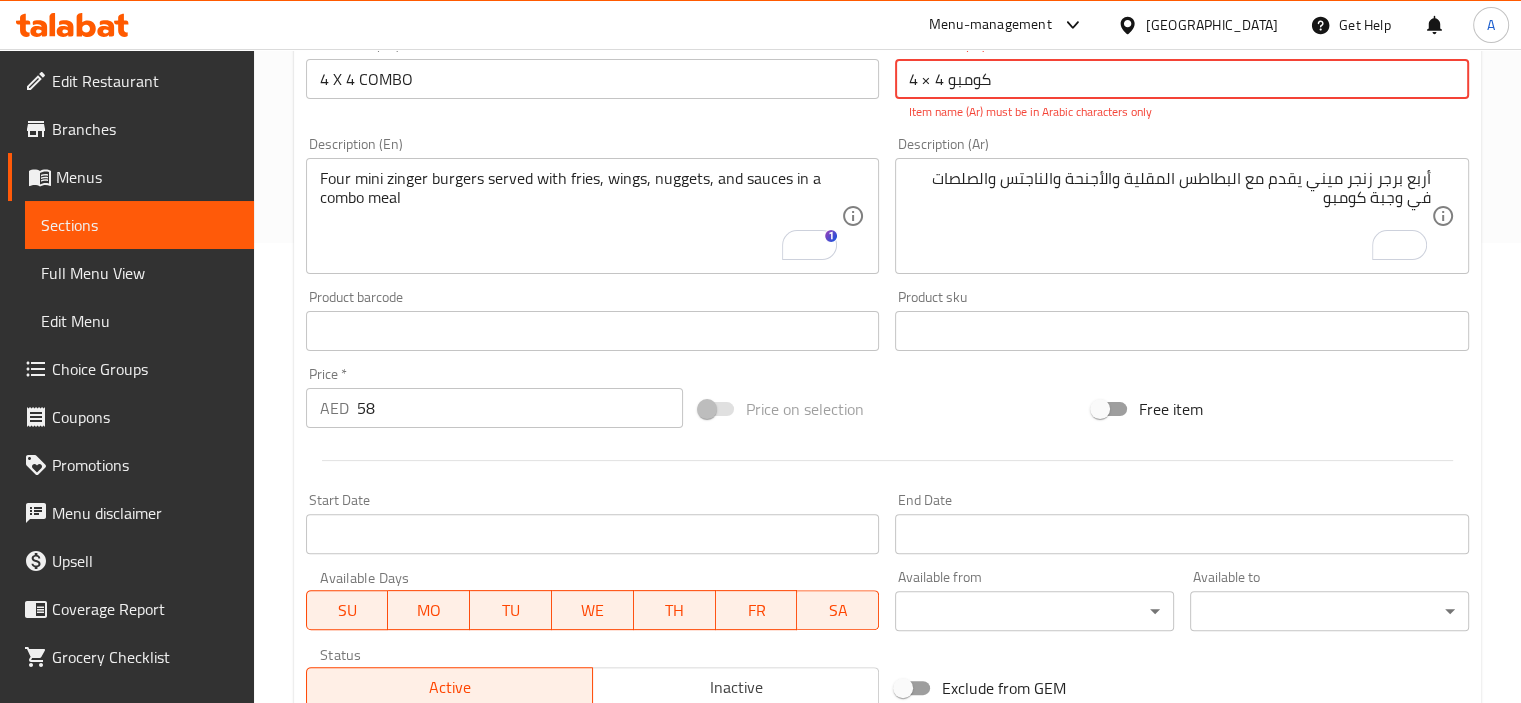 scroll, scrollTop: 0, scrollLeft: 0, axis: both 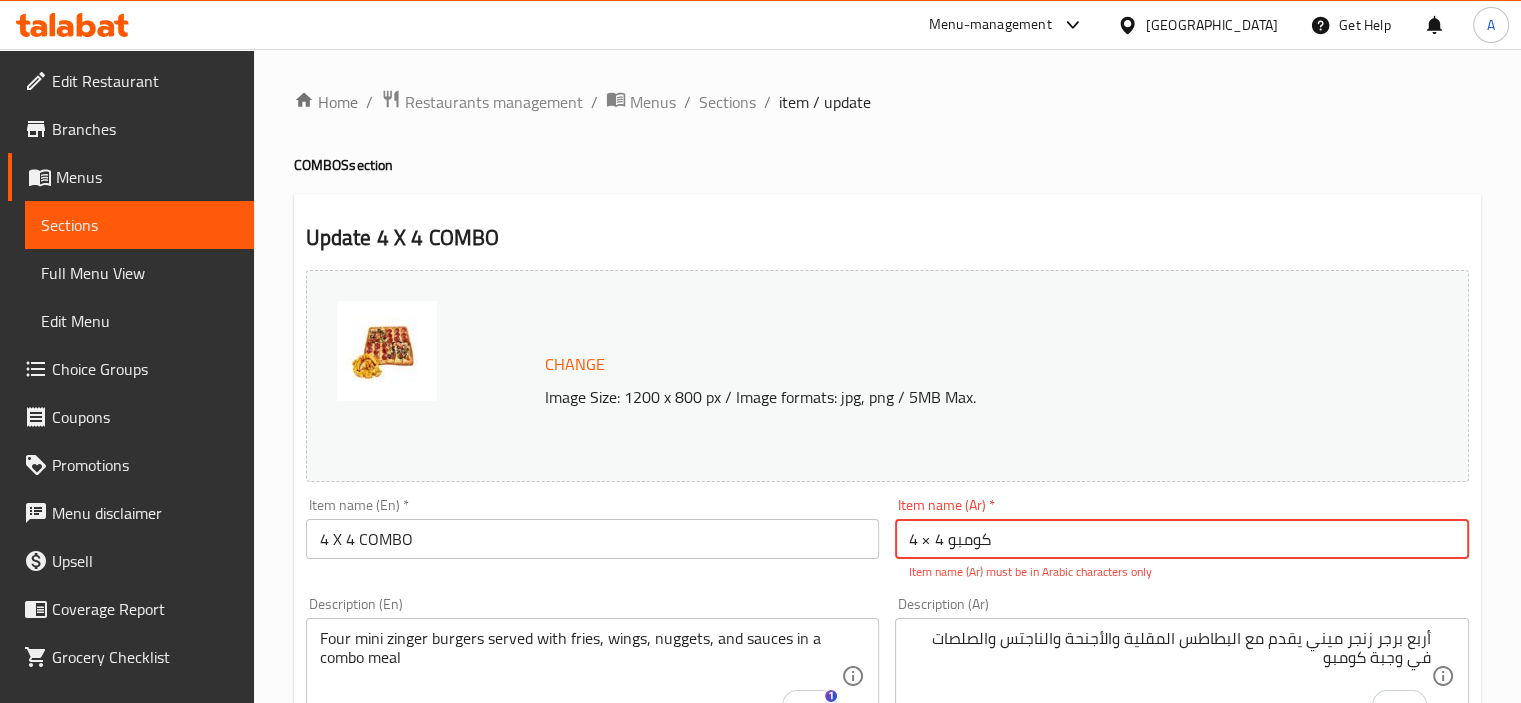 click on "كومبو 4 × 4" at bounding box center [1182, 539] 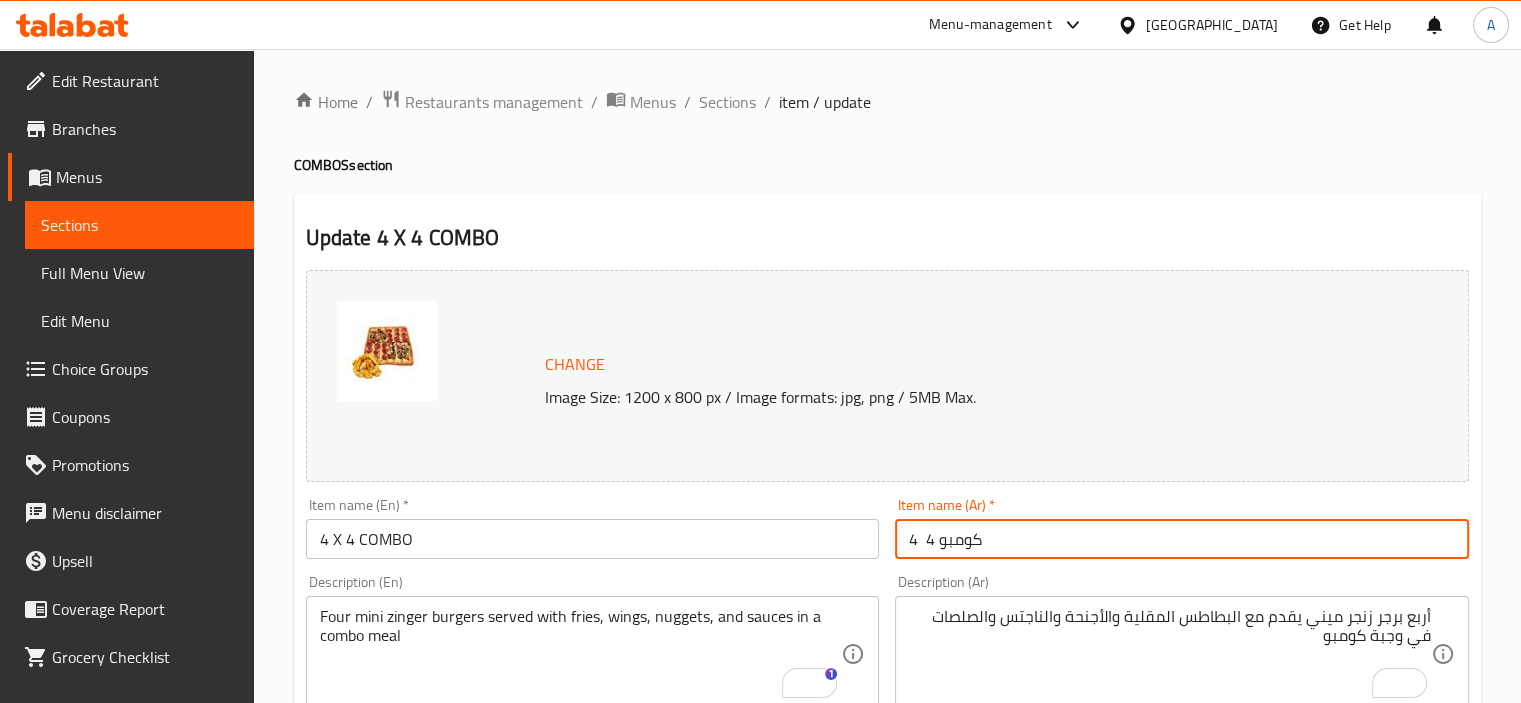 scroll, scrollTop: 300, scrollLeft: 0, axis: vertical 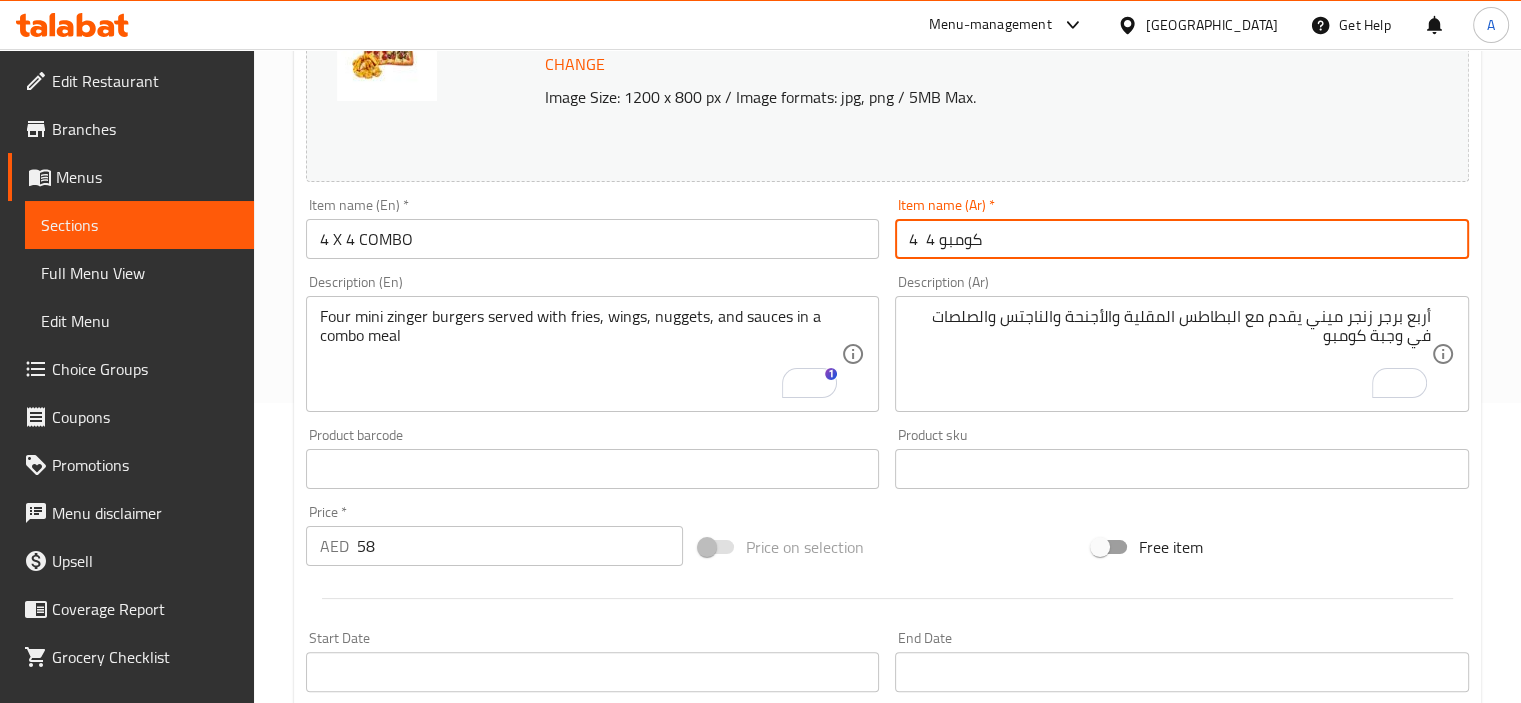 type on "كومبو 4  4" 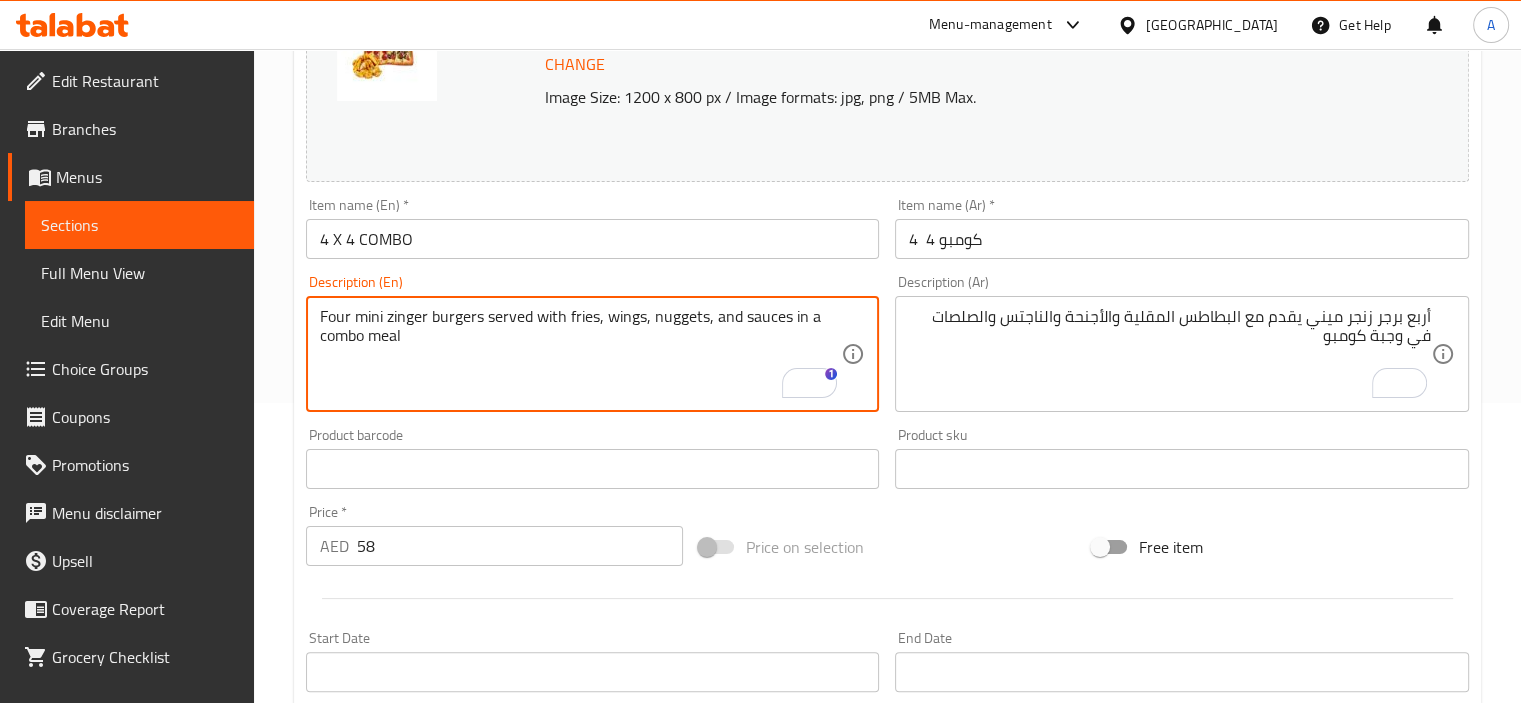 click on "Four mini zinger burgers served with fries, wings, nuggets, and sauces in a combo meal" at bounding box center [581, 354] 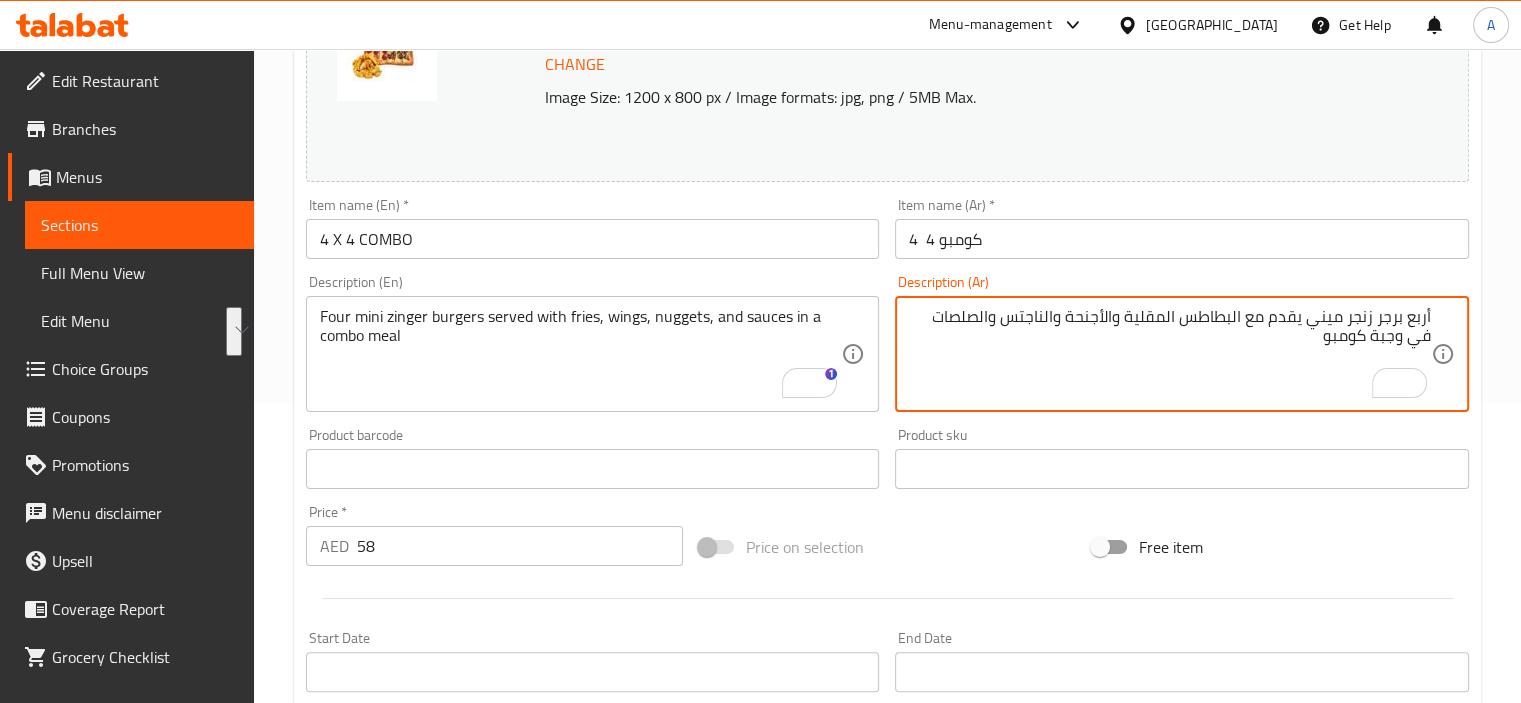 click on "أربع برجر زنجر ميني يقدم مع البطاطس المقلية والأجنحة والناجتس والصلصات في وجبة كومبو" at bounding box center (1170, 354) 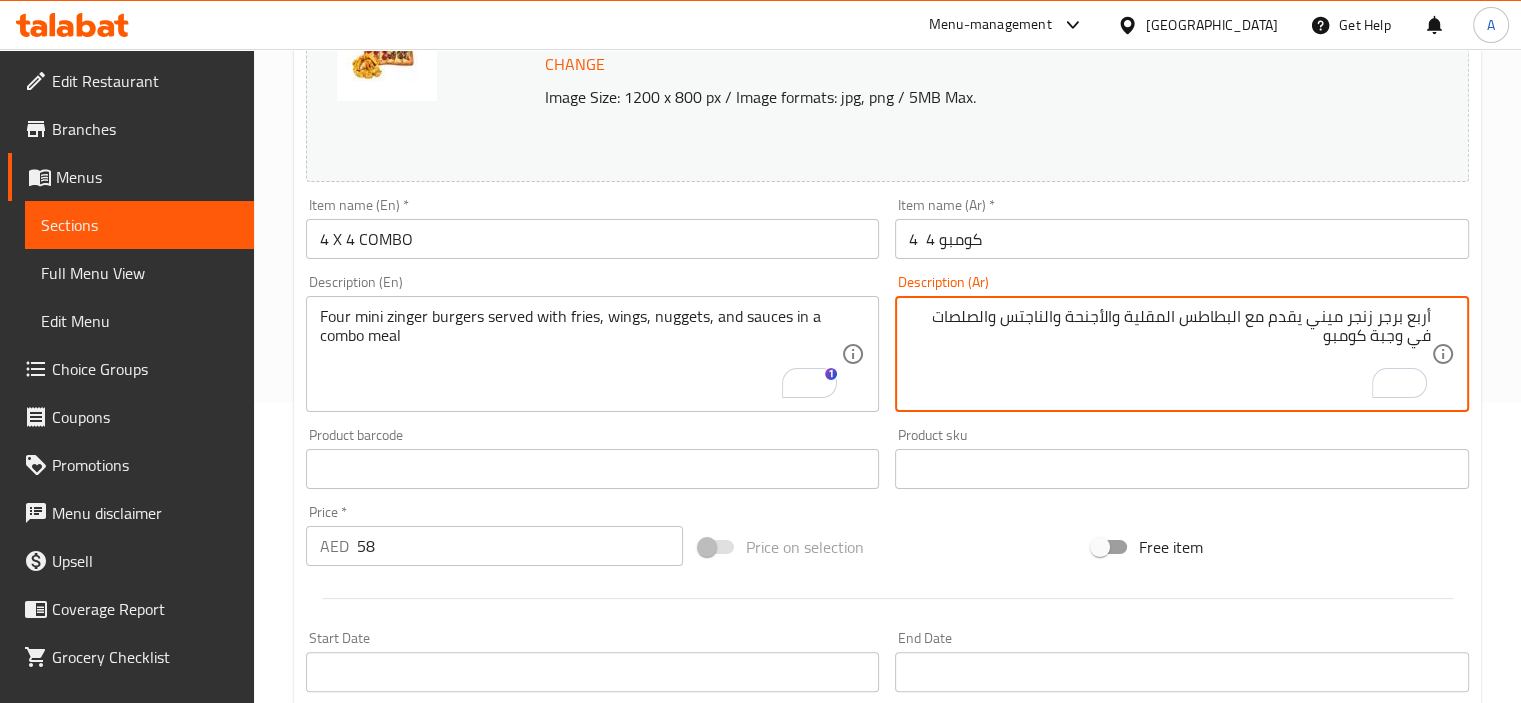 click on "أربع برجر زنجر ميني يقدم مع البطاطس المقلية والأجنحة والناجتس والصلصات في وجبة كومبو" at bounding box center (1170, 354) 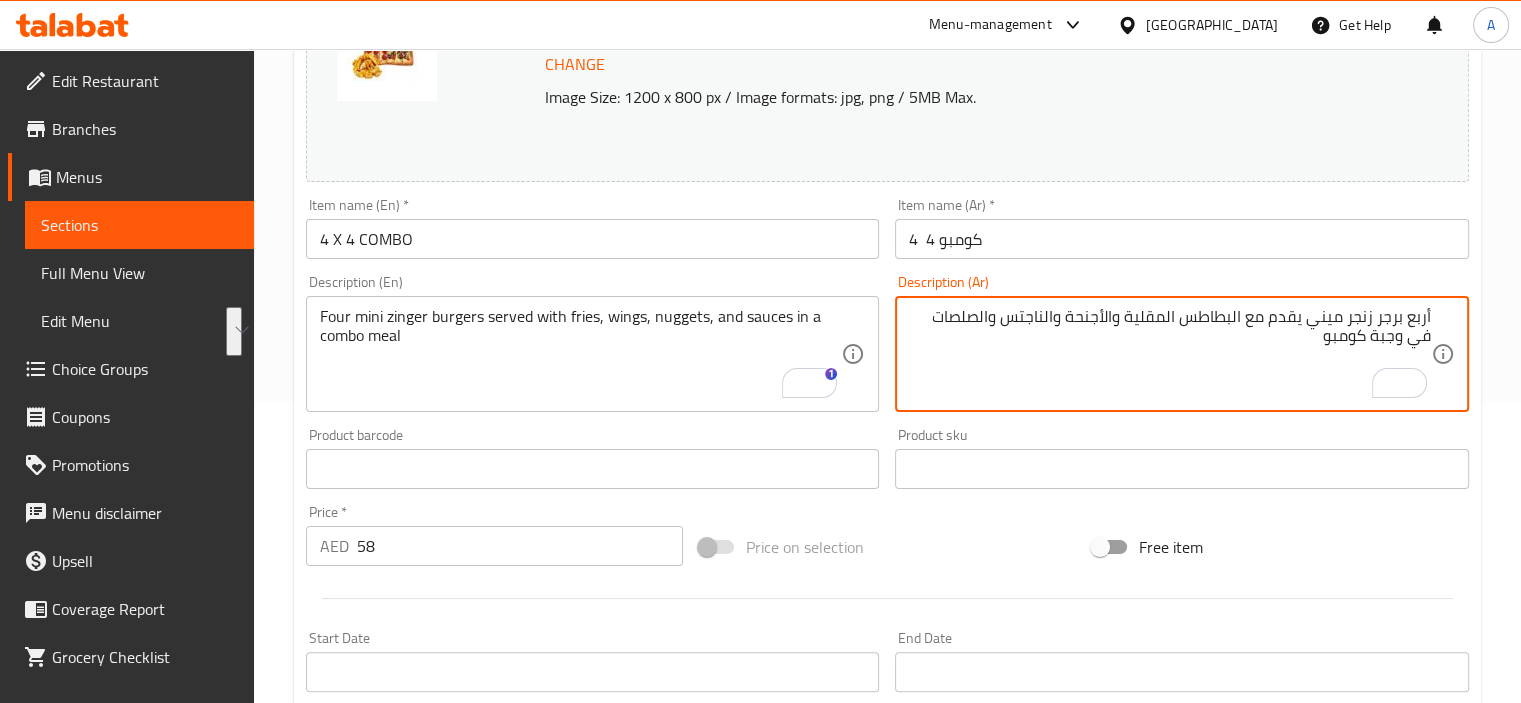 scroll, scrollTop: 0, scrollLeft: 0, axis: both 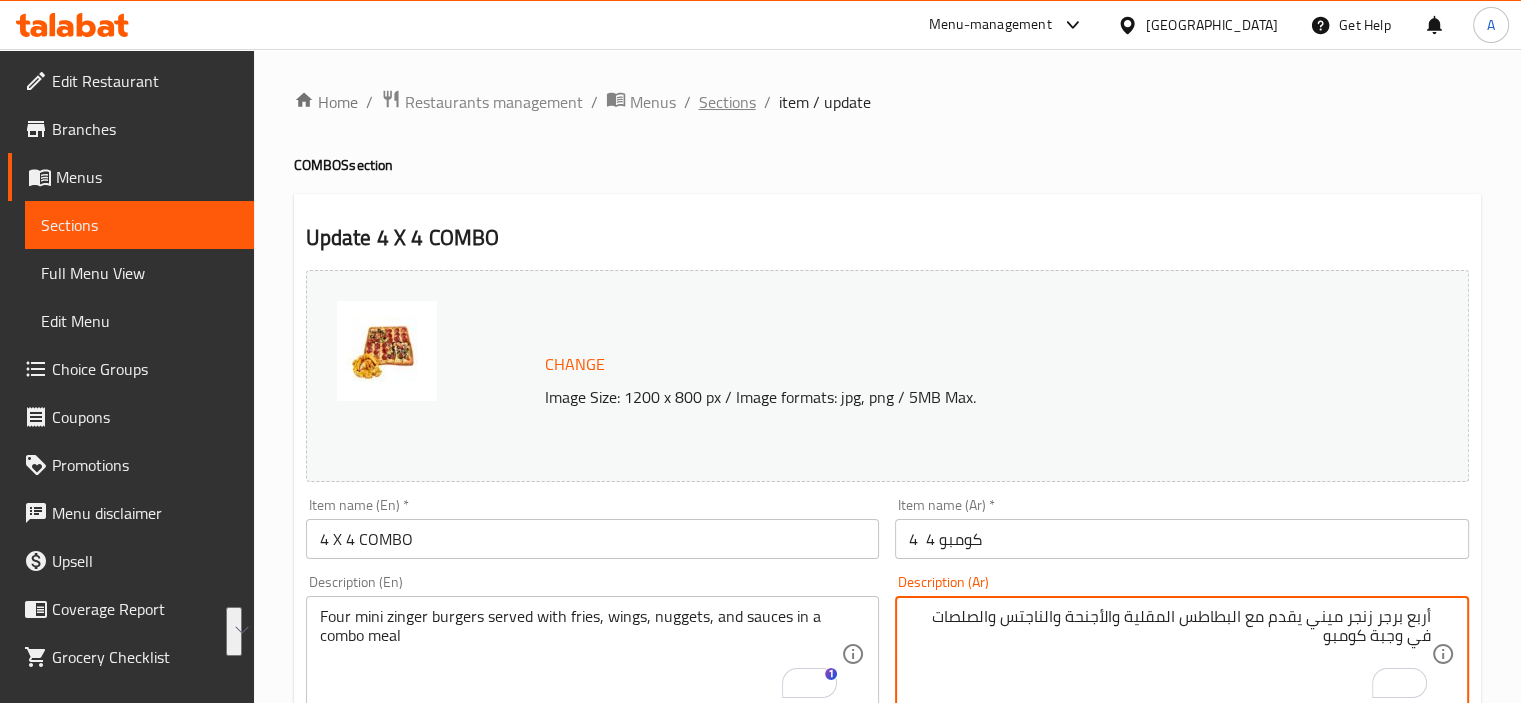 click on "Sections" at bounding box center (727, 102) 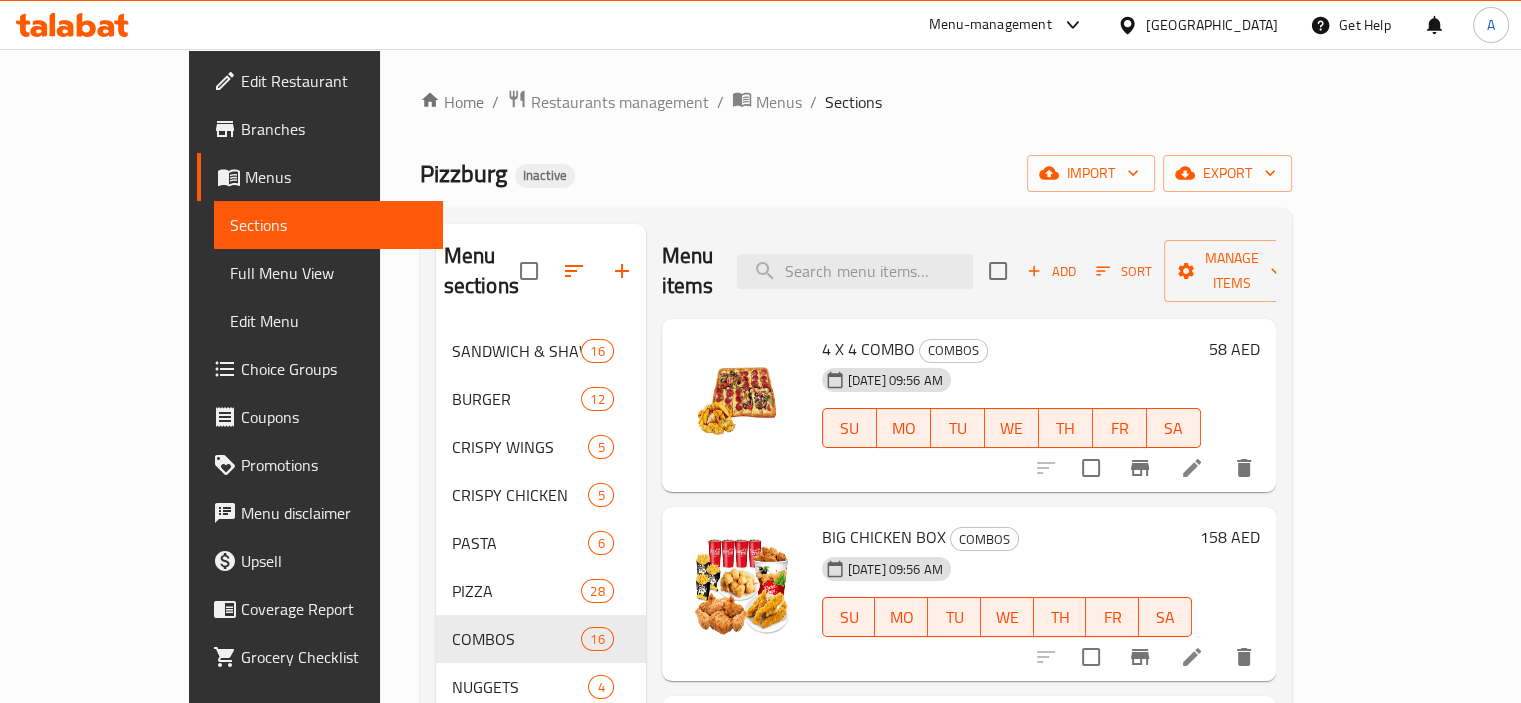 click on "4 X 4 COMBO   COMBOS 15-07-2025 09:56 AM SU MO TU WE TH FR SA" at bounding box center (1011, 406) 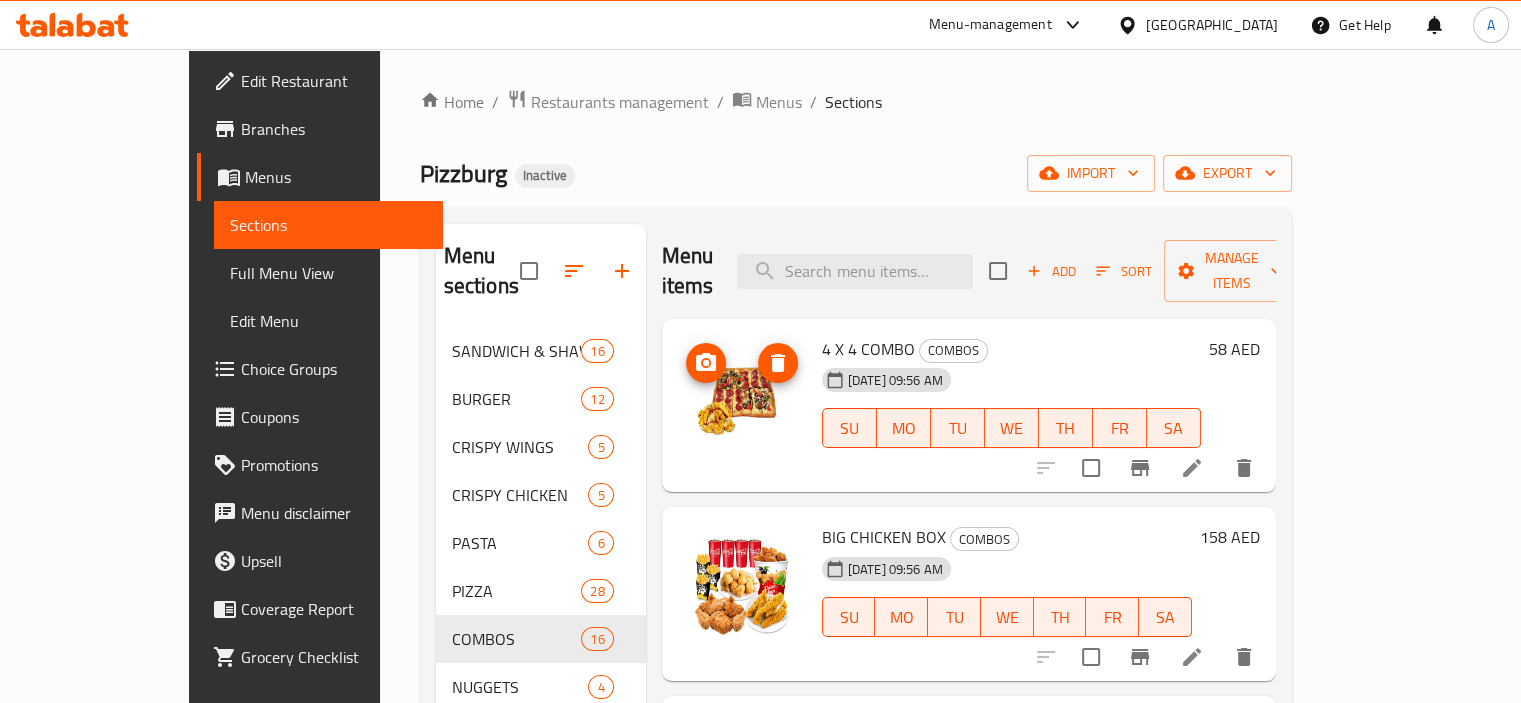 scroll, scrollTop: 300, scrollLeft: 0, axis: vertical 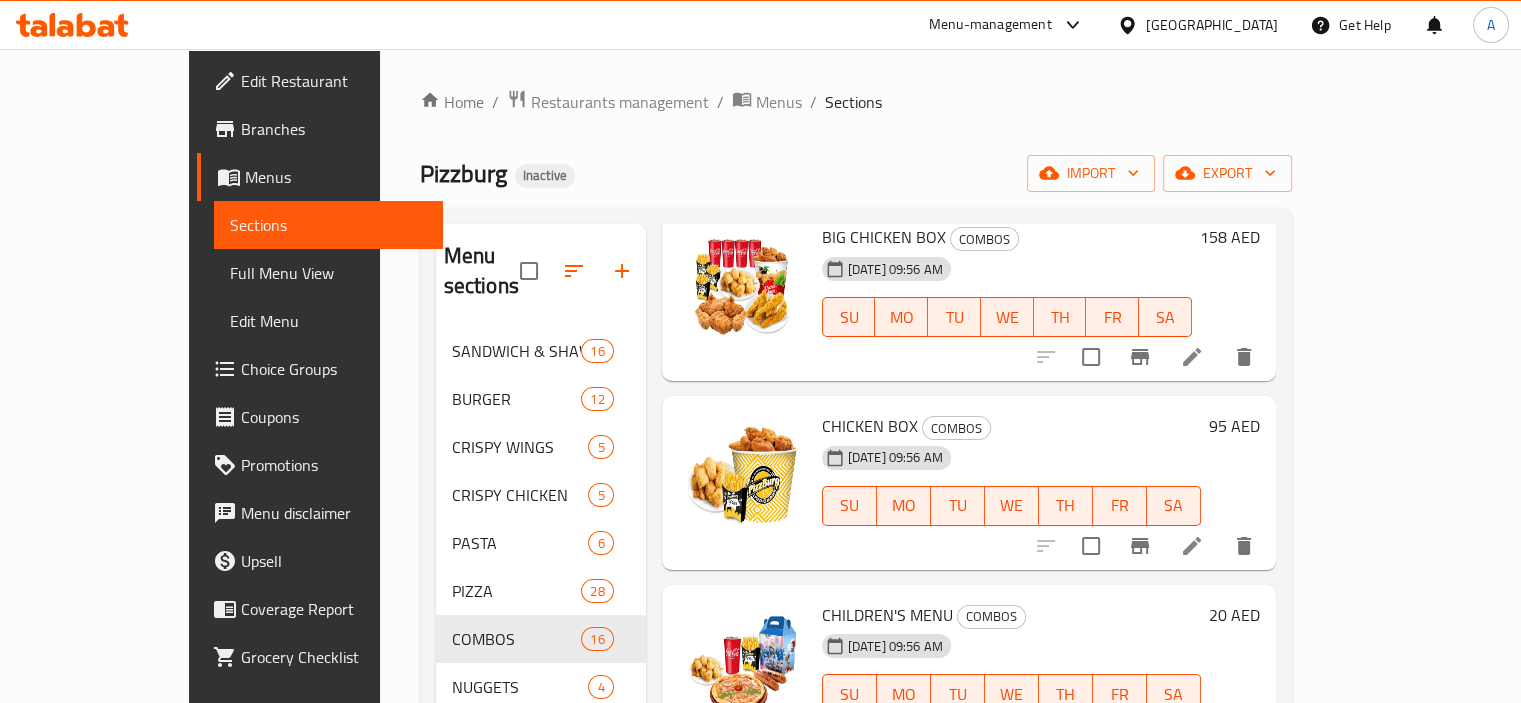 click on "CHICKEN BOX   COMBOS" at bounding box center (1011, 426) 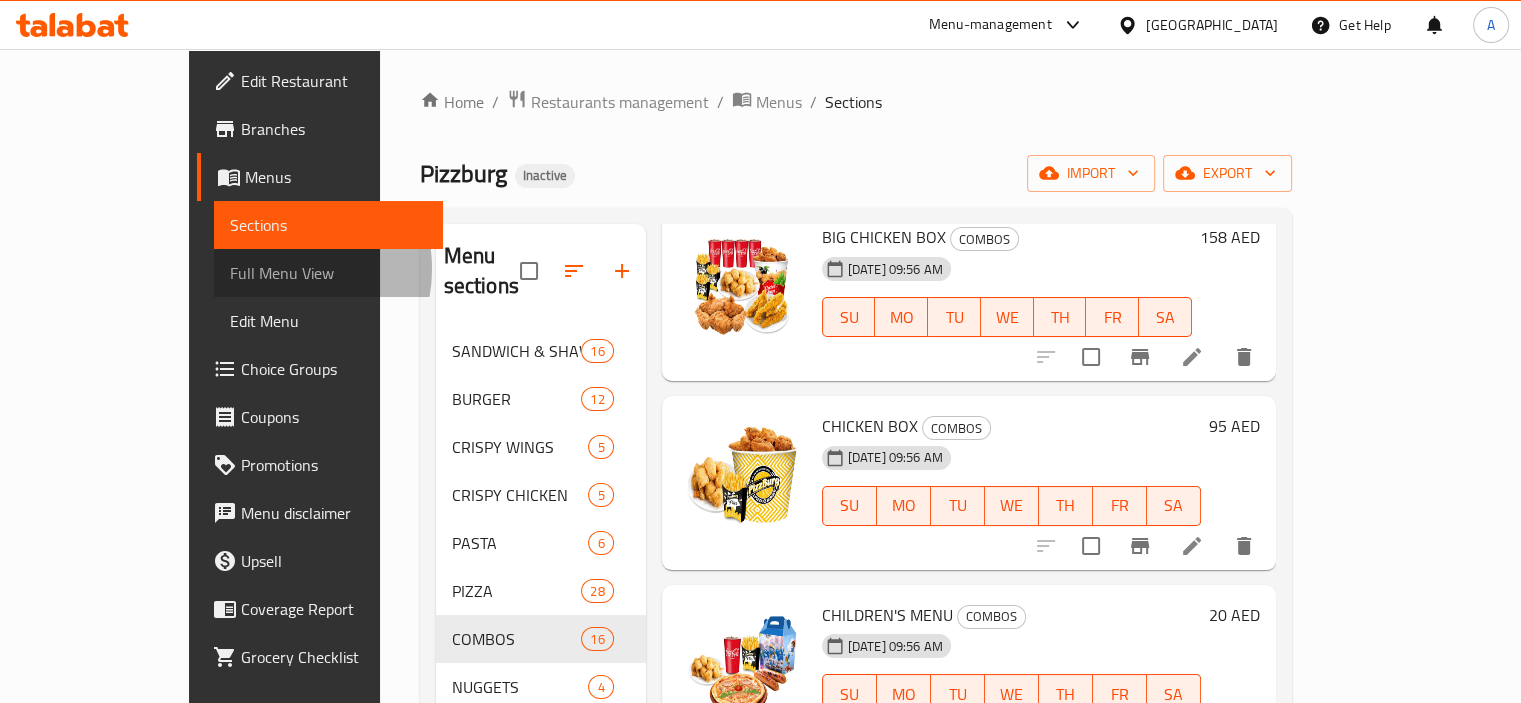 click on "Full Menu View" at bounding box center (328, 273) 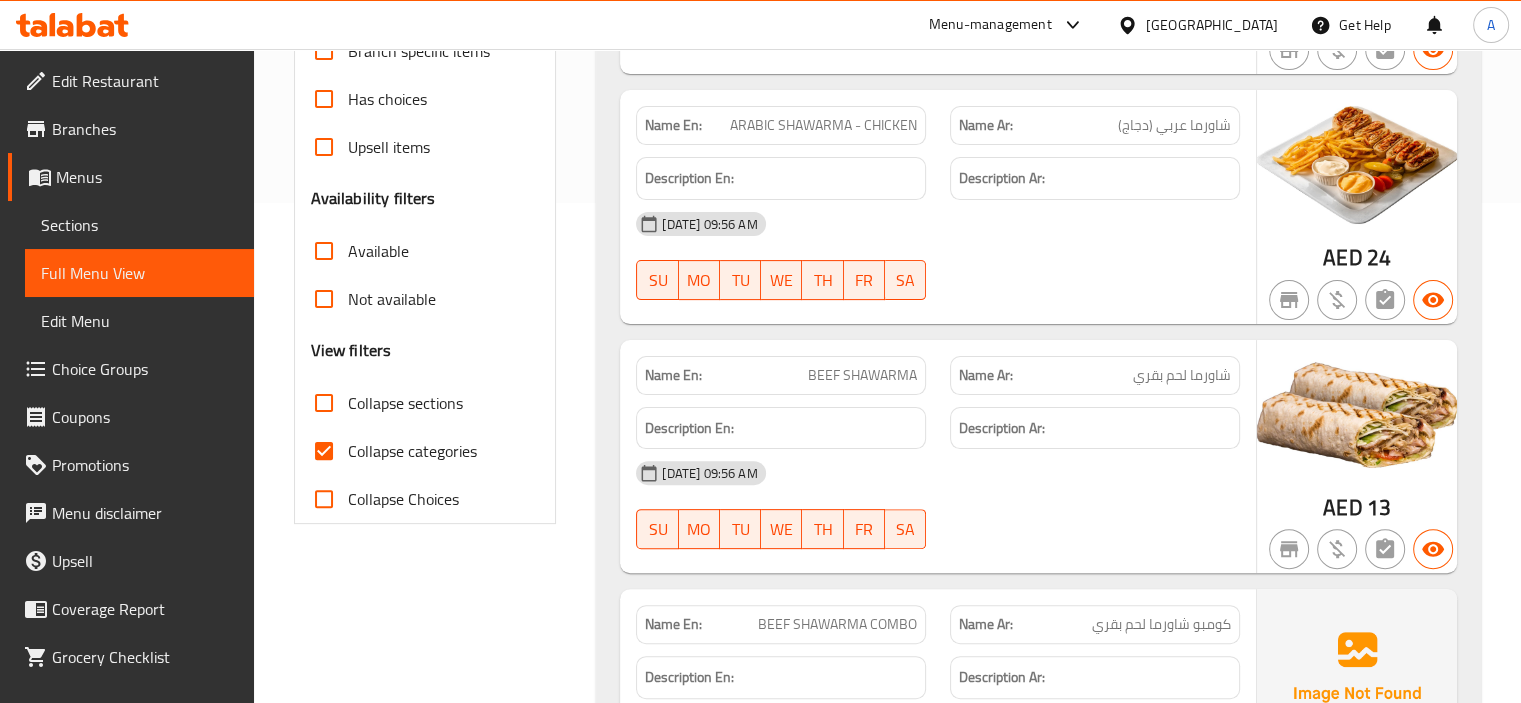scroll, scrollTop: 800, scrollLeft: 0, axis: vertical 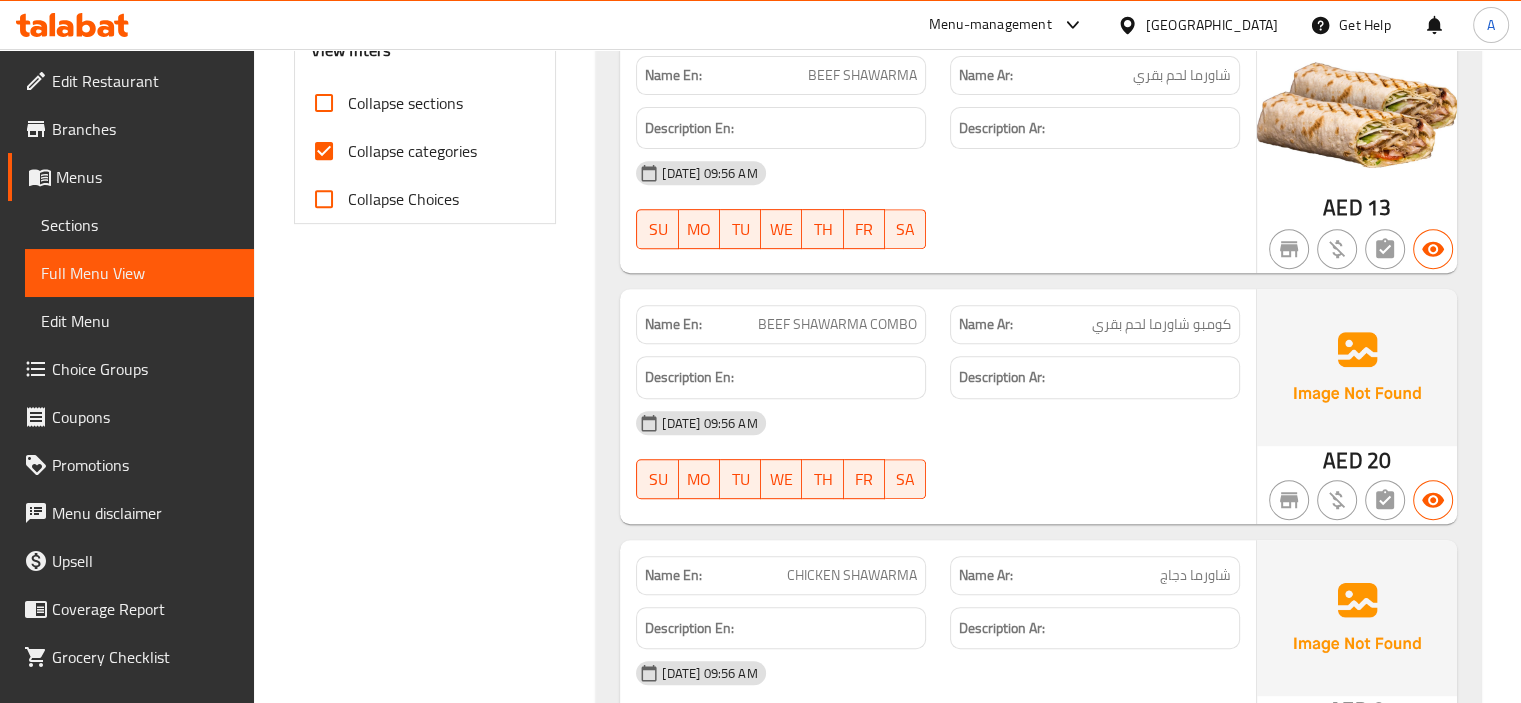 click on "Collapse categories" at bounding box center (412, 151) 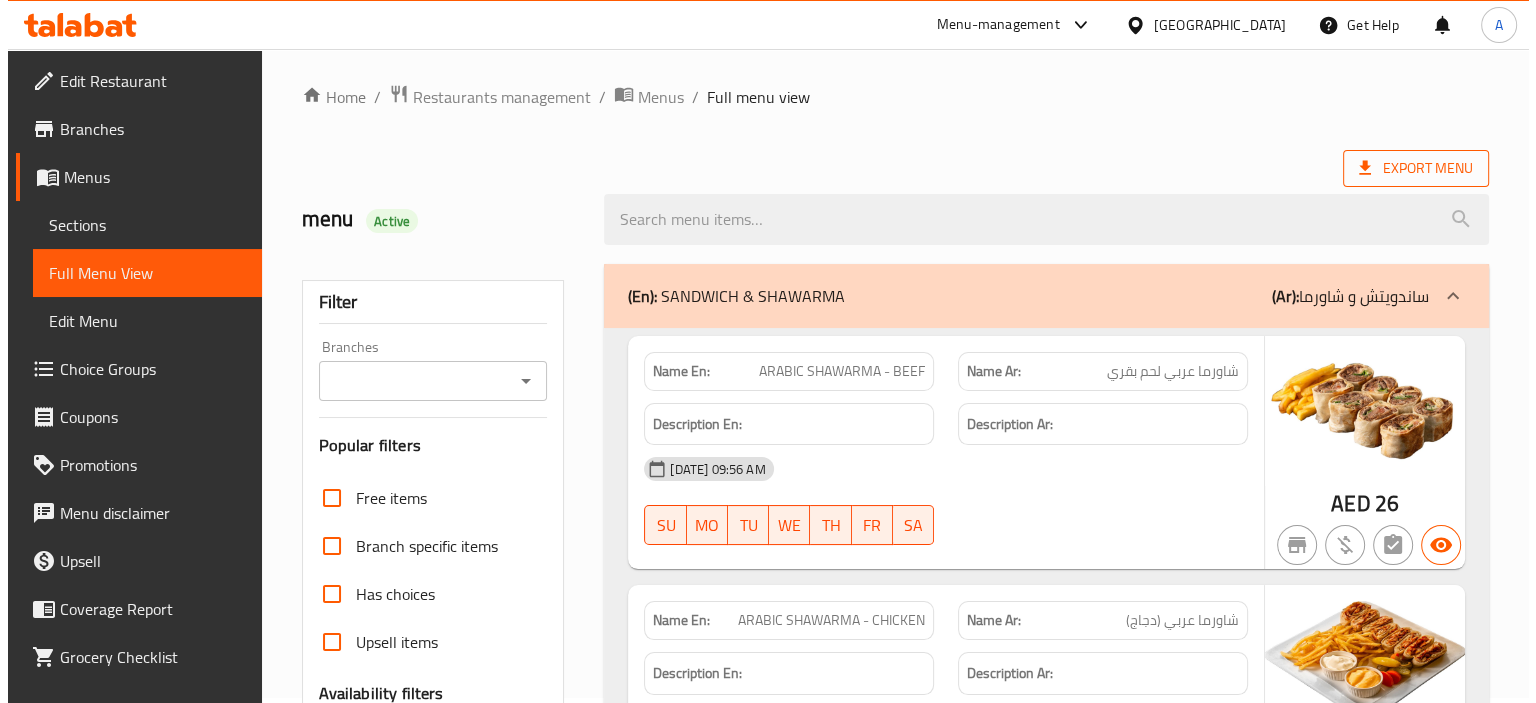 scroll, scrollTop: 0, scrollLeft: 0, axis: both 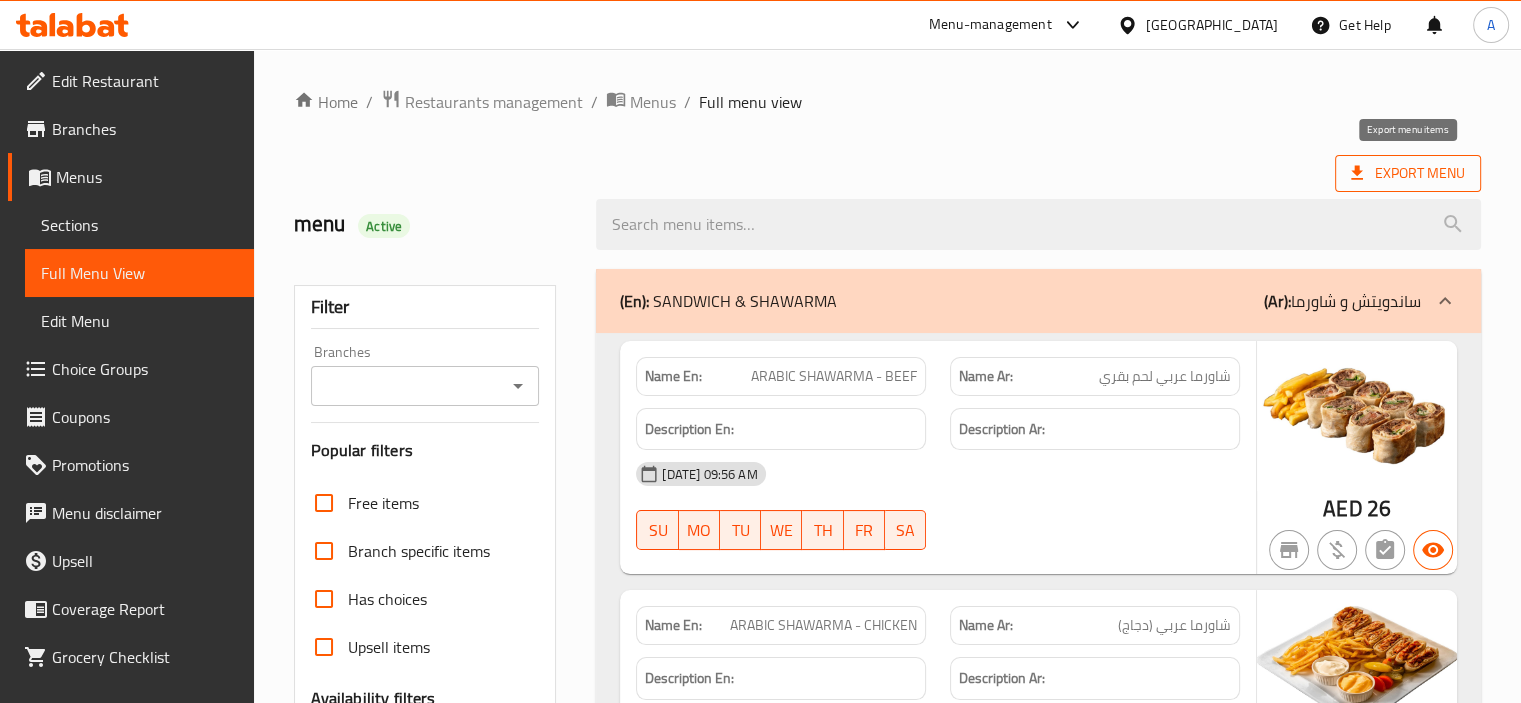 click on "Export Menu" at bounding box center [1408, 173] 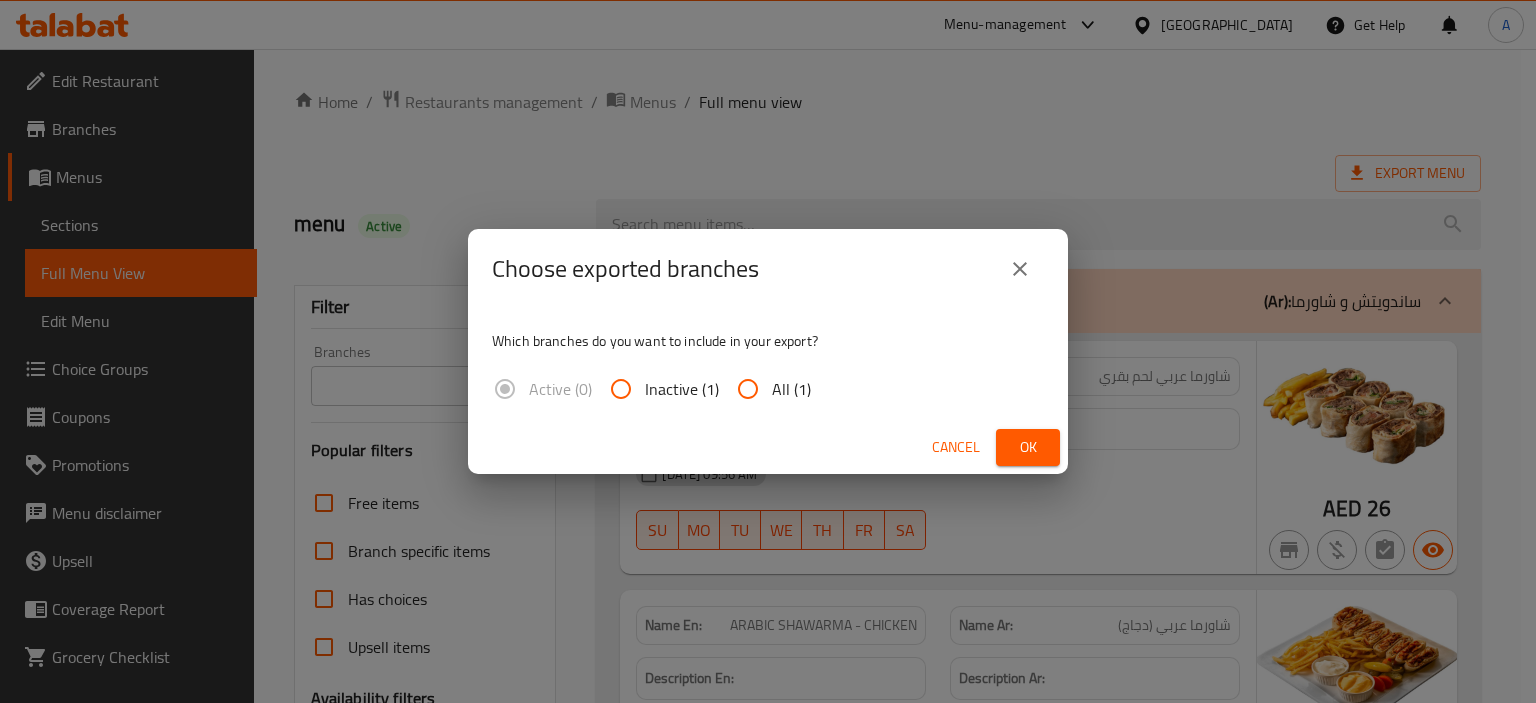click on "All (1)" at bounding box center (748, 389) 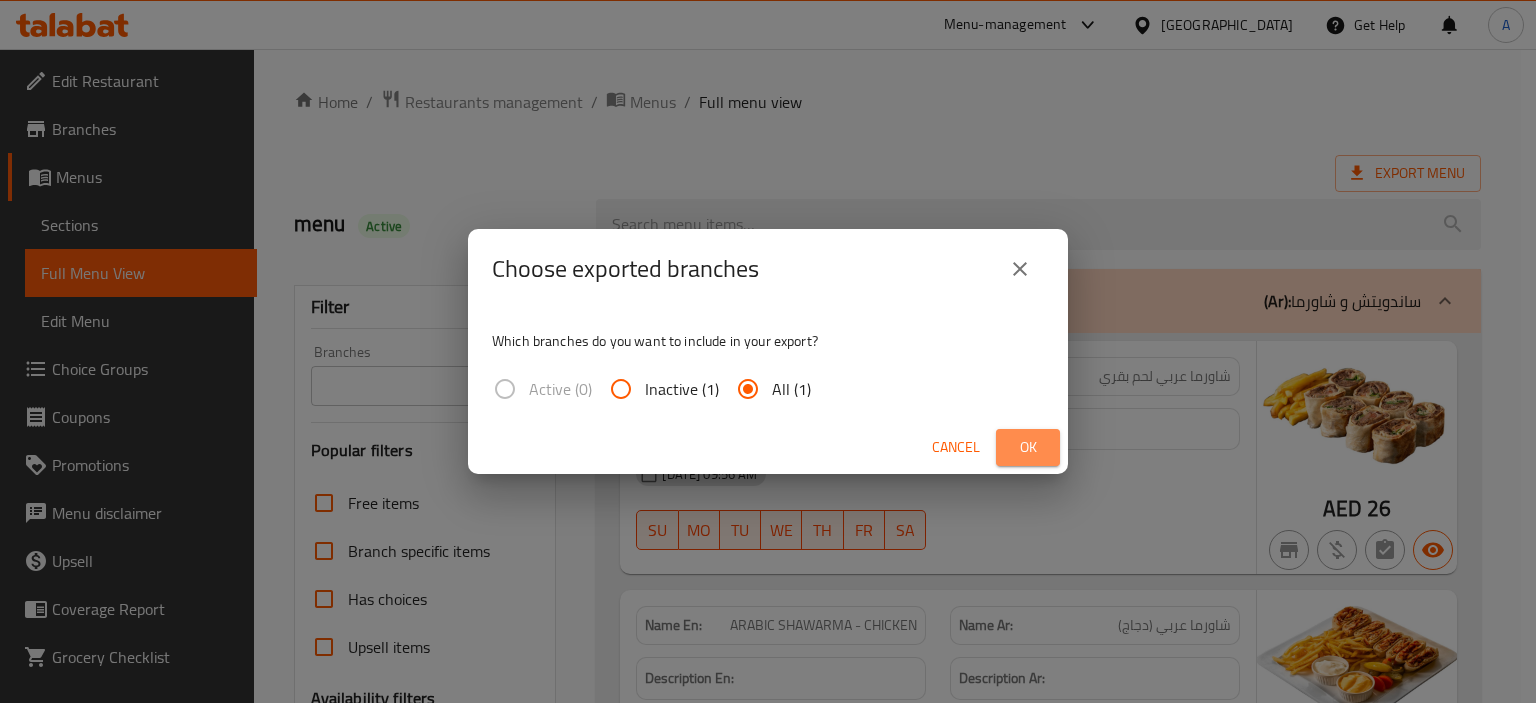 click on "Ok" at bounding box center (1028, 447) 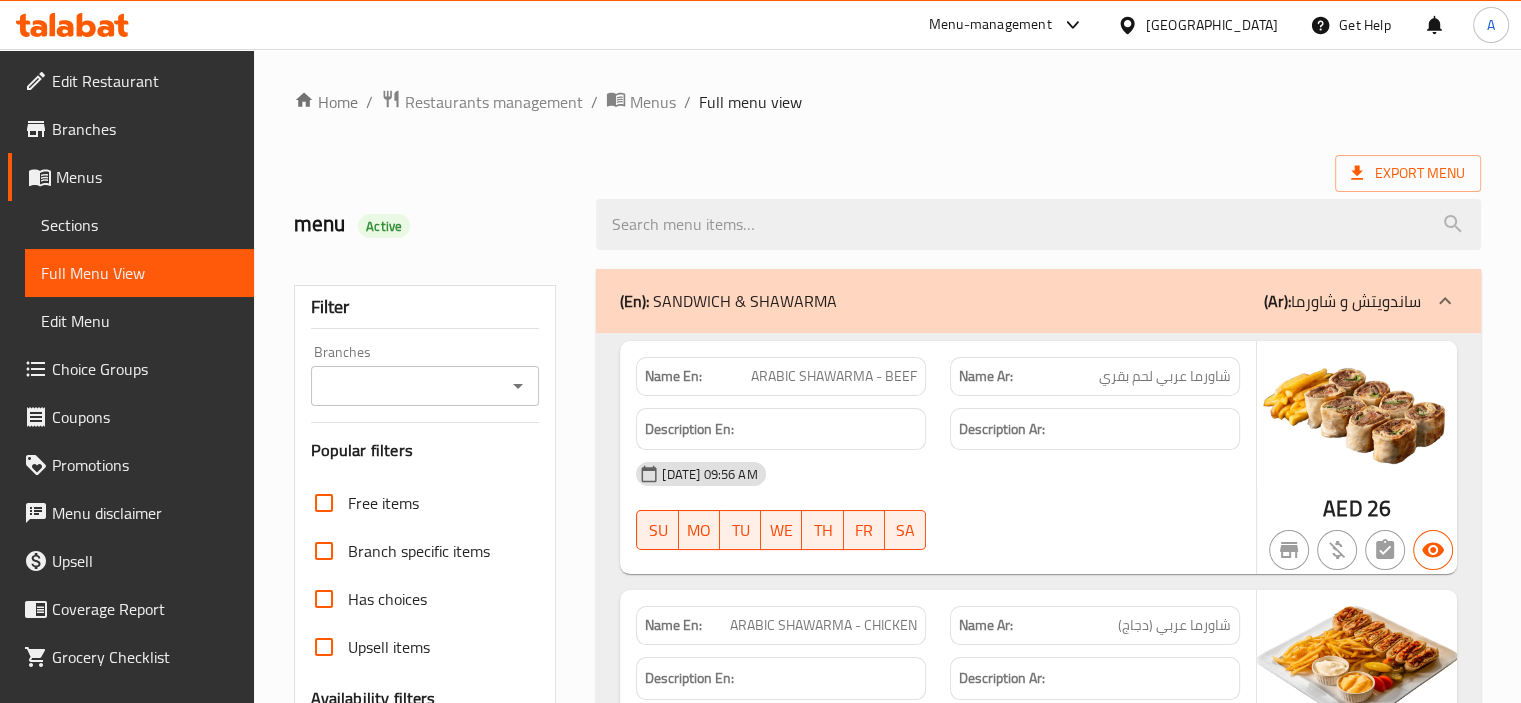click on "Sections" at bounding box center (139, 225) 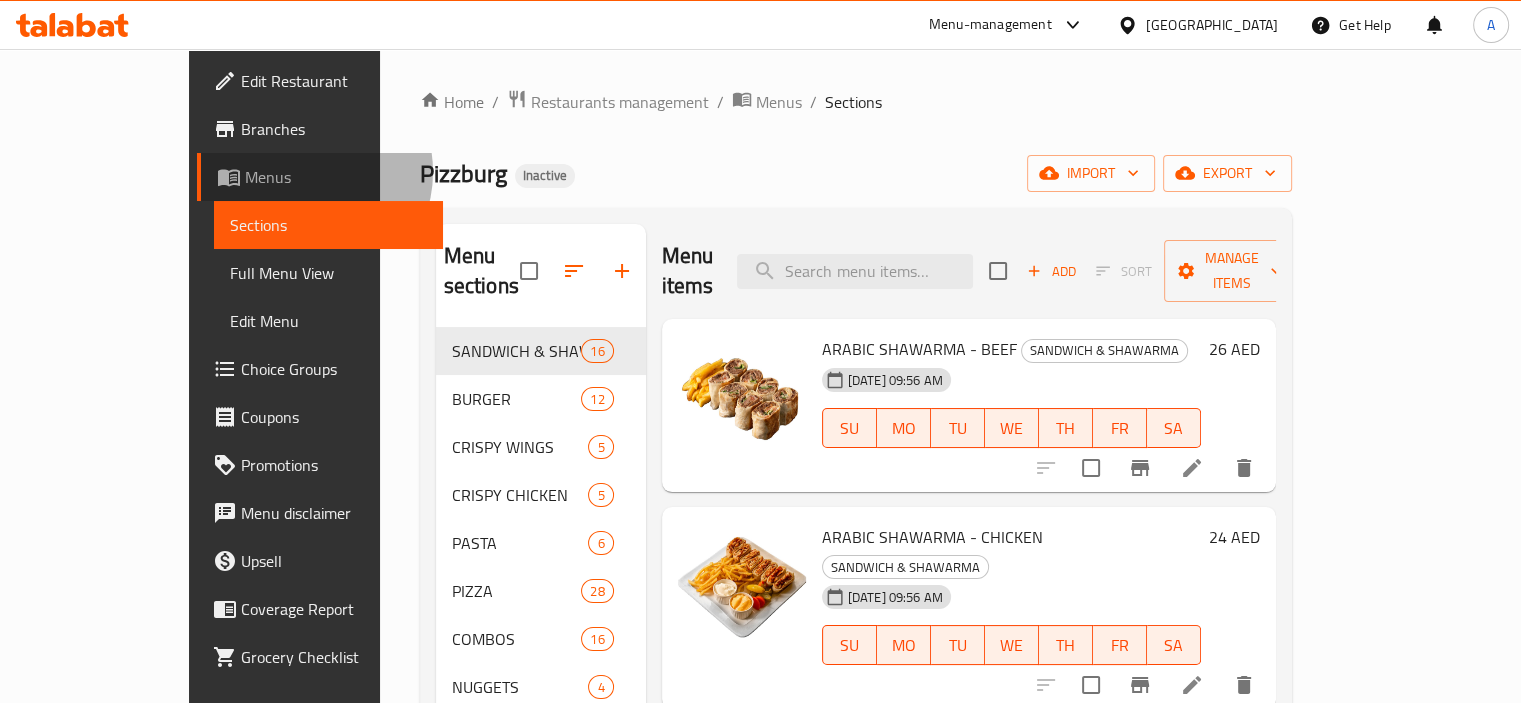 click on "Menus" at bounding box center [336, 177] 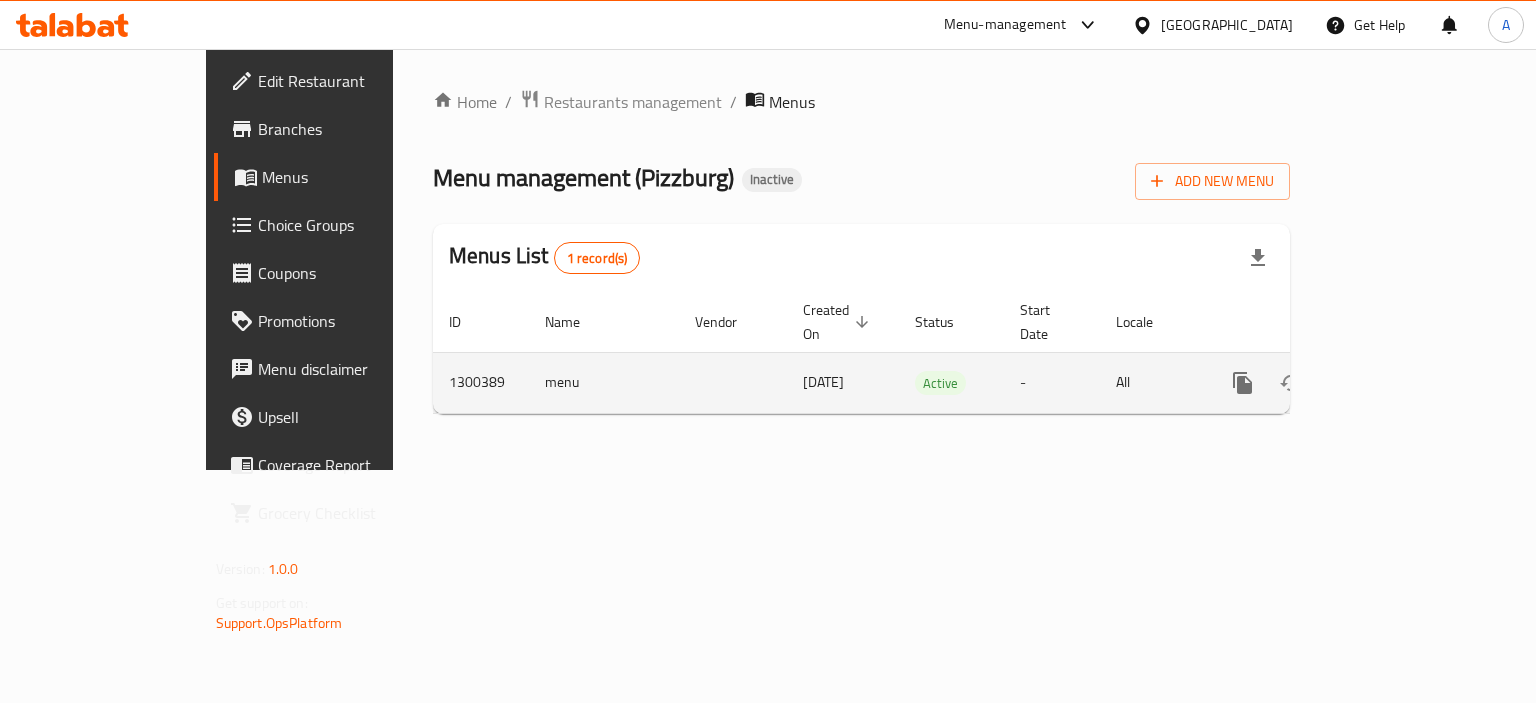 click on "menu" at bounding box center (604, 382) 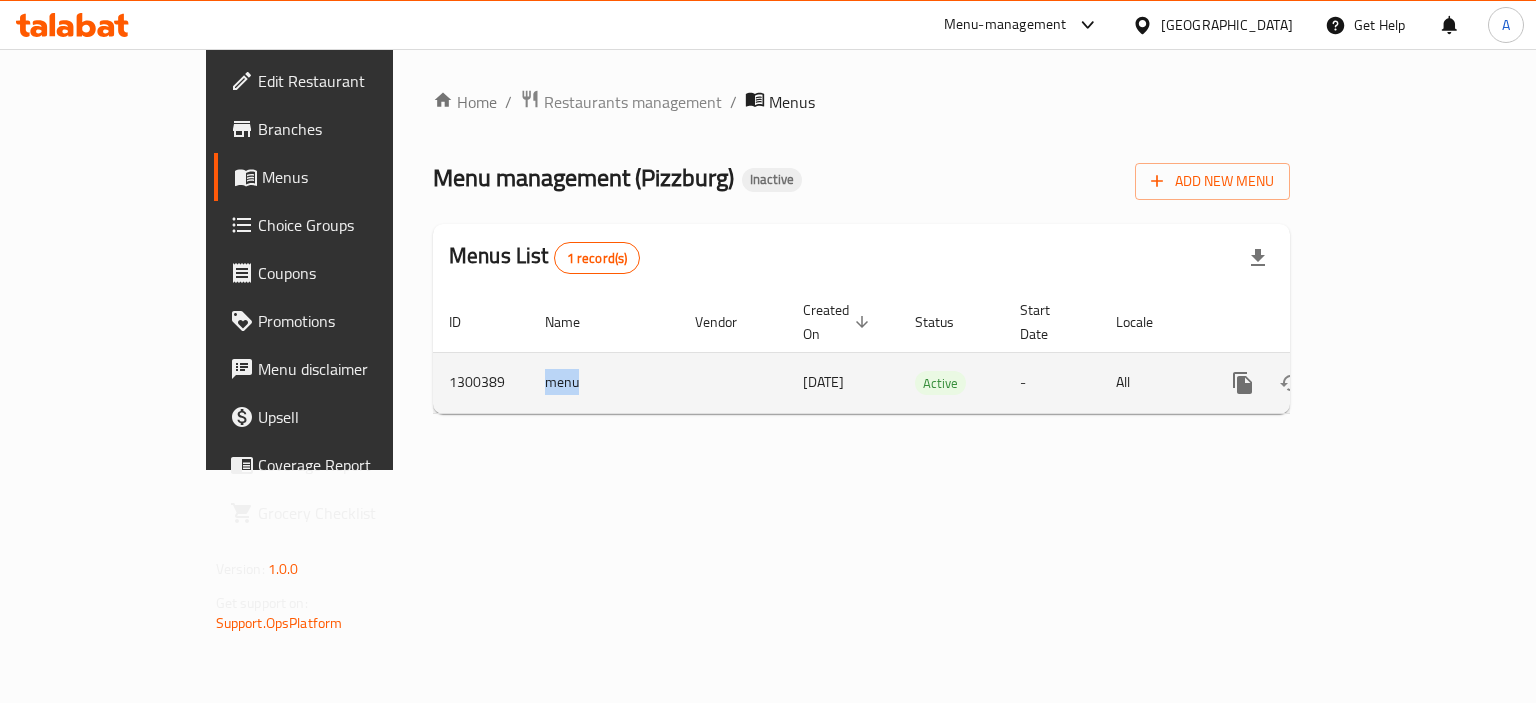 click on "menu" at bounding box center [604, 382] 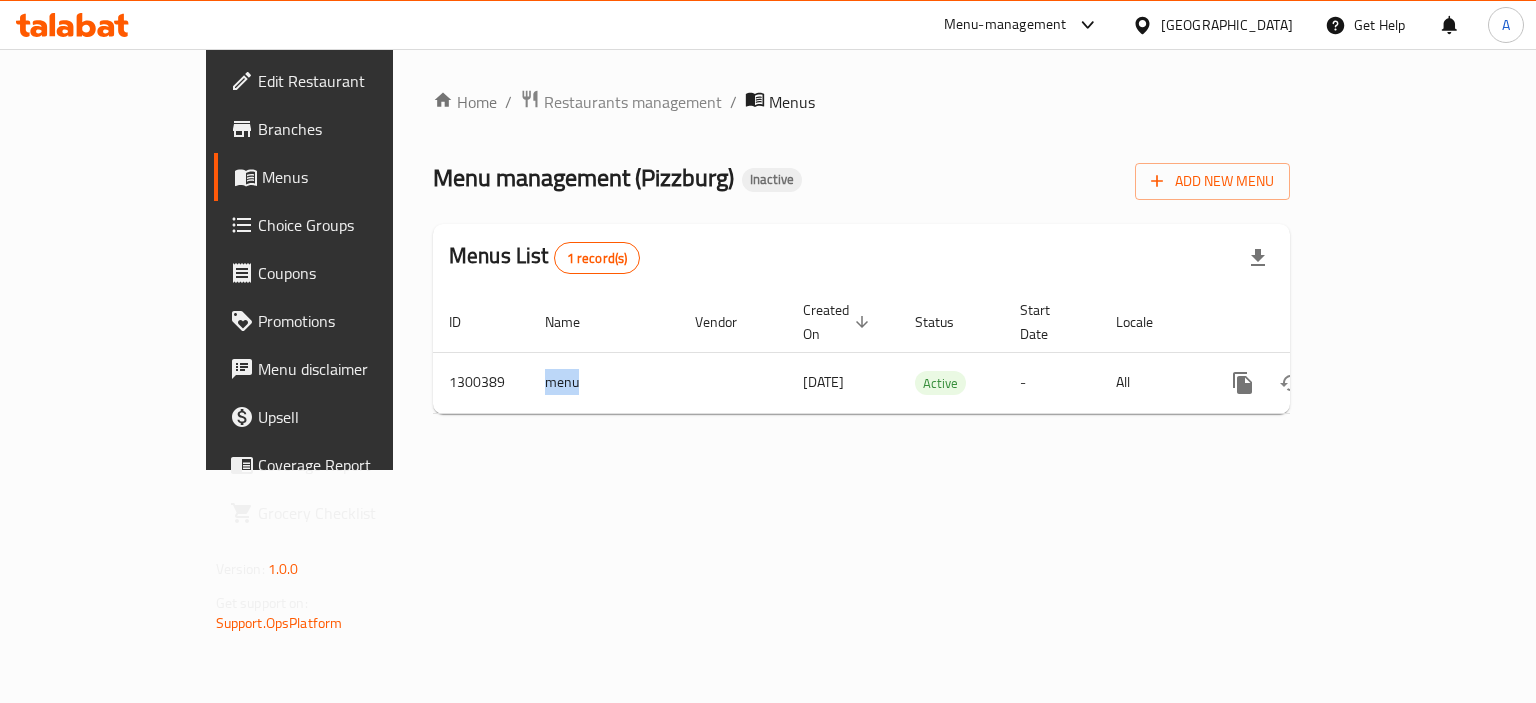 copy on "menu" 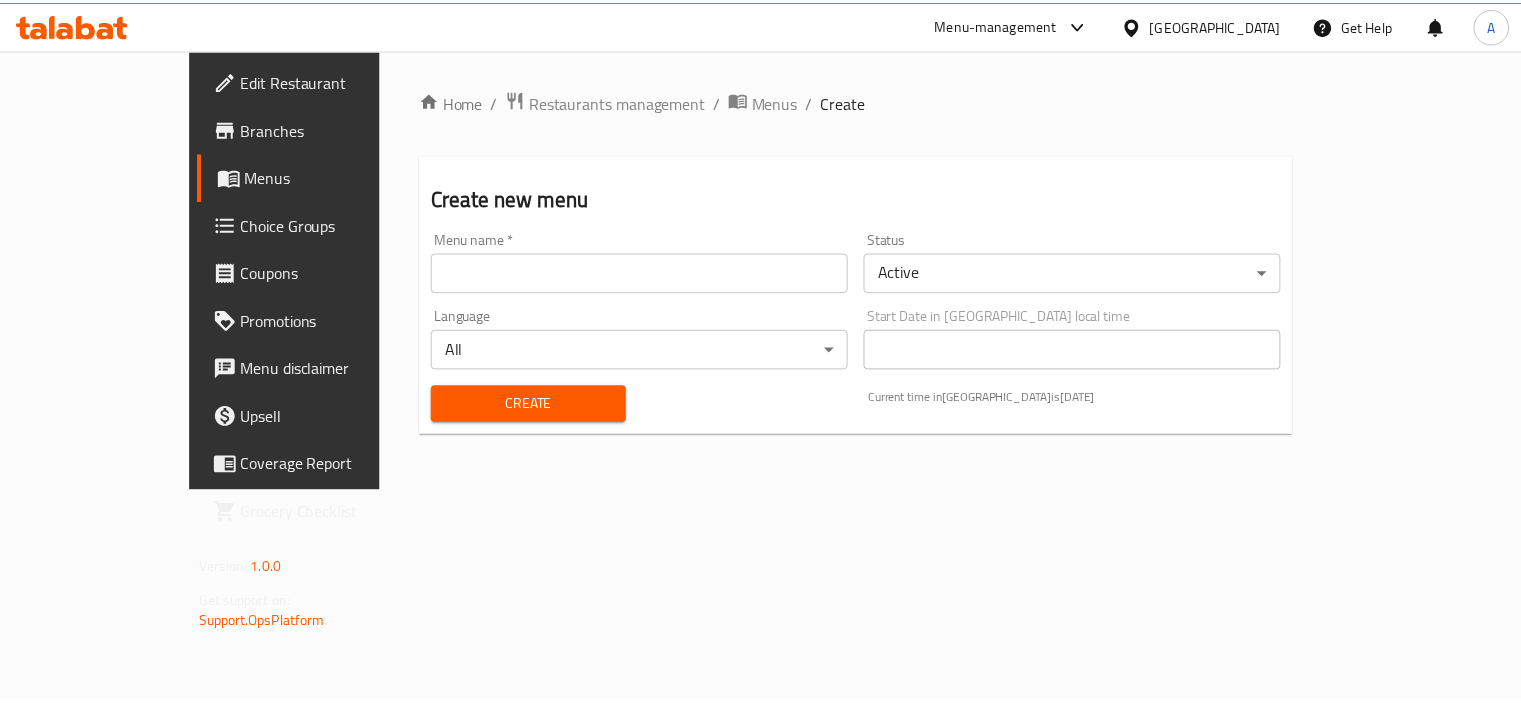 scroll, scrollTop: 0, scrollLeft: 0, axis: both 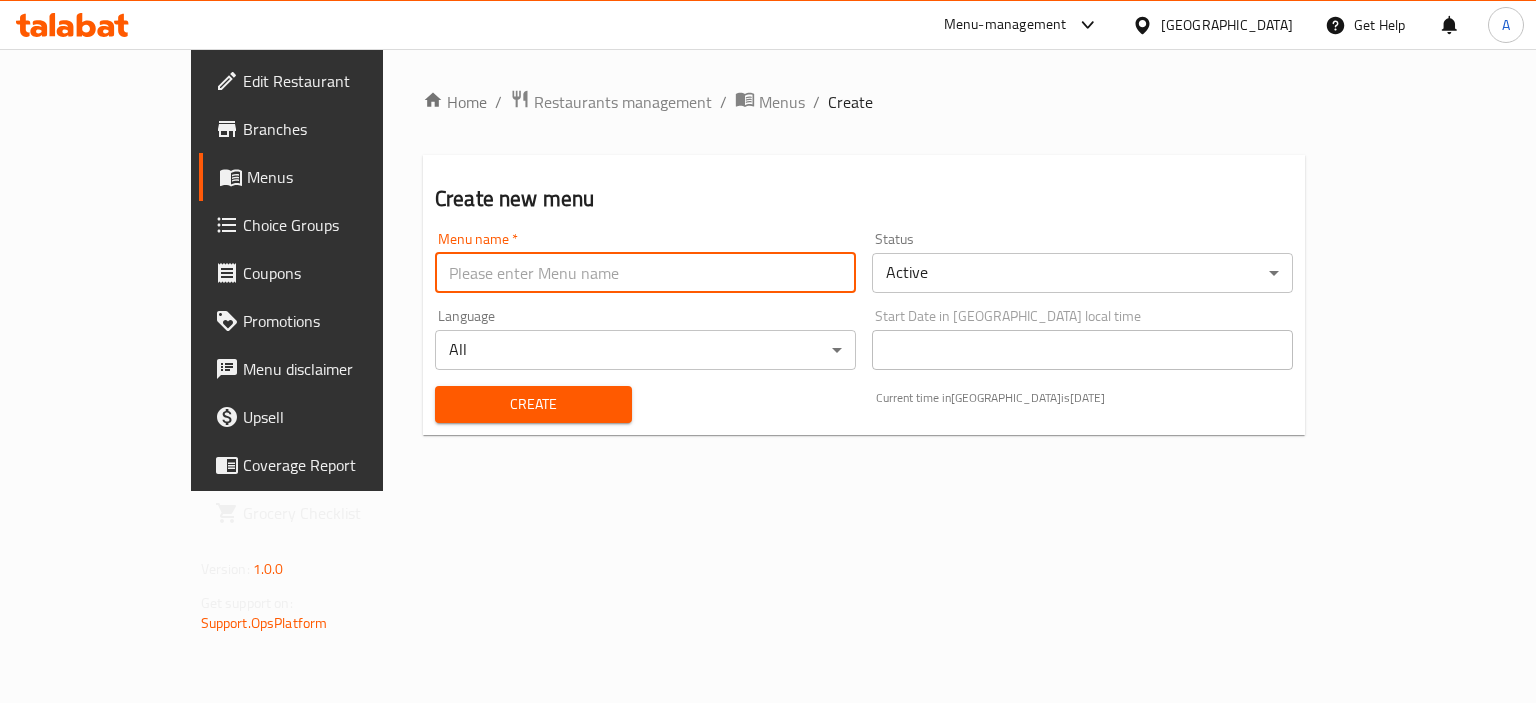 click at bounding box center [645, 273] 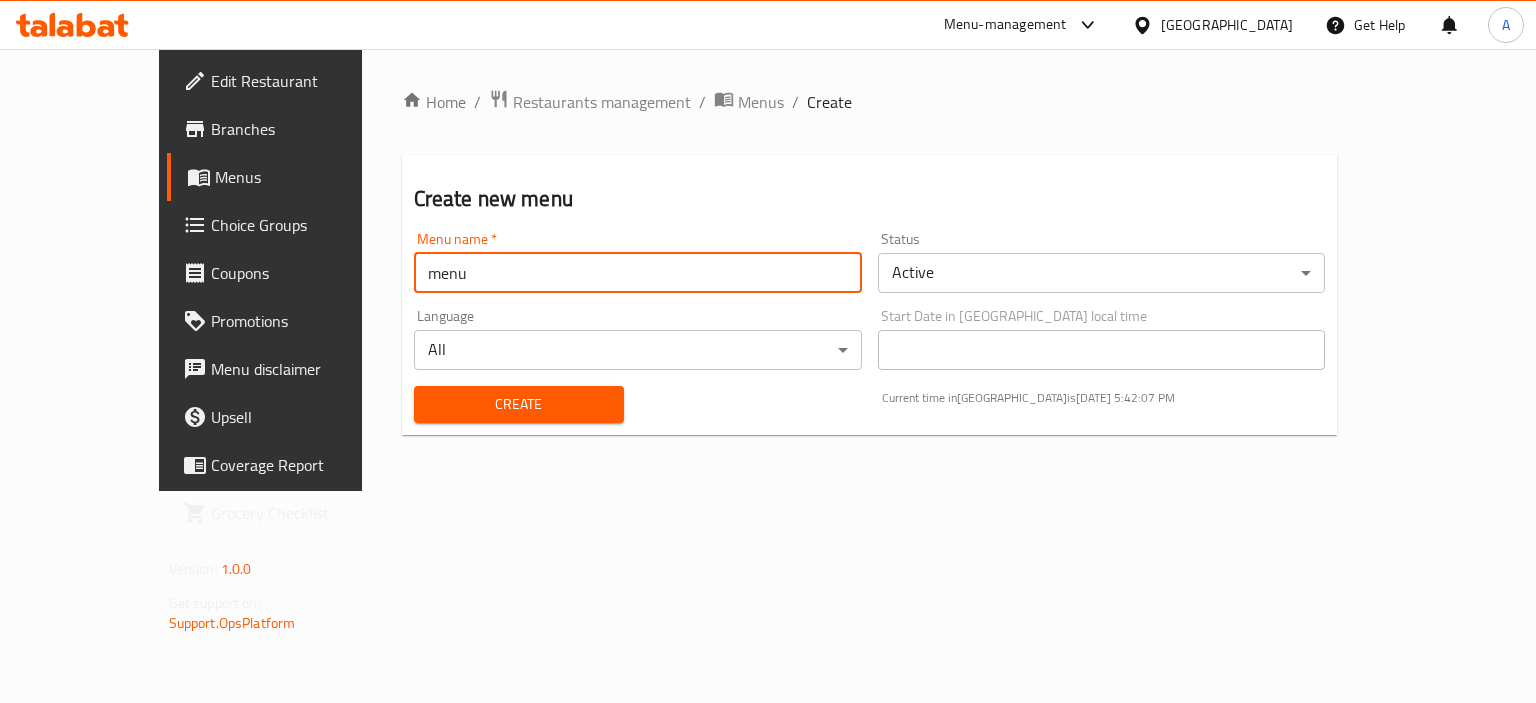 type on "menu" 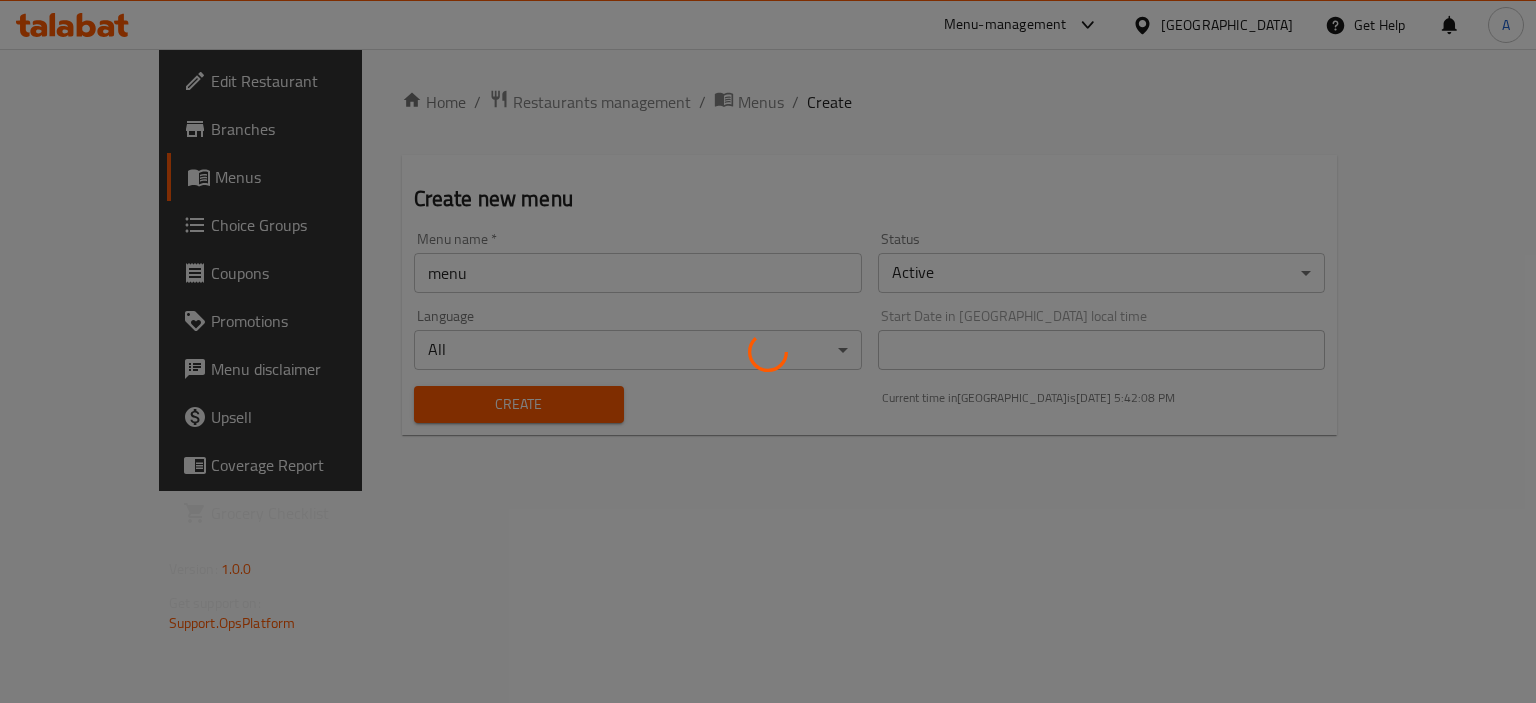 type 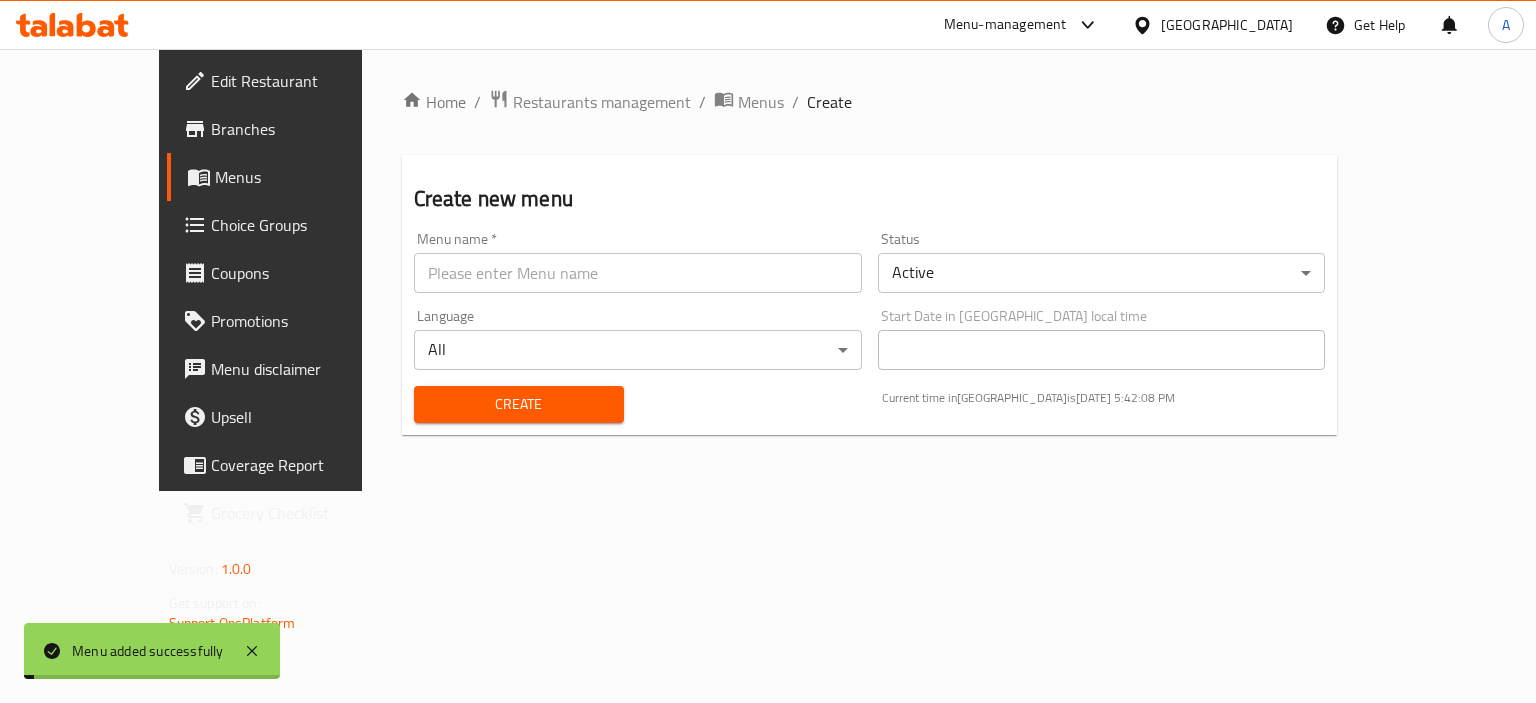 click on "Menus" at bounding box center [761, 102] 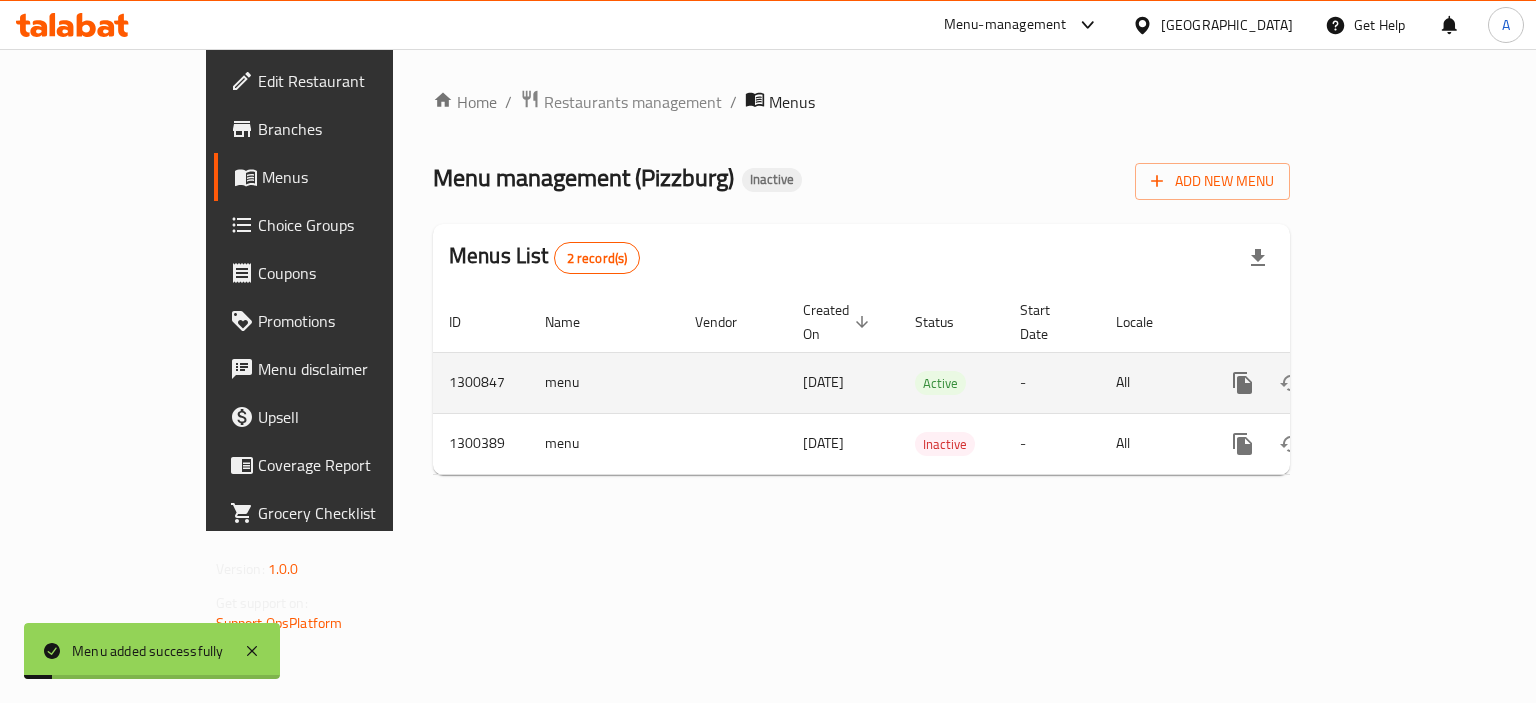 click 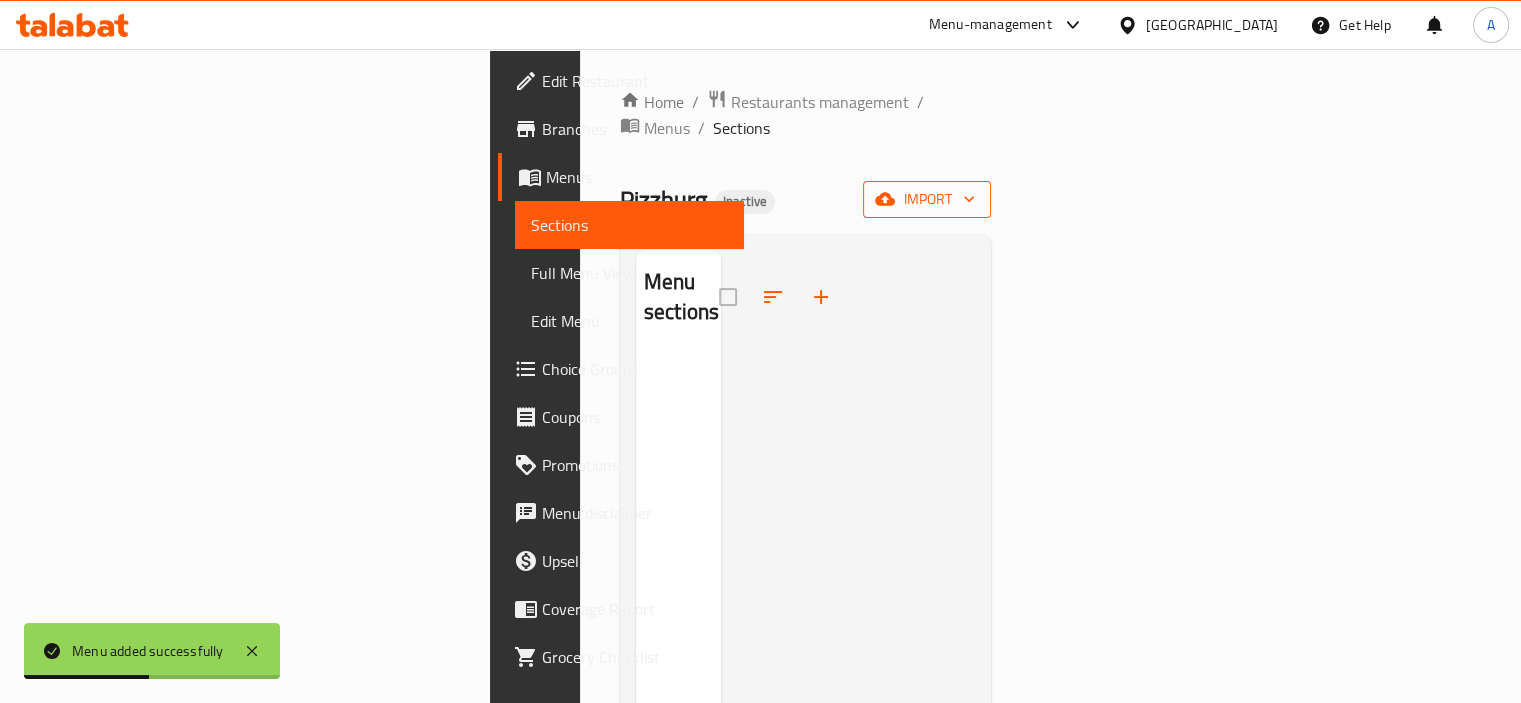 click on "import" at bounding box center [927, 199] 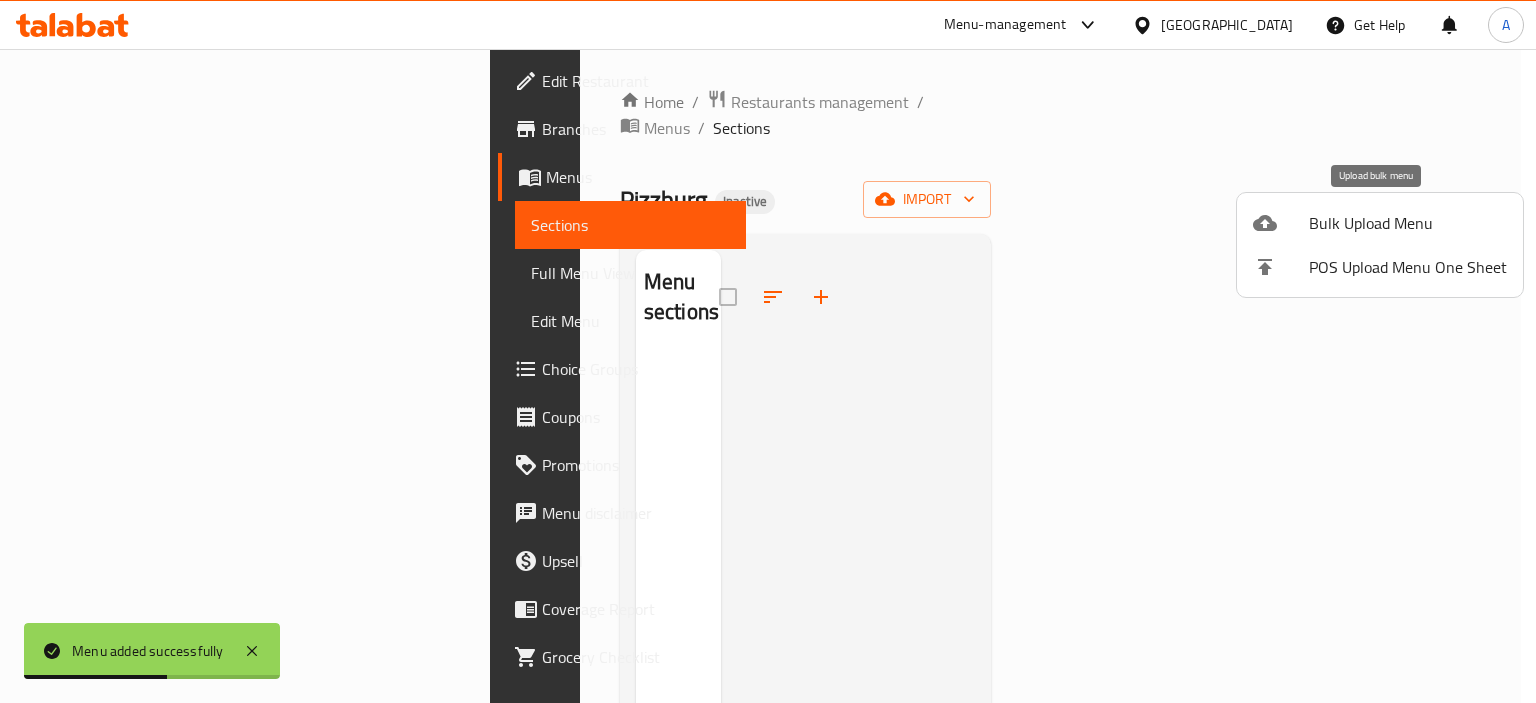 click on "Bulk Upload Menu" at bounding box center [1380, 223] 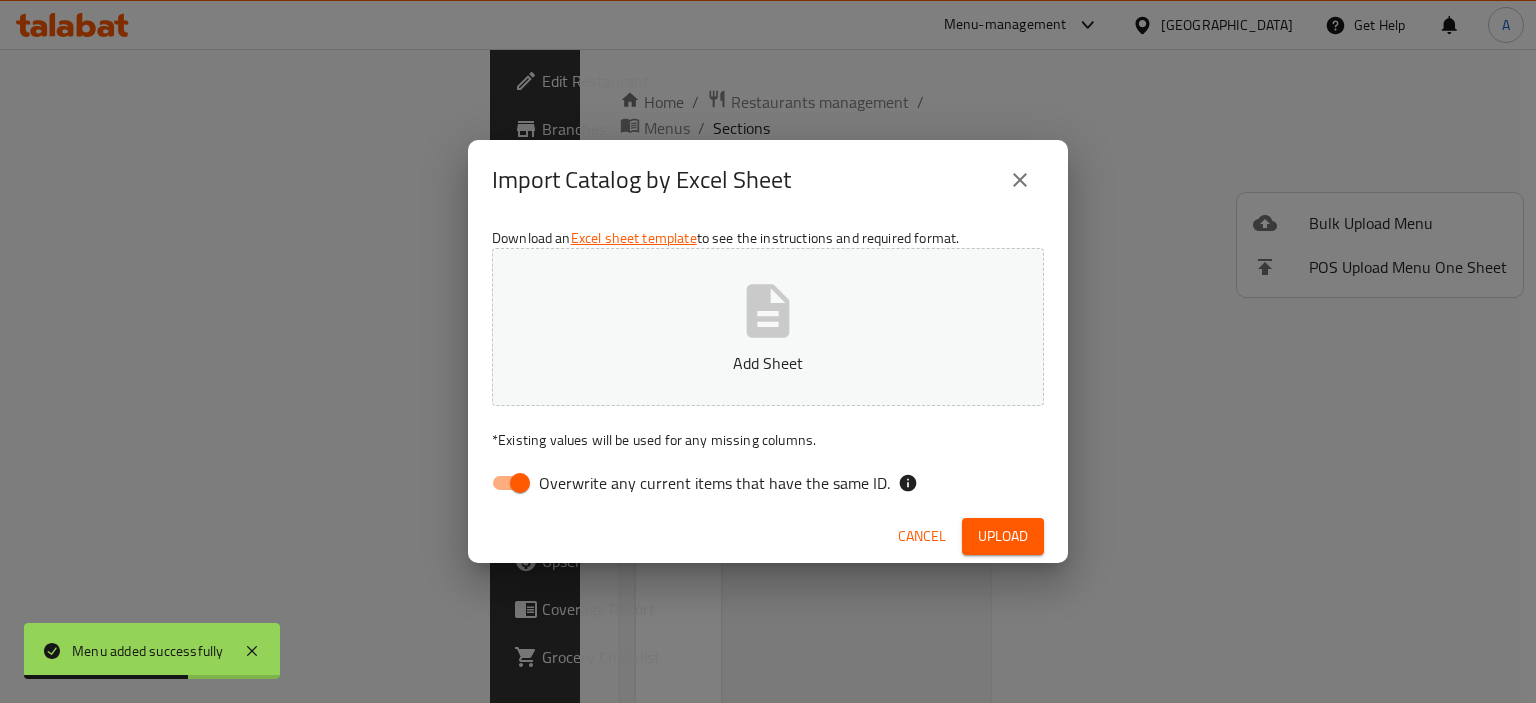 click on "Overwrite any current items that have the same ID." at bounding box center [714, 483] 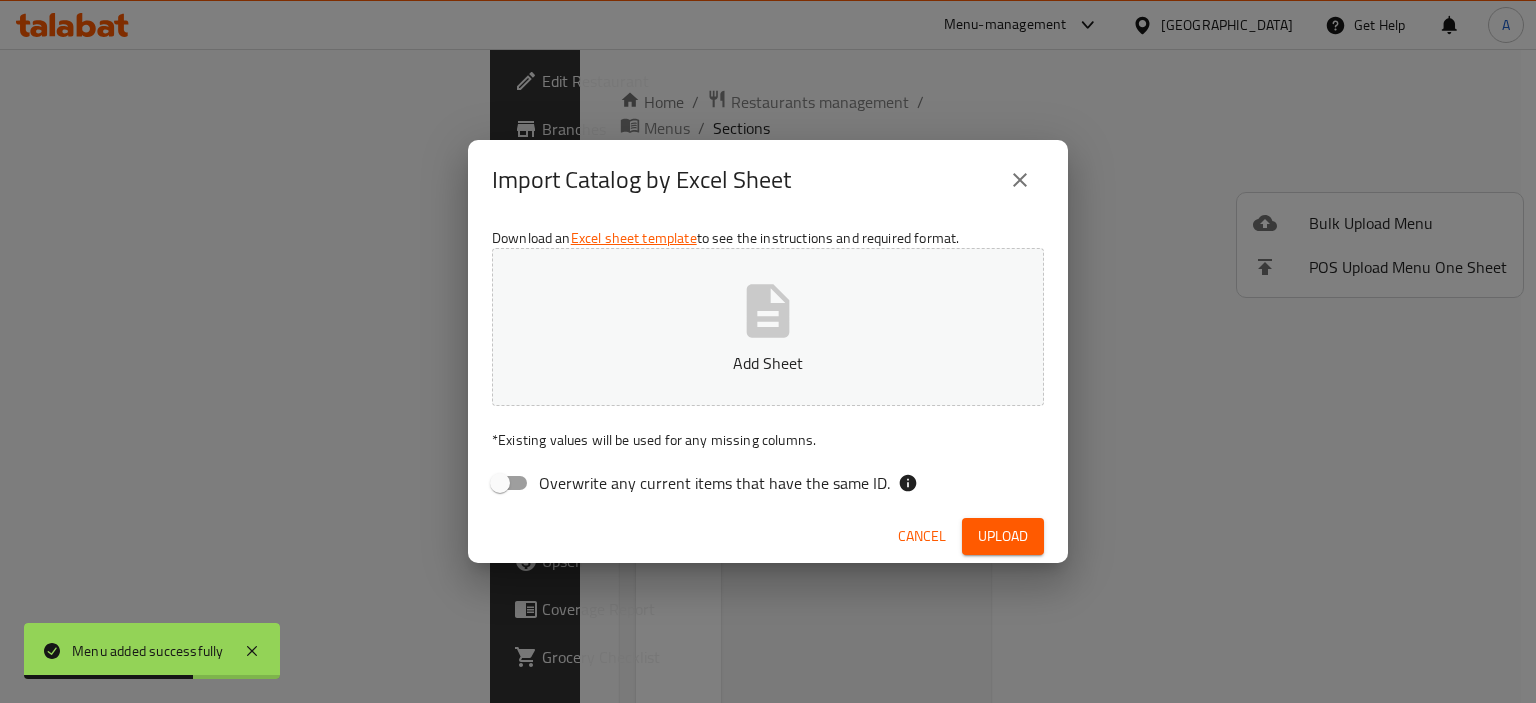 click on "Add Sheet" at bounding box center (768, 363) 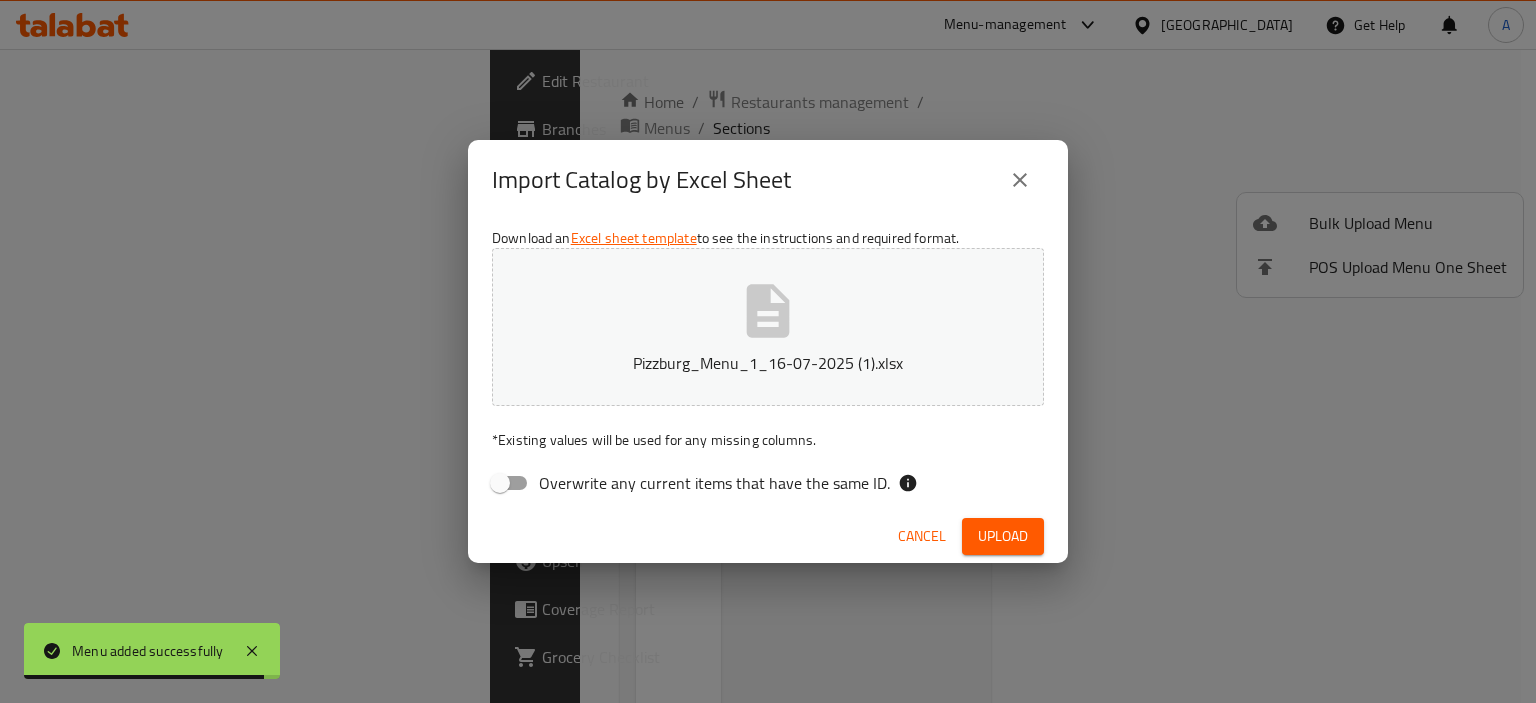 click on "Upload" at bounding box center [1003, 536] 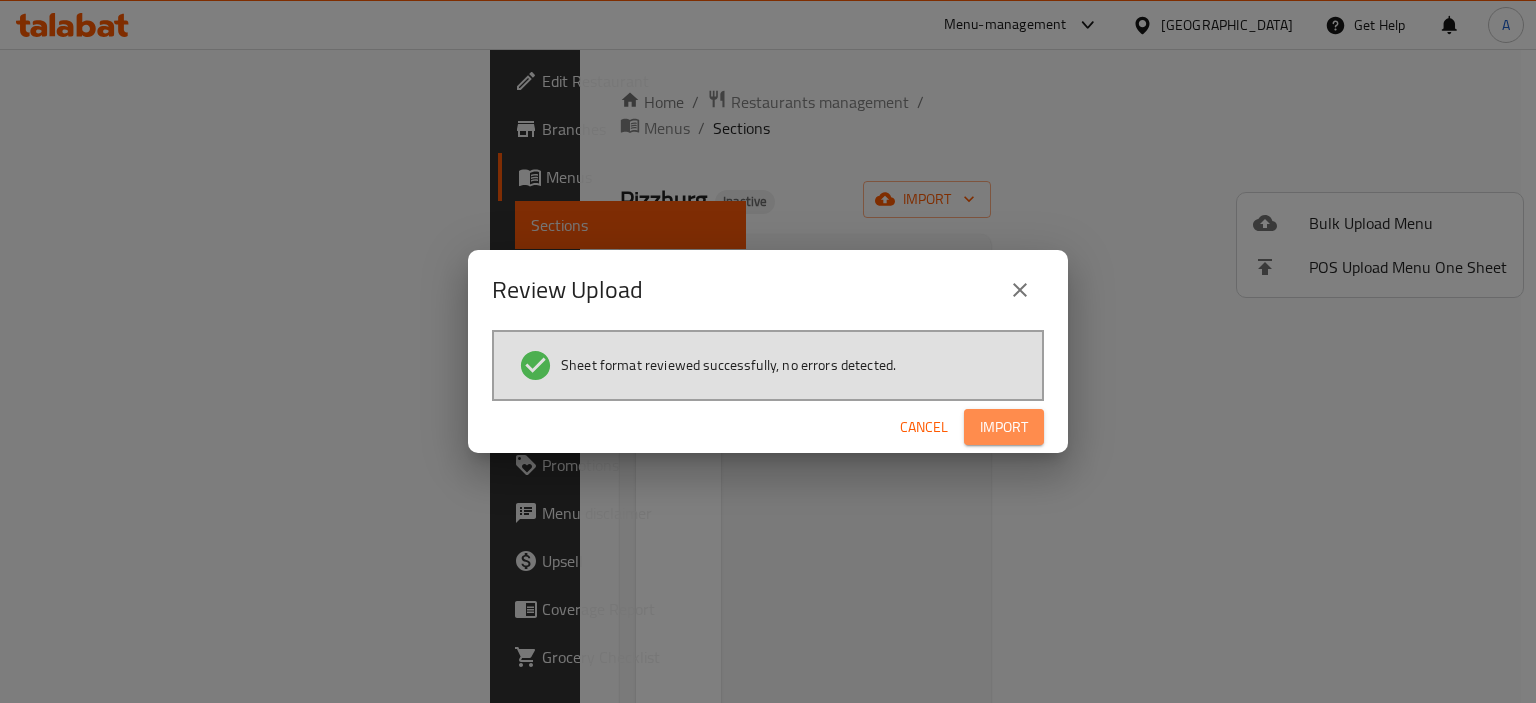 click on "Import" at bounding box center [1004, 427] 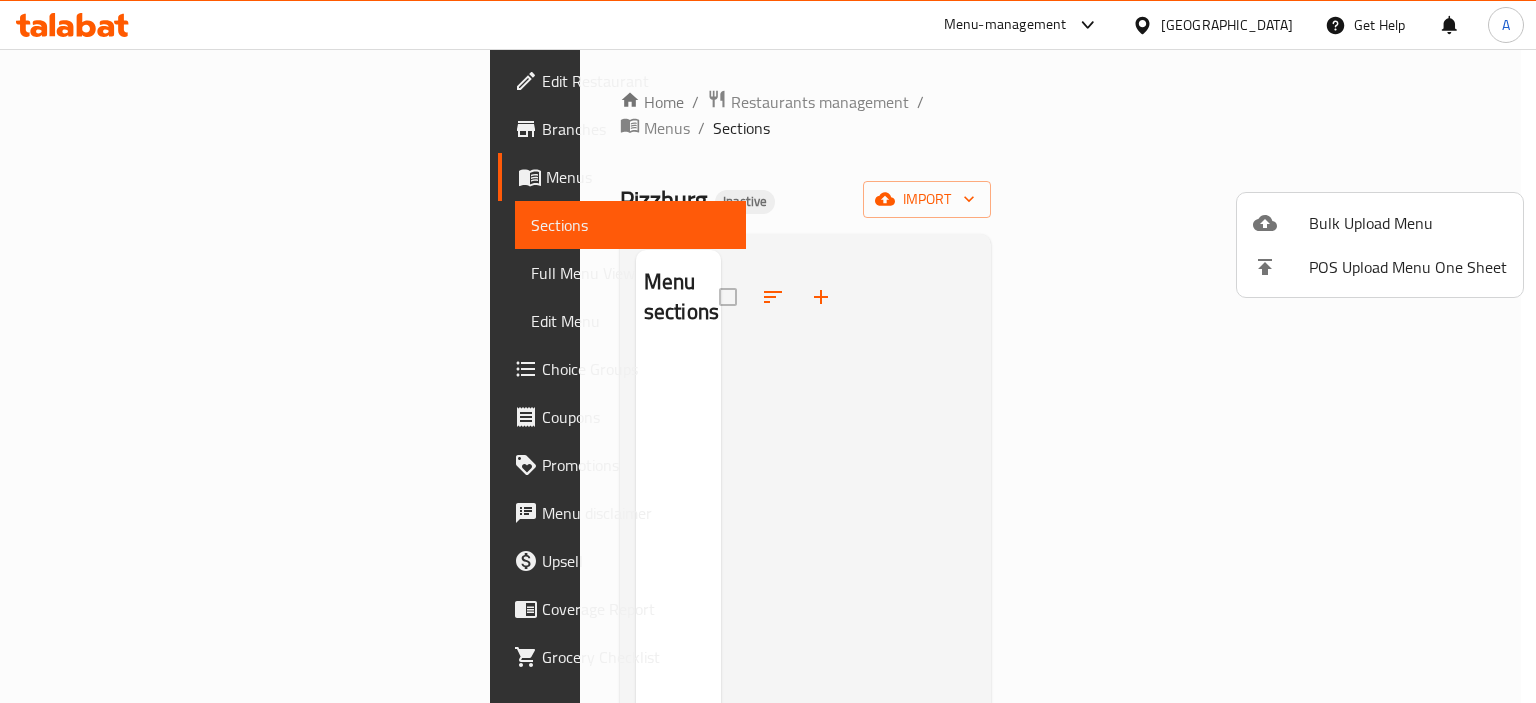 click at bounding box center [768, 351] 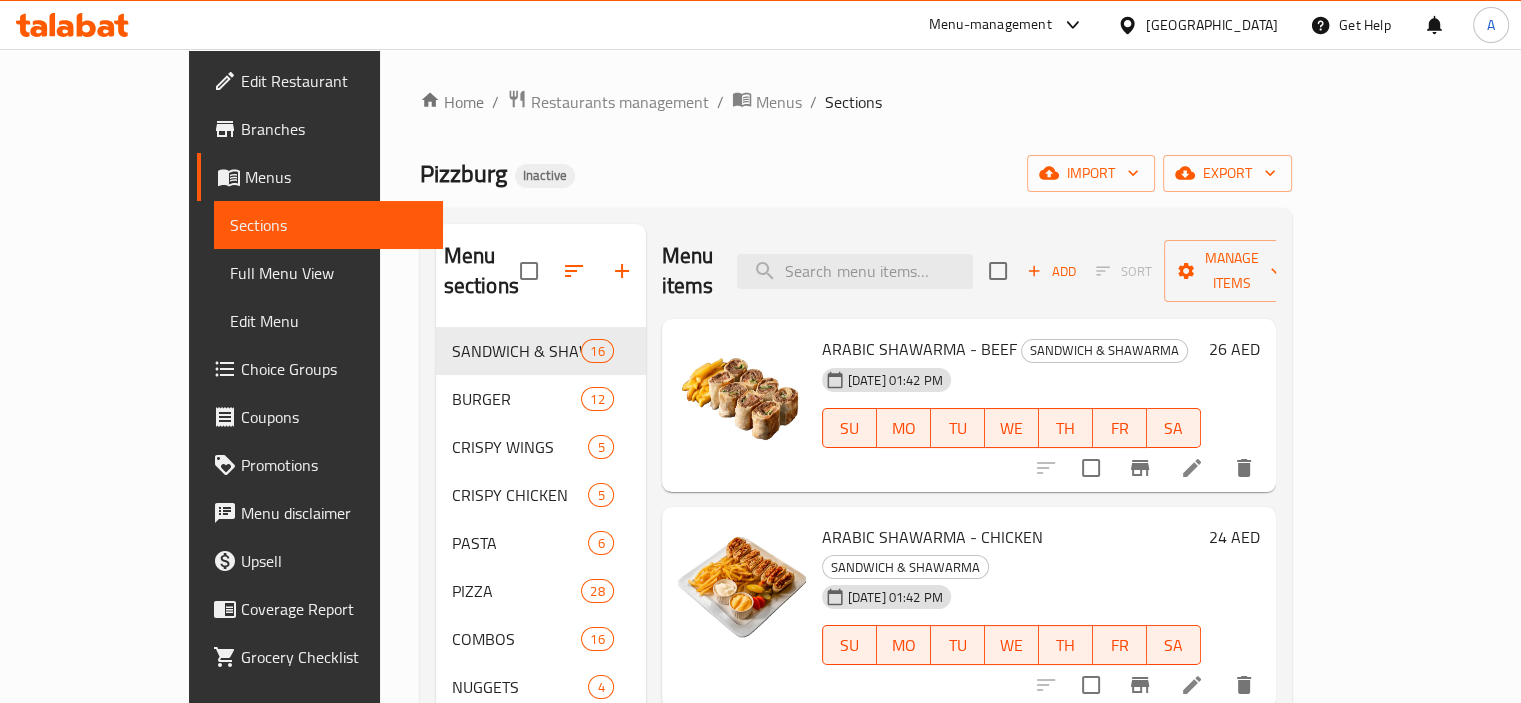 click on "Full Menu View" at bounding box center [328, 273] 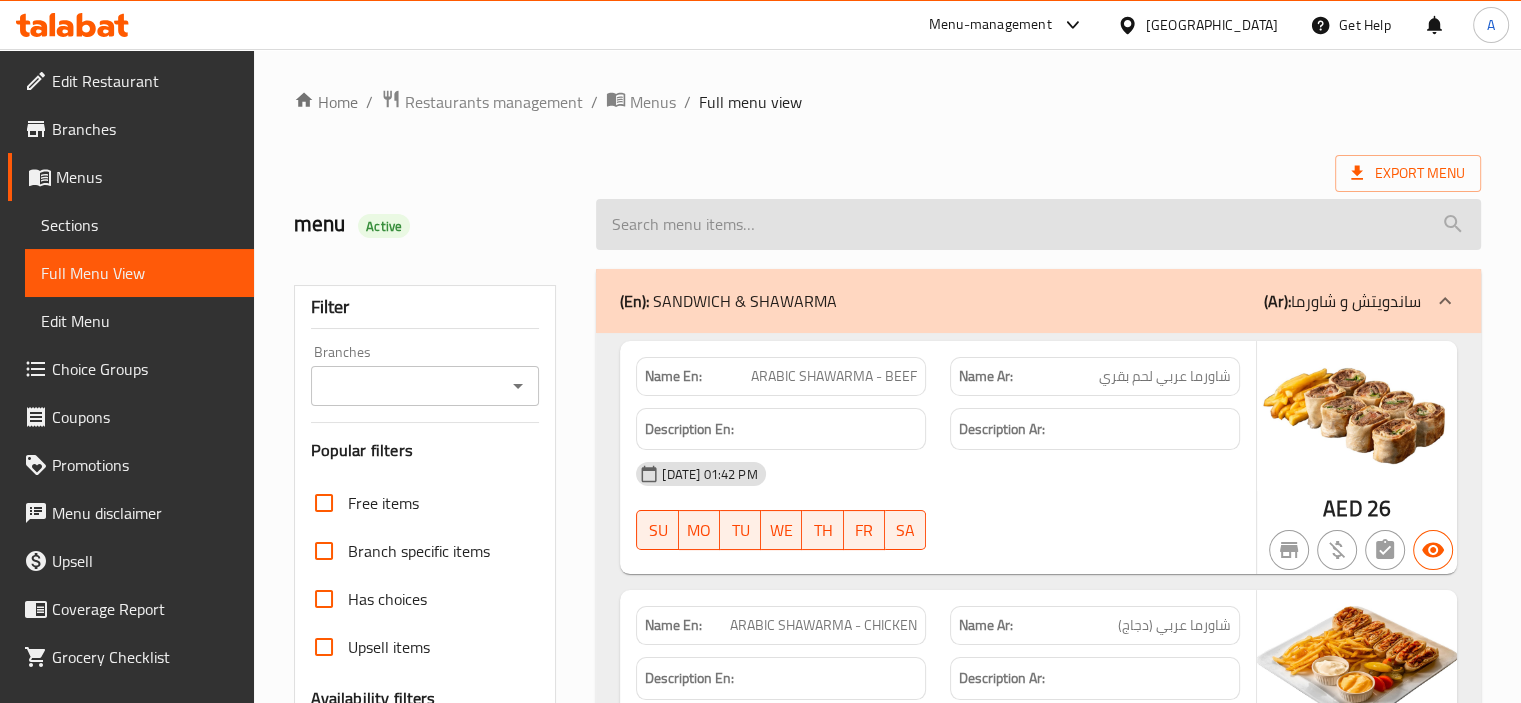 scroll, scrollTop: 0, scrollLeft: 0, axis: both 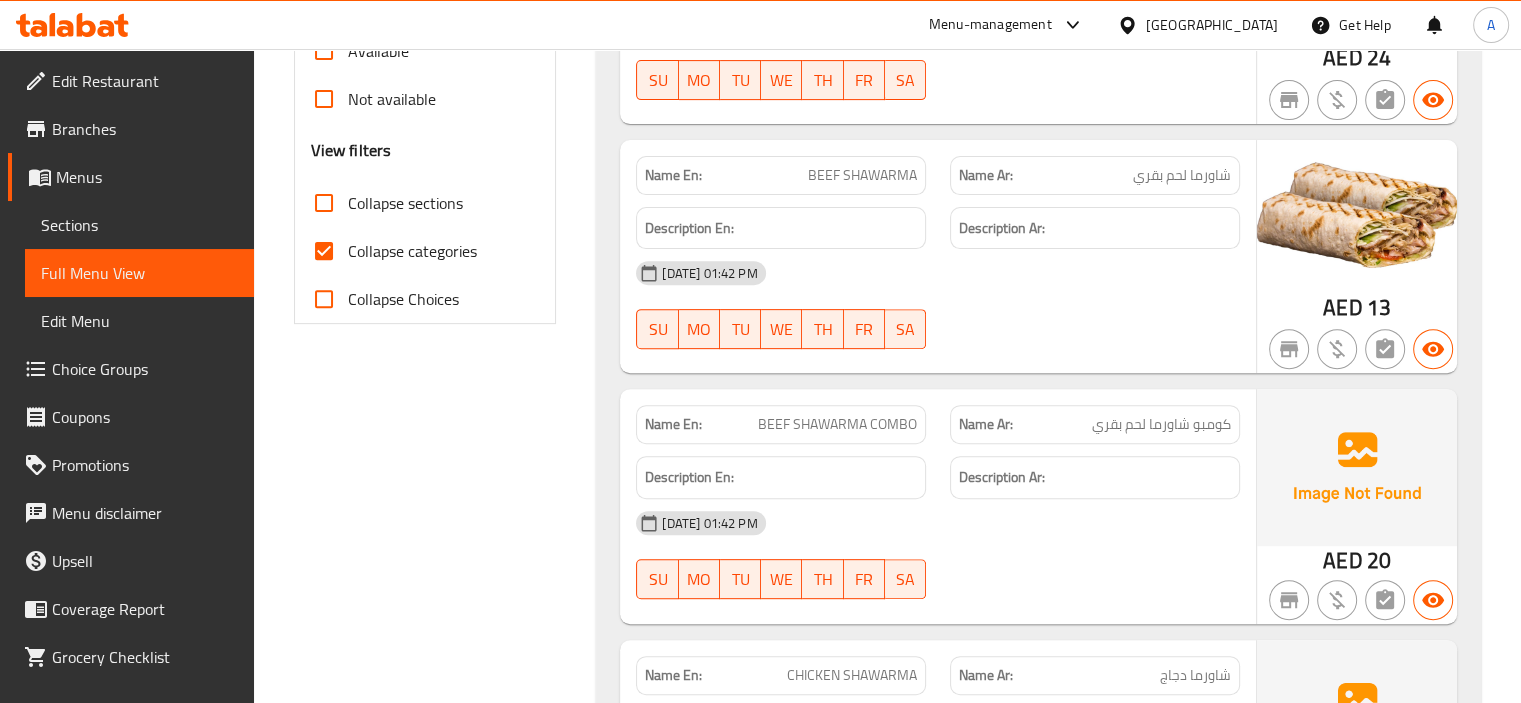 click on "Collapse categories" at bounding box center [412, 251] 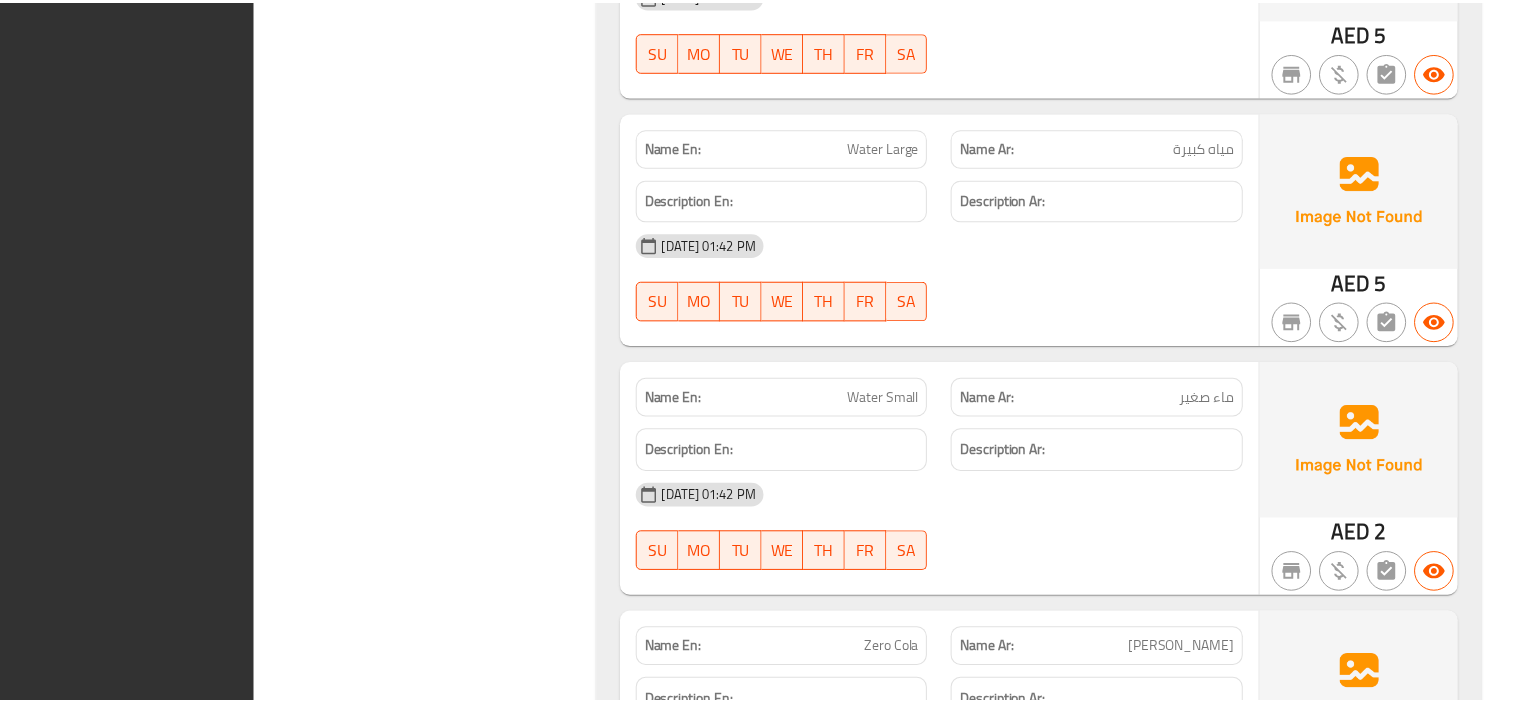 scroll, scrollTop: 39611, scrollLeft: 0, axis: vertical 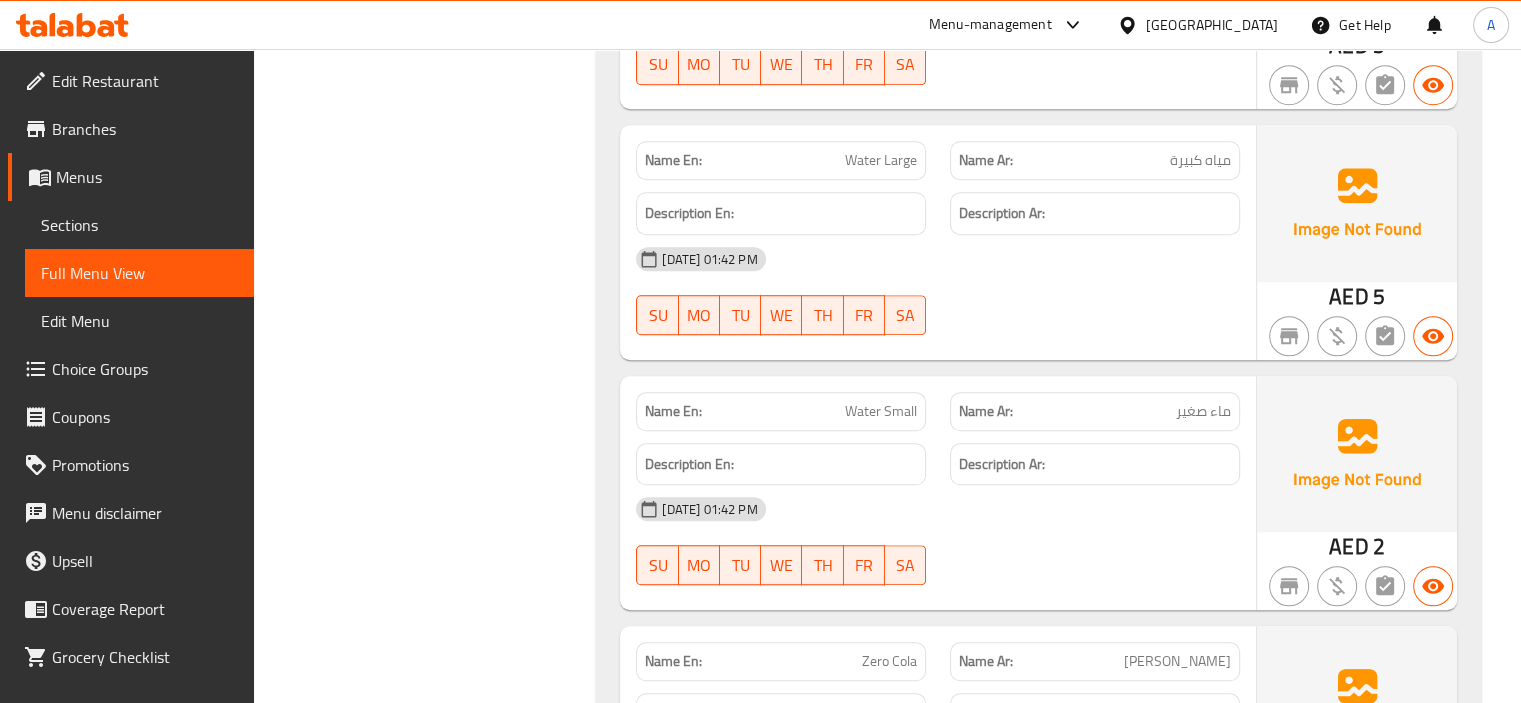 click 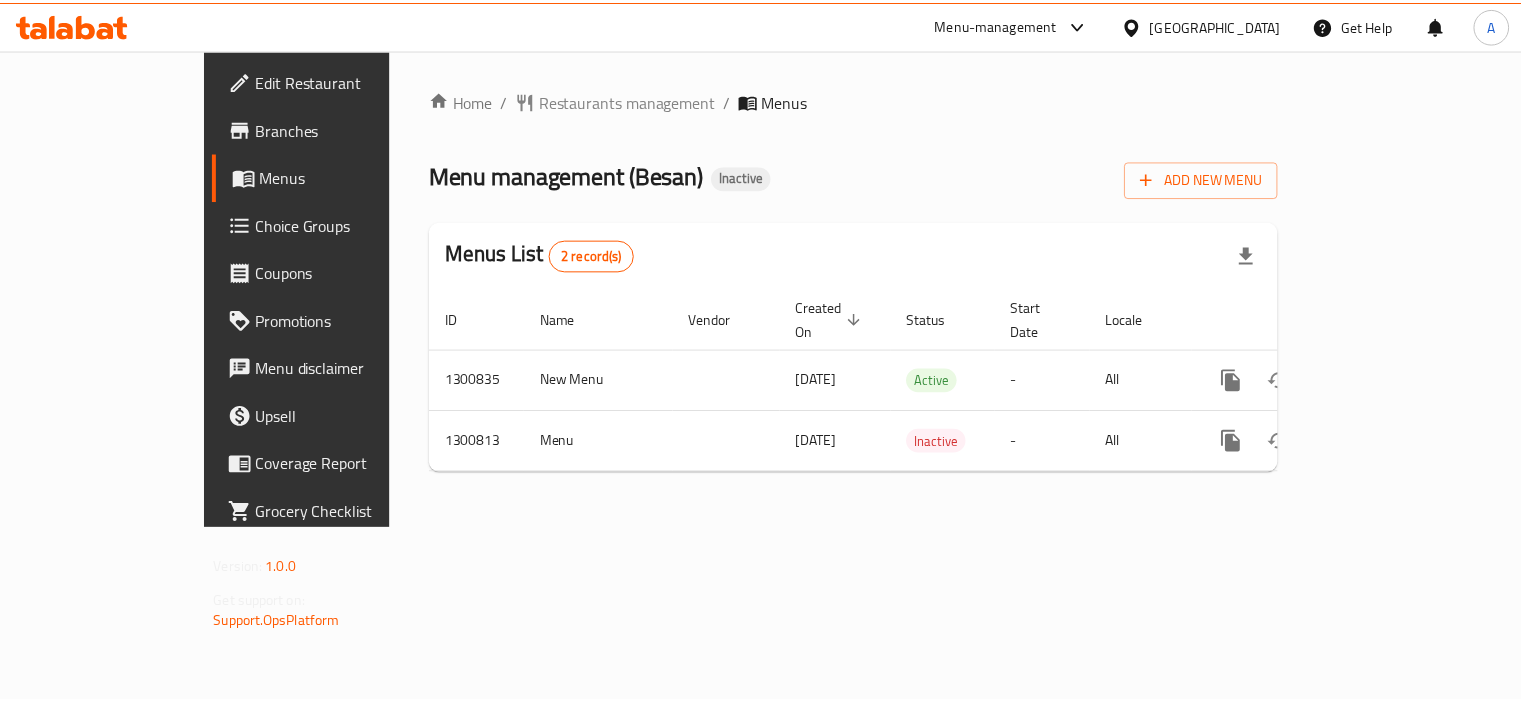 scroll, scrollTop: 0, scrollLeft: 0, axis: both 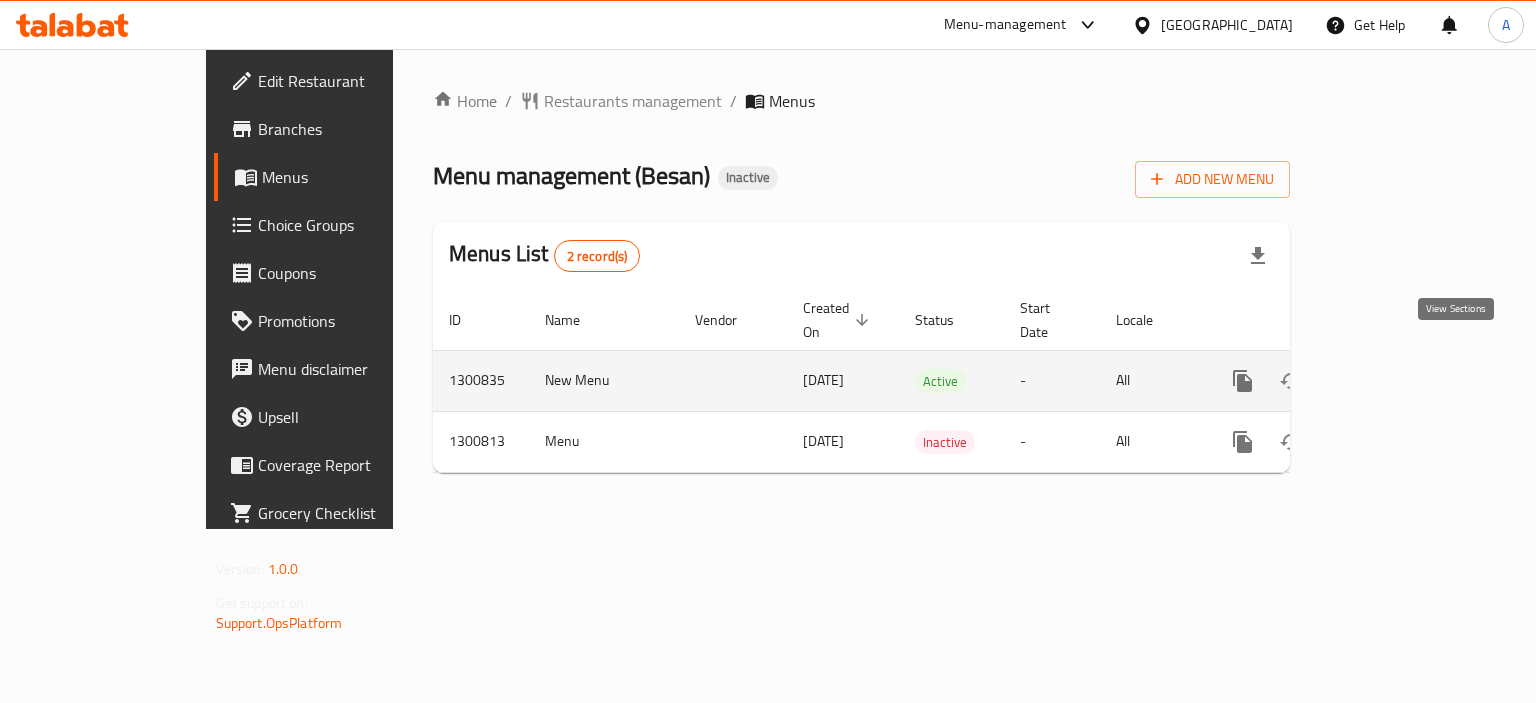 click 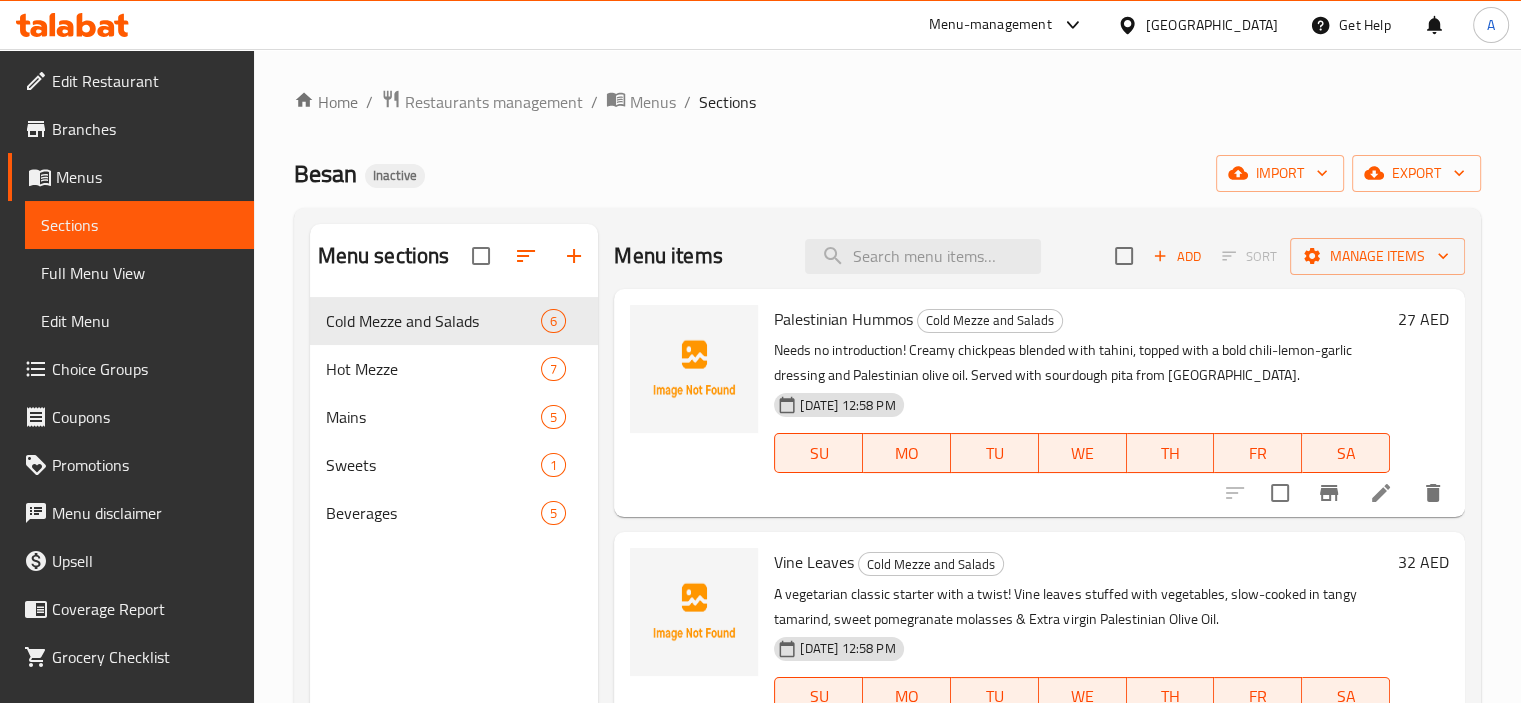 click on "Full Menu View" at bounding box center [139, 273] 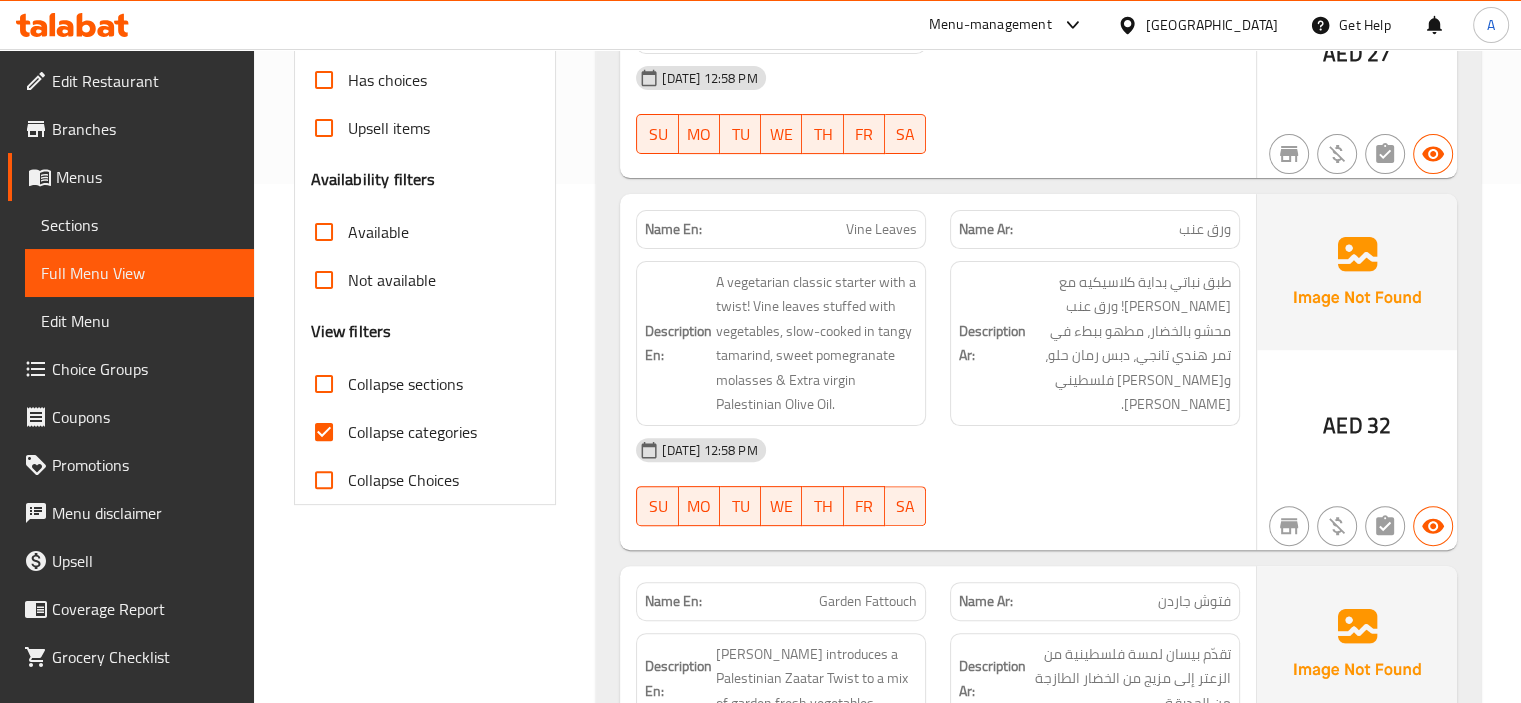scroll, scrollTop: 0, scrollLeft: 0, axis: both 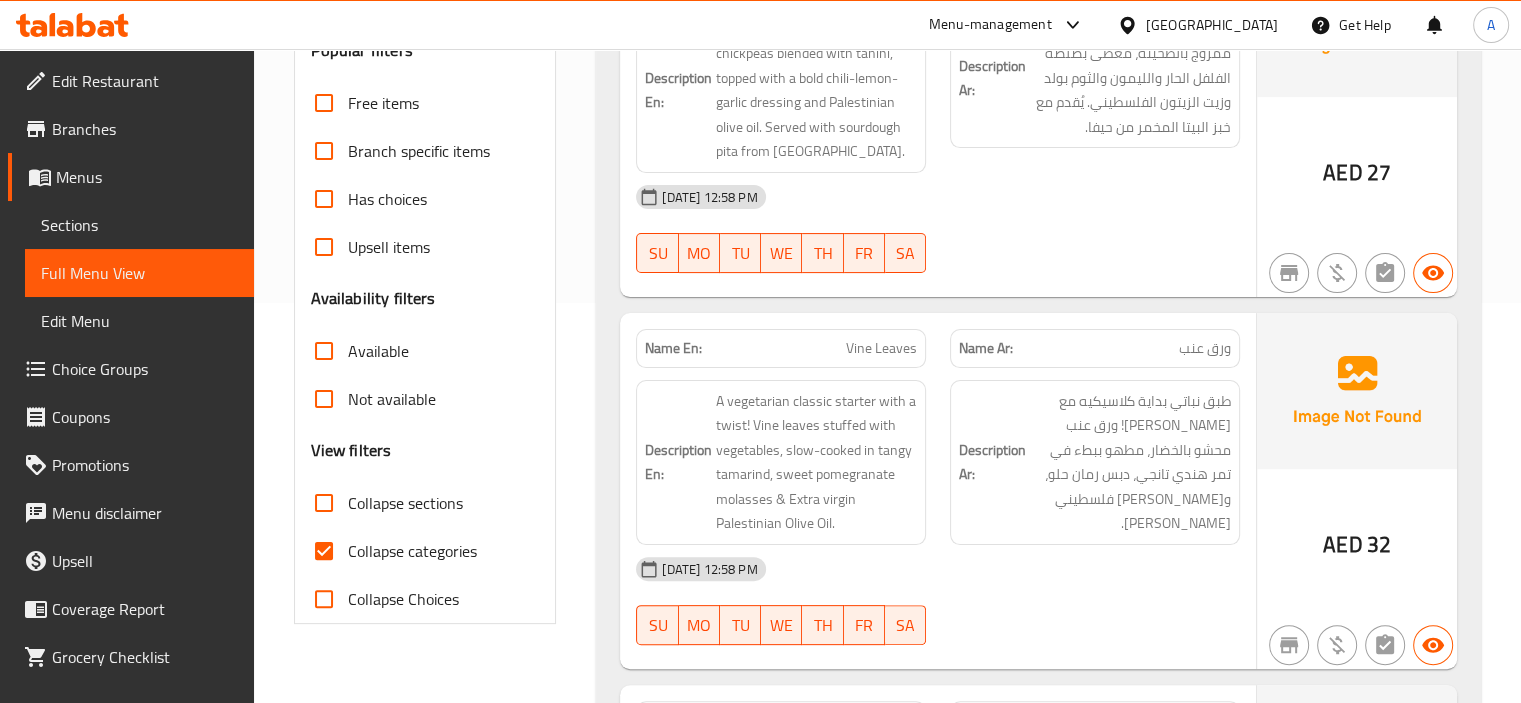 drag, startPoint x: 360, startPoint y: 533, endPoint x: 360, endPoint y: 519, distance: 14 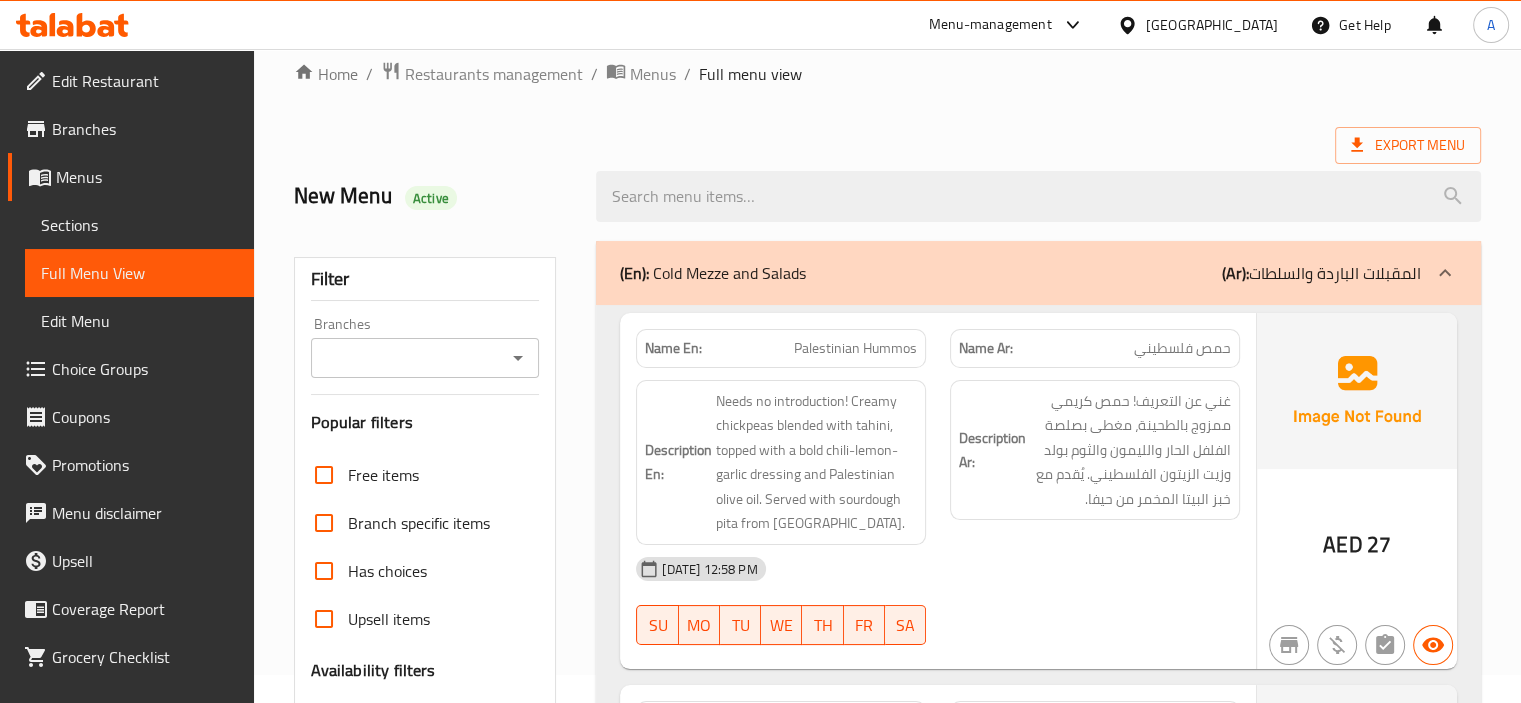 scroll, scrollTop: 0, scrollLeft: 0, axis: both 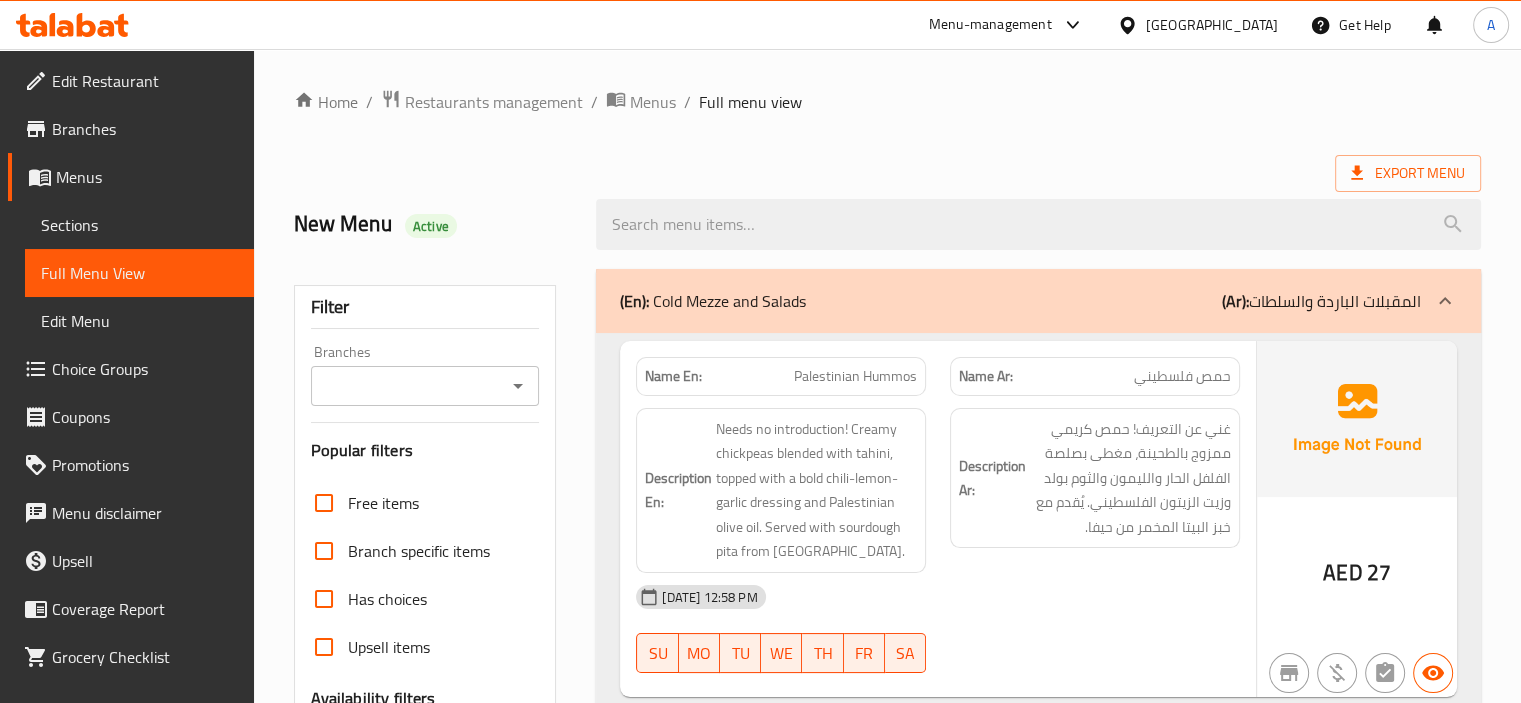 click on "Menus" at bounding box center [147, 177] 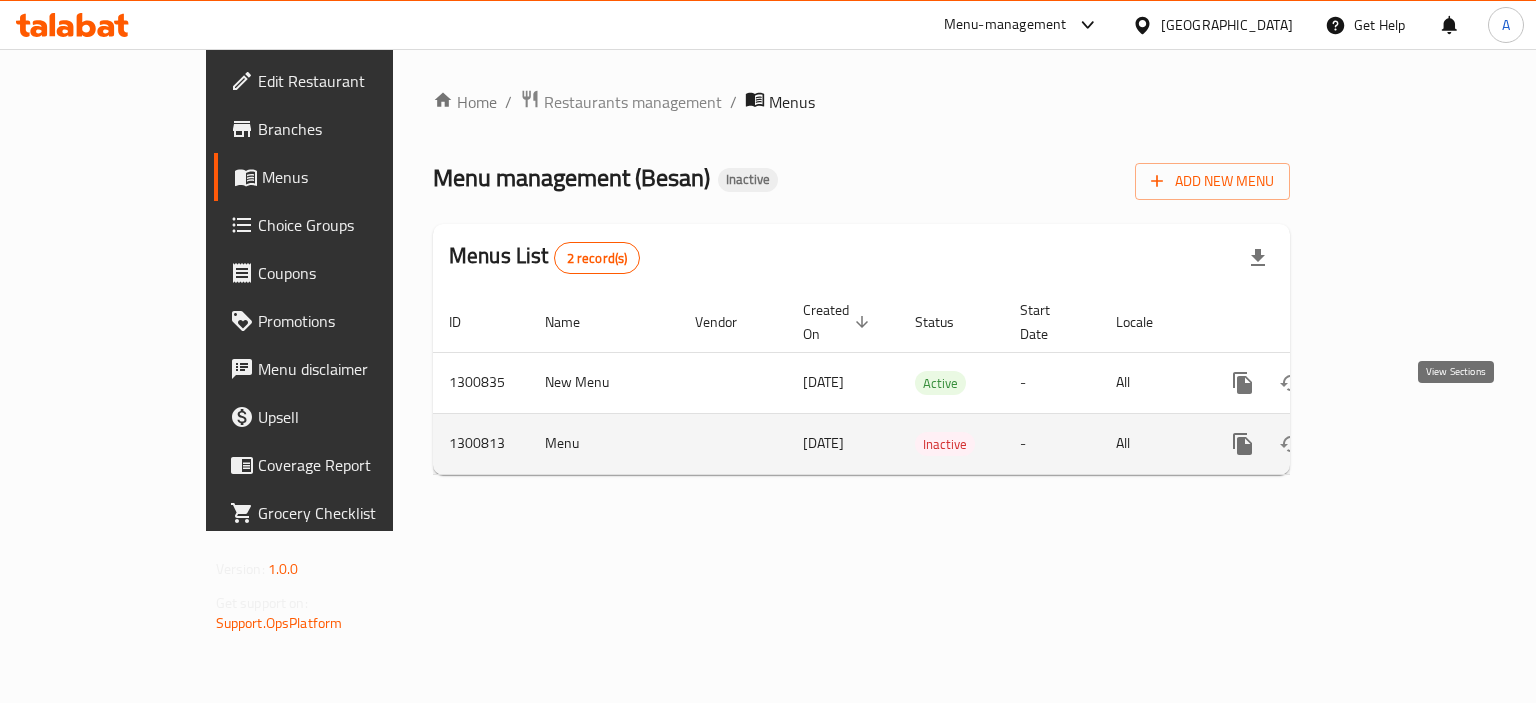 click 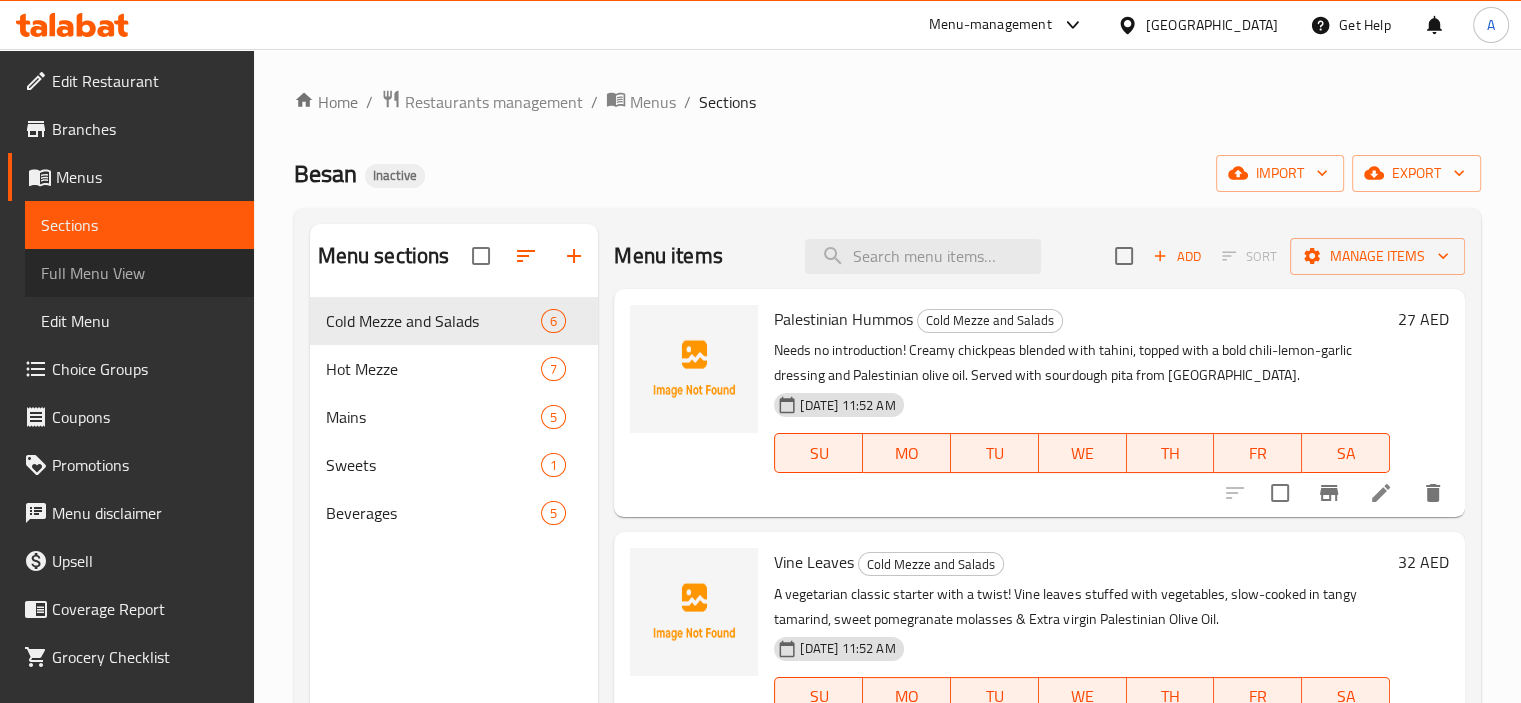 click on "Full Menu View" at bounding box center (139, 273) 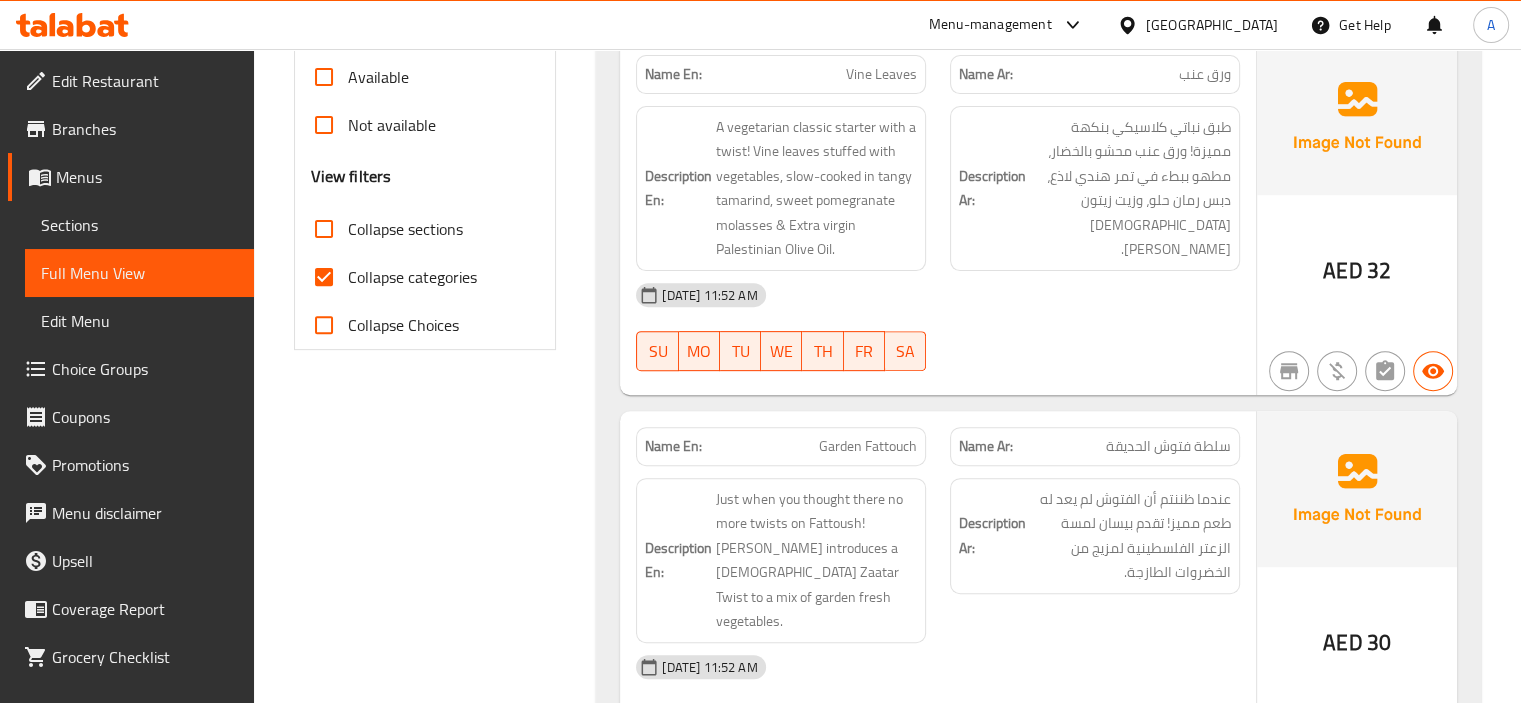 scroll, scrollTop: 700, scrollLeft: 0, axis: vertical 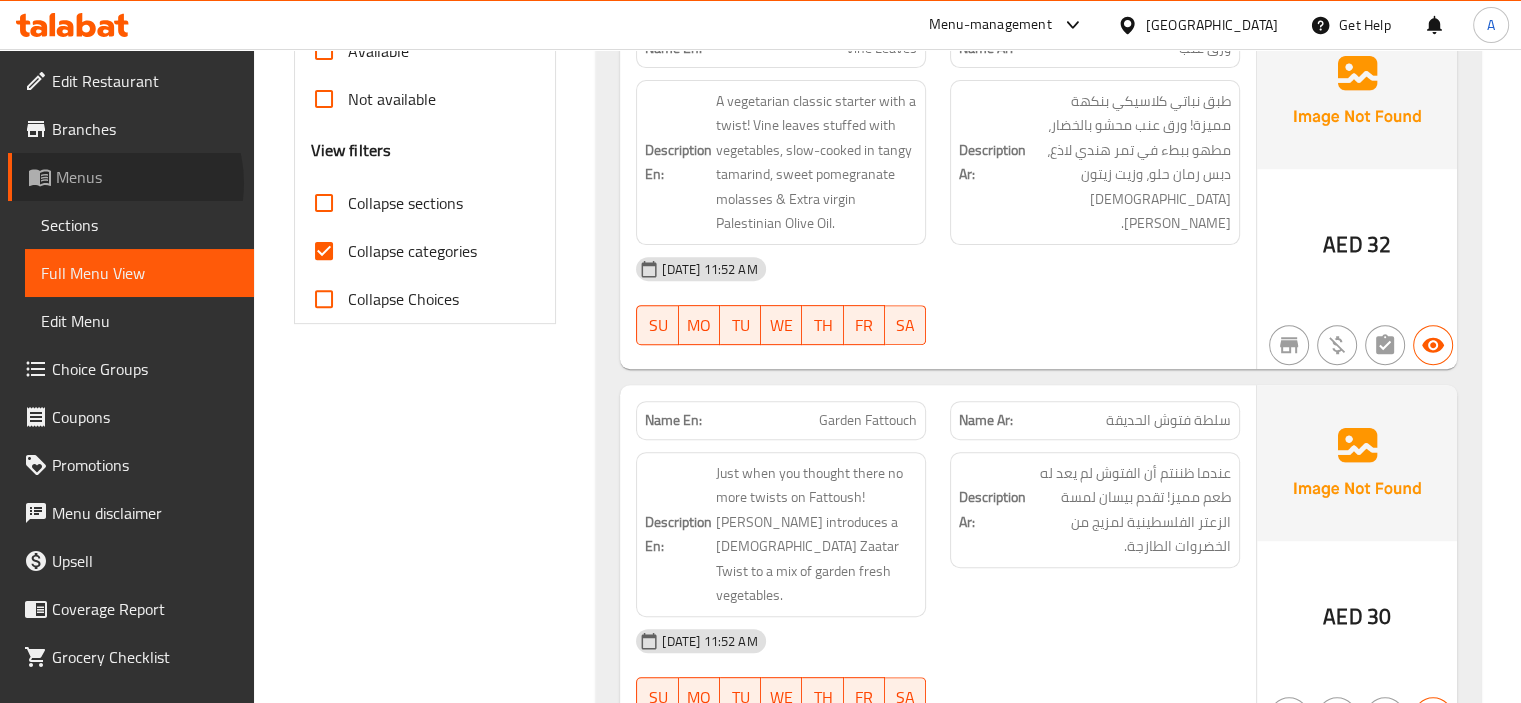 click on "Menus" at bounding box center (147, 177) 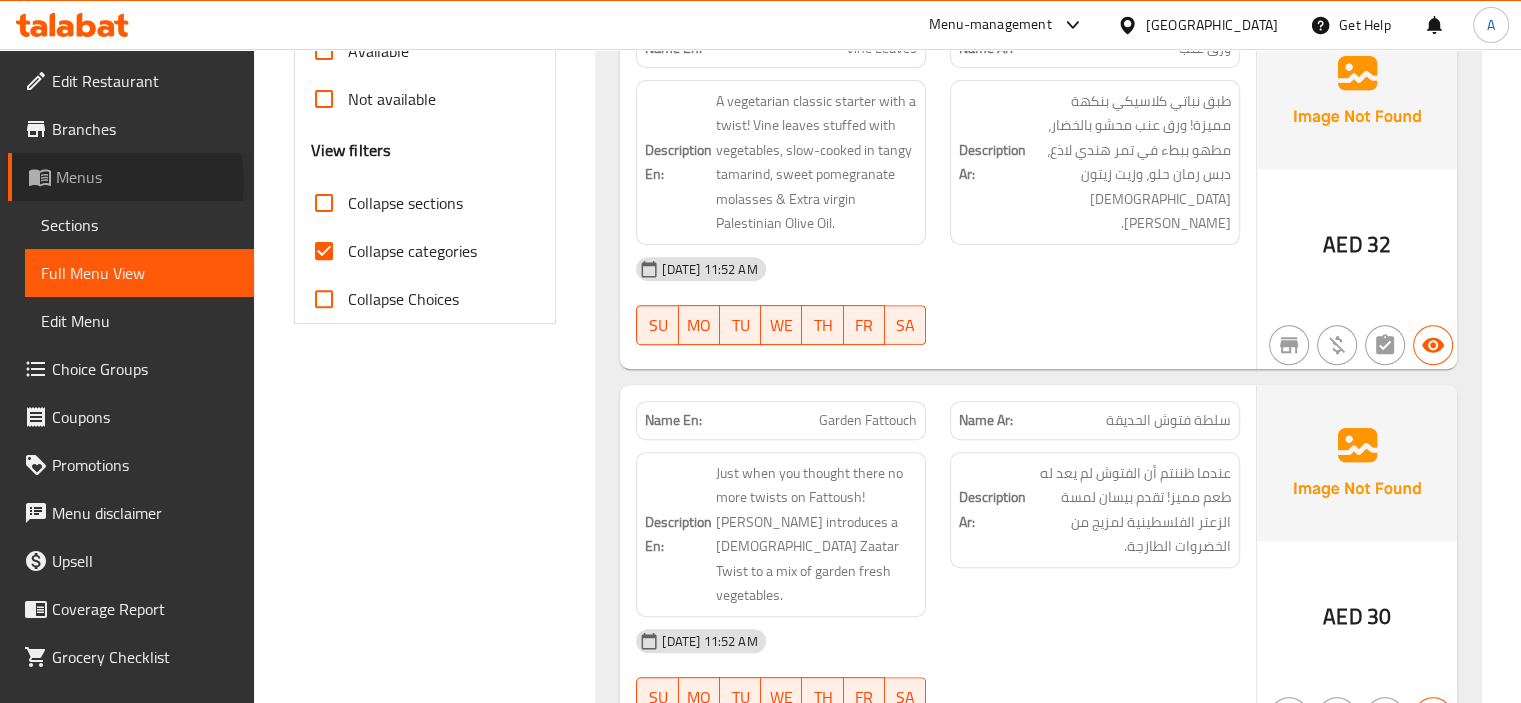 scroll, scrollTop: 0, scrollLeft: 0, axis: both 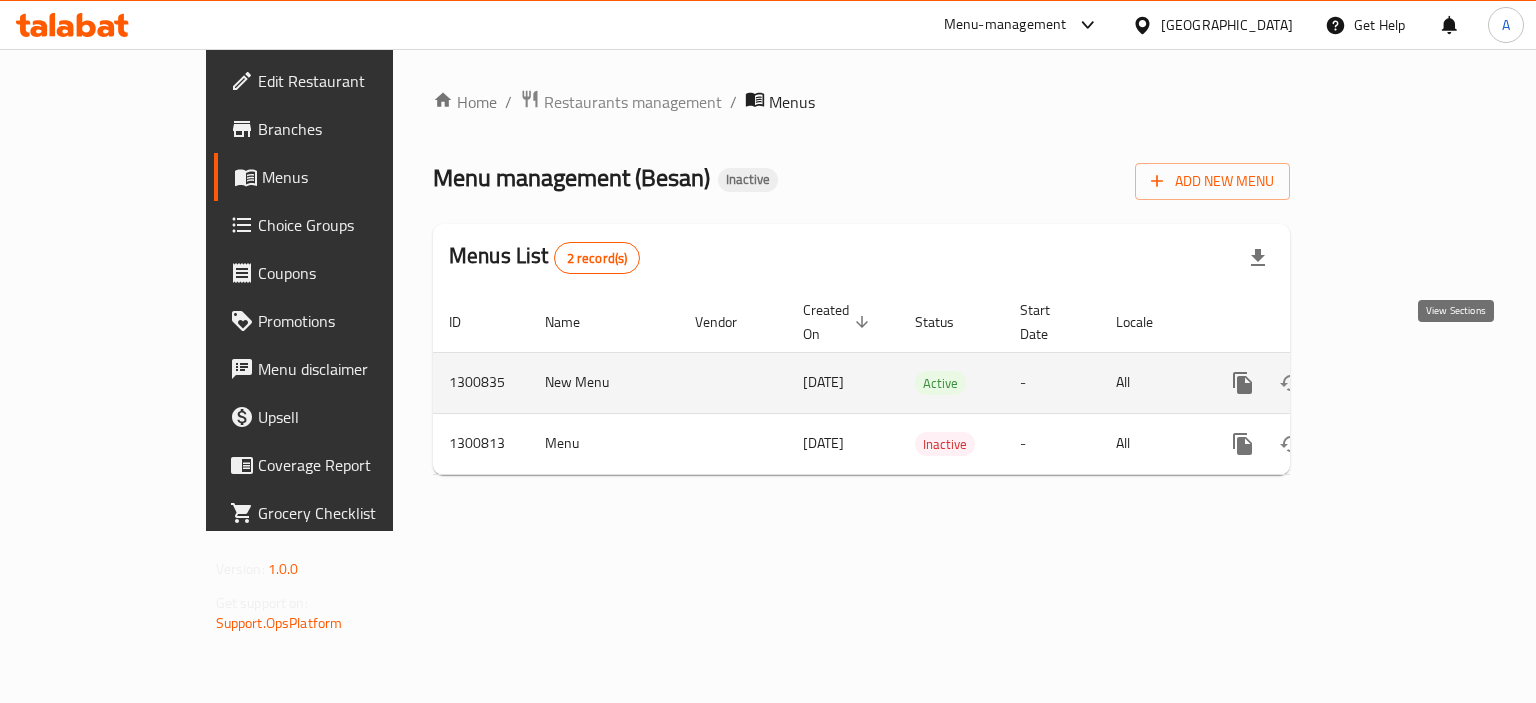 click 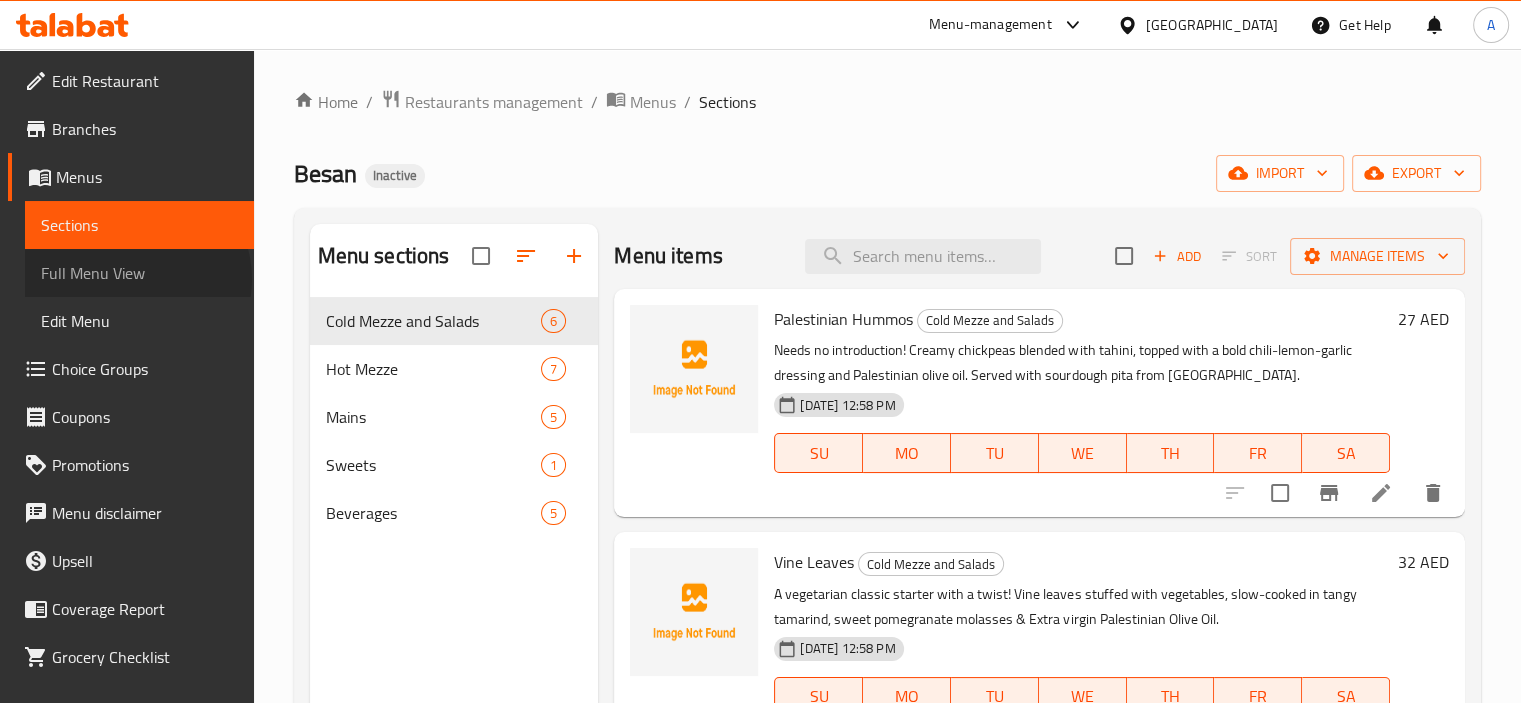 click on "Full Menu View" at bounding box center [139, 273] 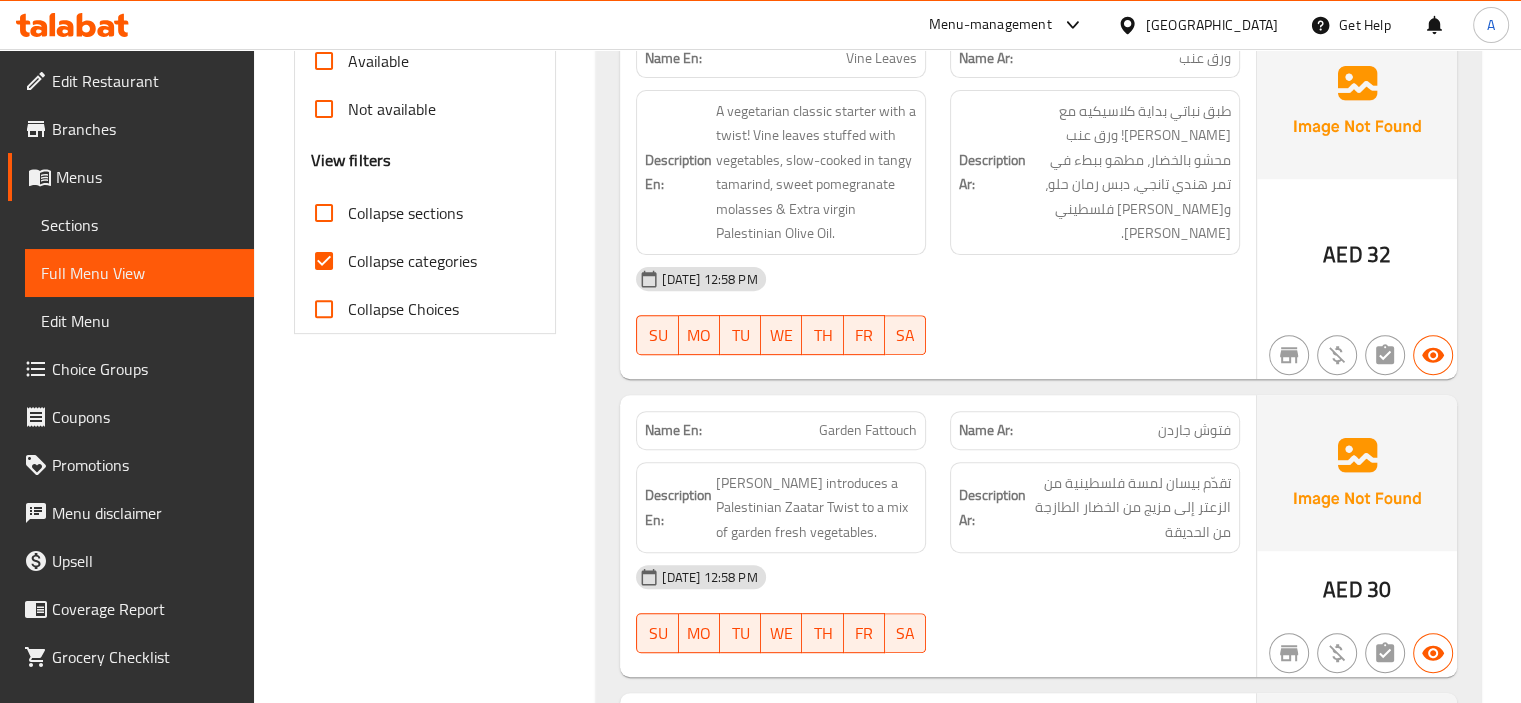 scroll, scrollTop: 700, scrollLeft: 0, axis: vertical 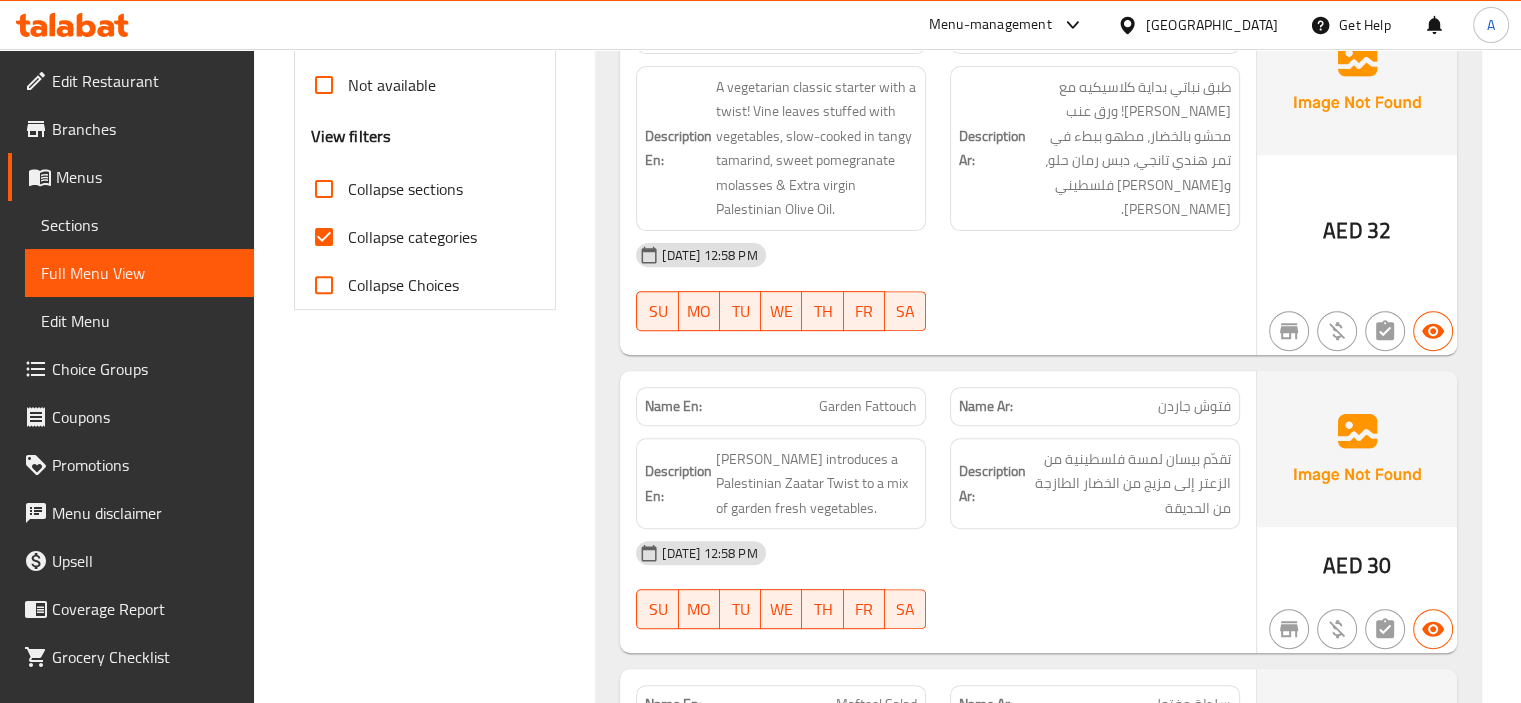 click on "Collapse categories" at bounding box center (412, 237) 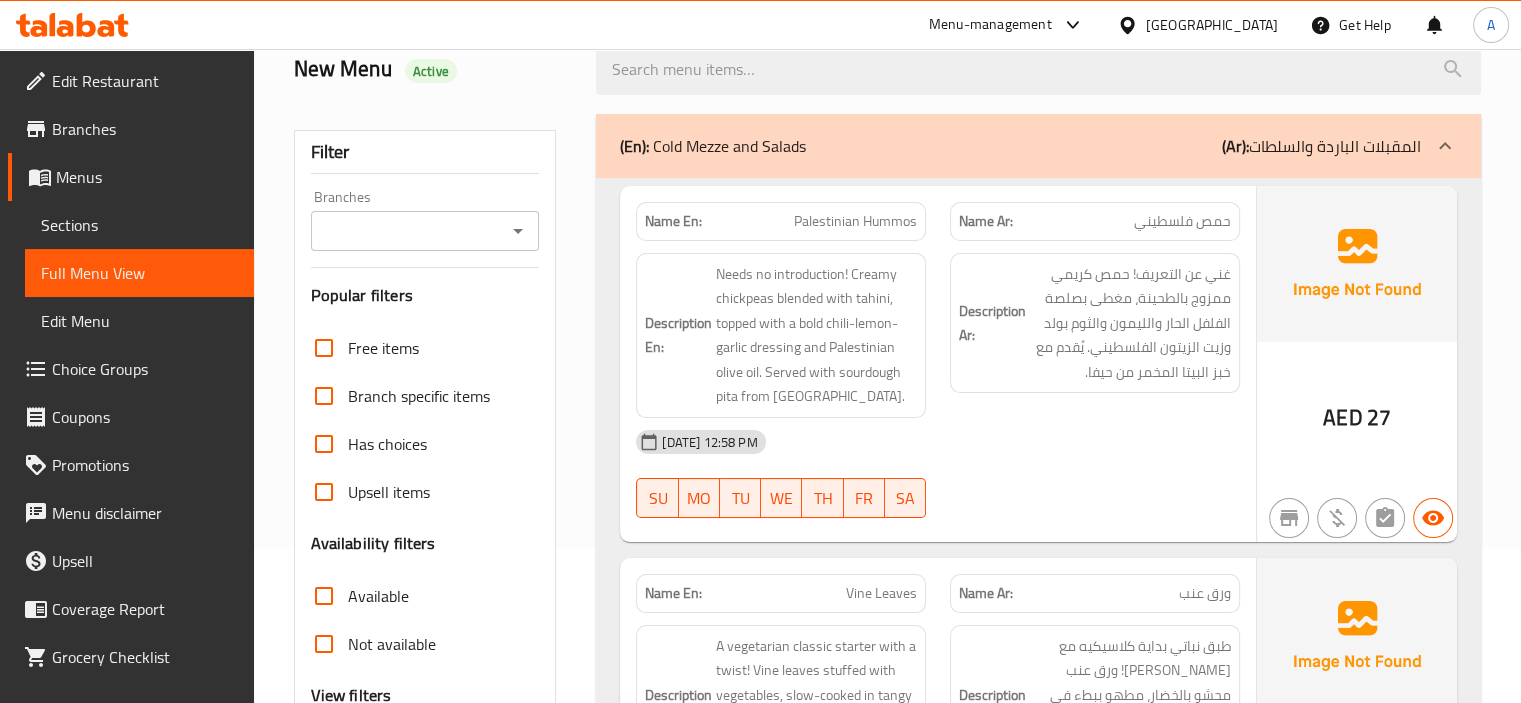 scroll, scrollTop: 0, scrollLeft: 0, axis: both 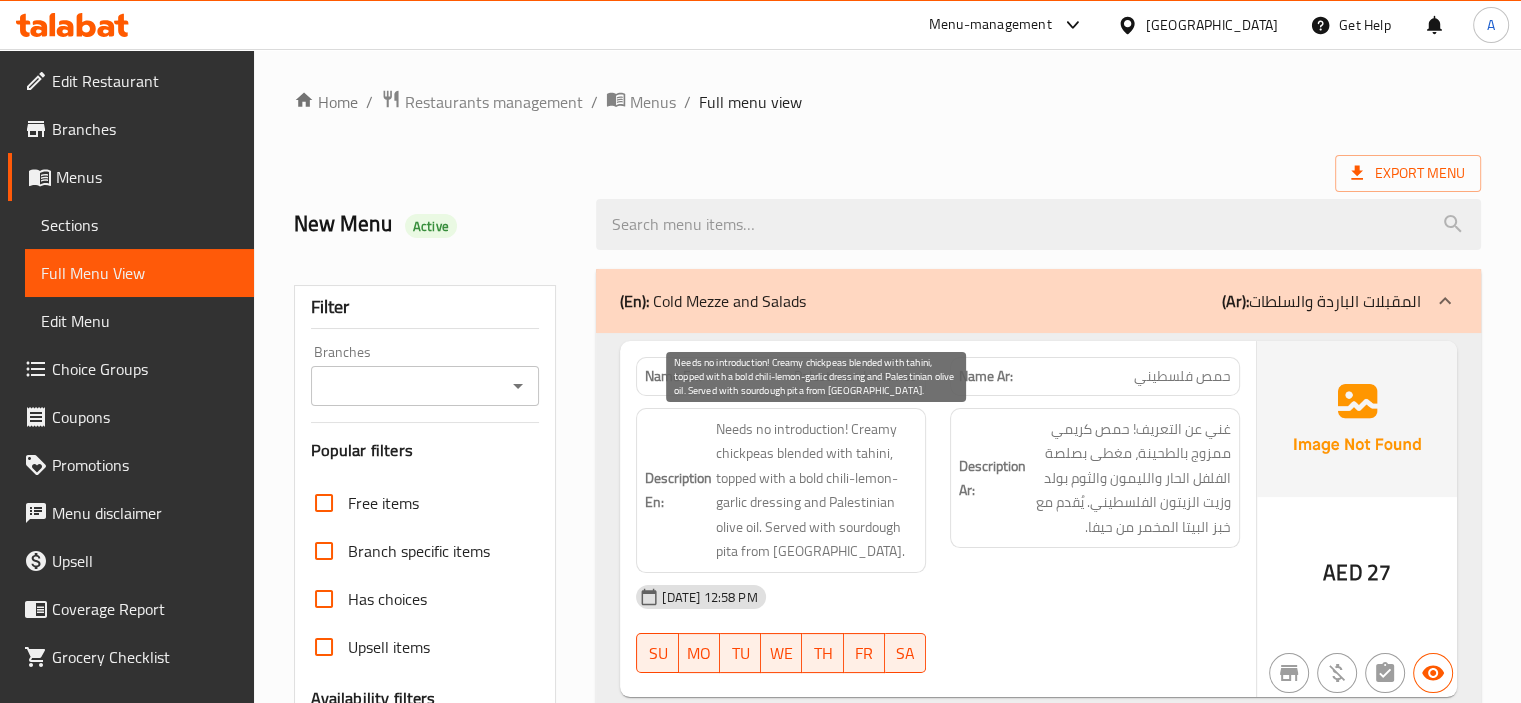 click on "Needs no introduction! Creamy chickpeas blended with tahini, topped with a bold chili-lemon-garlic dressing and Palestinian olive oil. Served with sourdough pita from [GEOGRAPHIC_DATA]." at bounding box center (816, 490) 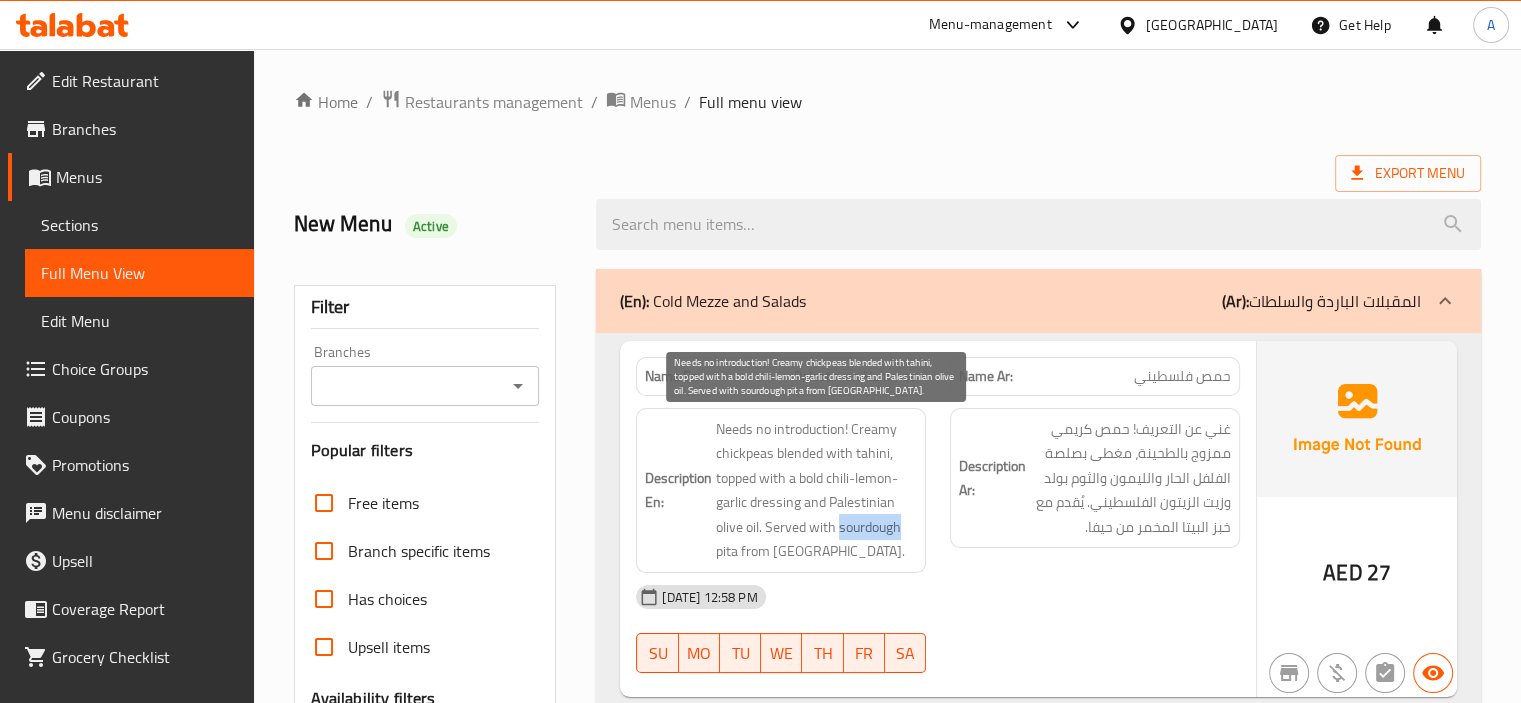 click on "Needs no introduction! Creamy chickpeas blended with tahini, topped with a bold chili-lemon-garlic dressing and Palestinian olive oil. Served with sourdough pita from [GEOGRAPHIC_DATA]." at bounding box center (816, 490) 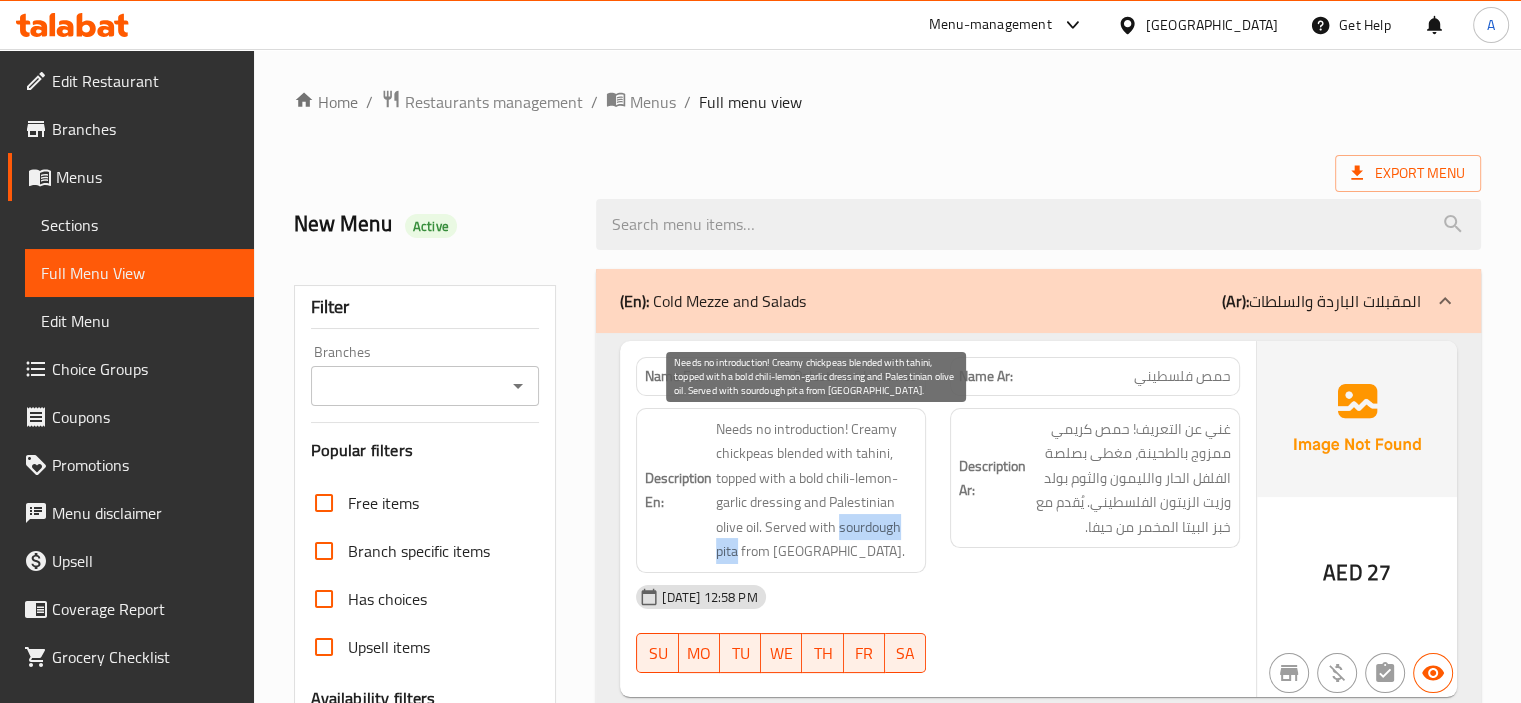drag, startPoint x: 839, startPoint y: 527, endPoint x: 736, endPoint y: 548, distance: 105.11898 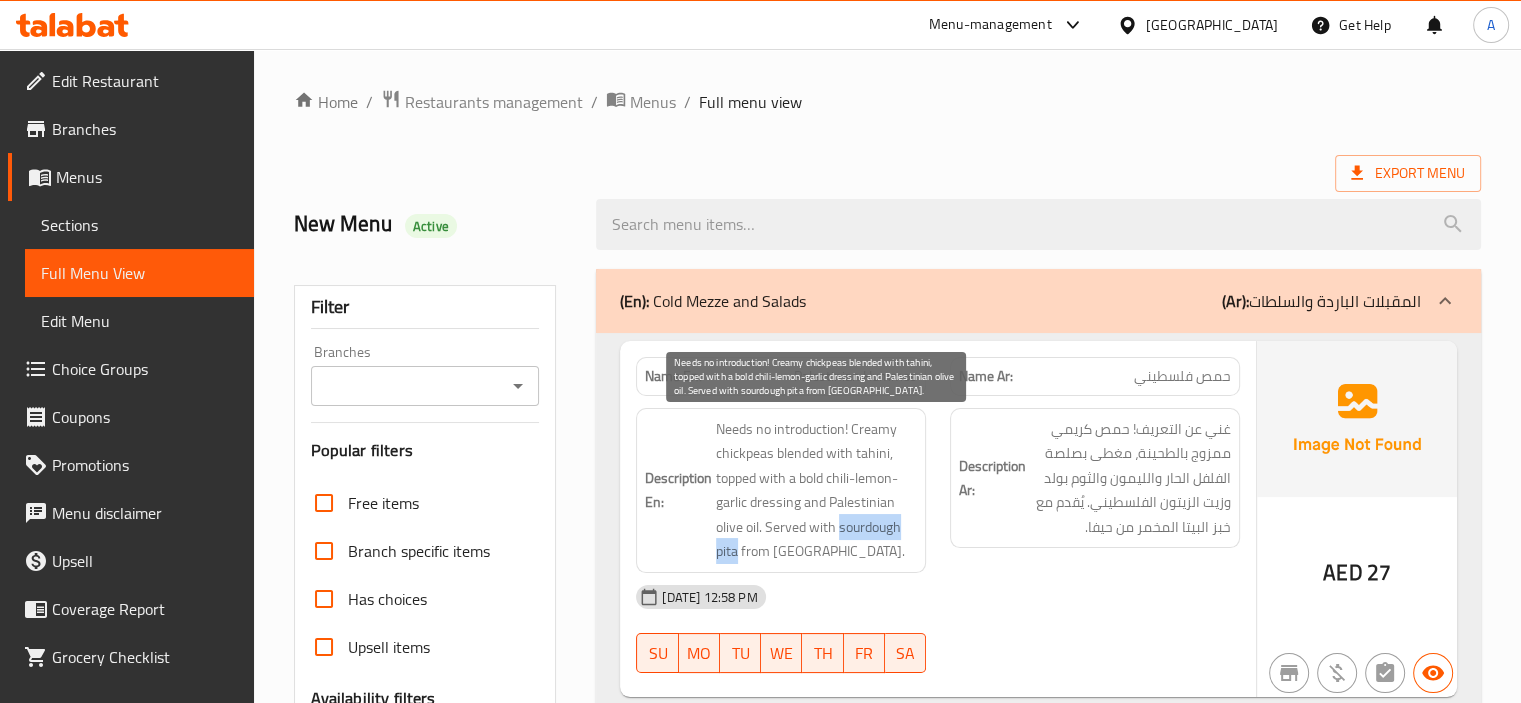click on "Needs no introduction! Creamy chickpeas blended with tahini, topped with a bold chili-lemon-garlic dressing and Palestinian olive oil. Served with sourdough pita from [GEOGRAPHIC_DATA]." at bounding box center [816, 490] 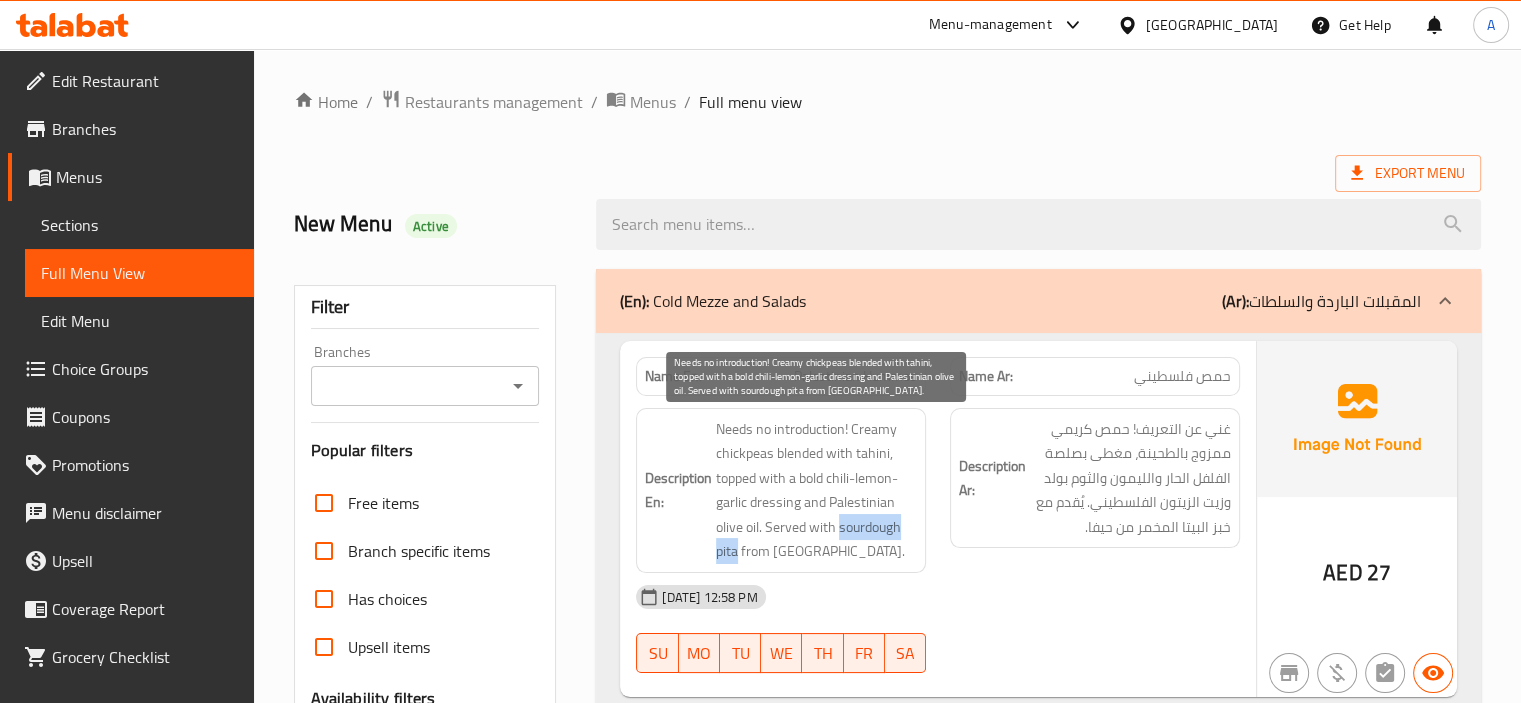 copy on "sourdough pita" 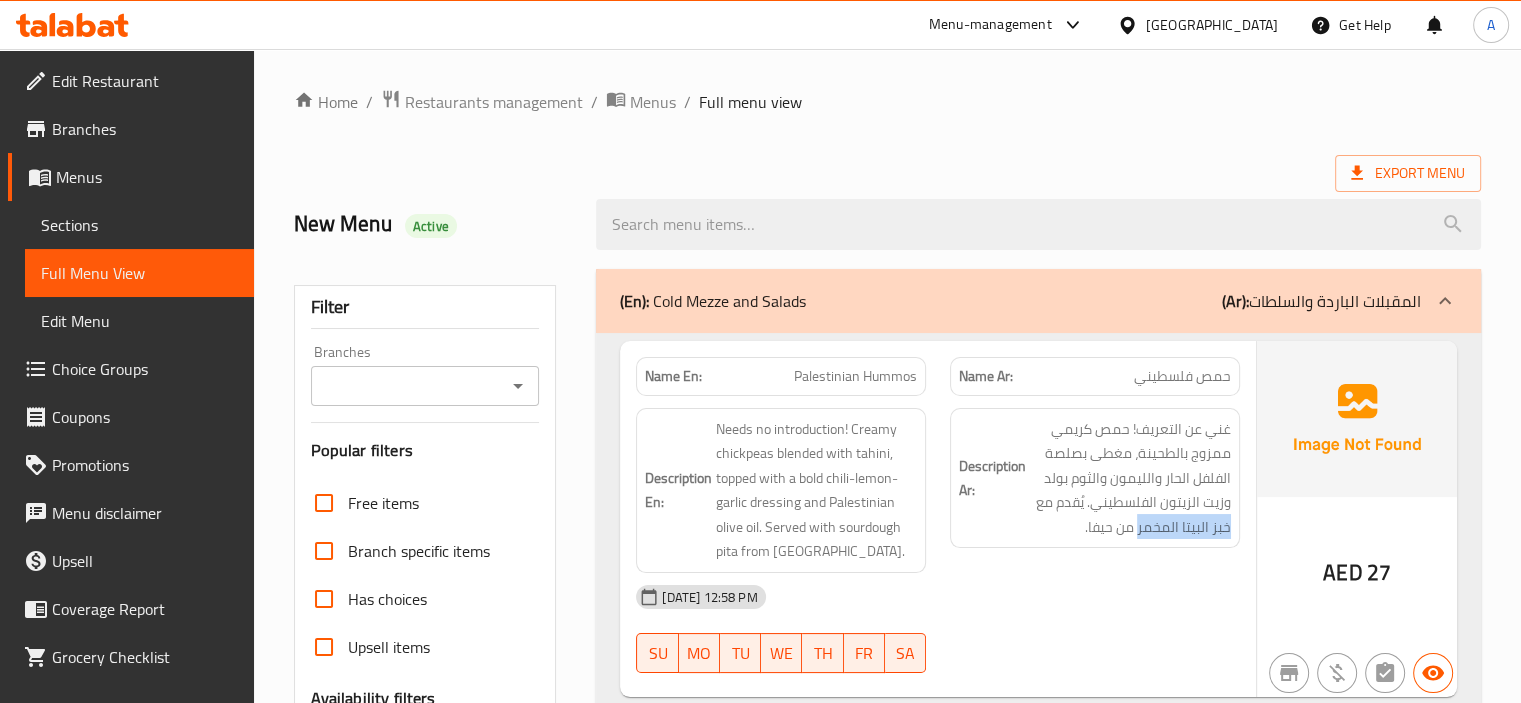 drag, startPoint x: 1138, startPoint y: 529, endPoint x: 1240, endPoint y: 522, distance: 102.239914 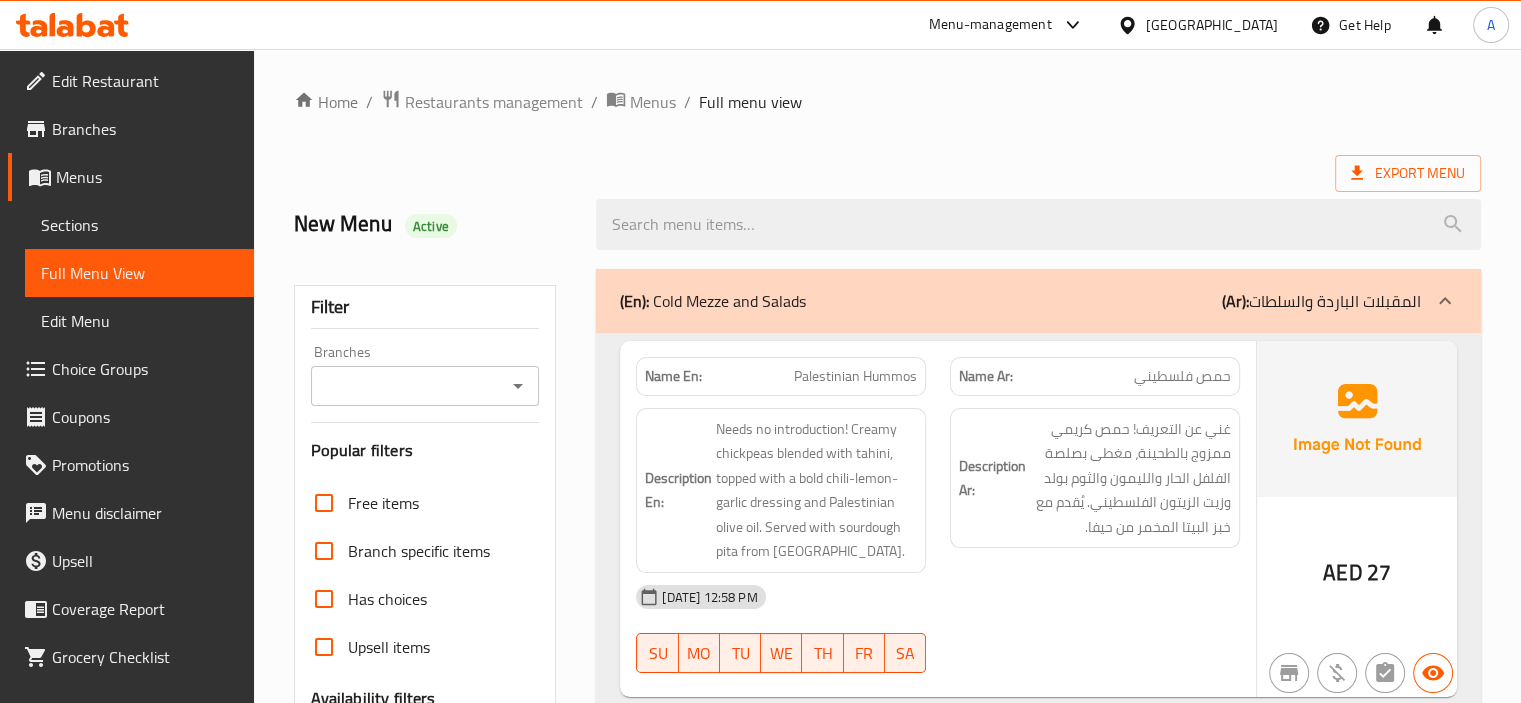 click on "Filter Branches Branches Popular filters Free items Branch specific items Has choices Upsell items Availability filters Available Not available View filters Collapse sections Collapse categories Collapse Choices" at bounding box center (433, 4903) 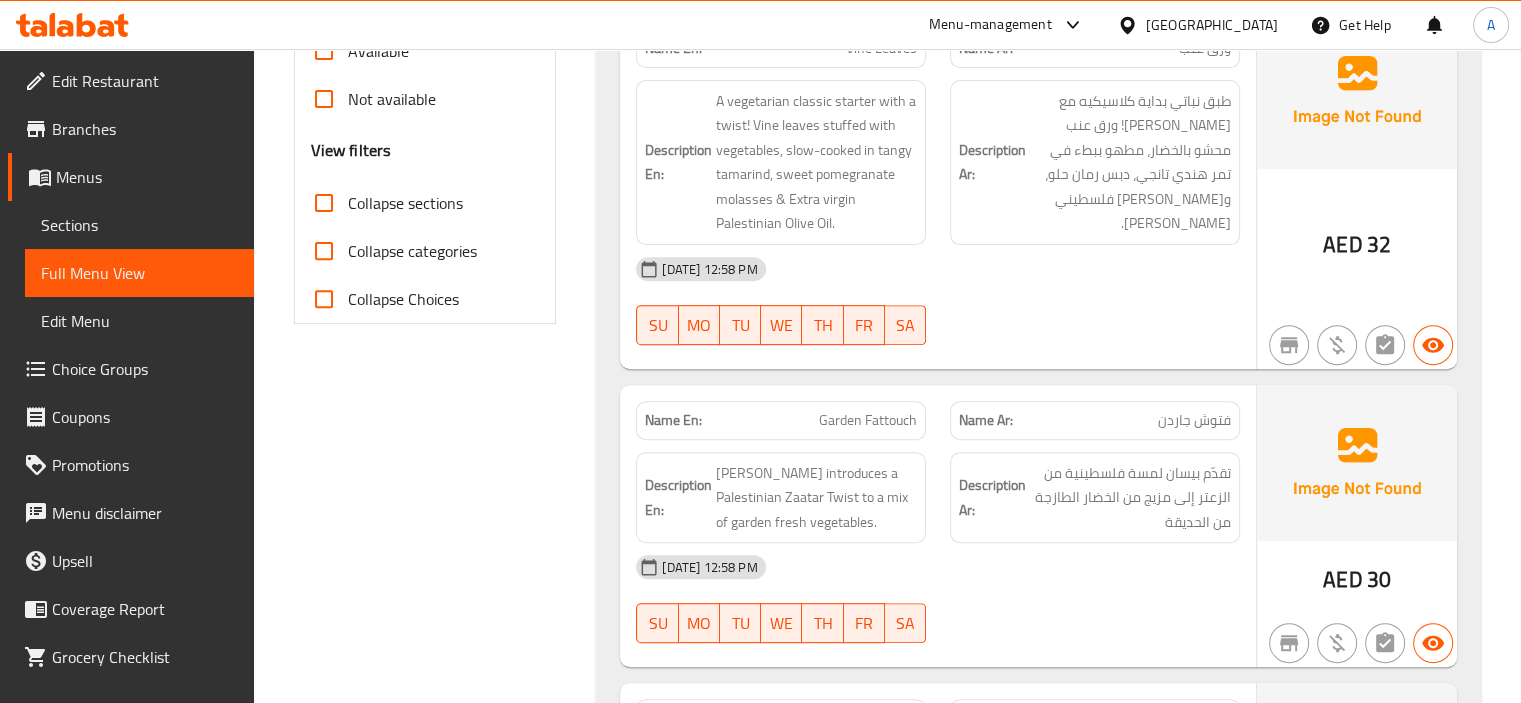 scroll, scrollTop: 500, scrollLeft: 0, axis: vertical 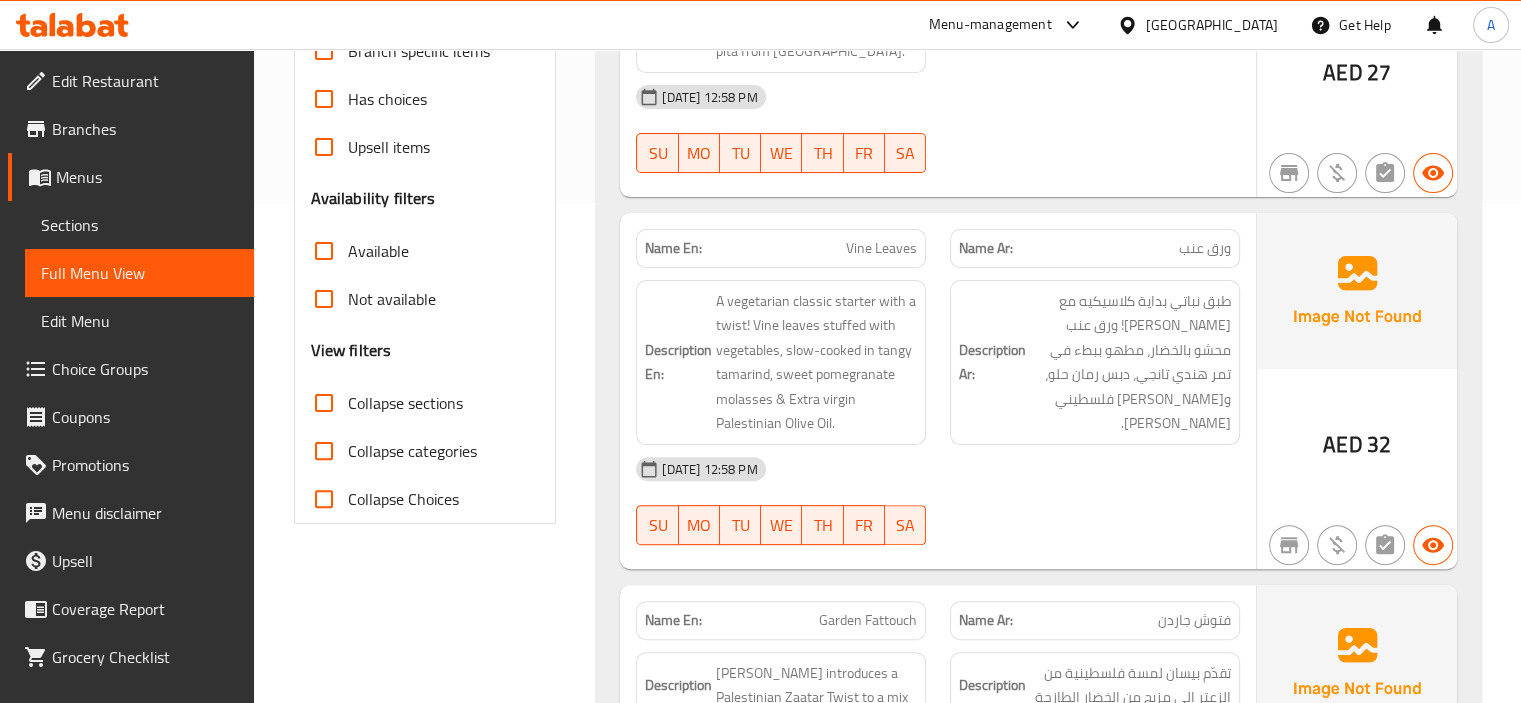click on "Name En: Palestinian Hummos Name Ar: [GEOGRAPHIC_DATA] [DEMOGRAPHIC_DATA] Description En: Needs no introduction! Creamy chickpeas blended with tahini, topped with a bold chili-lemon-garlic dressing and Palestinian olive oil. Served with sourdough pita from [GEOGRAPHIC_DATA]. Description Ar: غني عن التعريف! حمص كريمي ممزوج بالطحينة، مغطى بصلصة الفلفل الحار والليمون والثوم بولد وزيت الزيتون الفلسطيني. يُقدم مع خبز البيتا المخمر من حيفا. [DATE] 12:58 PM SU MO TU WE TH FR SA AED 27 Name En: Vine Leaves Name Ar: ورق عنب Description En: A vegetarian classic starter with a twist! Vine leaves stuffed with vegetables, slow-cooked in tangy tamarind, sweet pomegranate molasses & Extra virgin Palestinian Olive Oil. Description Ar: [DATE] 12:58 PM SU MO TU WE TH FR SA AED 32 Name En: Garden Fattouch Name Ar:  فتوش جاردن Description En: Description Ar: [DATE] 12:58 PM SU MO TU WE TH FR SA AED 30 Name En:" at bounding box center (1038, 916) 